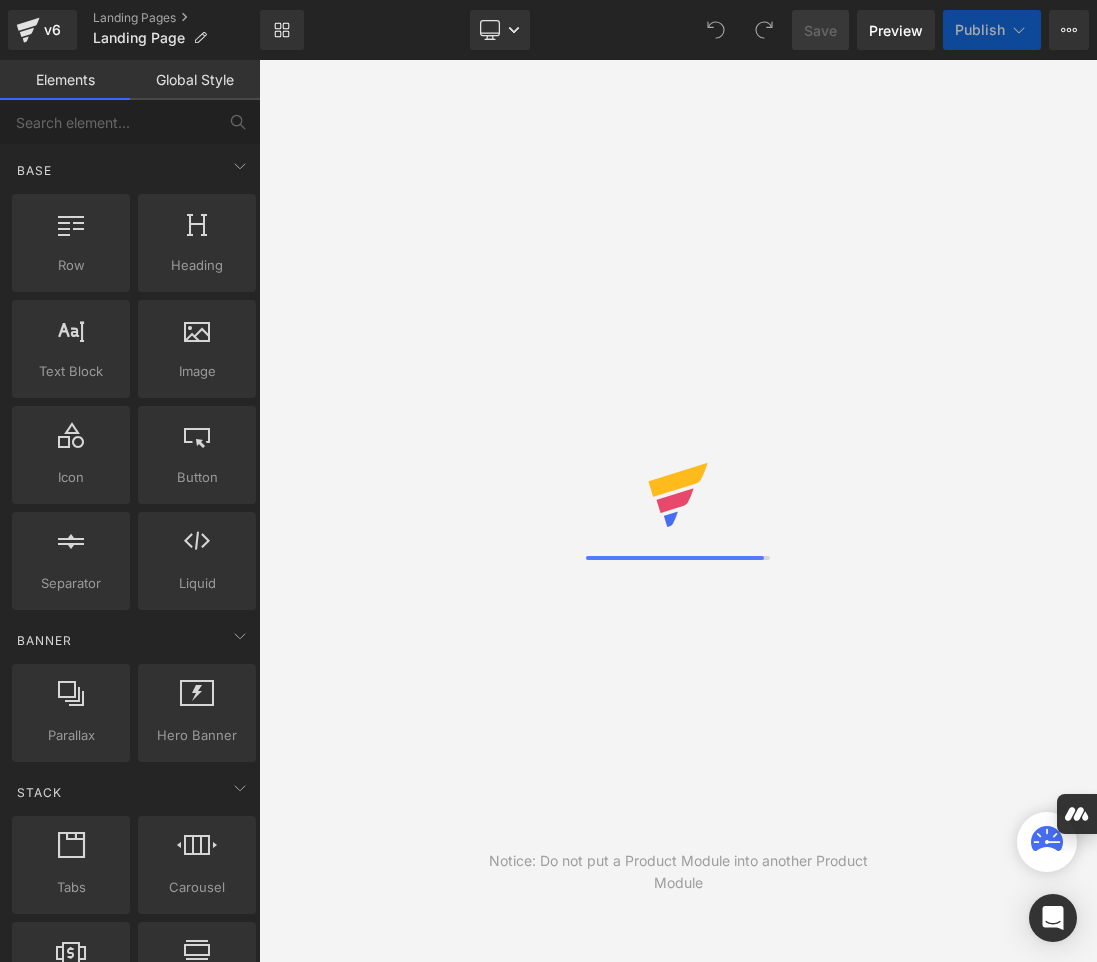 scroll, scrollTop: 0, scrollLeft: 0, axis: both 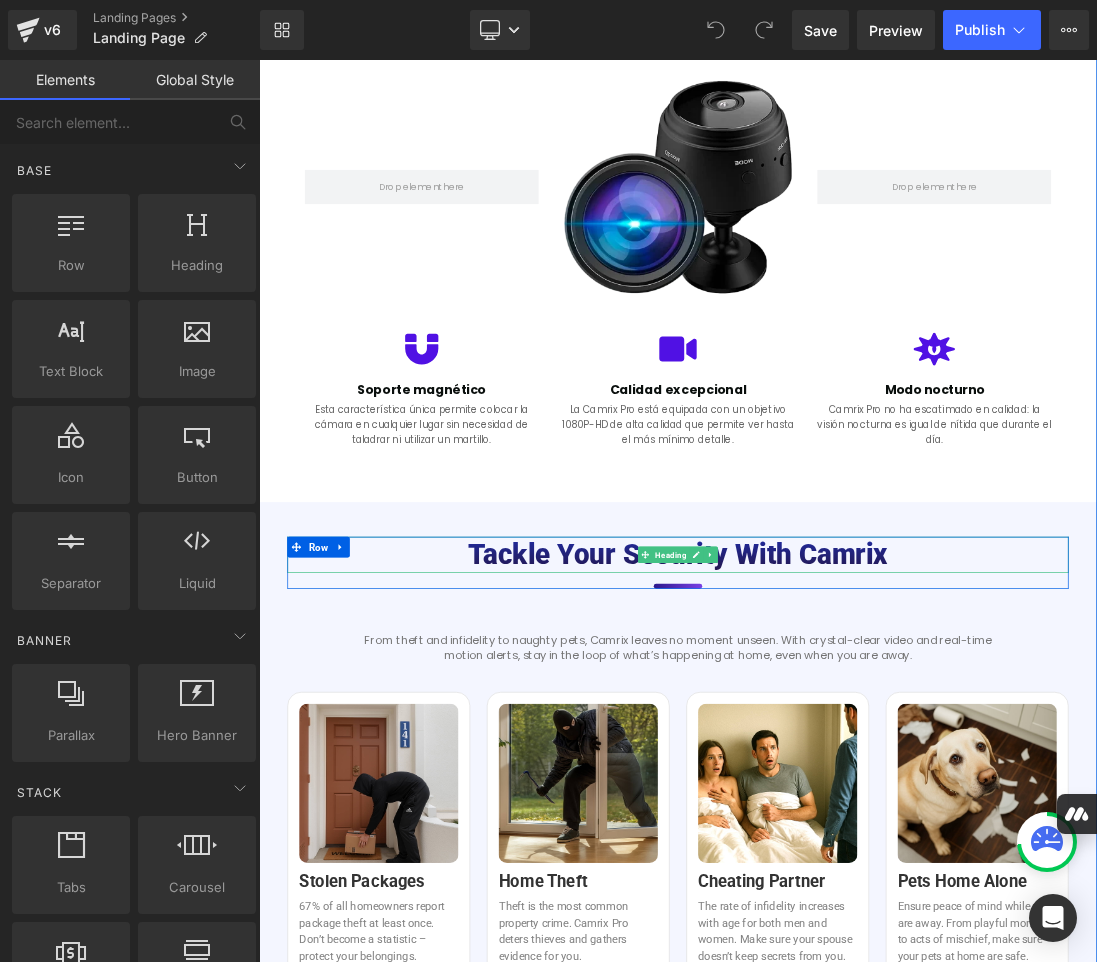click on "Tackle your security with Camrix" at bounding box center (864, 775) 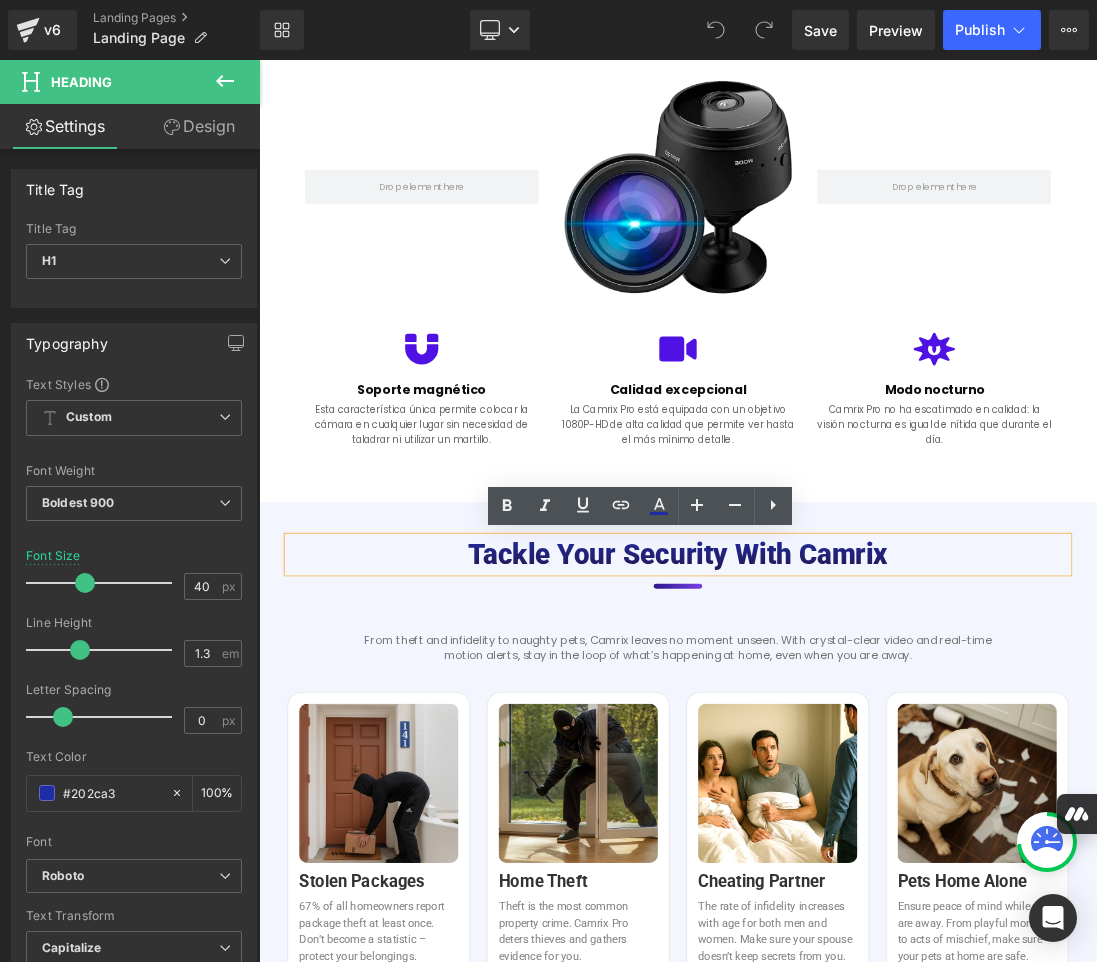 click on "Tackle your security with Camrix" at bounding box center (864, 775) 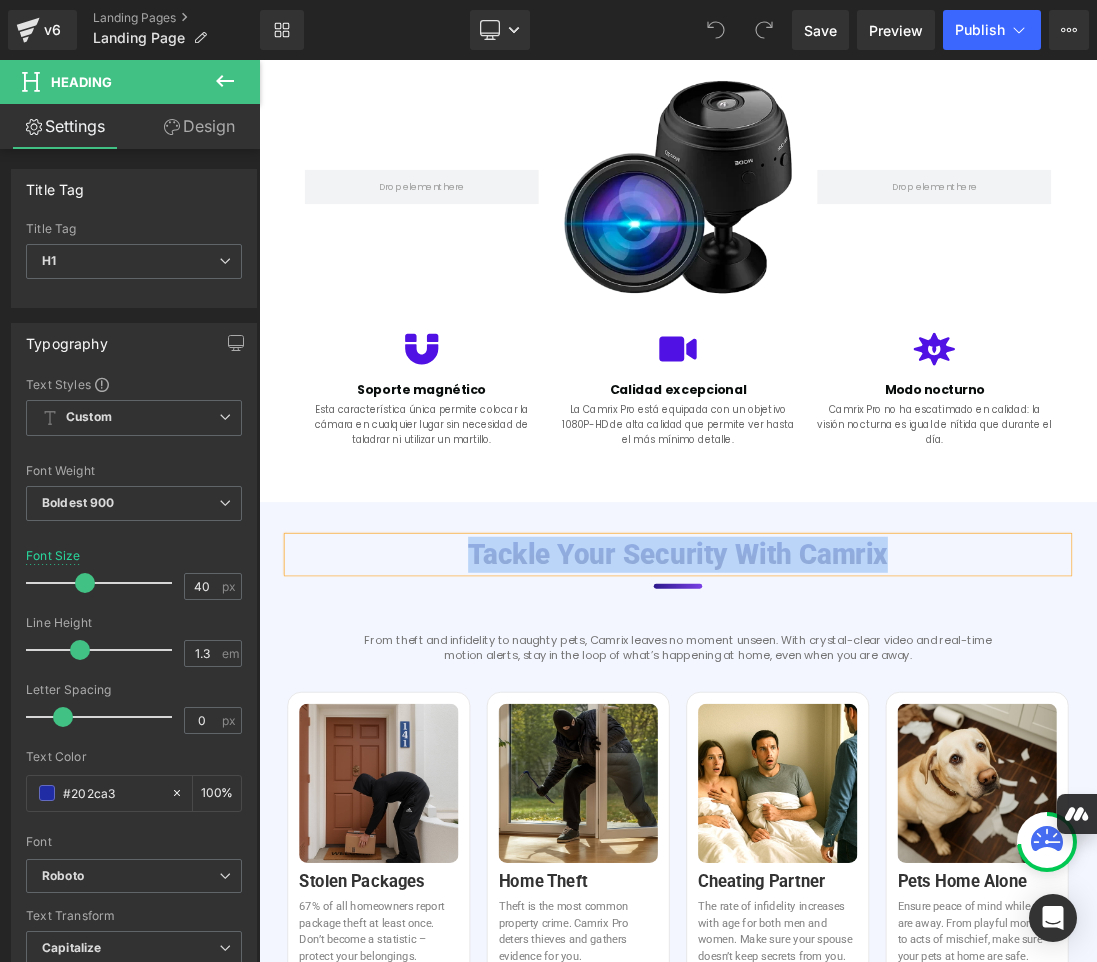 copy on "Tackle your security with Camrix" 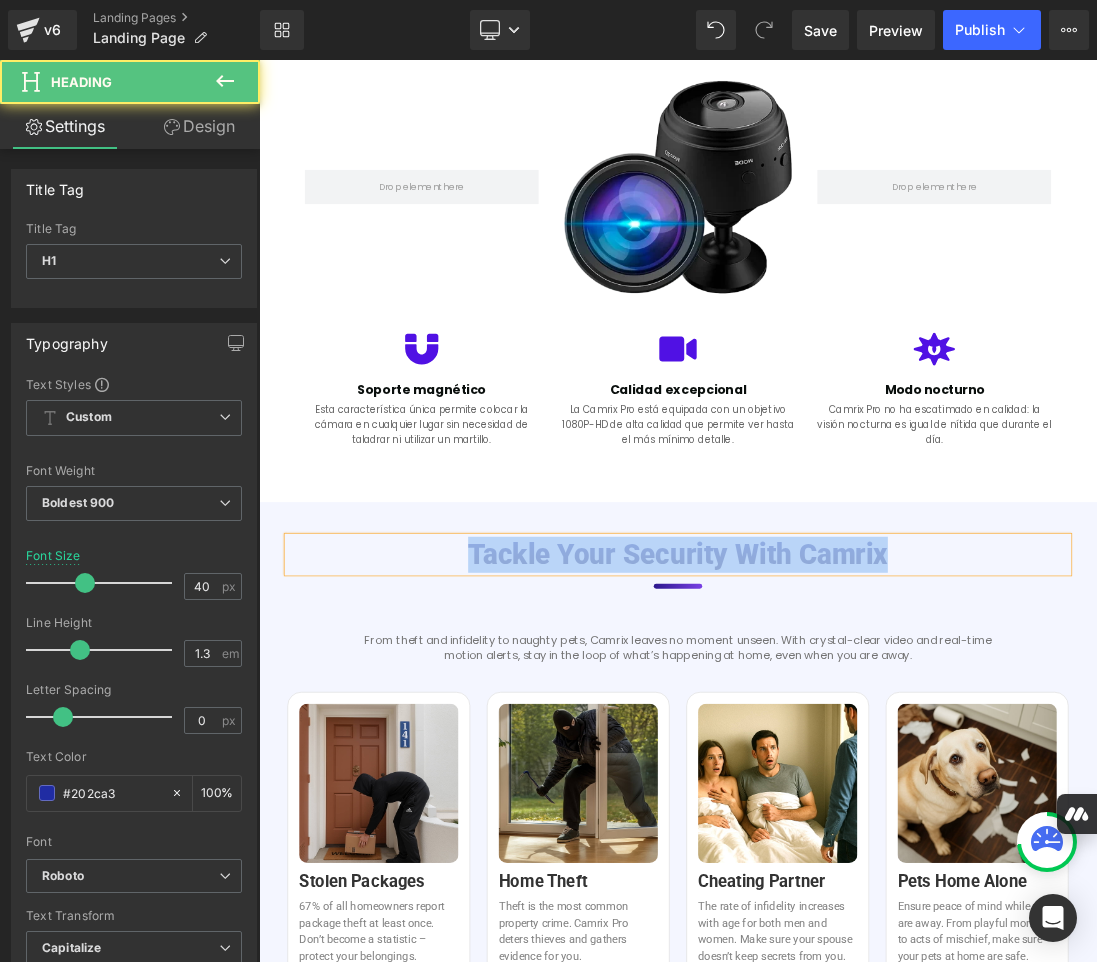 click on "Tackle your security with Camrix" at bounding box center (864, 775) 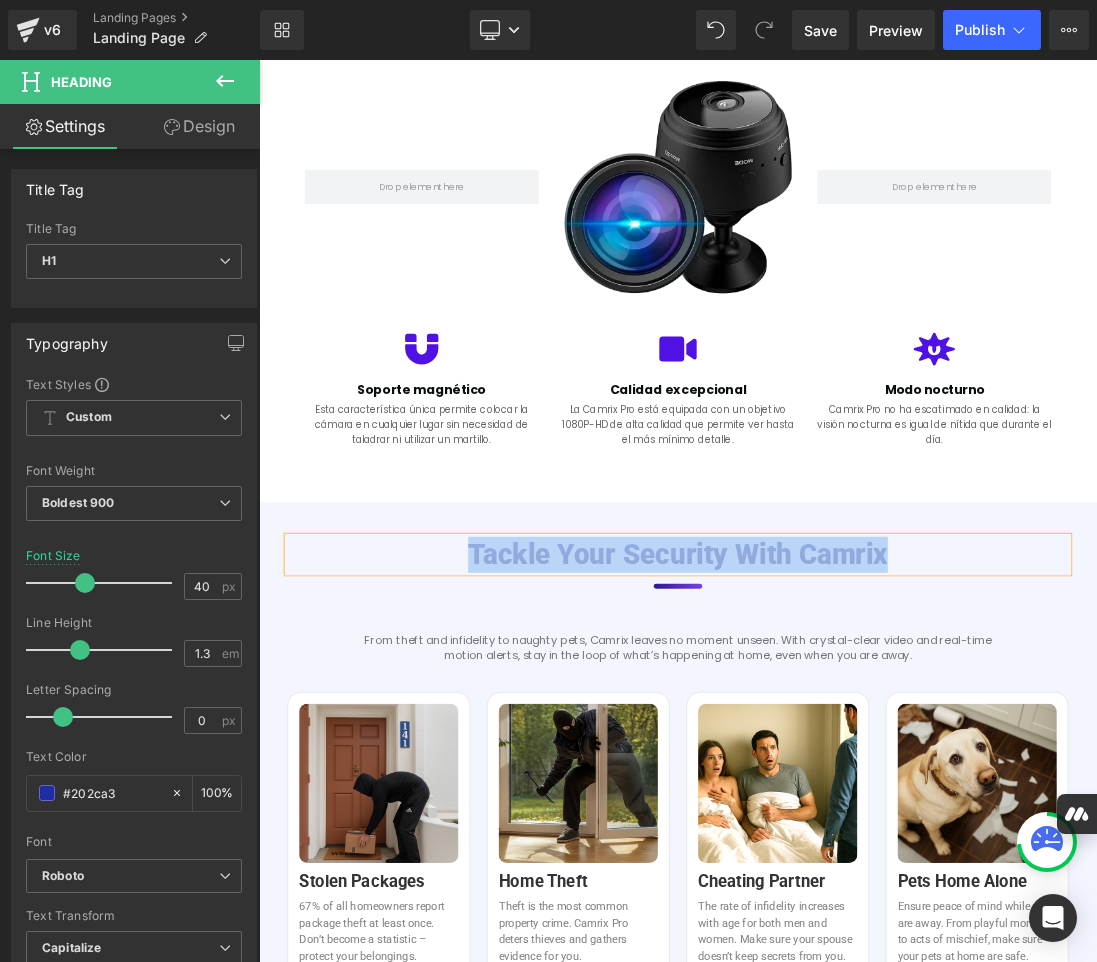 paste 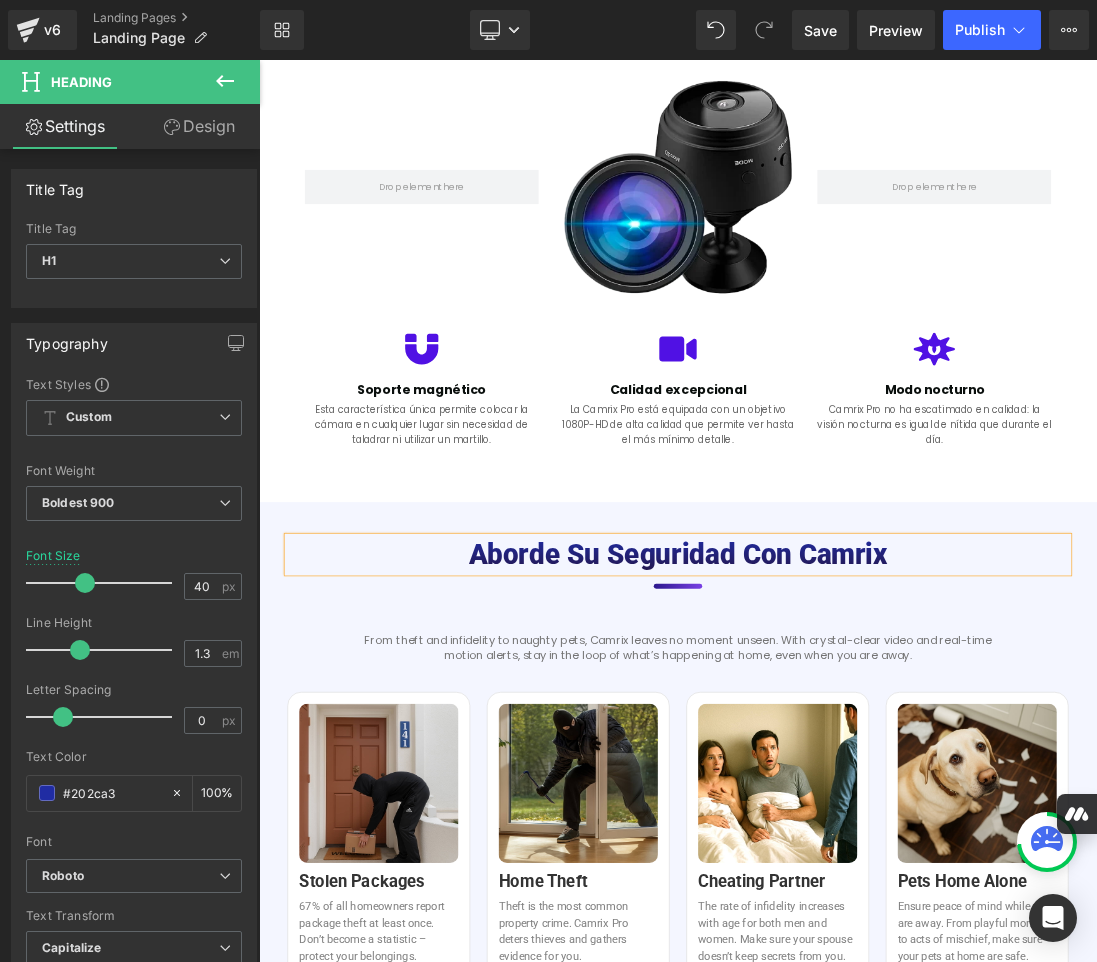scroll, scrollTop: 1600, scrollLeft: 0, axis: vertical 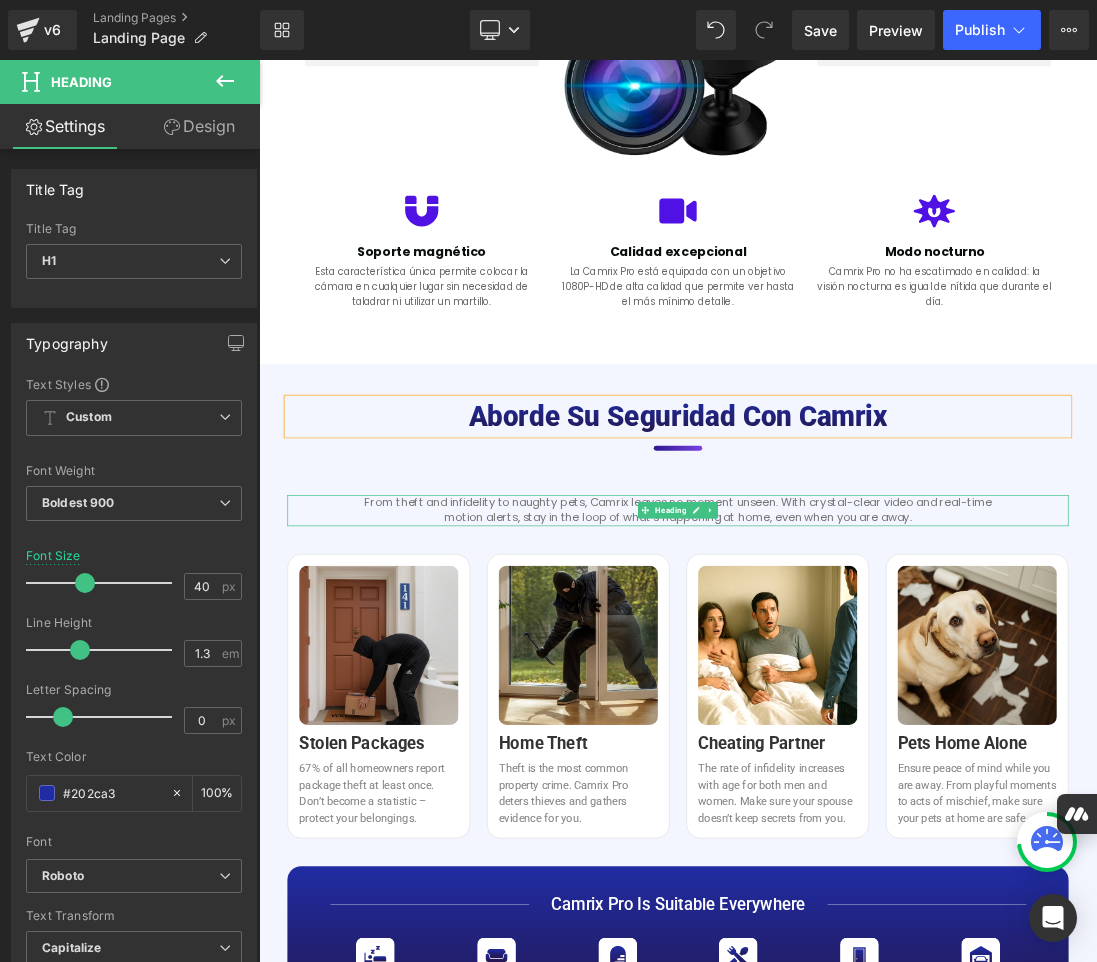 click on "From theft and infidelity to naughty pets, Camrix leaves no moment unseen. With crystal-clear video and real-time motion alerts, stay in the loop of what’s happening at home, even when you are away." at bounding box center [864, 710] 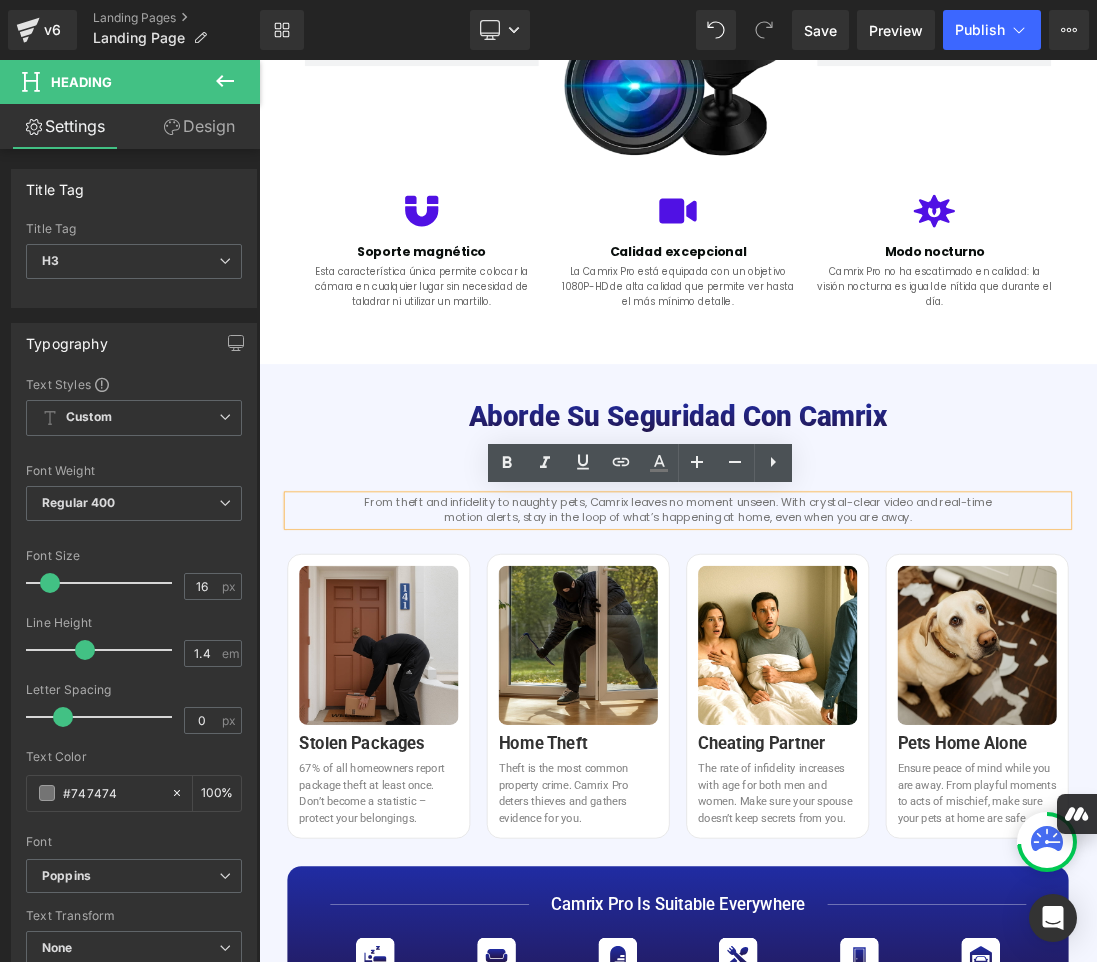 click on "From theft and infidelity to naughty pets, Camrix leaves no moment unseen. With crystal-clear video and real-time motion alerts, stay in the loop of what’s happening at home, even when you are away." at bounding box center [864, 710] 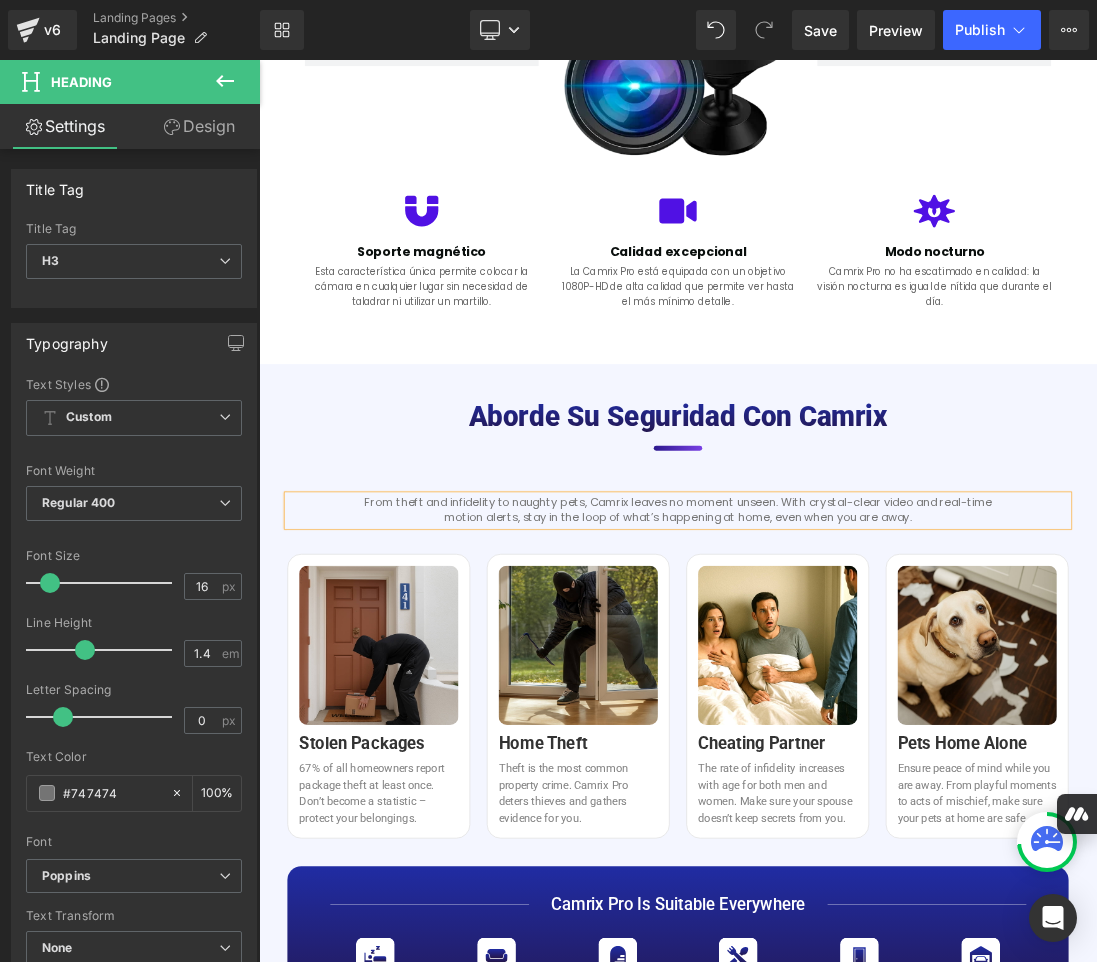 copy on "From theft and infidelity to naughty pets, Camrix leaves no moment unseen. With crystal-clear video and real-time motion alerts, stay in the loop of what’s happening at home, even when you are away." 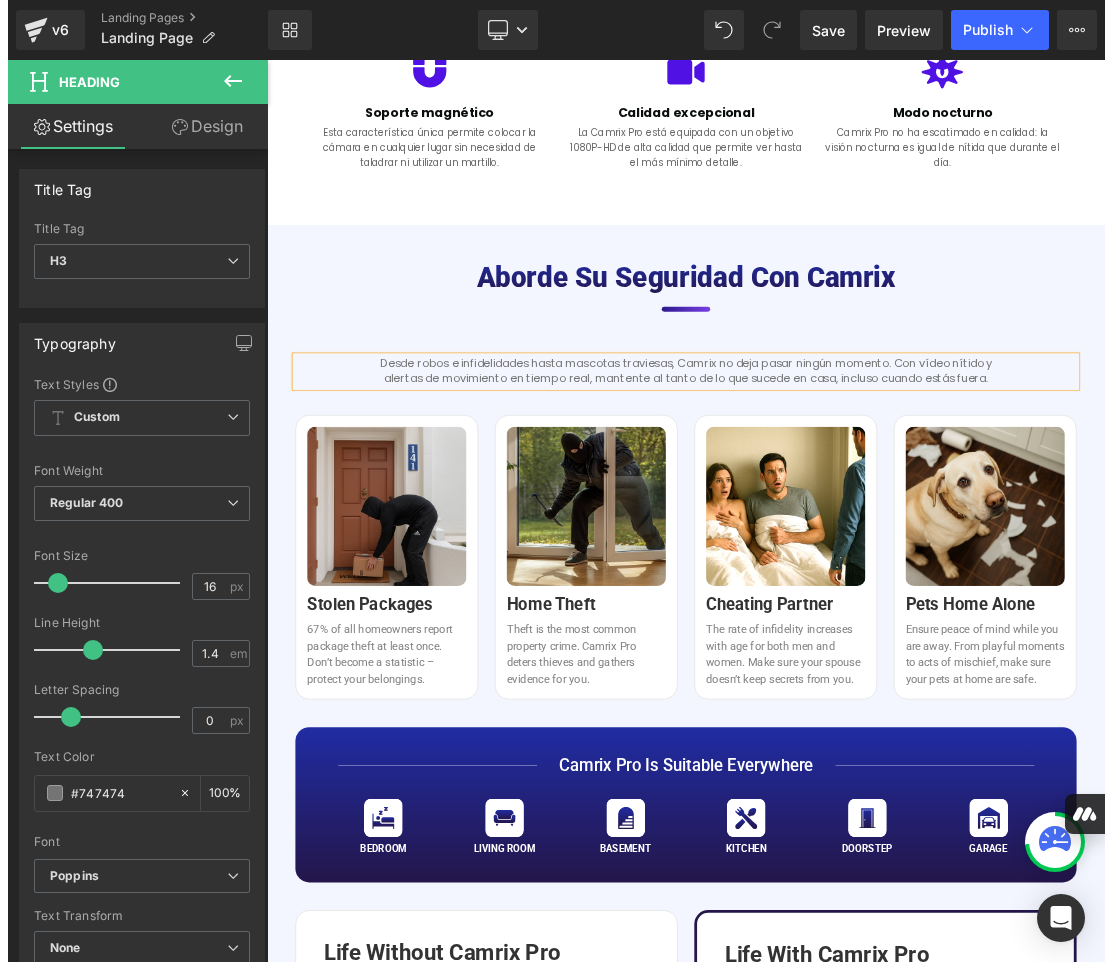 scroll, scrollTop: 1900, scrollLeft: 0, axis: vertical 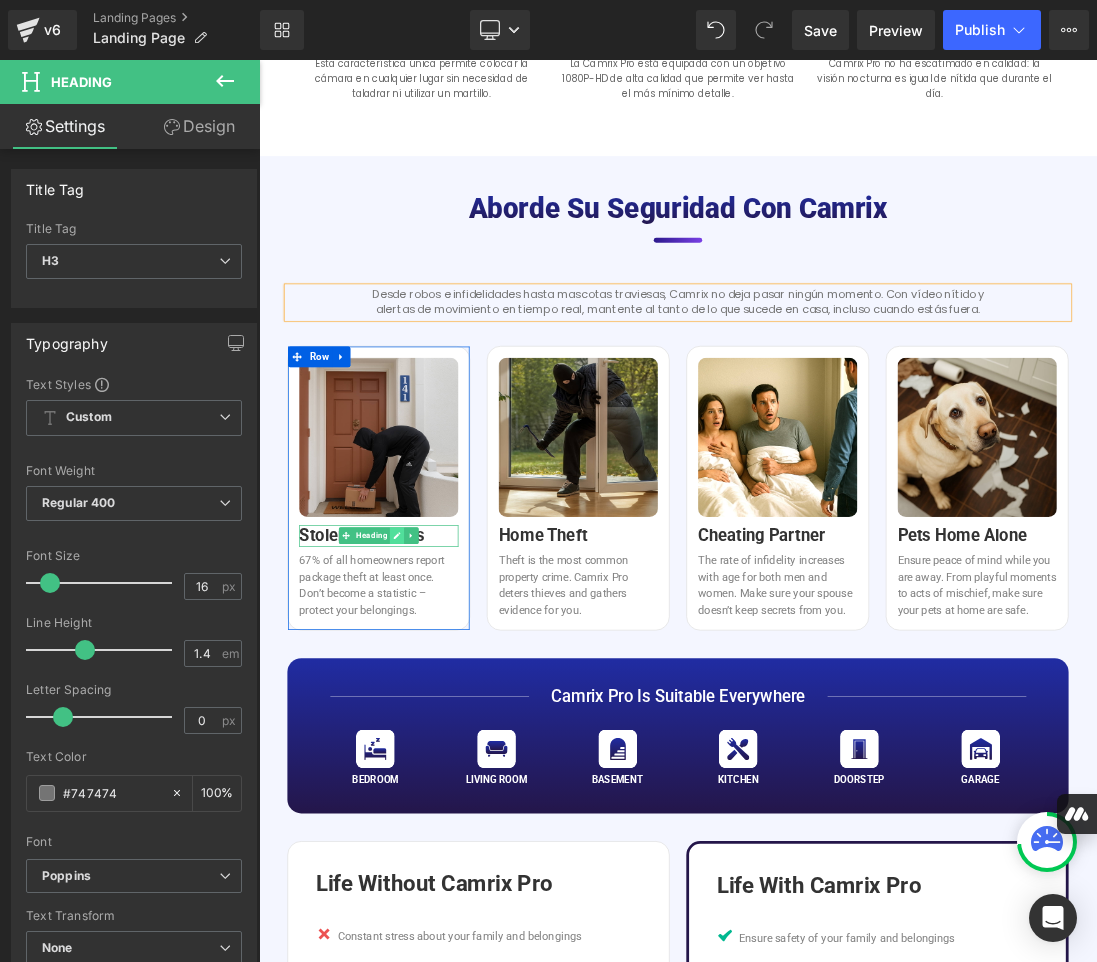 click 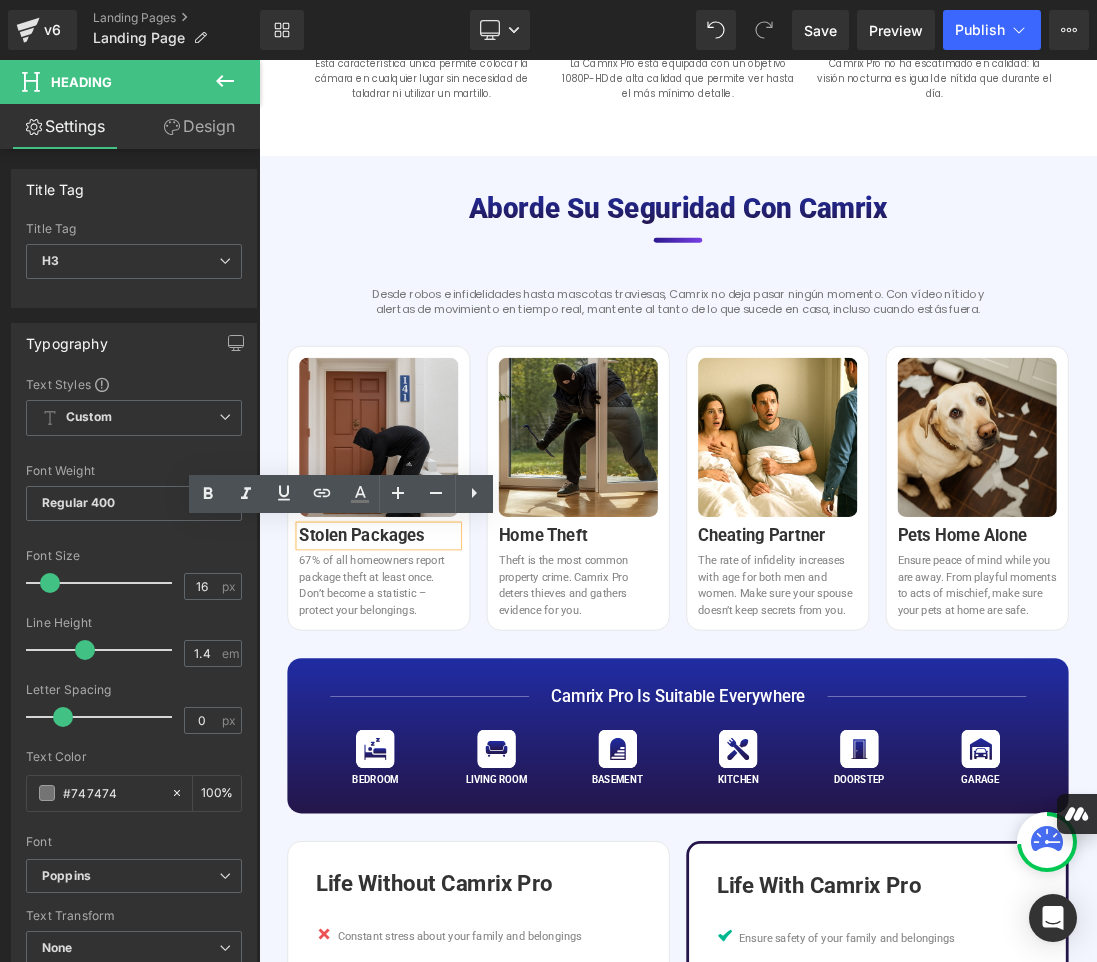 click on "Stolen Packages" at bounding box center (432, 747) 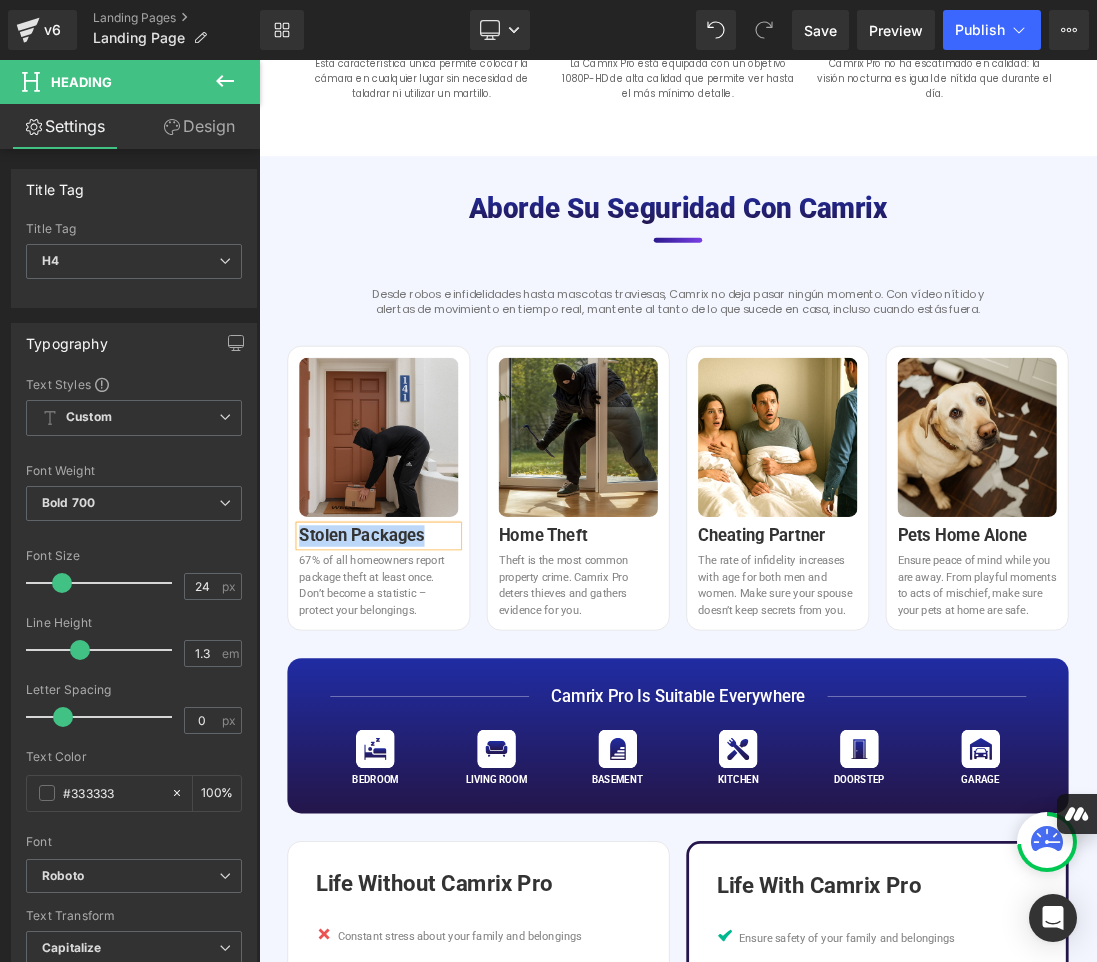 copy on "Stolen Packages" 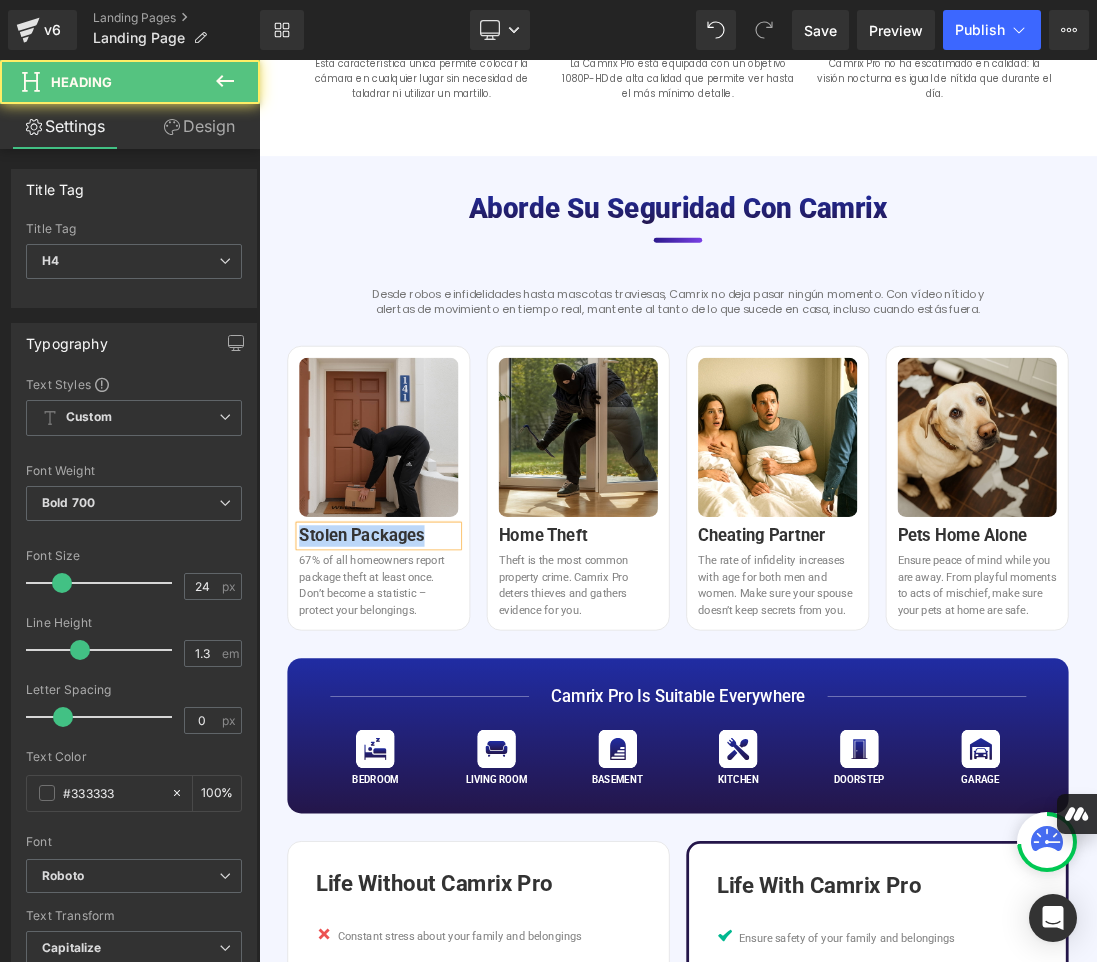 click on "Stolen Packages" at bounding box center (432, 747) 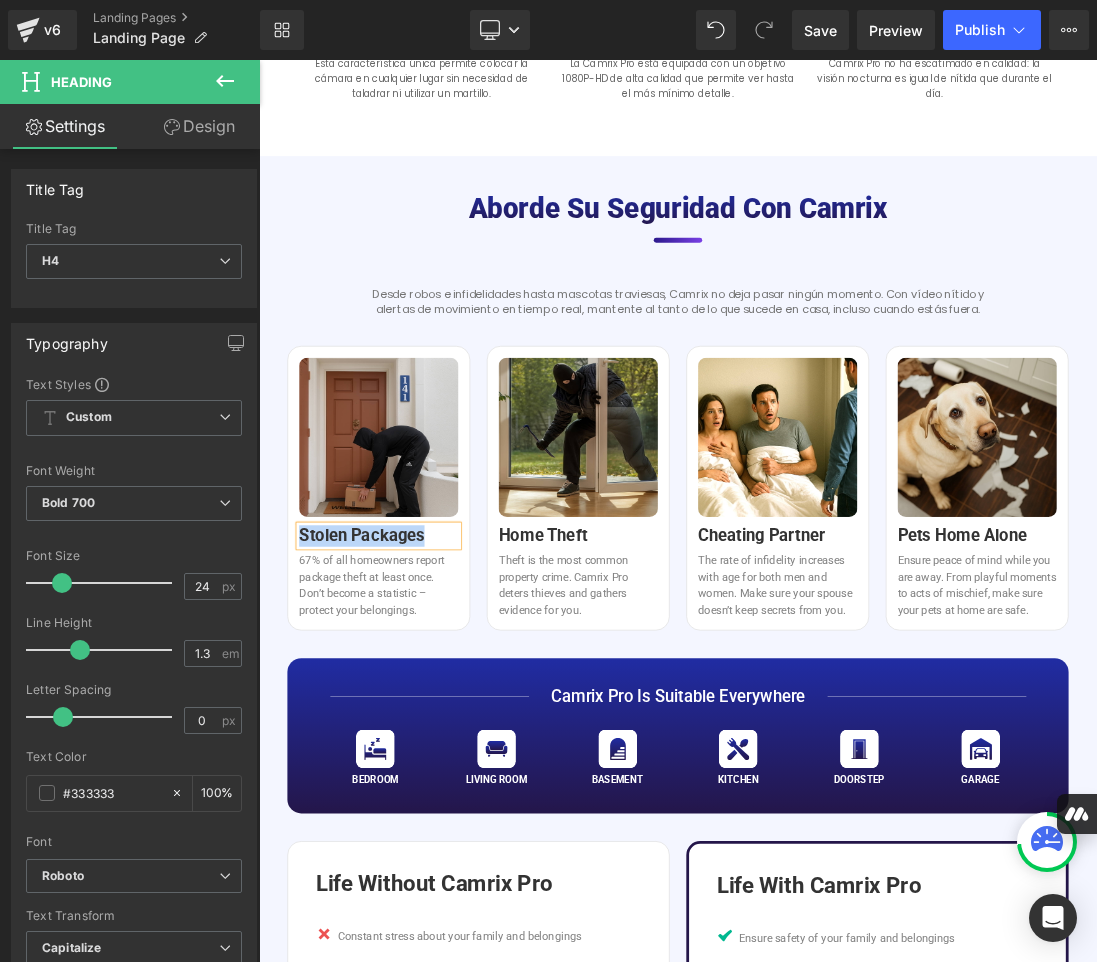 paste 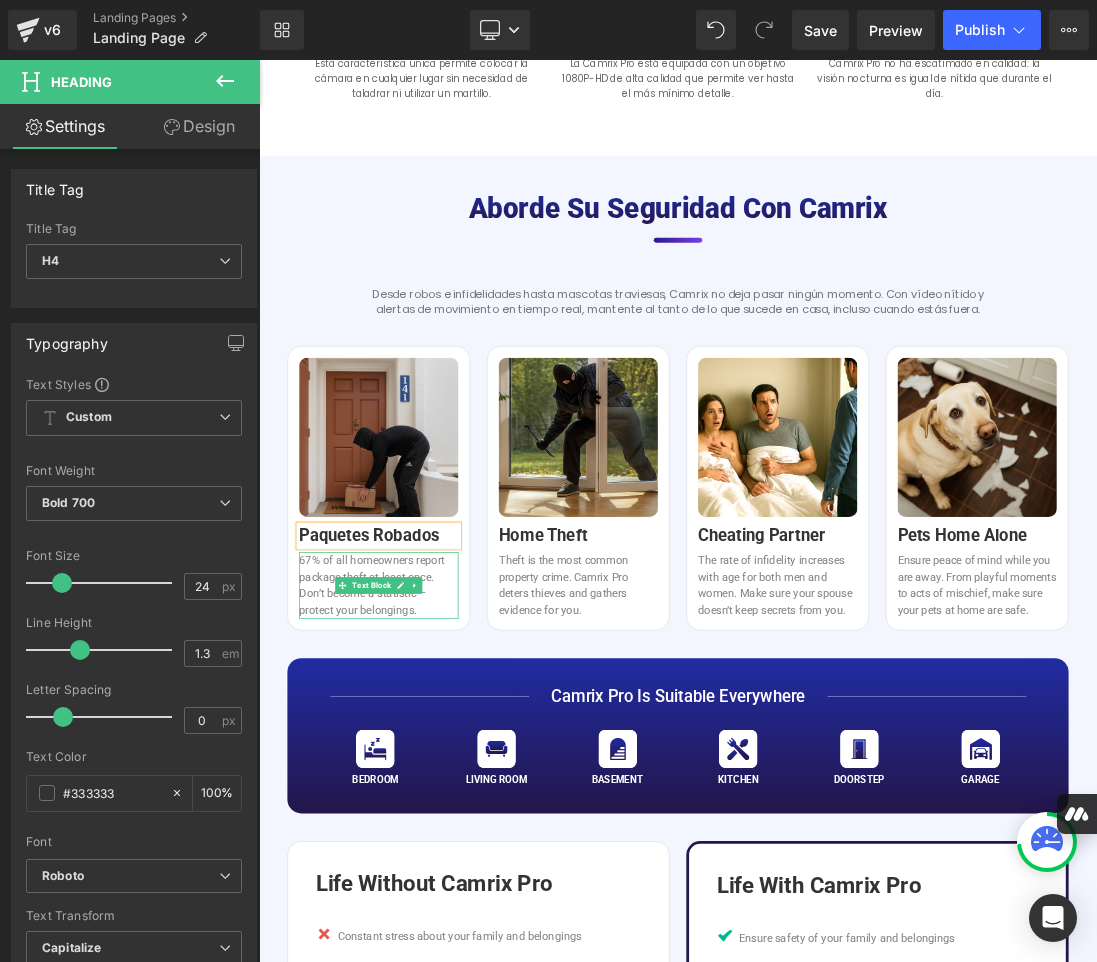 click on "67% of all homeowners report package theft at least once. Don’t become a statistic – protect your belongings." at bounding box center (432, 819) 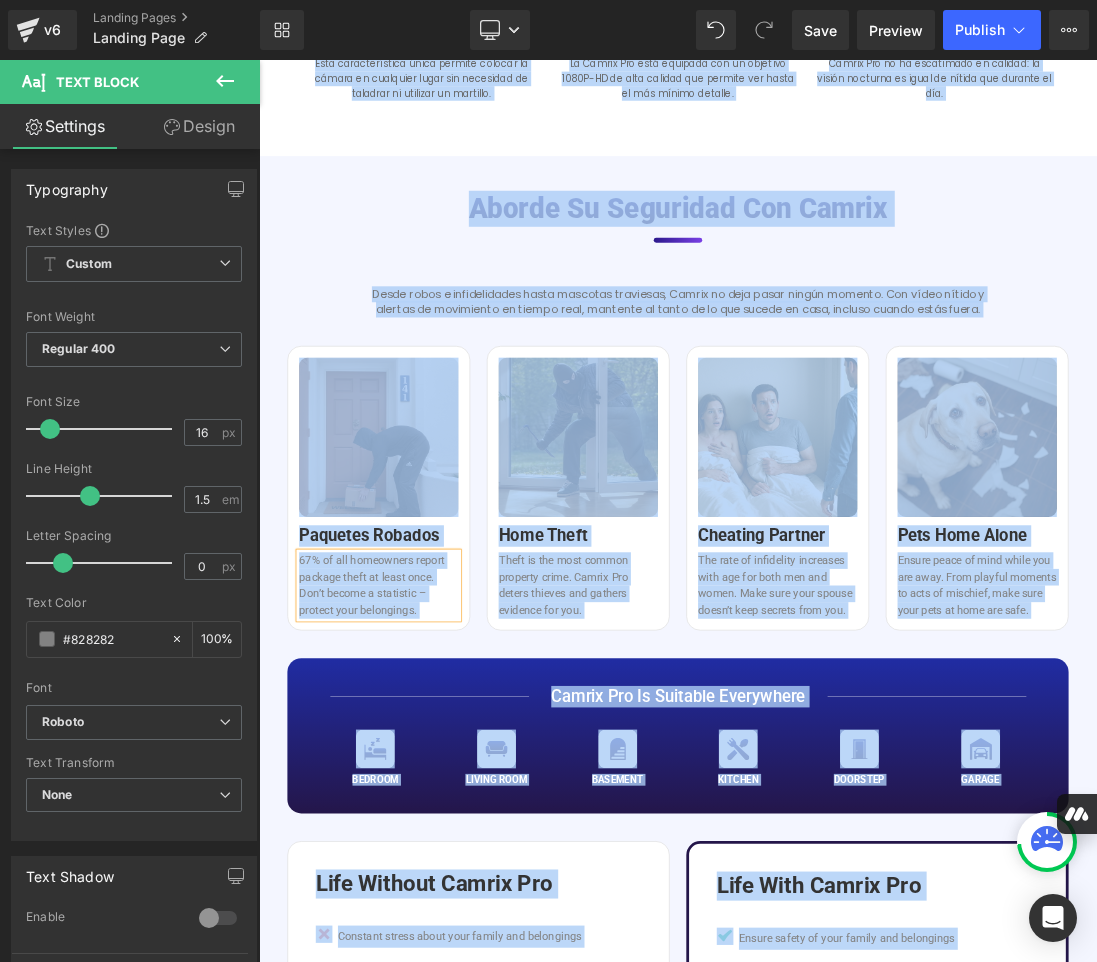 click on "67% of all homeowners report package theft at least once. Don’t become a statistic – protect your belongings." at bounding box center (432, 819) 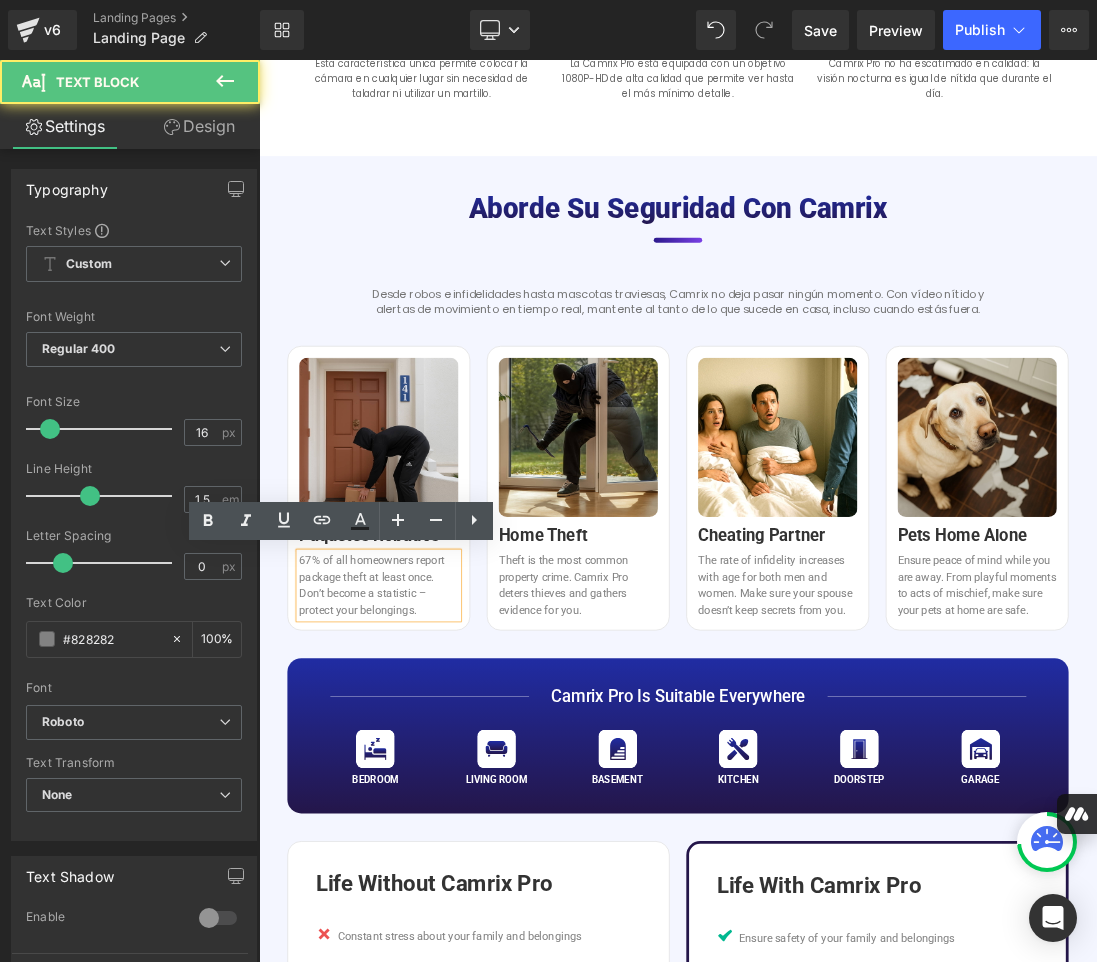 click on "67% of all homeowners report package theft at least once. Don’t become a statistic – protect your belongings." at bounding box center [432, 819] 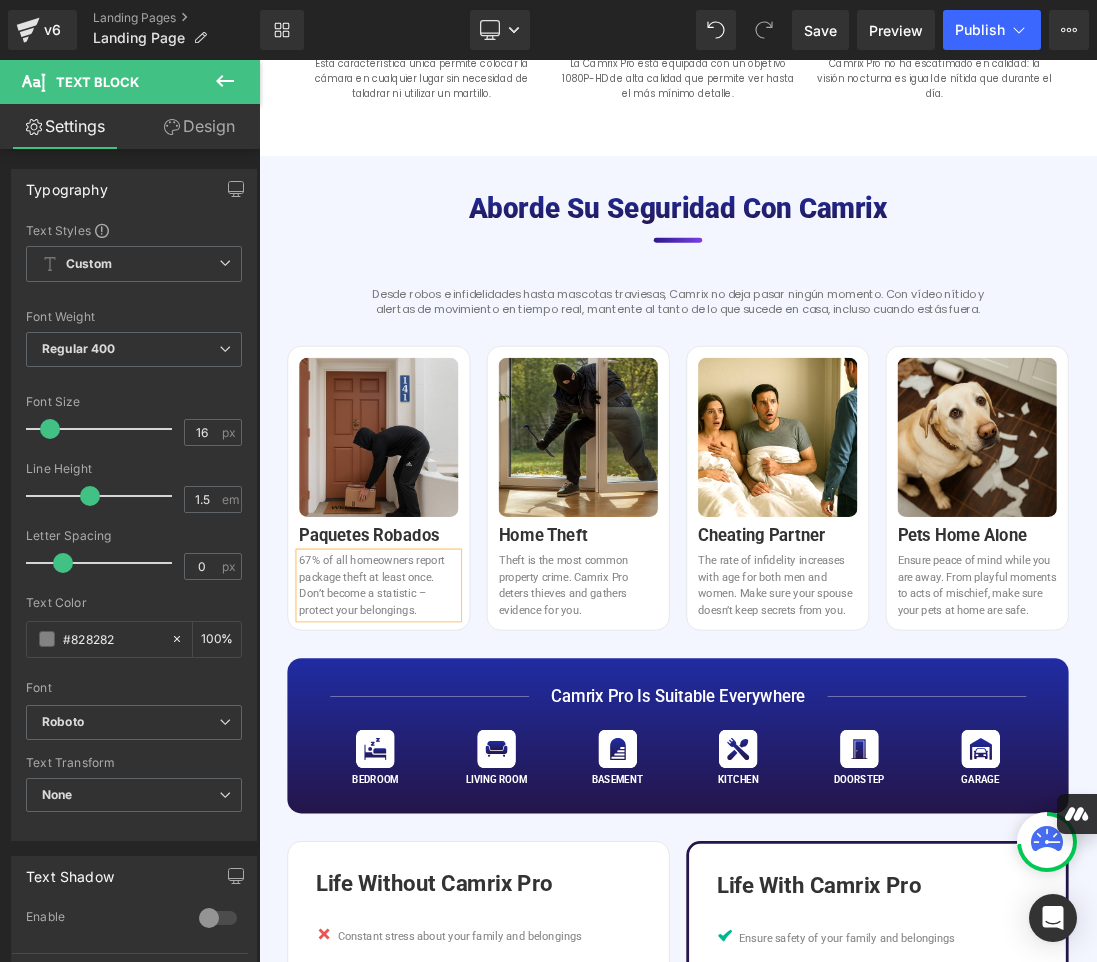 copy on "67% of all homeowners report package theft at least once. Don’t become a statistic – protect your belongings." 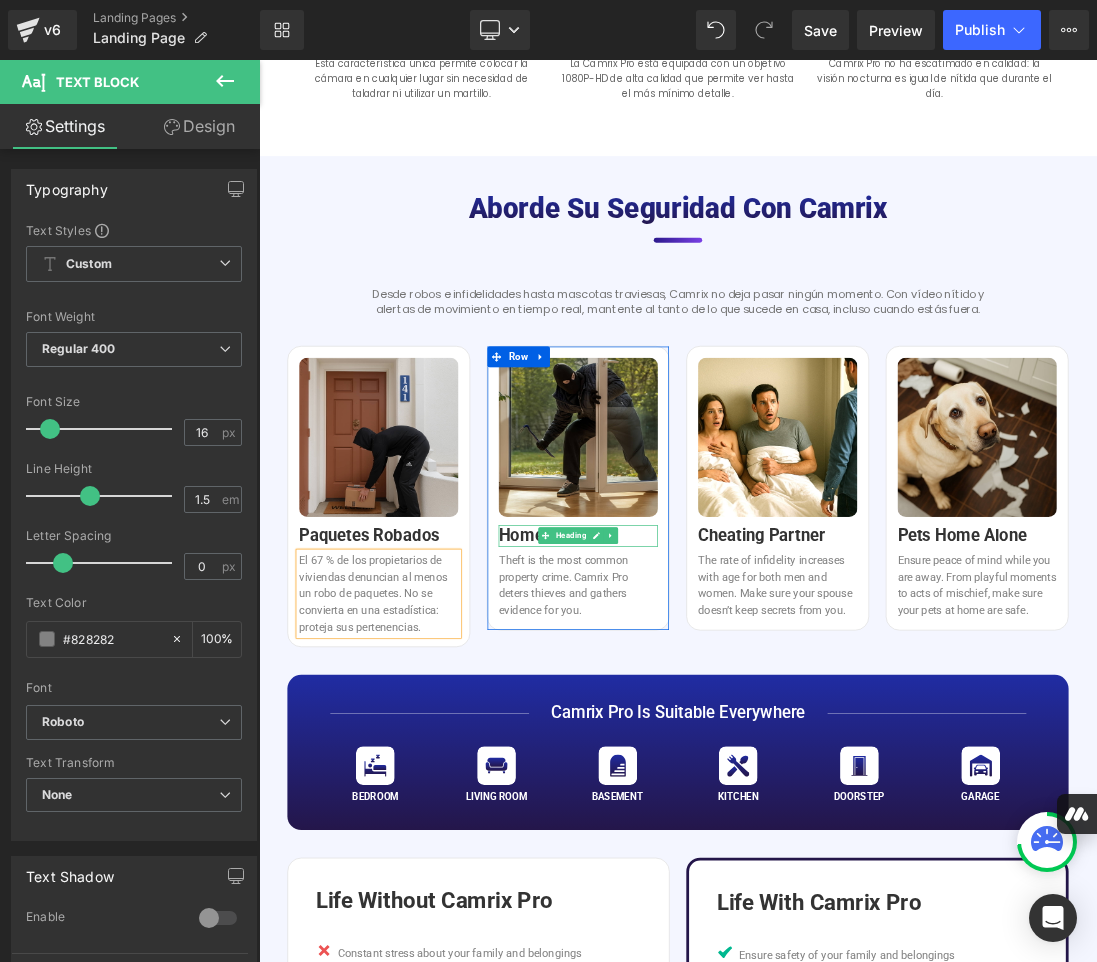 click on "Home Theft" at bounding box center [720, 747] 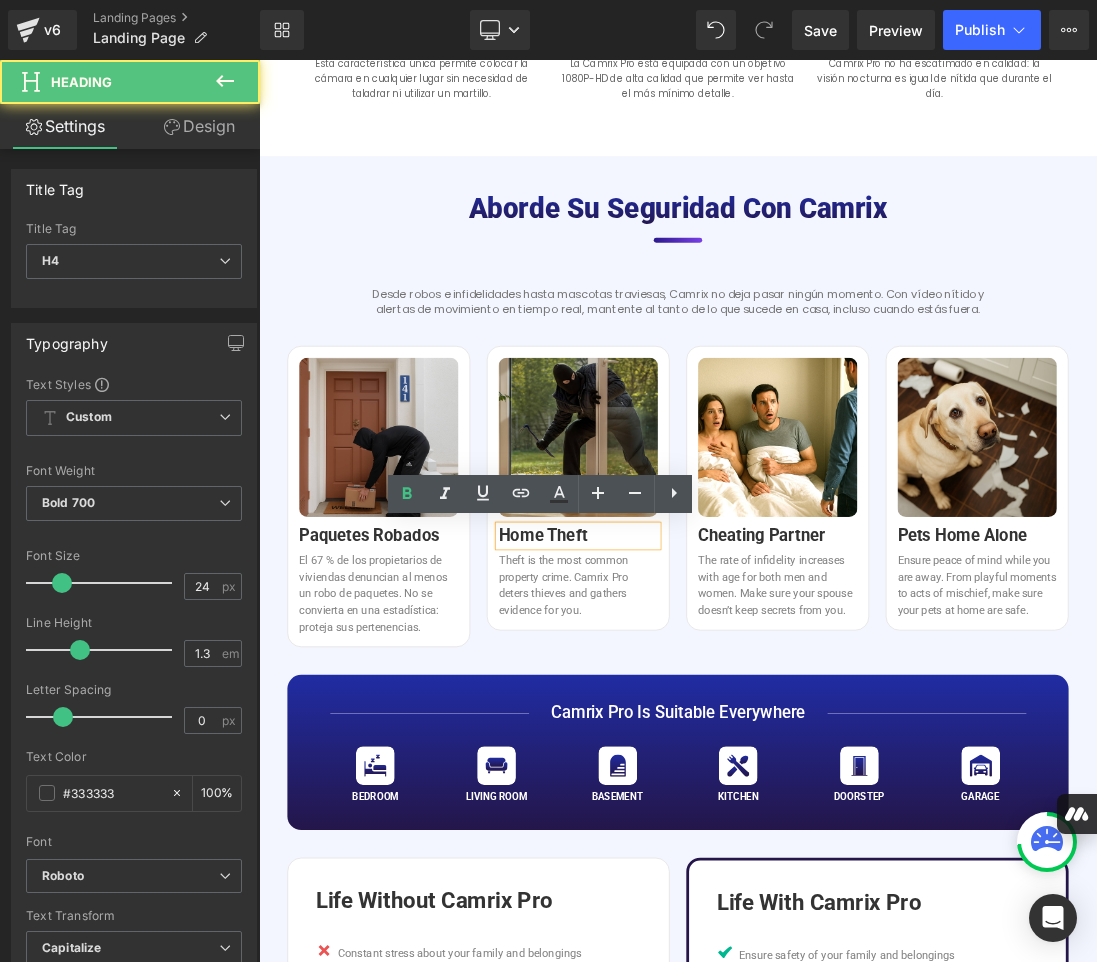 click on "Home Theft" at bounding box center [720, 747] 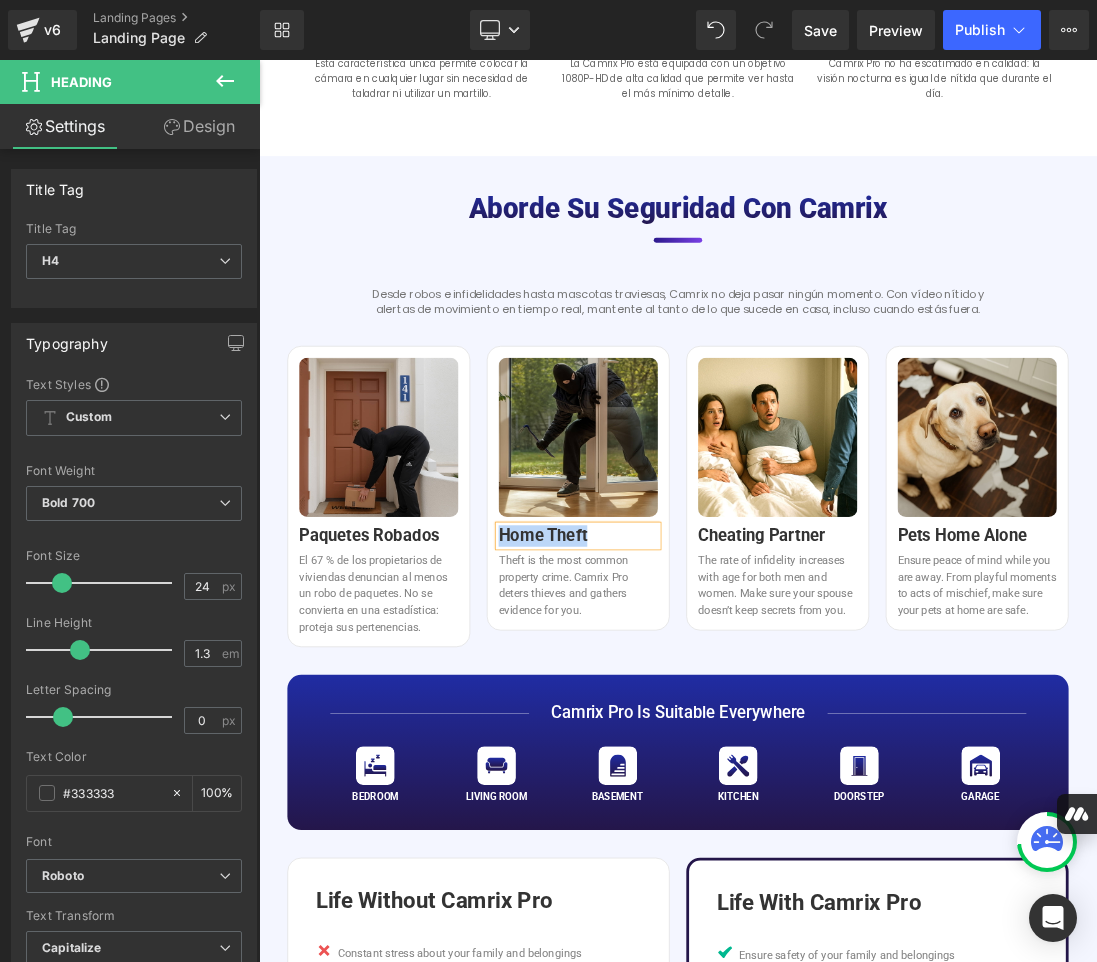 copy on "Home Theft" 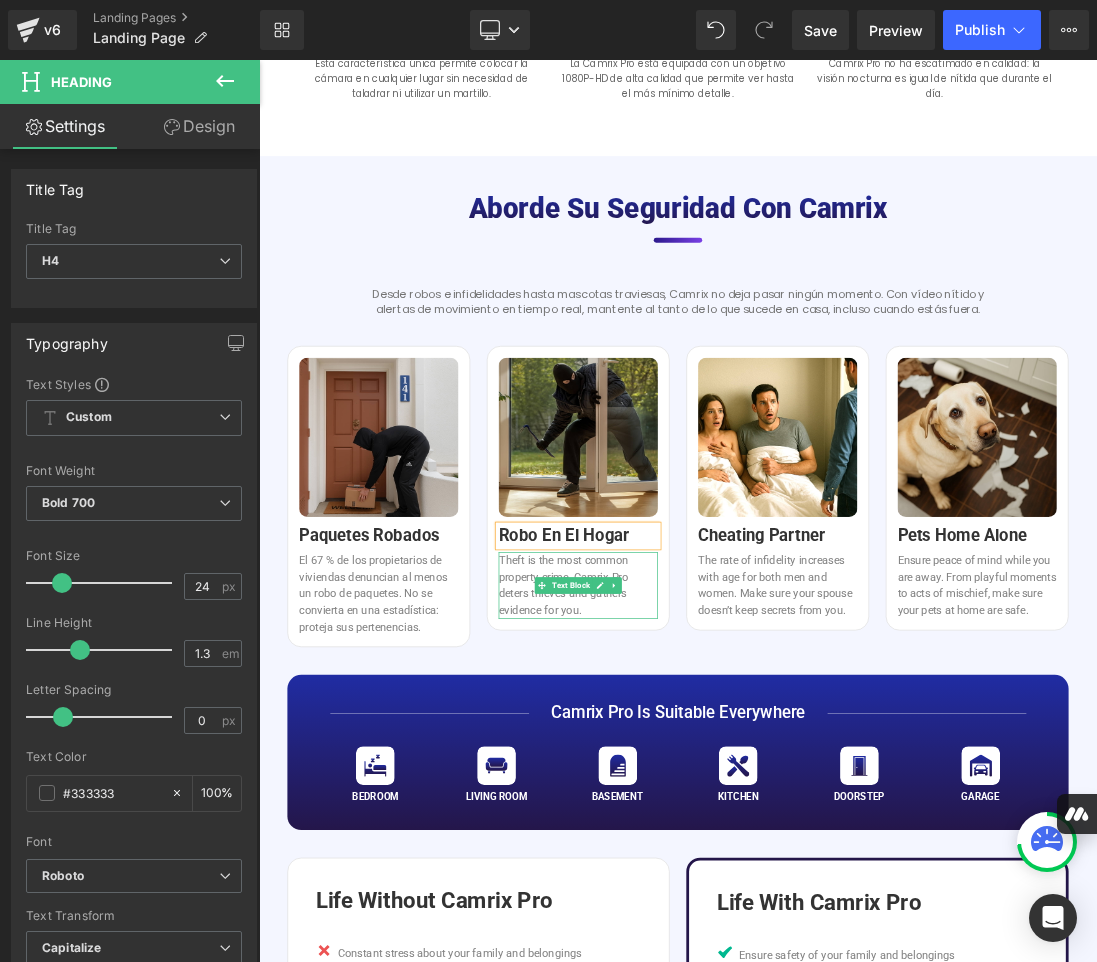 click on "Theft is the most common property crime. Camrix Pro deters thieves and gathers evidence for you." at bounding box center (720, 819) 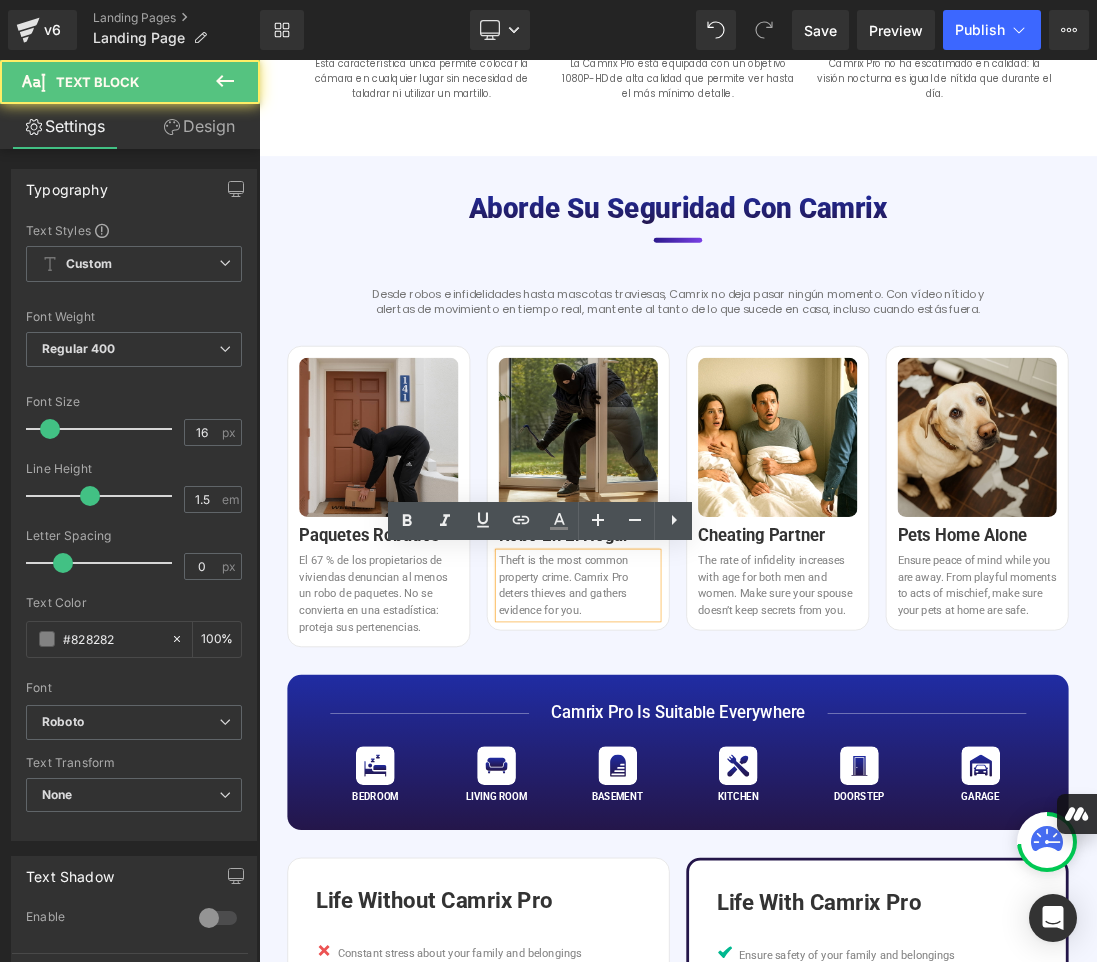 click on "Theft is the most common property crime. Camrix Pro deters thieves and gathers evidence for you." at bounding box center [720, 819] 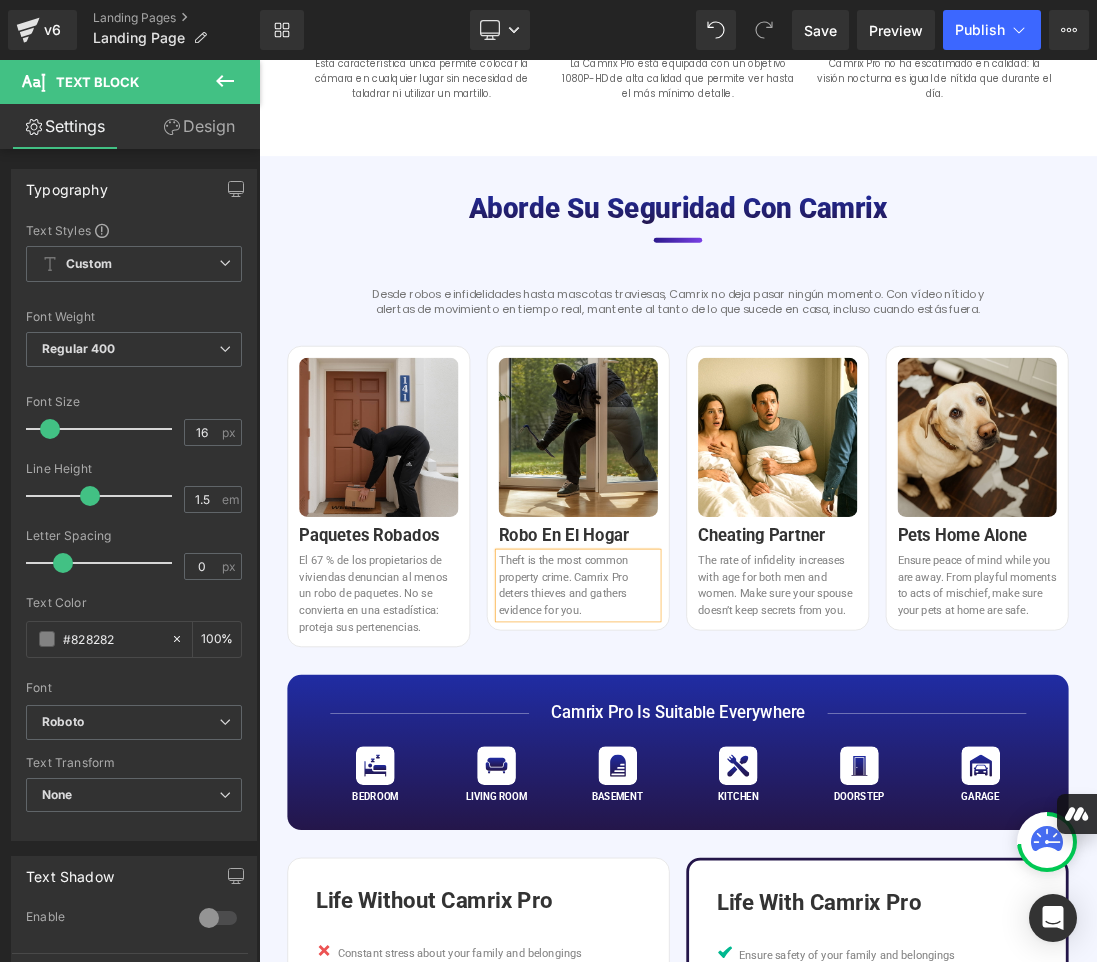 copy on "Theft is the most common property crime. Camrix Pro deters thieves and gathers evidence for you." 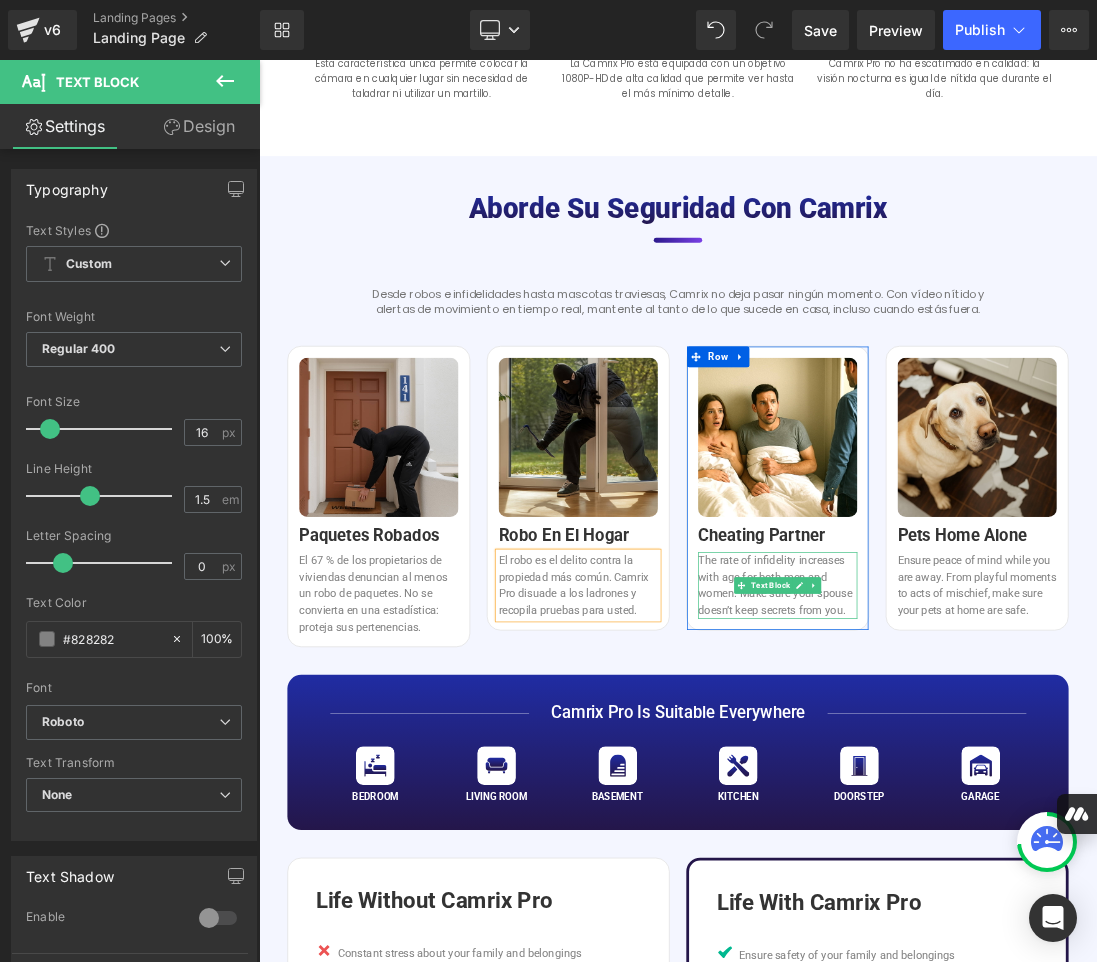 click on "The rate of infidelity increases with age for both men and women. Make sure your spouse doesn’t keep secrets from you." at bounding box center [1008, 819] 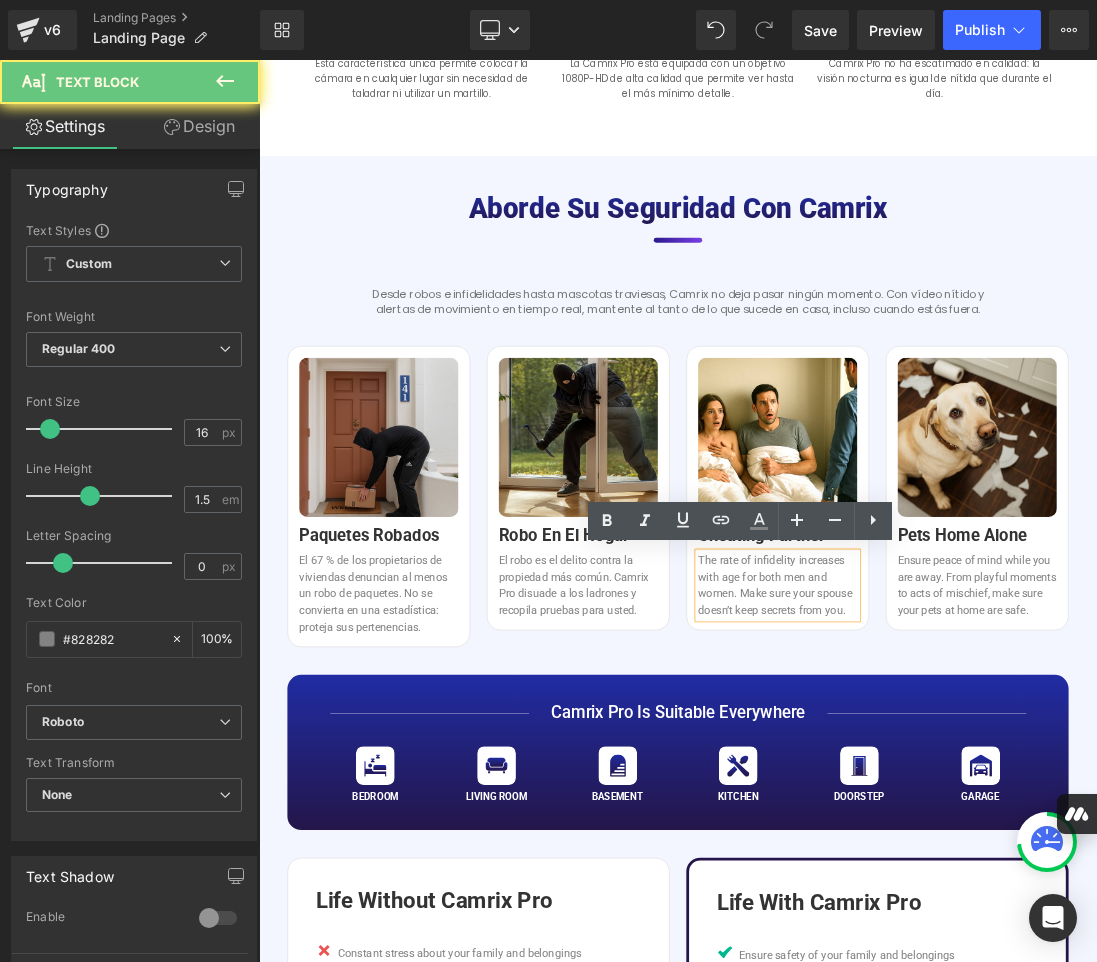 click on "The rate of infidelity increases with age for both men and women. Make sure your spouse doesn’t keep secrets from you." at bounding box center (1008, 819) 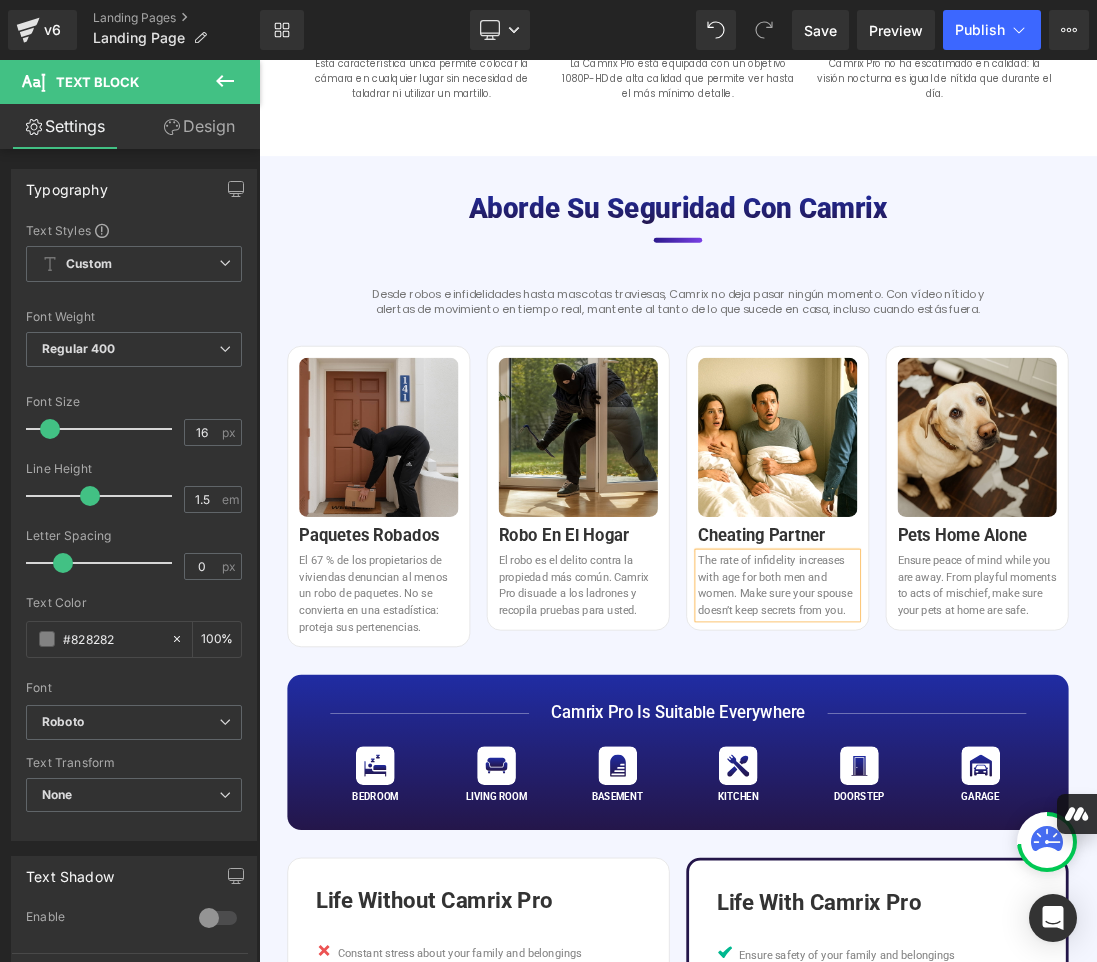 copy on "The rate of infidelity increases with age for both men and women. Make sure your spouse doesn’t keep secrets from you." 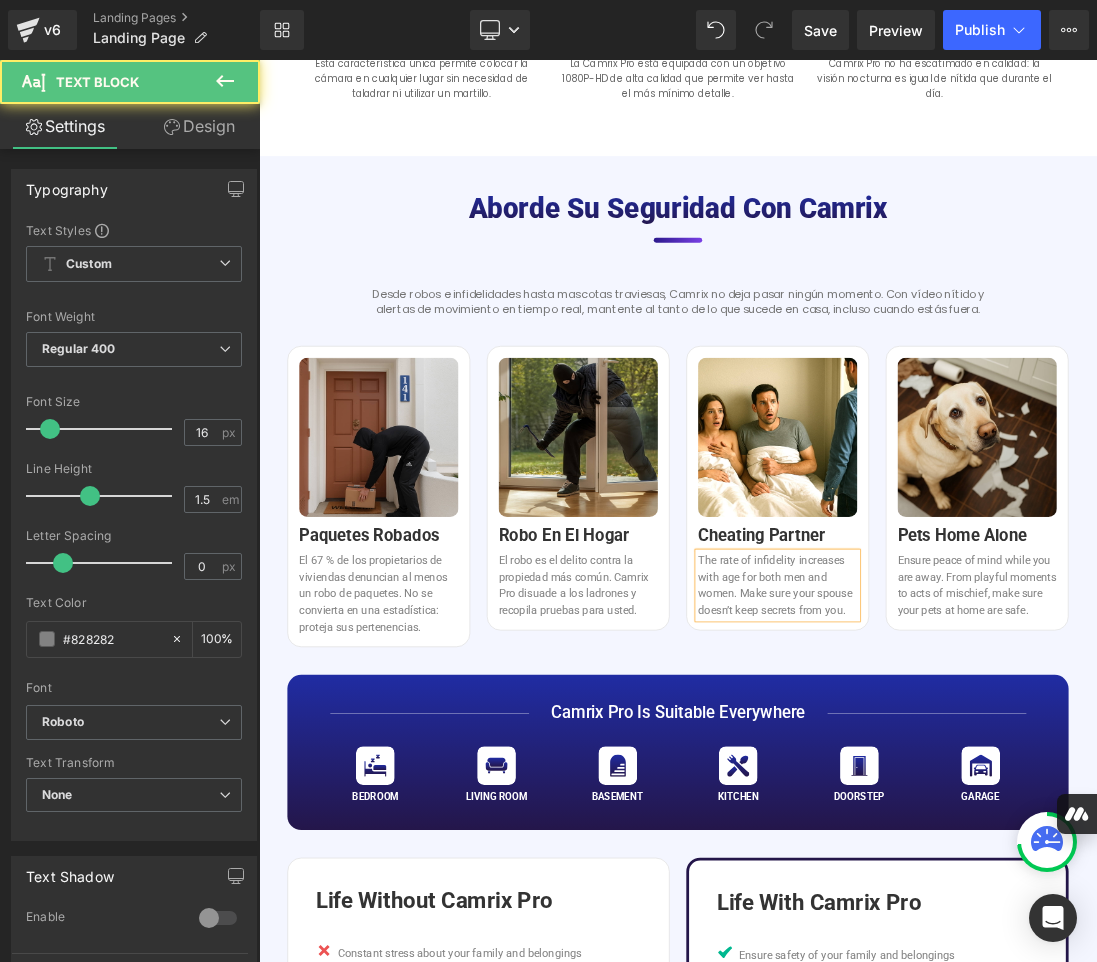 click on "The rate of infidelity increases with age for both men and women. Make sure your spouse doesn’t keep secrets from you." at bounding box center (1008, 819) 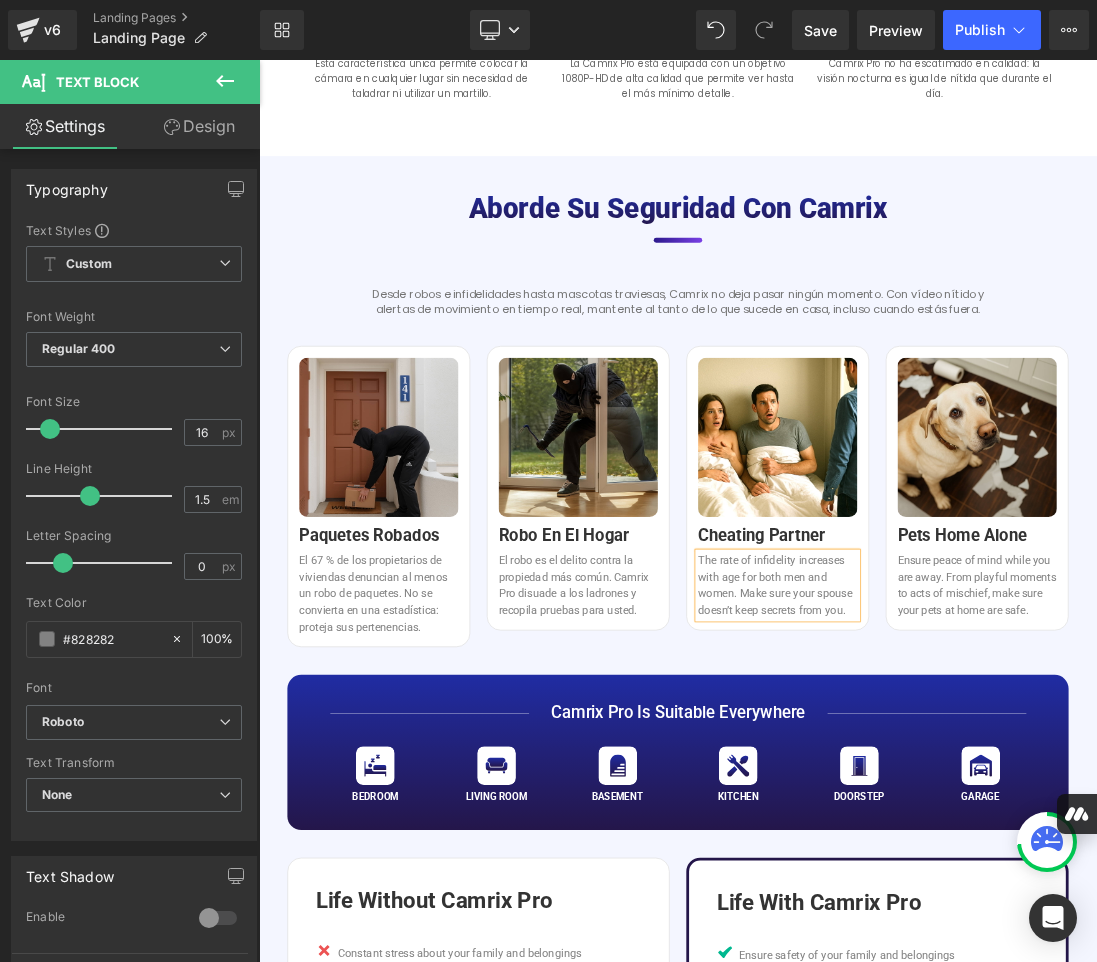 paste 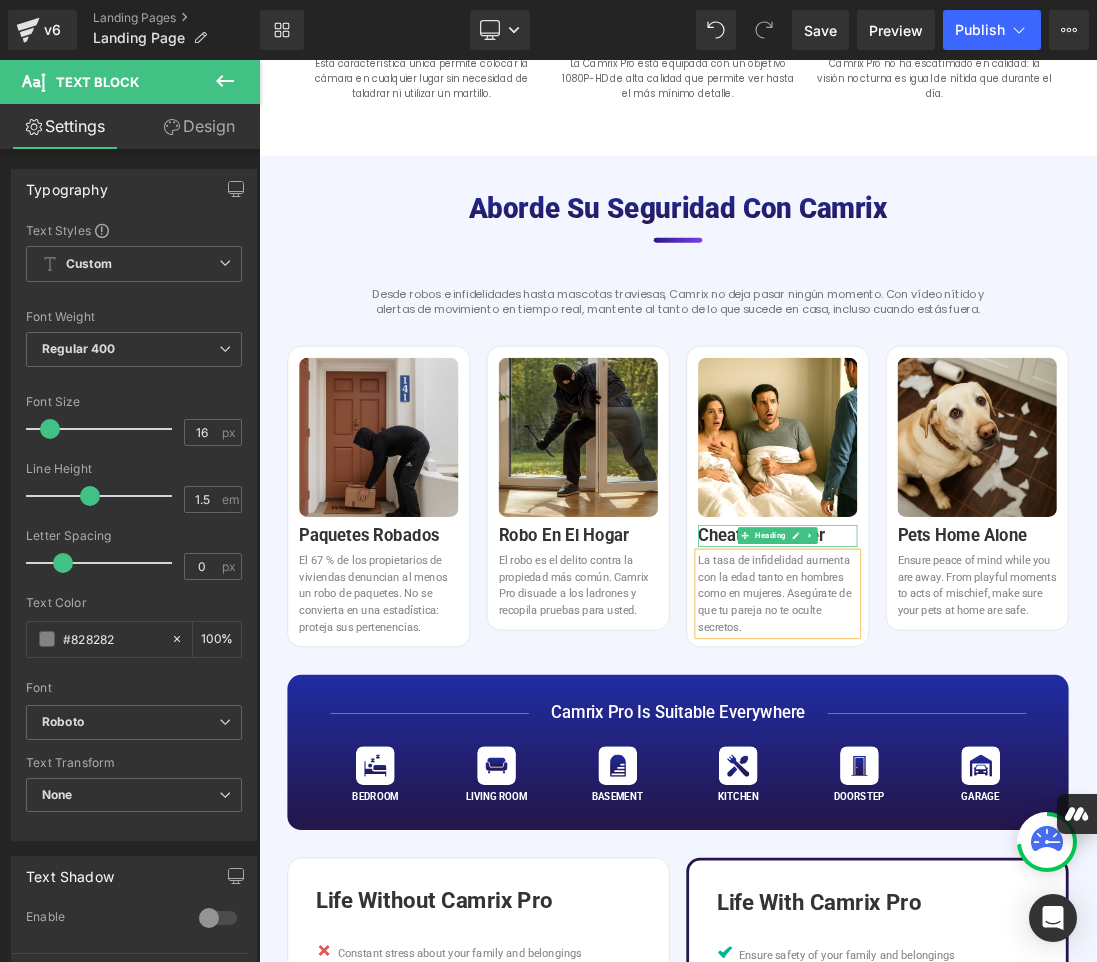 click on "Cheating Partner" at bounding box center (1008, 747) 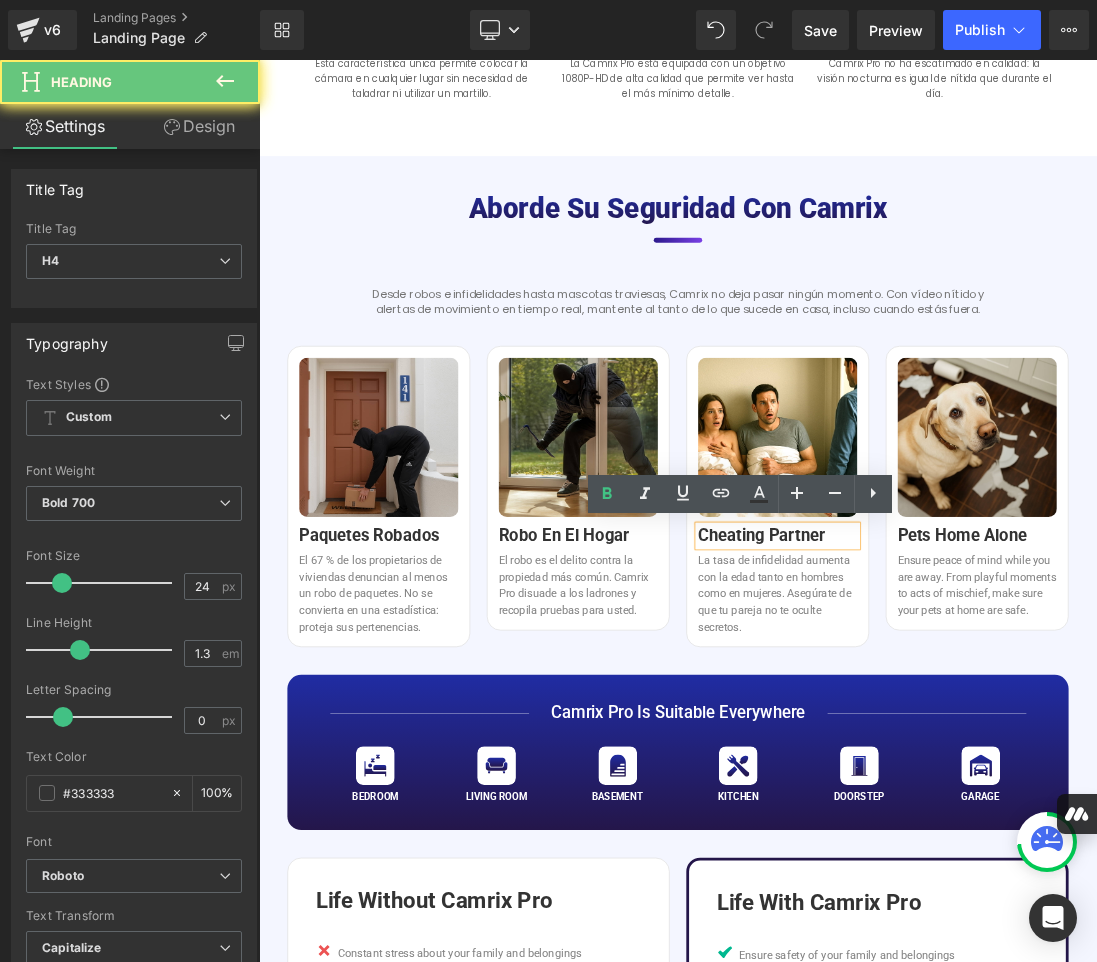 click on "Cheating Partner" at bounding box center (1008, 747) 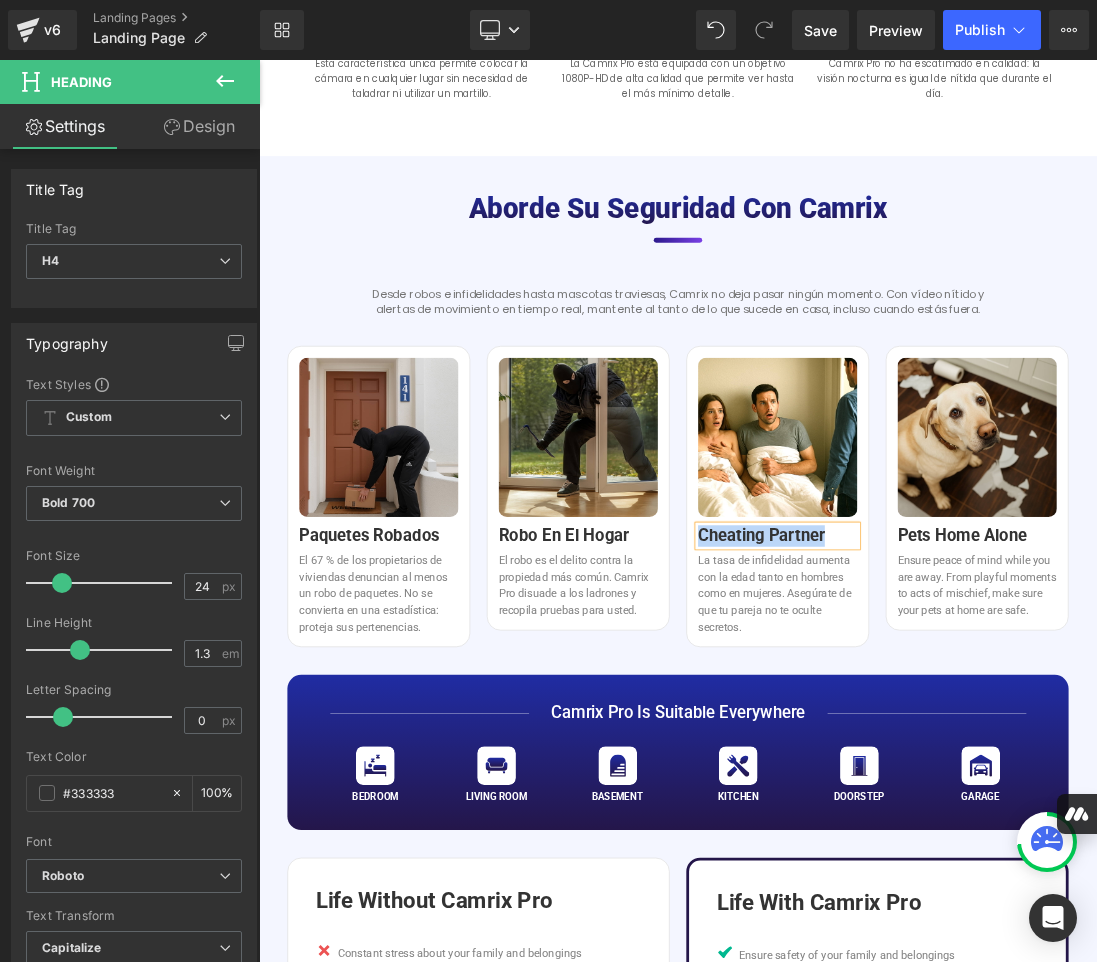 copy on "Cheating Partner" 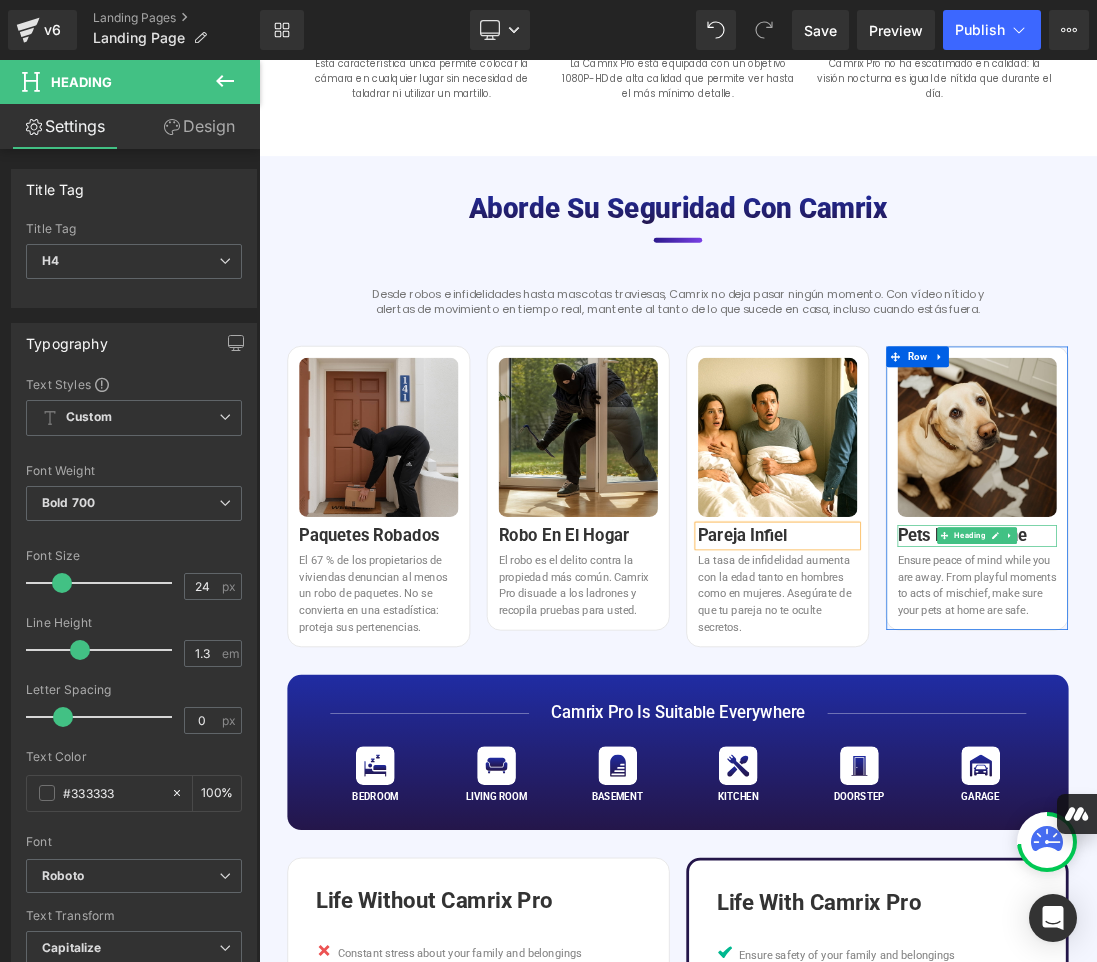 click on "Pets Home Alone" at bounding box center (1296, 747) 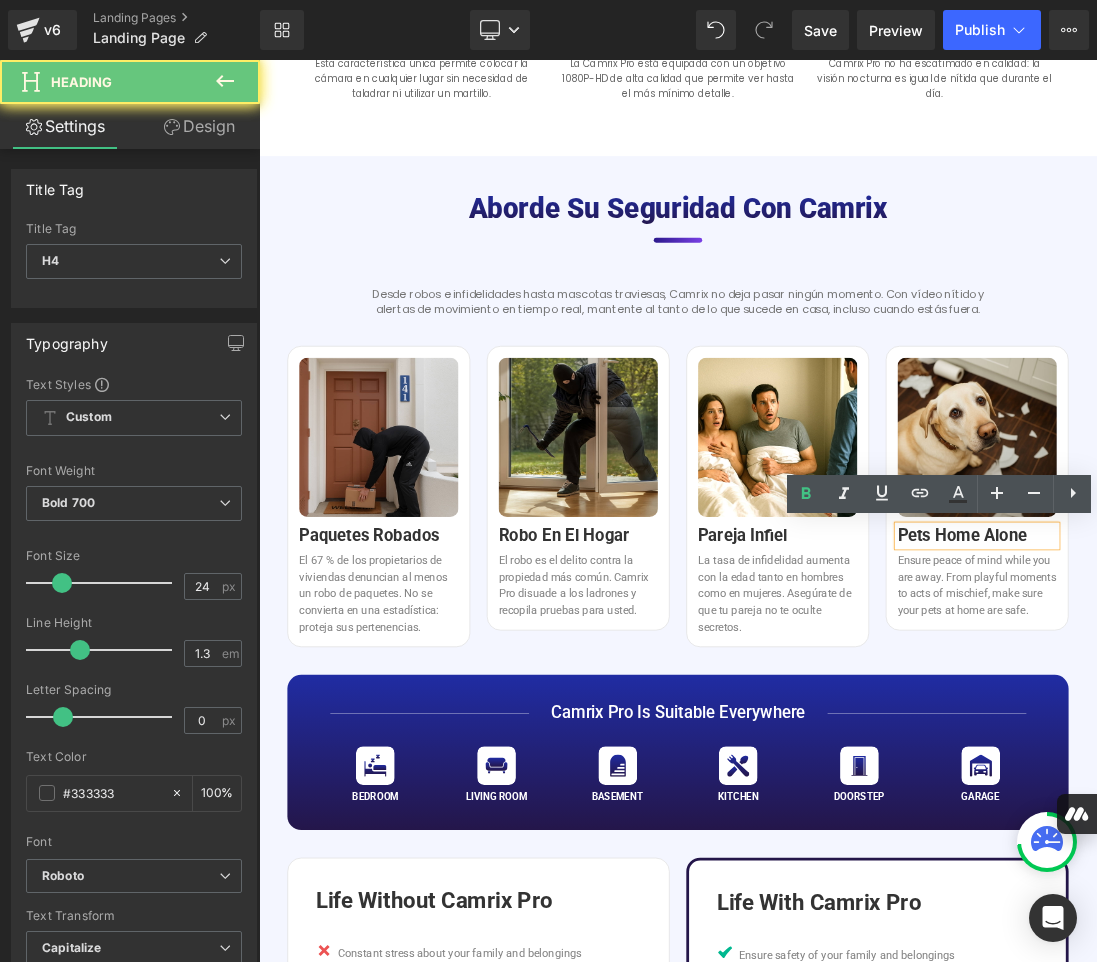 click on "Pets Home Alone" at bounding box center [1296, 747] 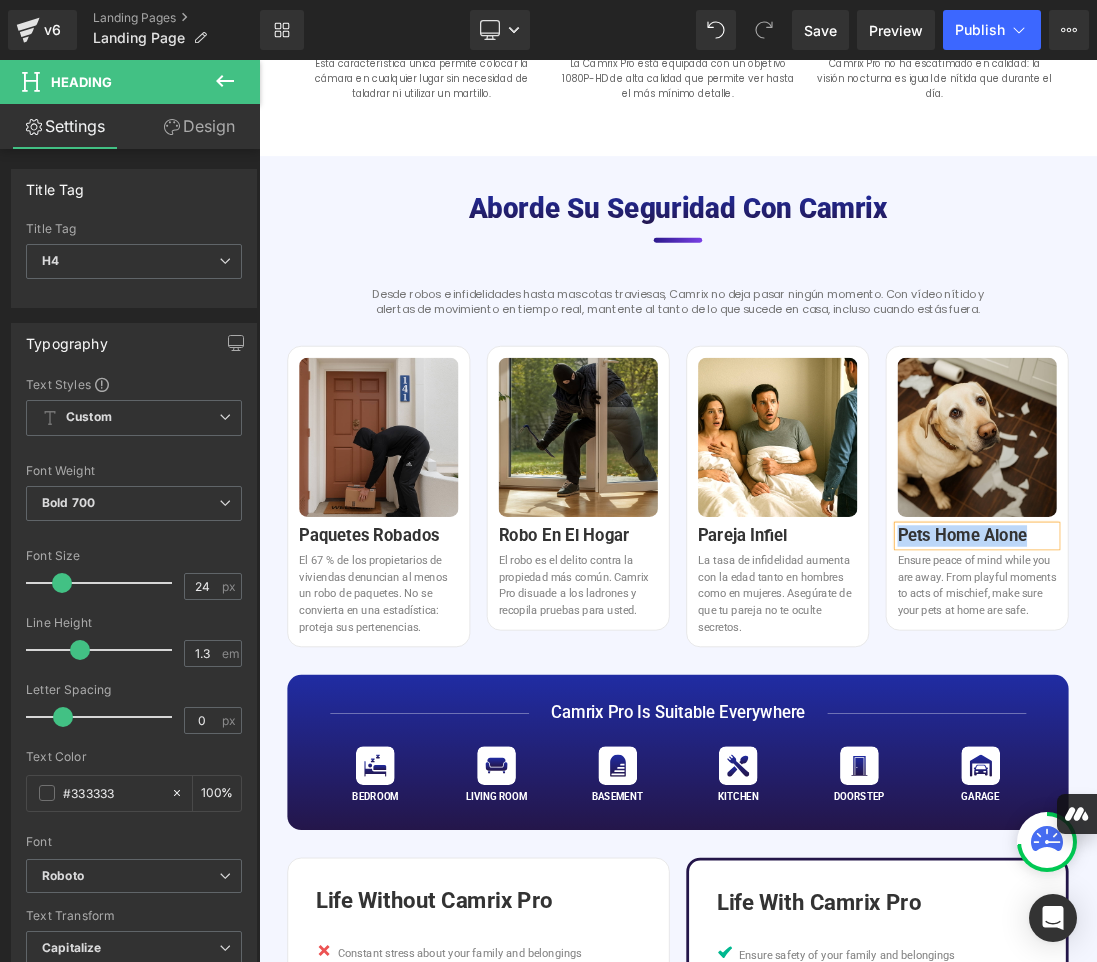 copy on "Pets Home Alone" 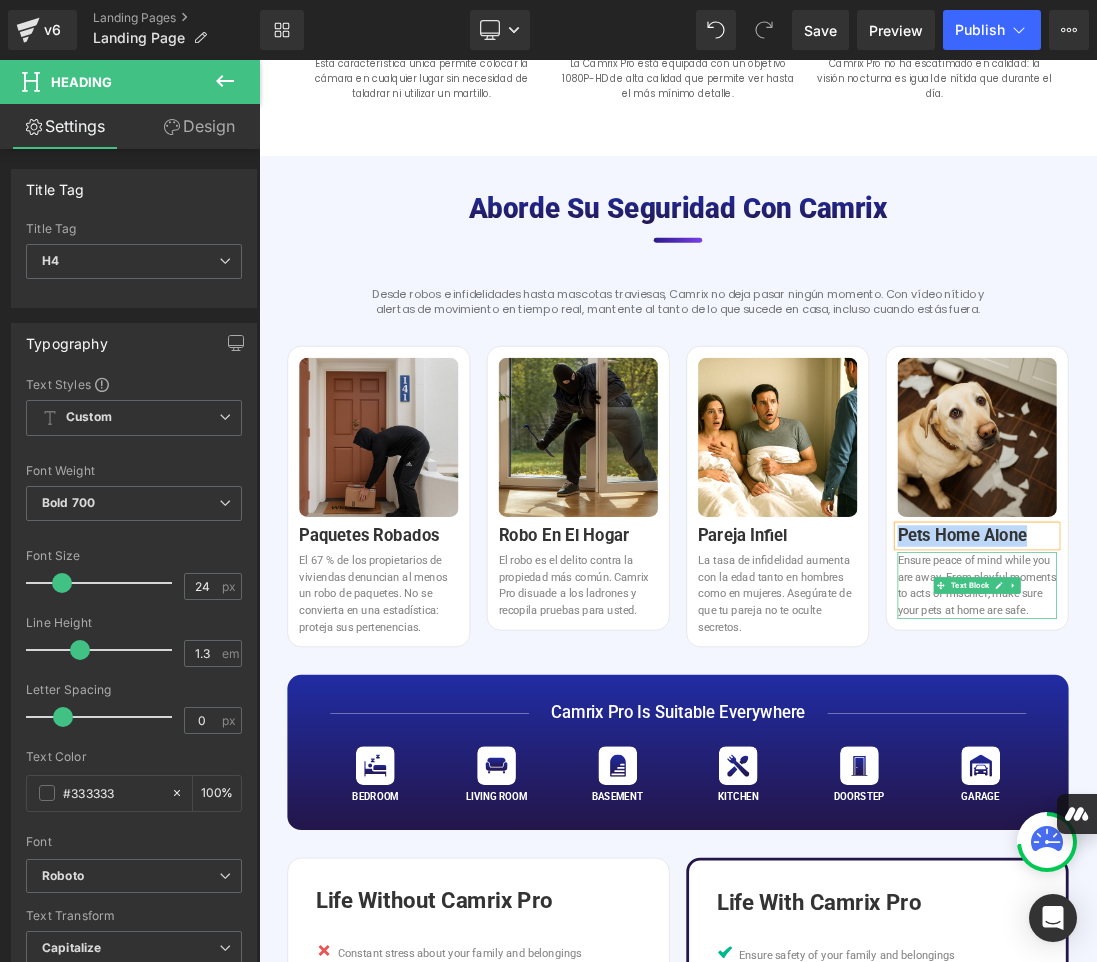 drag, startPoint x: 1201, startPoint y: 846, endPoint x: 1402, endPoint y: 846, distance: 201 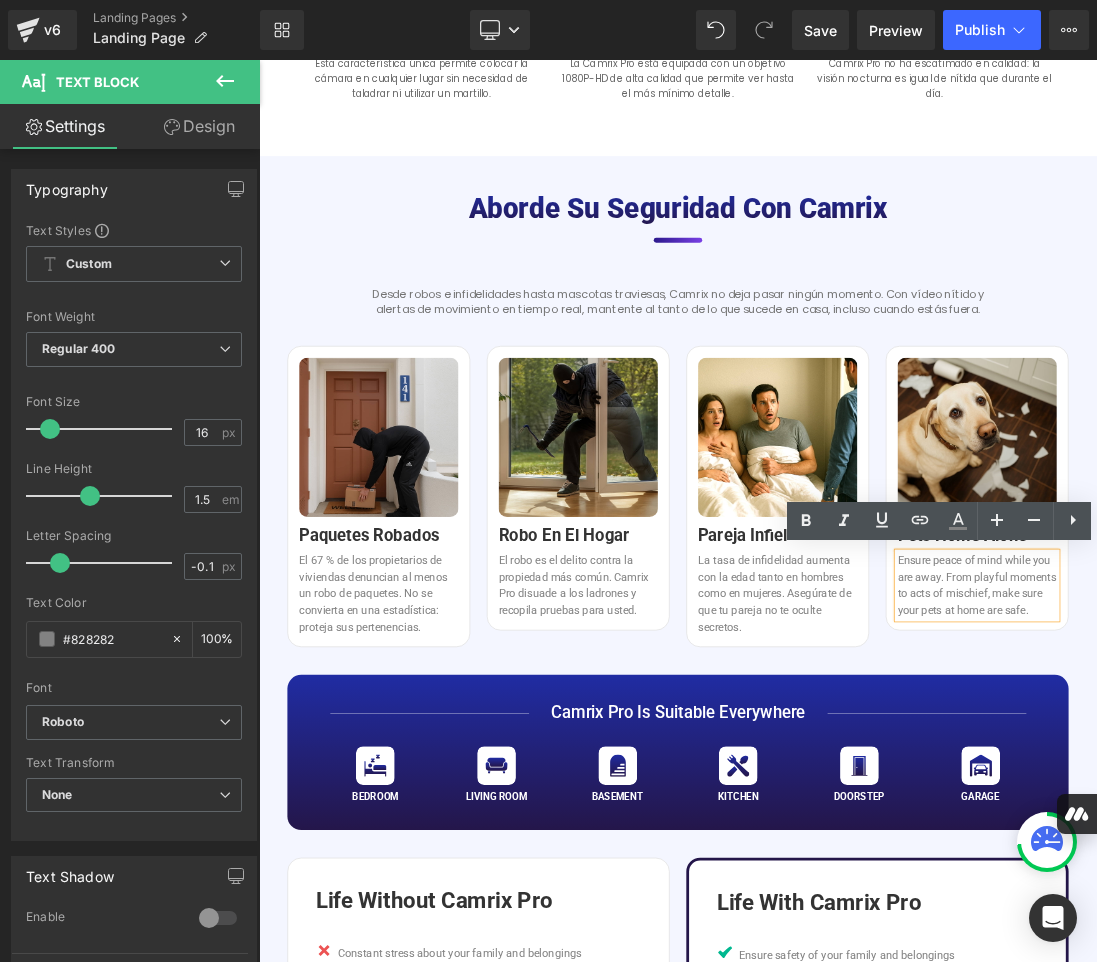 click on "Ensure peace of mind while you are away. From playful moments to acts of mischief, make sure your pets at home are safe." at bounding box center [1296, 819] 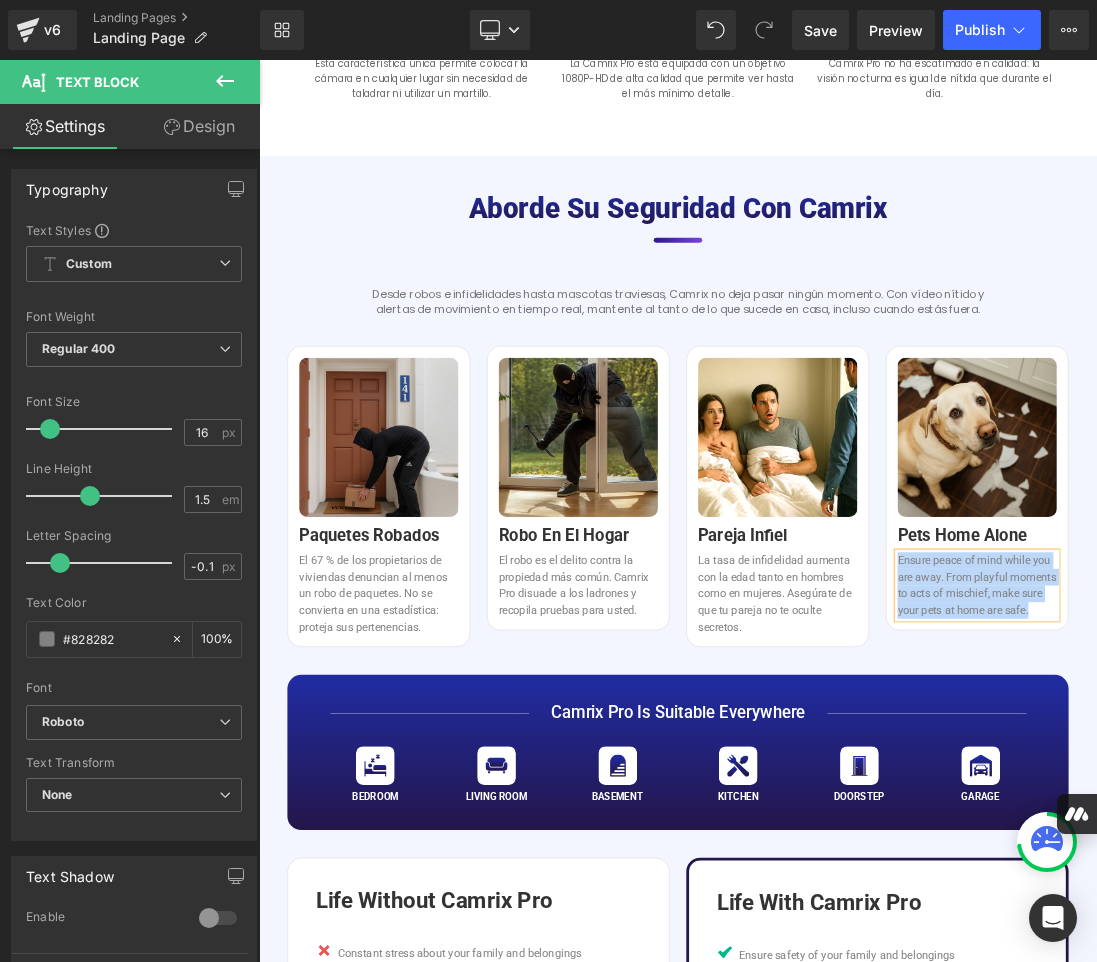 paste 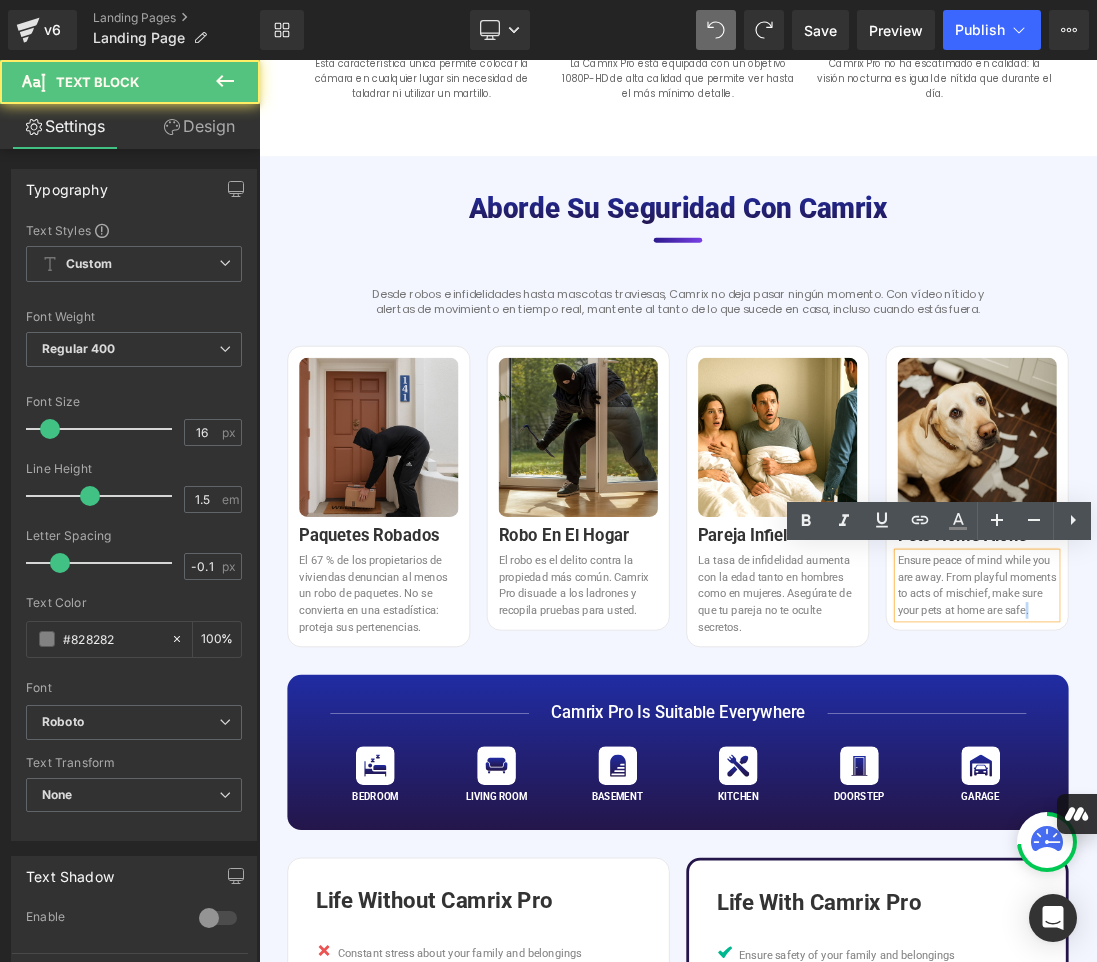click on "Ensure peace of mind while you are away. From playful moments to acts of mischief, make sure your pets at home are safe." at bounding box center (1296, 819) 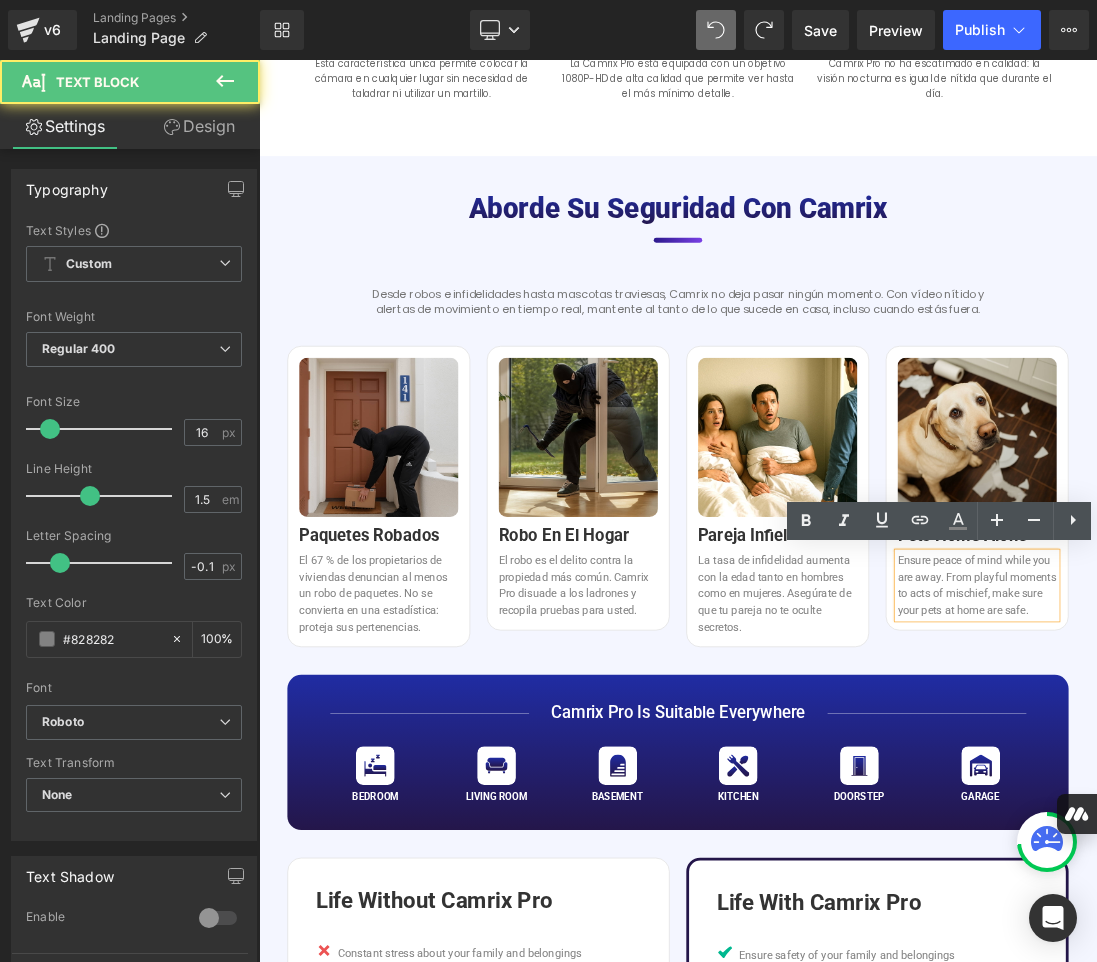 click on "Ensure peace of mind while you are away. From playful moments to acts of mischief, make sure your pets at home are safe." at bounding box center [1296, 819] 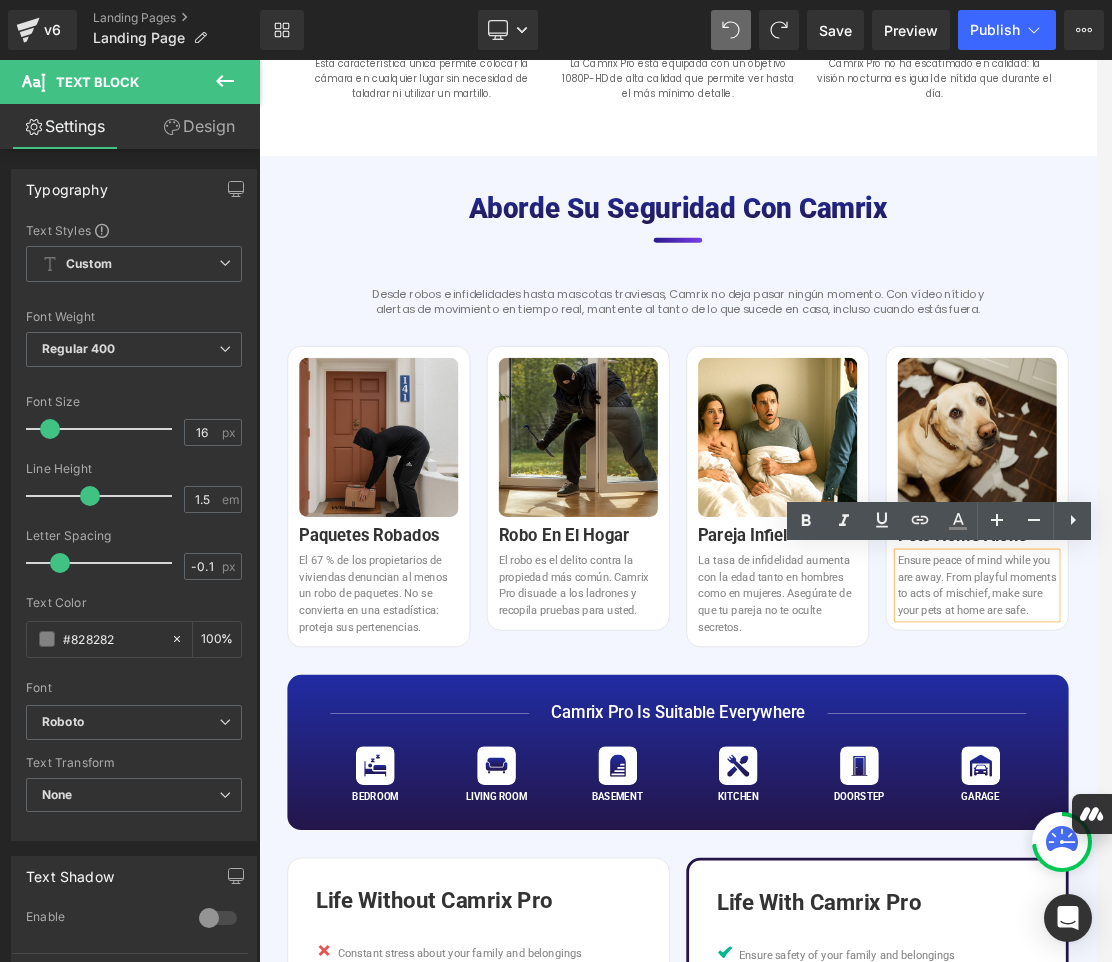 click on "Ensure peace of mind while you are away. From playful moments to acts of mischief, make sure your pets at home are safe." at bounding box center [1296, 819] 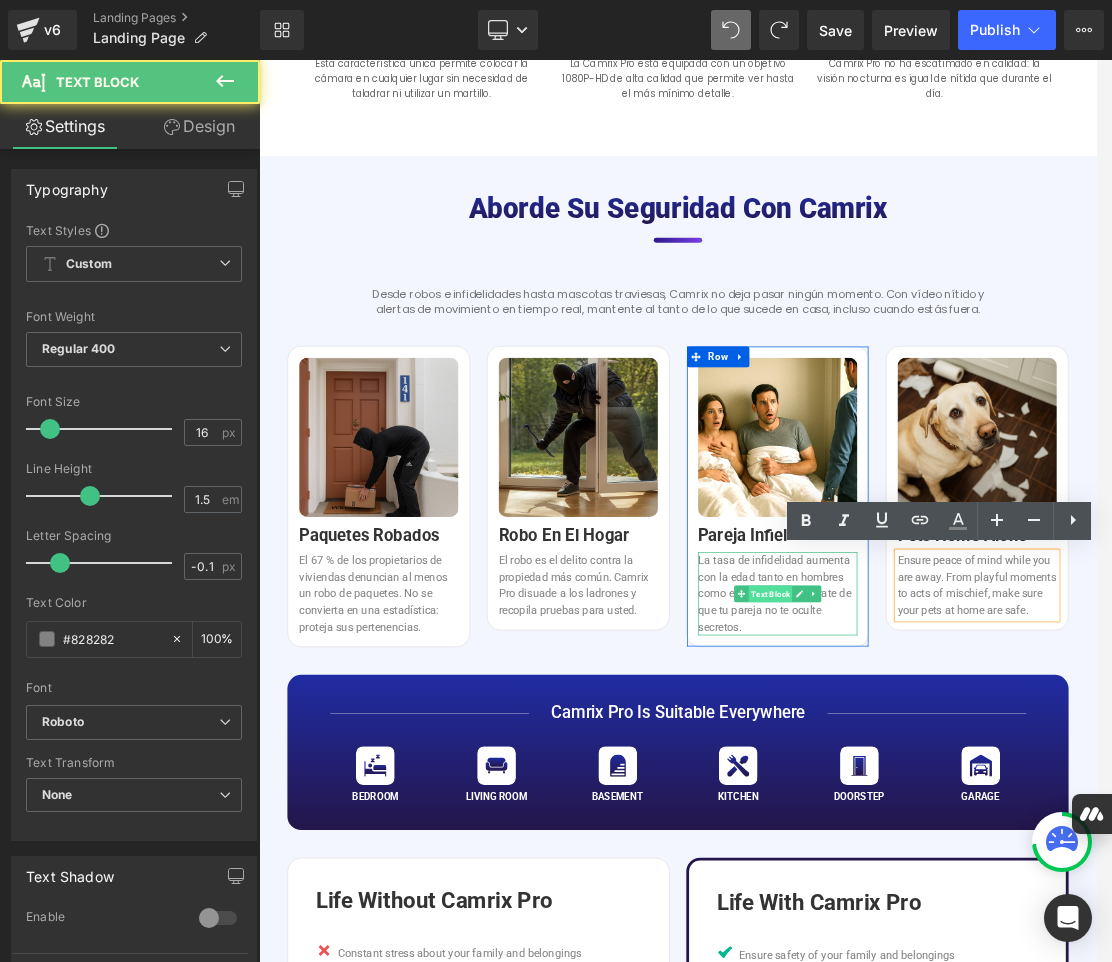 click on "Text Block" at bounding box center [997, 831] 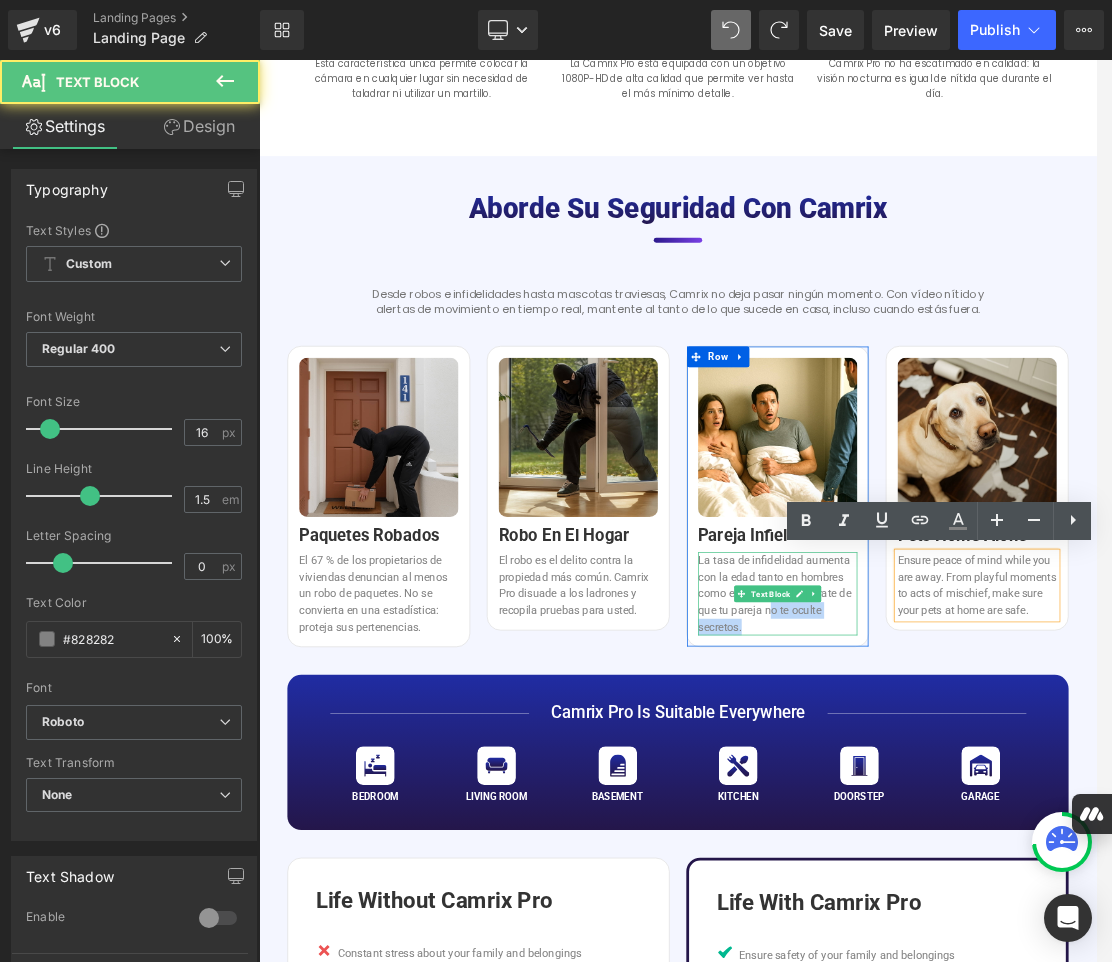 click on "La tasa de infidelidad aumenta con la edad tanto en hombres como en mujeres. Asegúrate de que tu pareja no te oculte secretos." at bounding box center (1008, 831) 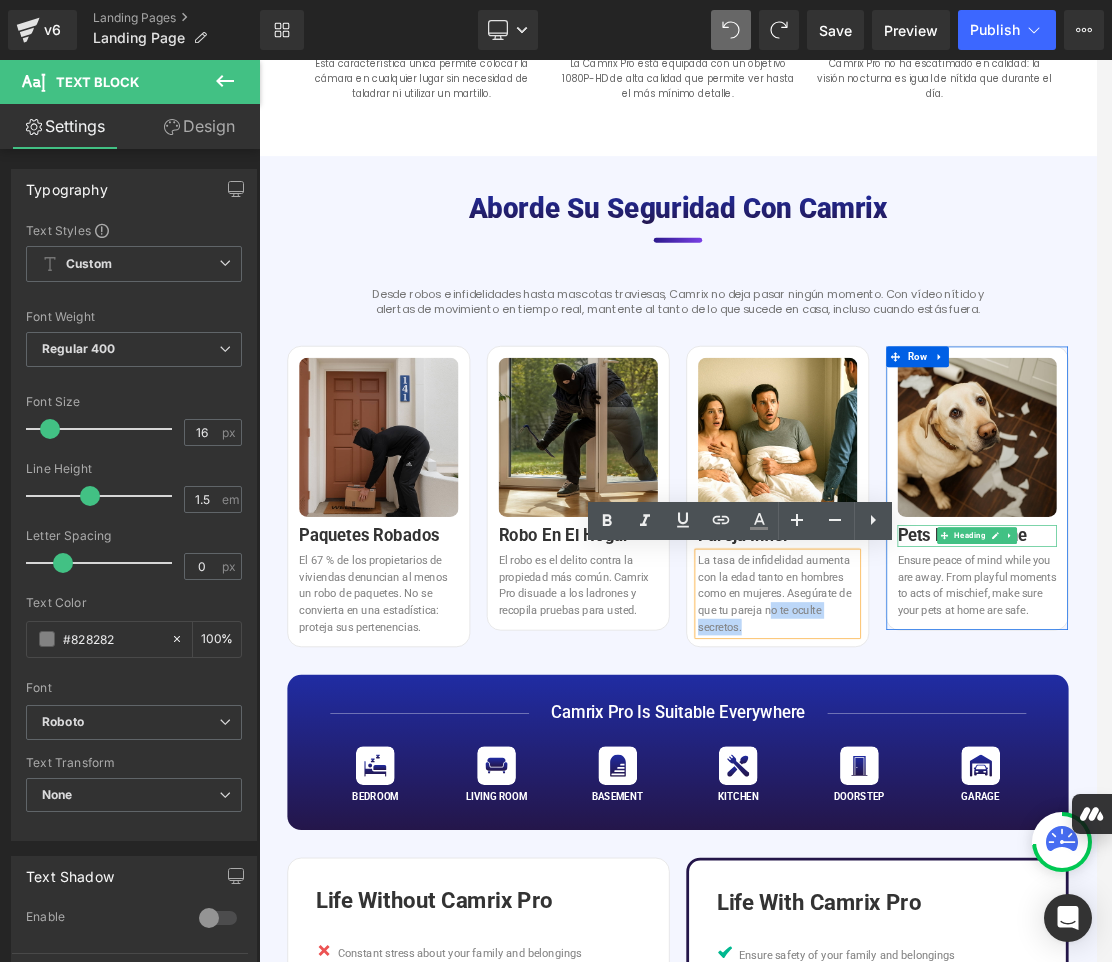 click on "Pets Home Alone" at bounding box center (1296, 747) 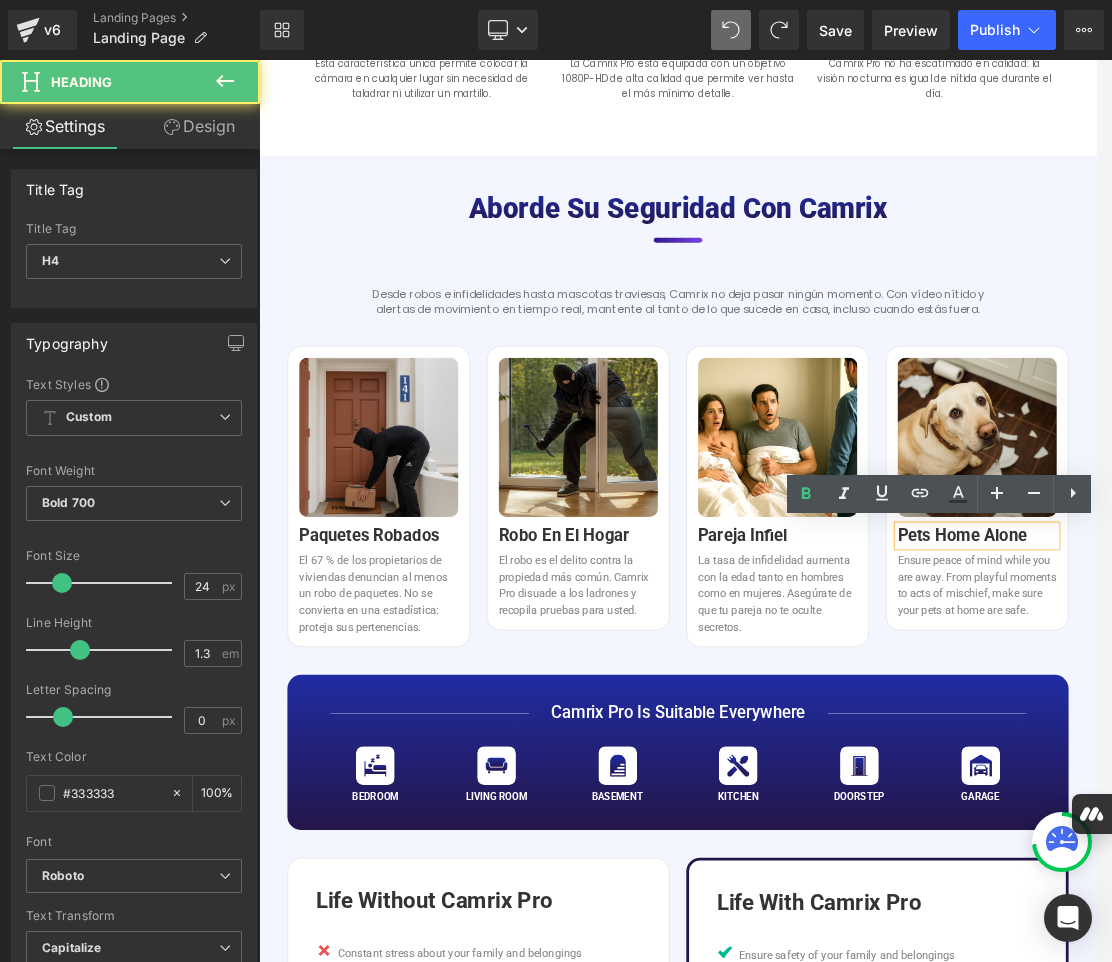 click on "Pets Home Alone" at bounding box center (1296, 747) 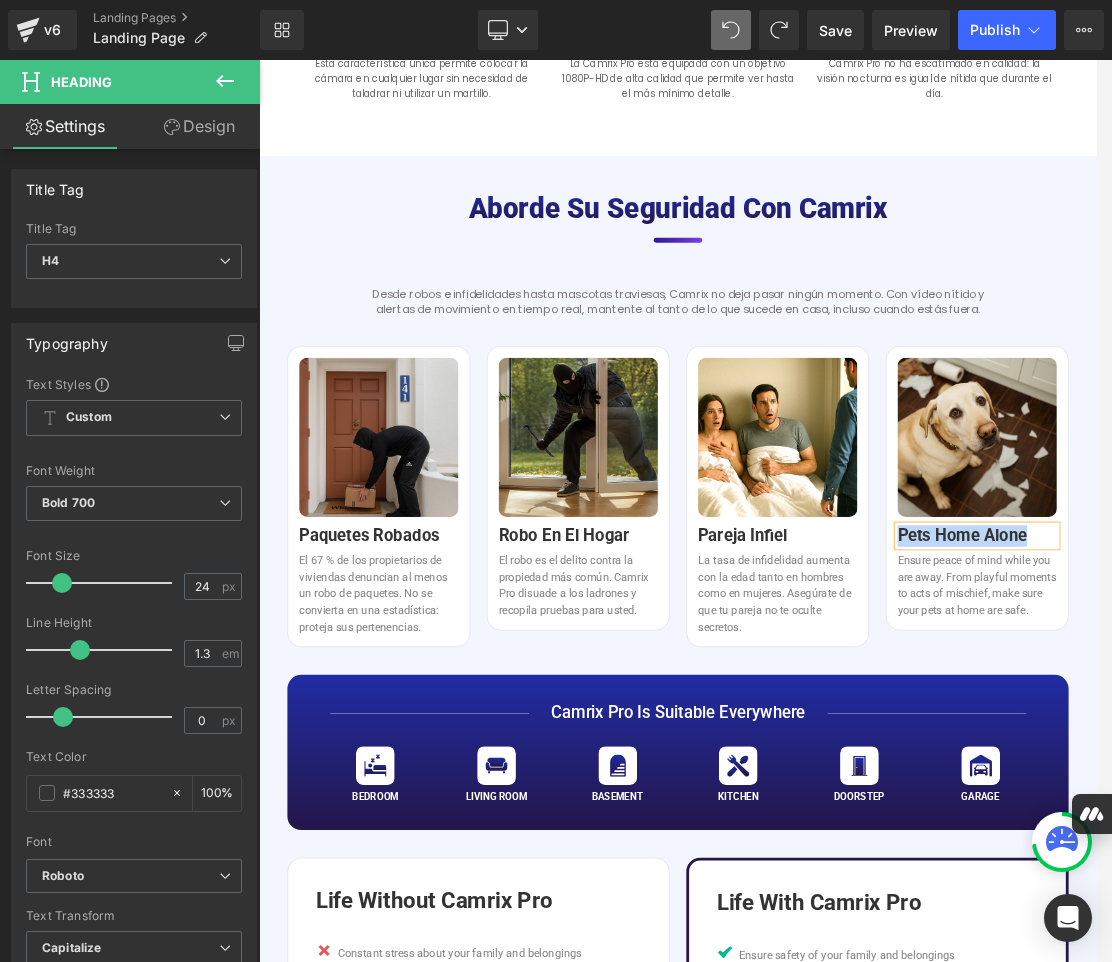 paste 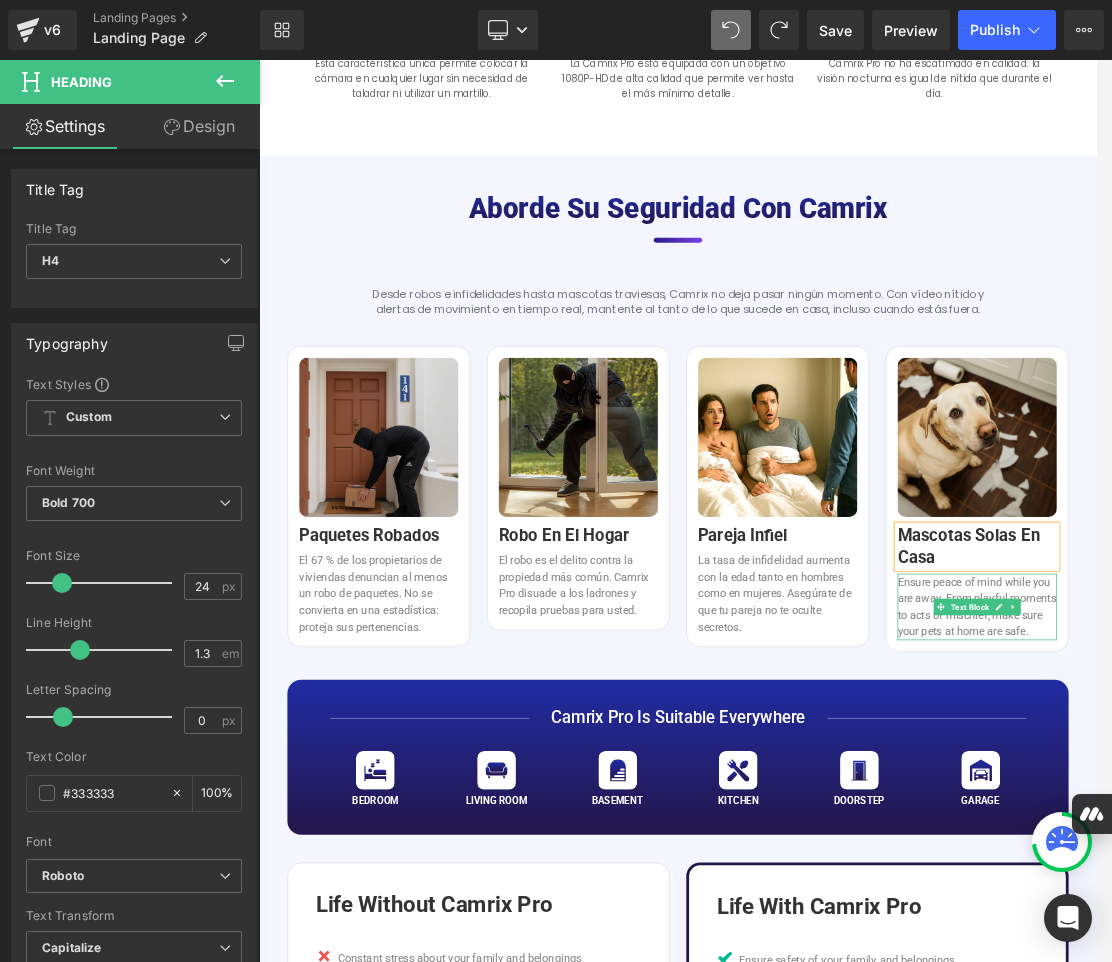 click on "Ensure peace of mind while you are away. From playful moments to acts of mischief, make sure your pets at home are safe." at bounding box center [1296, 850] 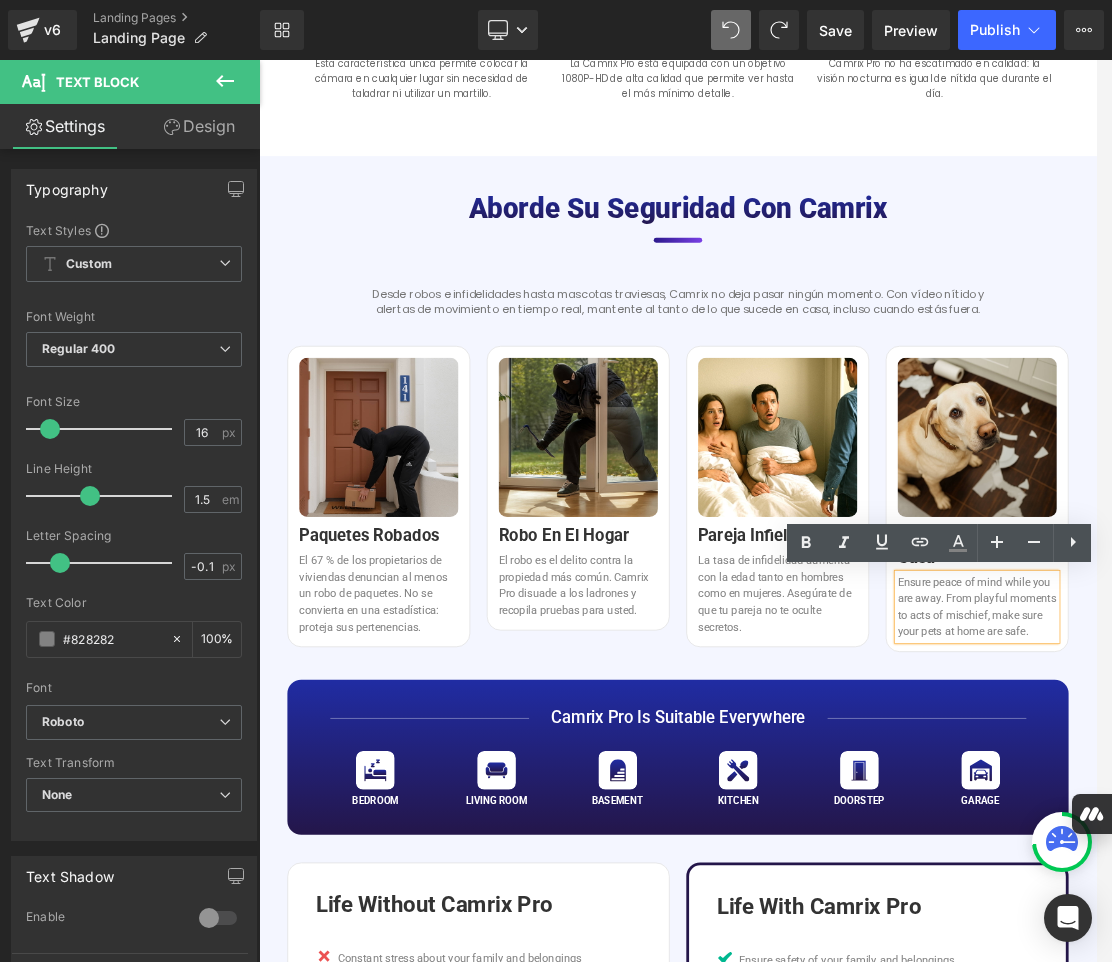 click on "Ensure peace of mind while you are away. From playful moments to acts of mischief, make sure your pets at home are safe." at bounding box center (1296, 850) 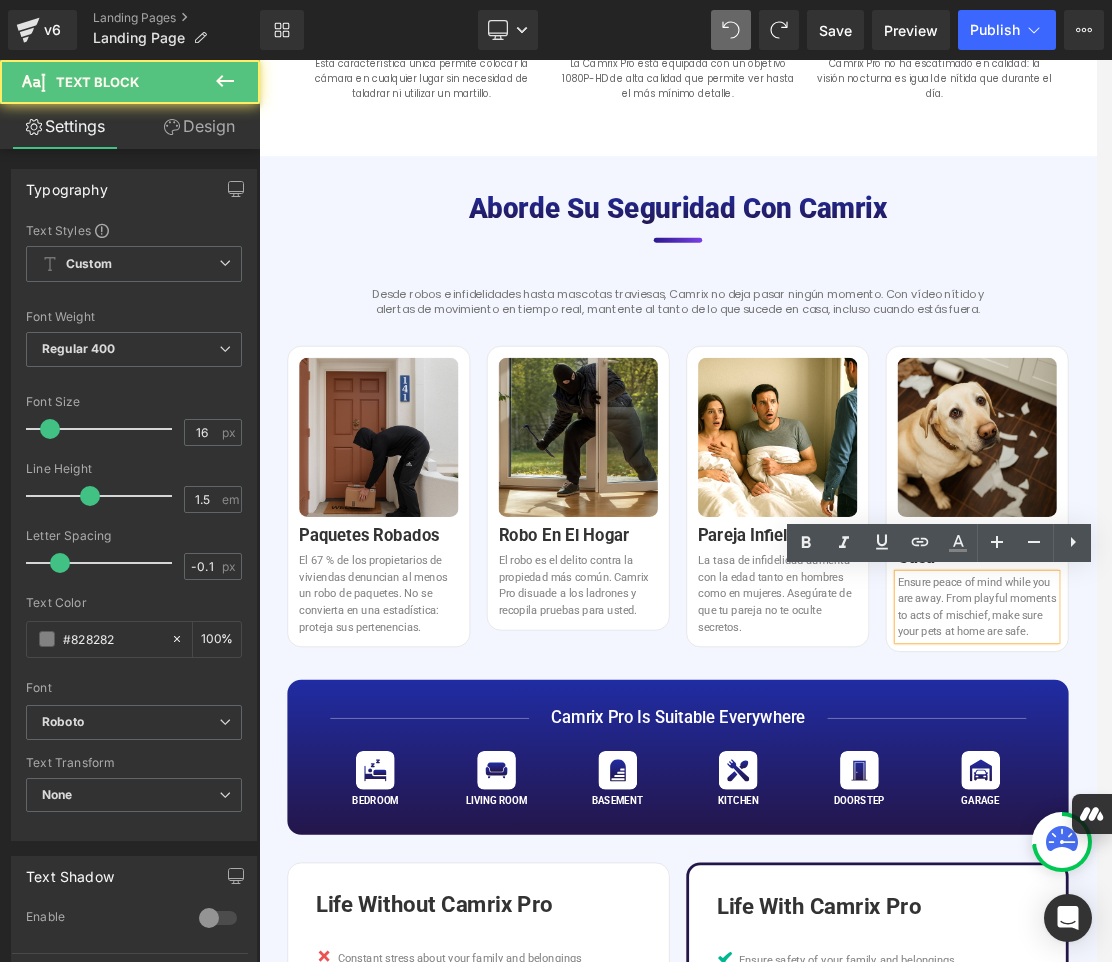 click on "Ensure peace of mind while you are away. From playful moments to acts of mischief, make sure your pets at home are safe." at bounding box center (1296, 850) 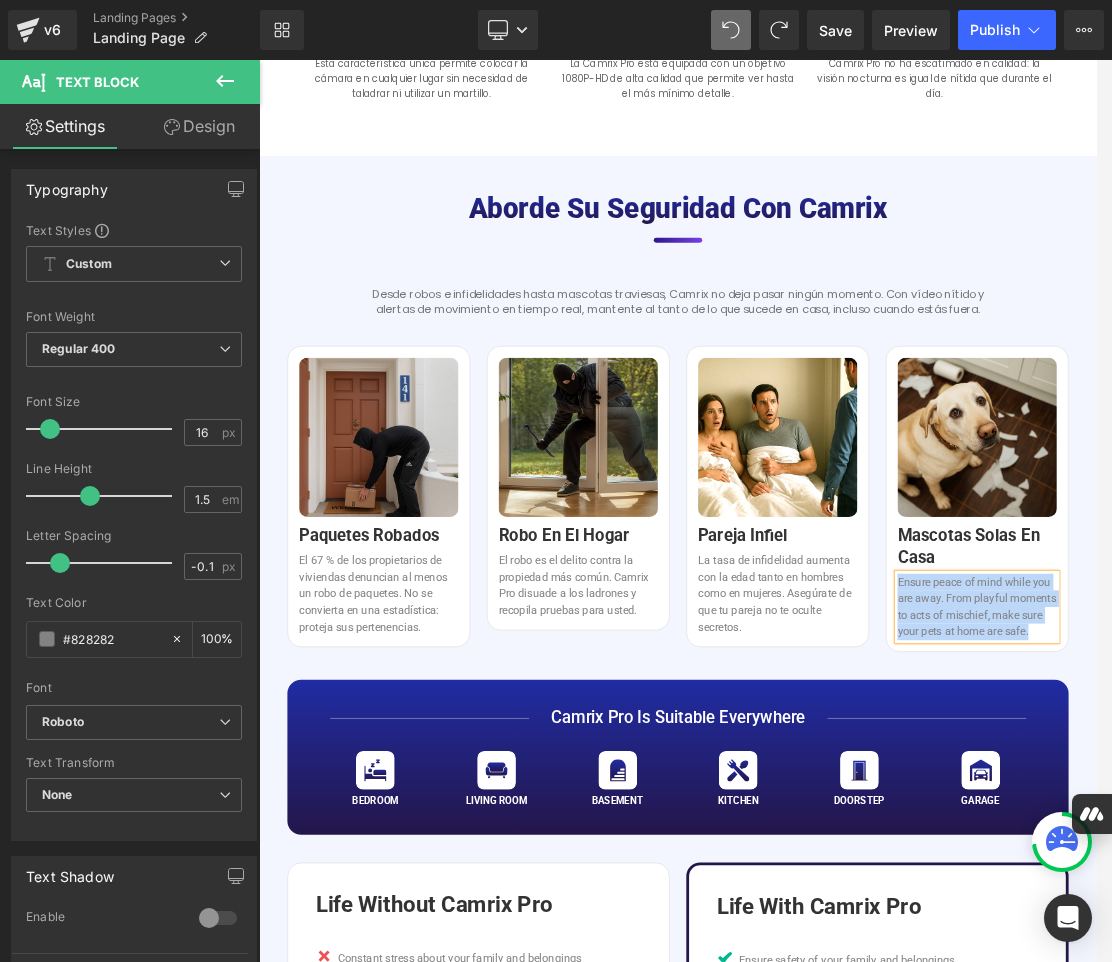 copy on "Ensure peace of mind while you are away. From playful moments to acts of mischief, make sure your pets at home are safe." 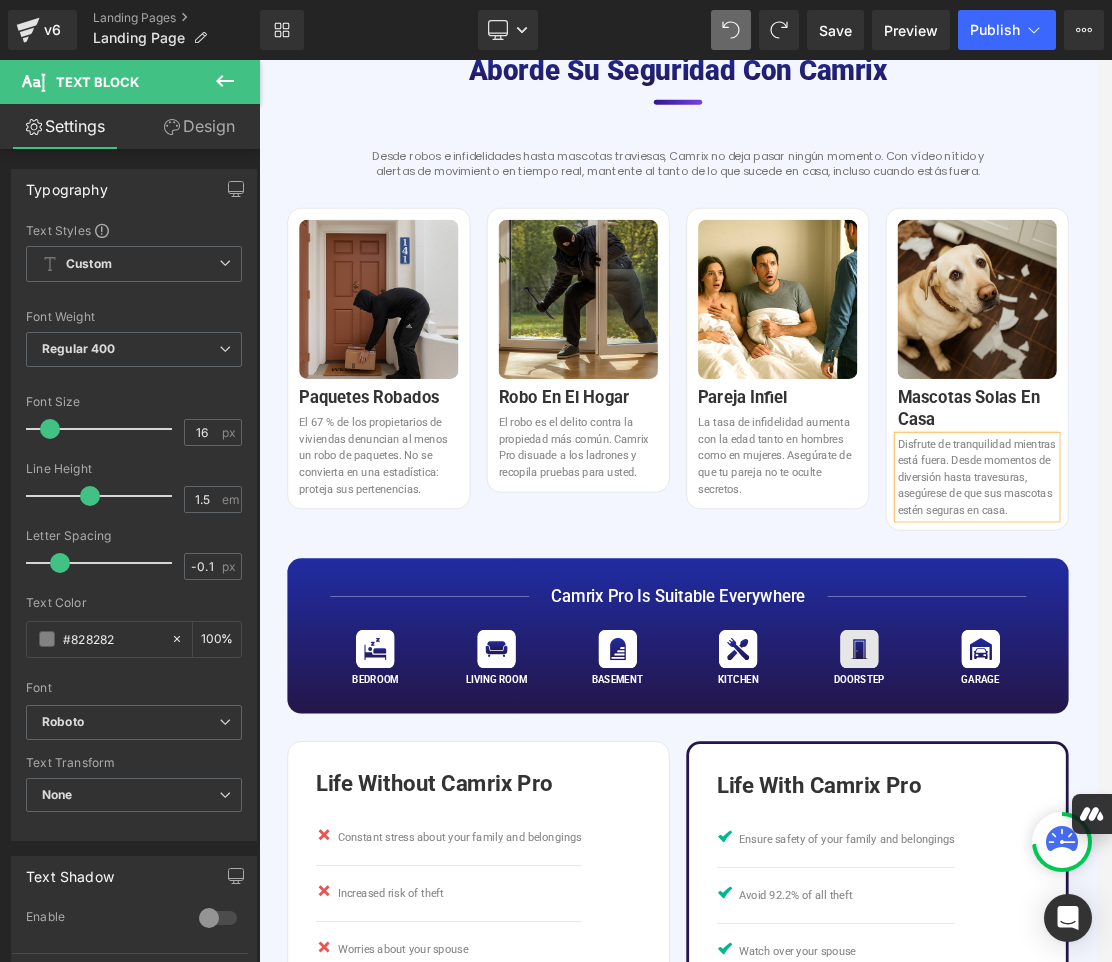 scroll, scrollTop: 2200, scrollLeft: 0, axis: vertical 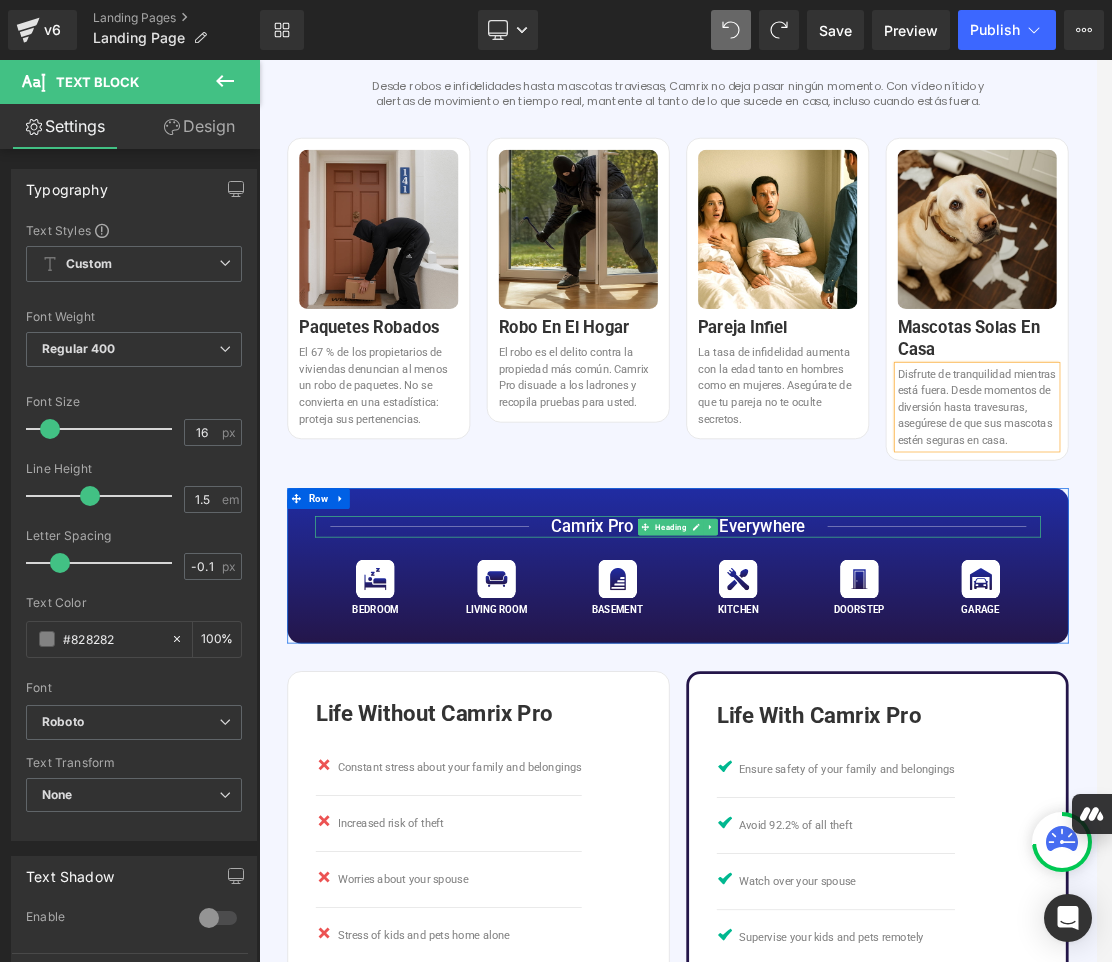 click on "Camrix Pro is suitable everywhere" at bounding box center (864, 734) 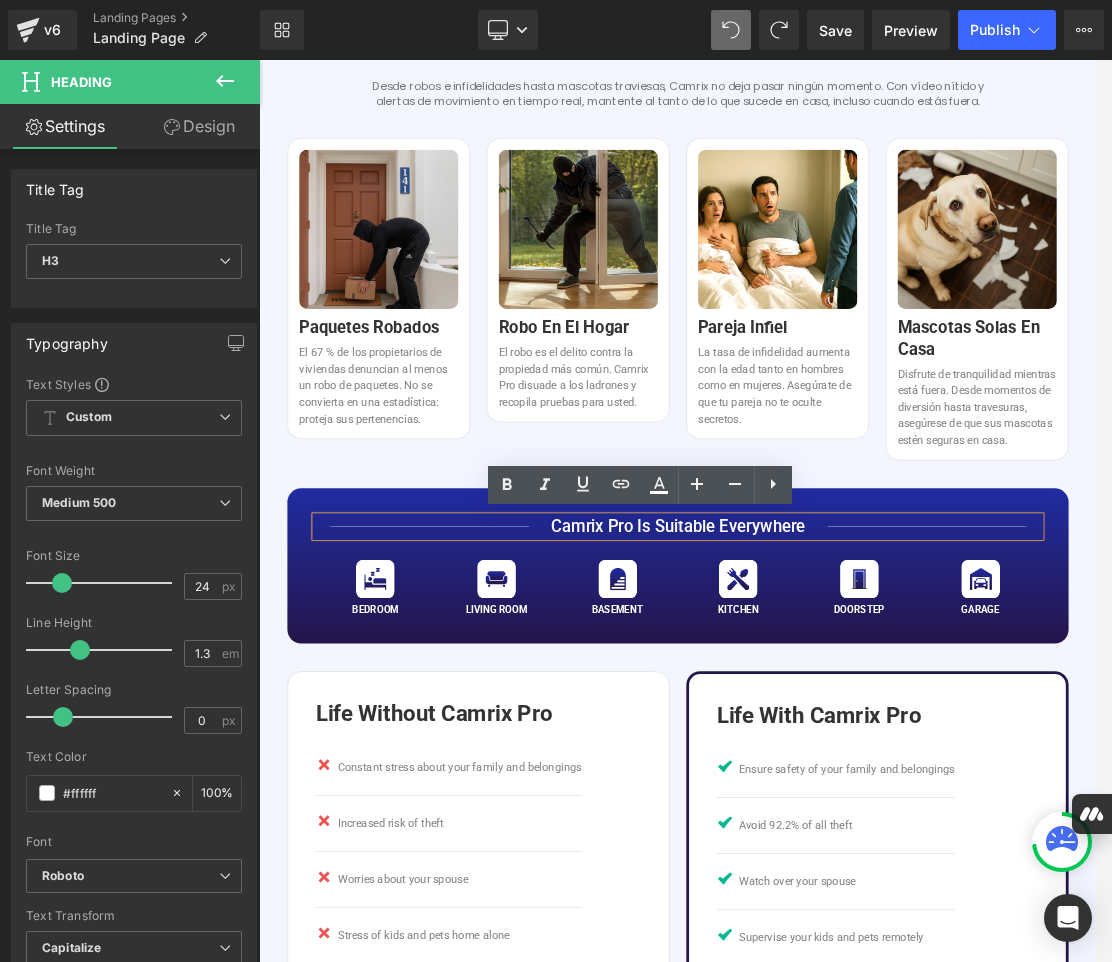 click on "Camrix Pro is suitable everywhere" at bounding box center [864, 734] 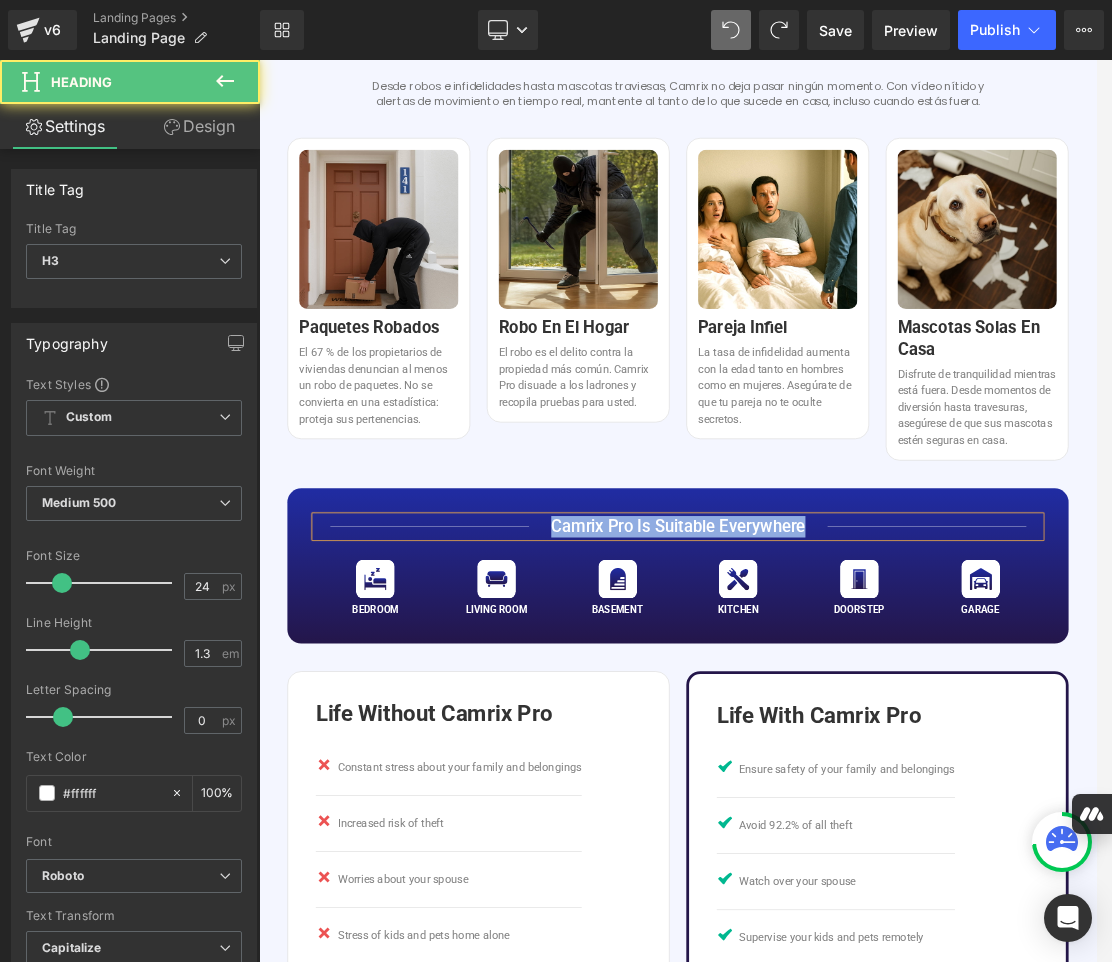 click on "Camrix Pro is suitable everywhere" at bounding box center [864, 734] 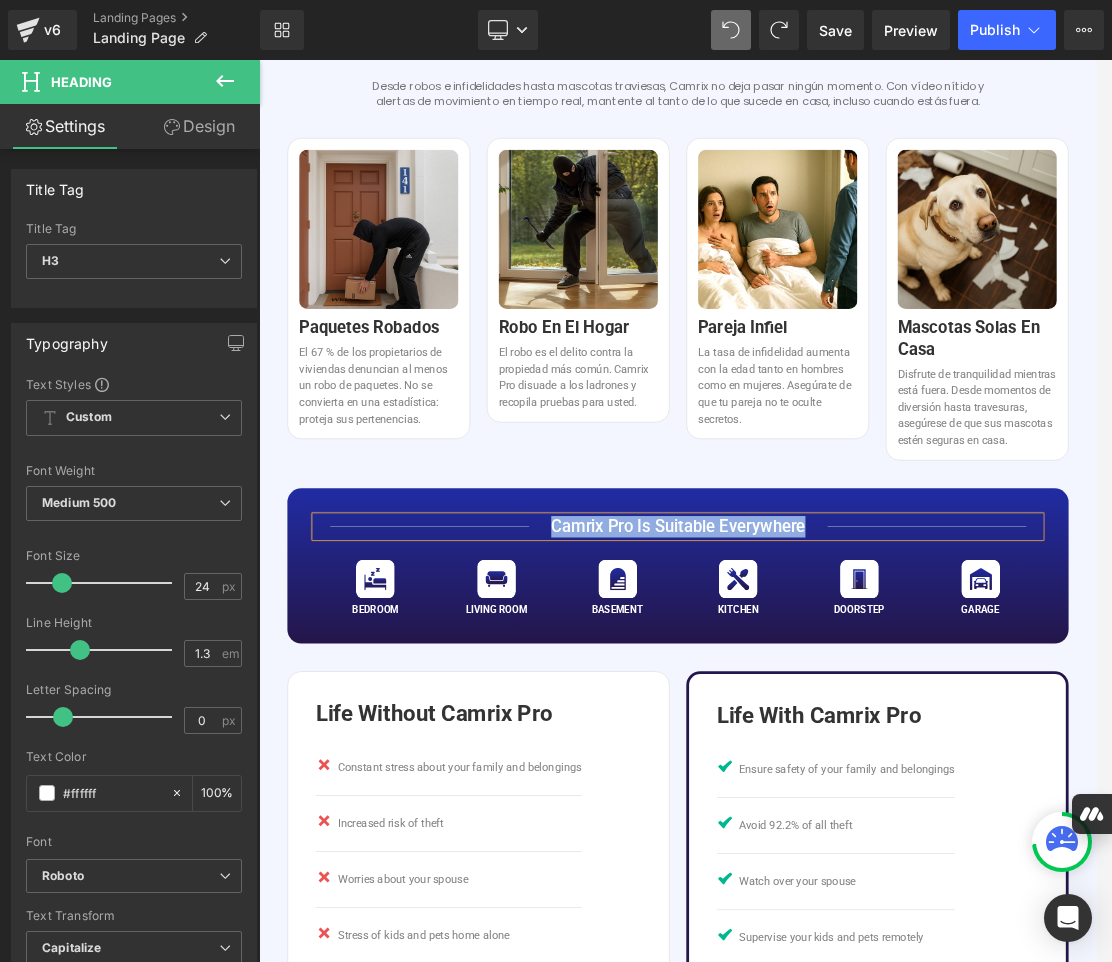 paste 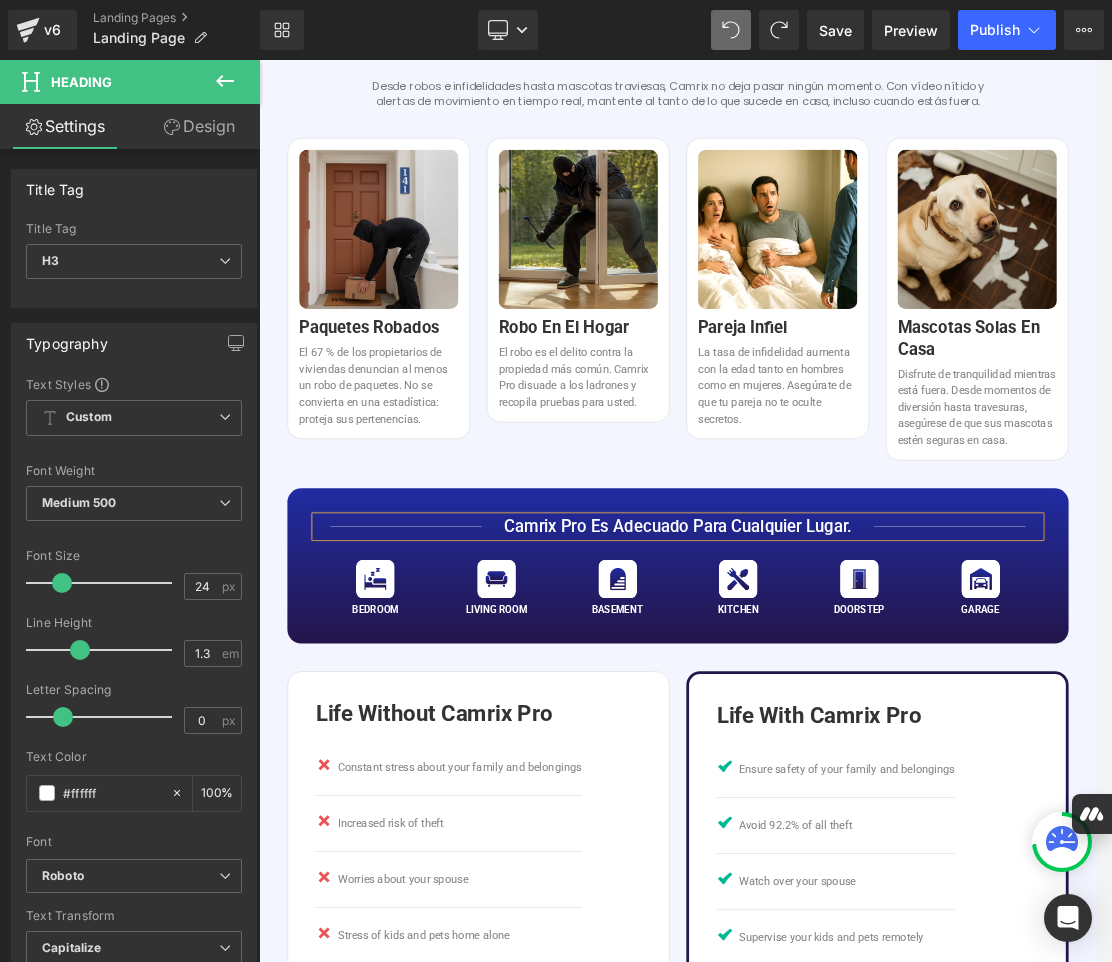 scroll, scrollTop: 2300, scrollLeft: 0, axis: vertical 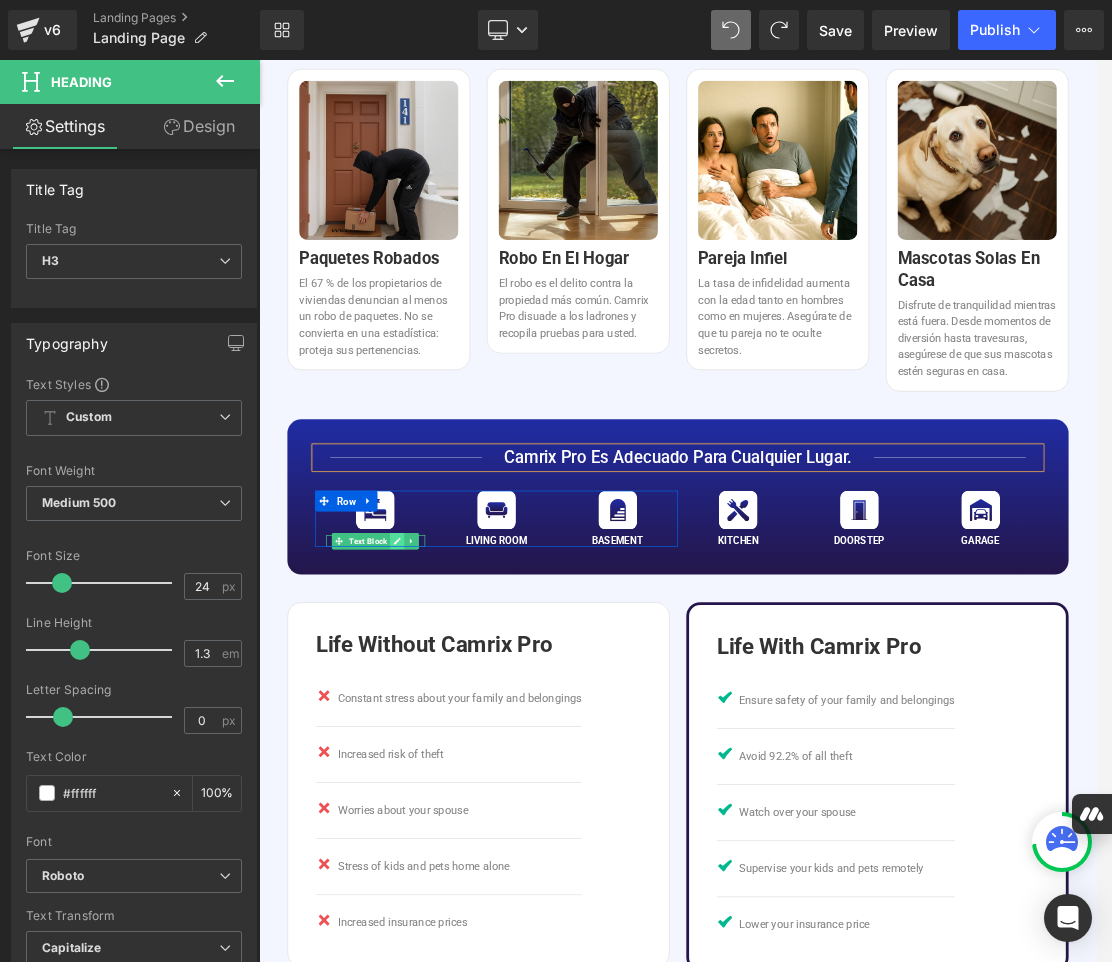 click 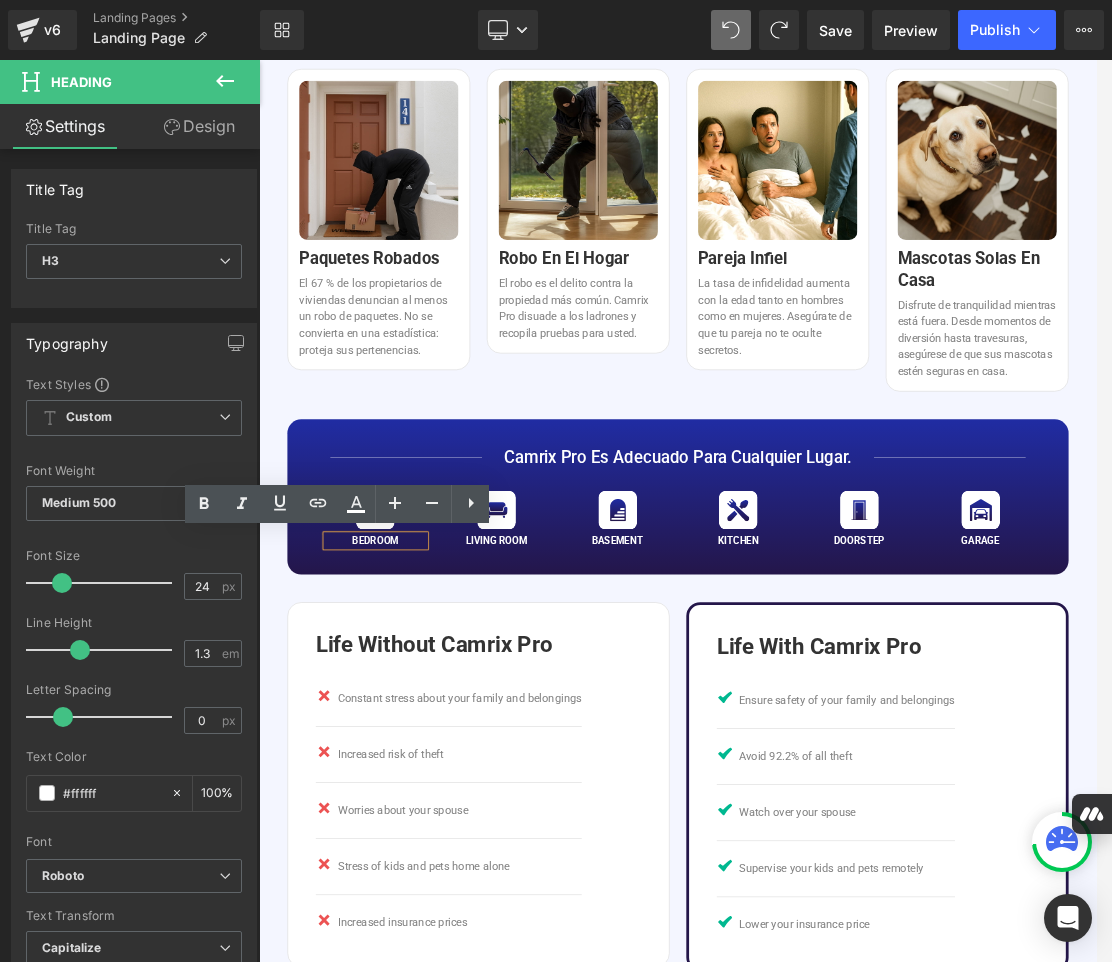 click on "Bedroom" at bounding box center (427, 754) 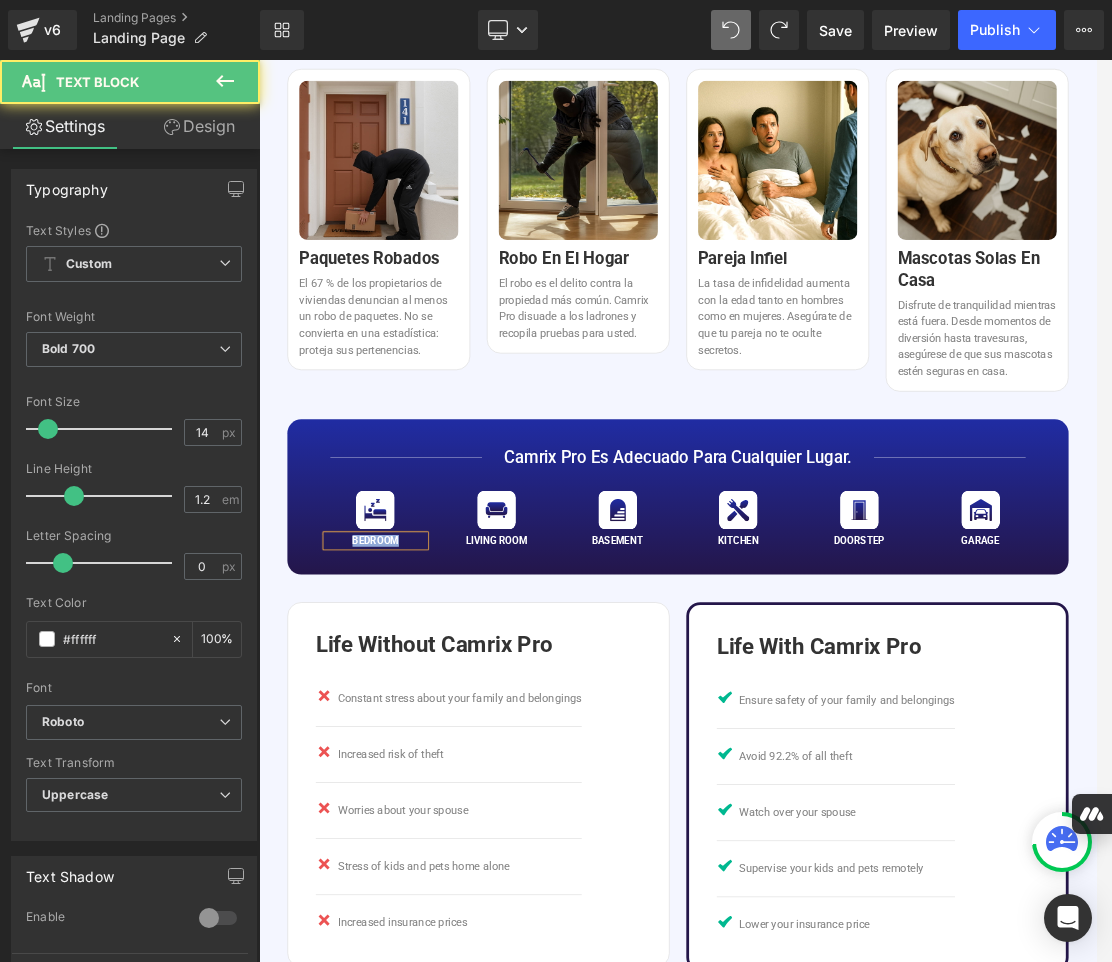 click on "Bedroom" at bounding box center (427, 754) 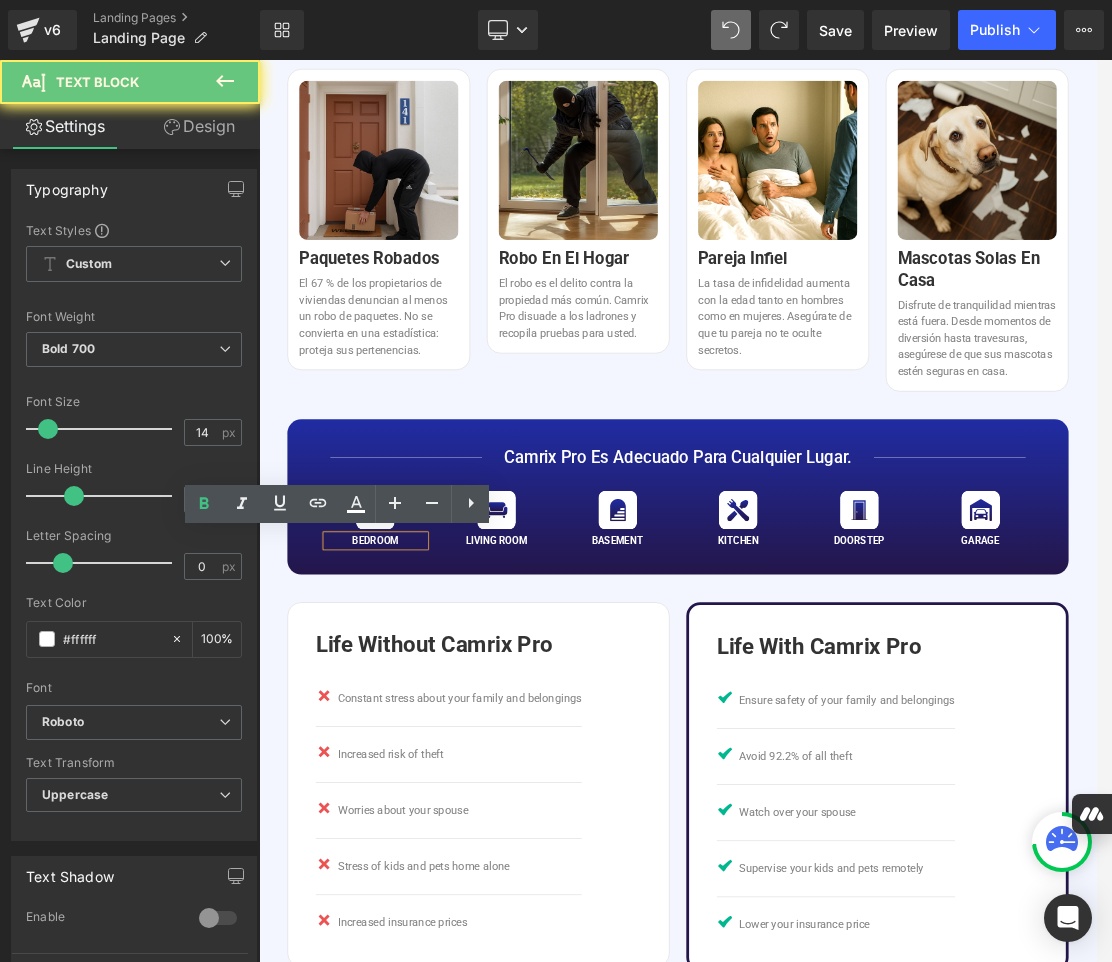 click on "Bedroom" at bounding box center (427, 754) 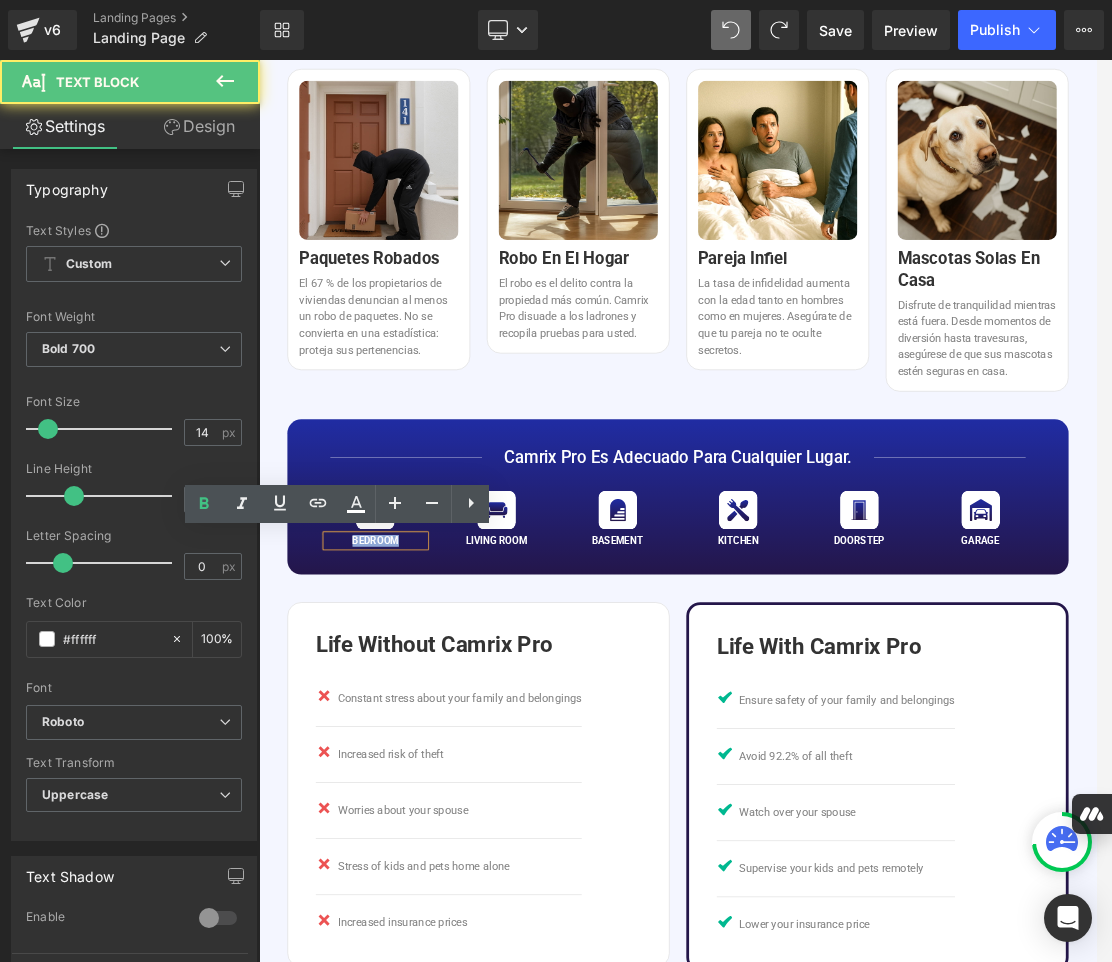 click on "Bedroom" at bounding box center [427, 754] 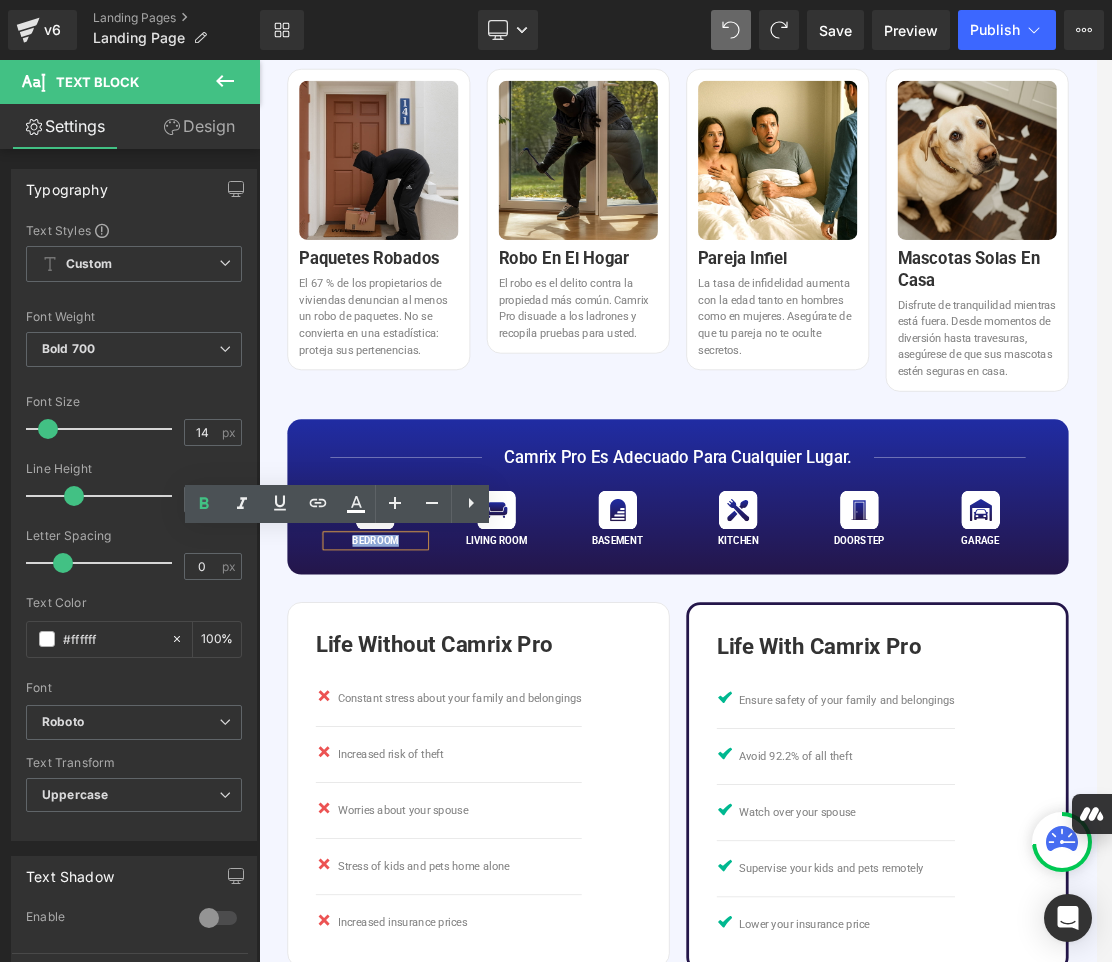 paste 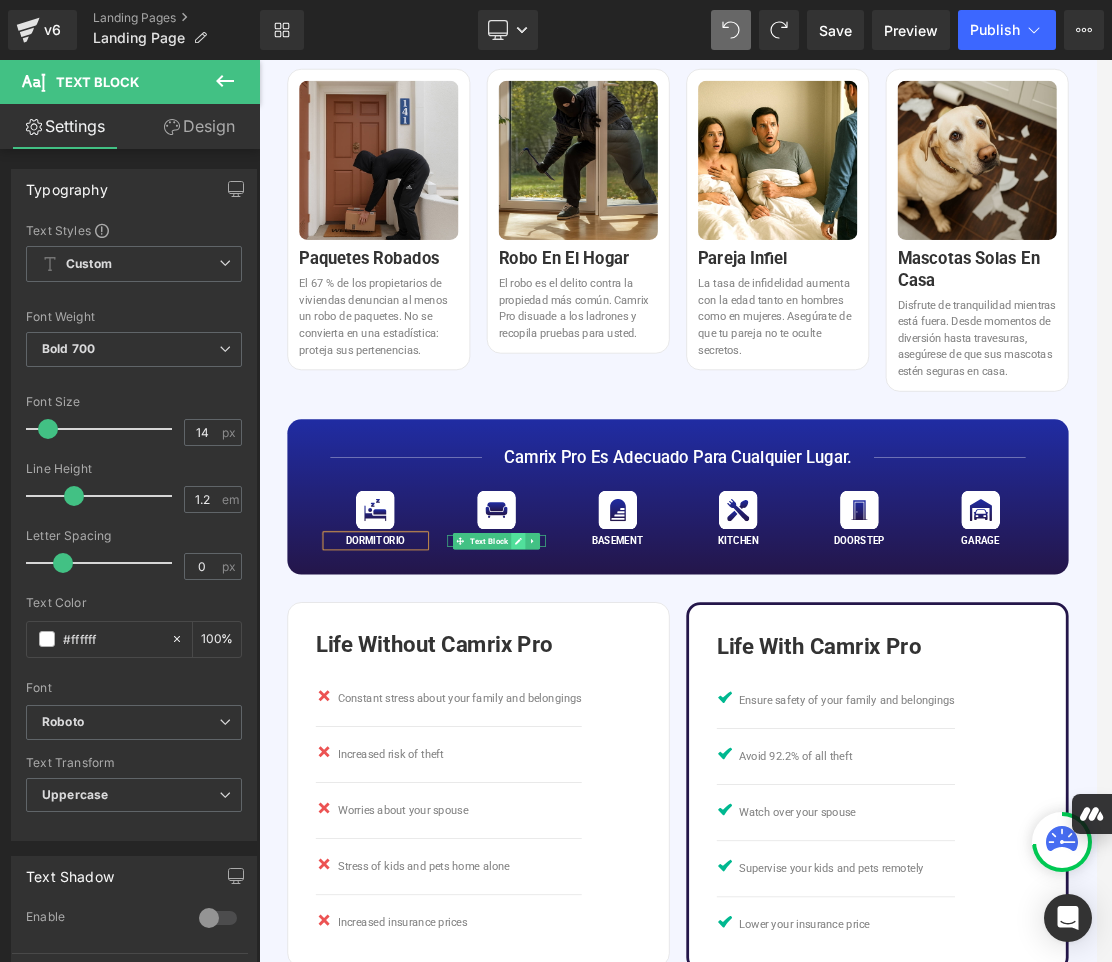 click 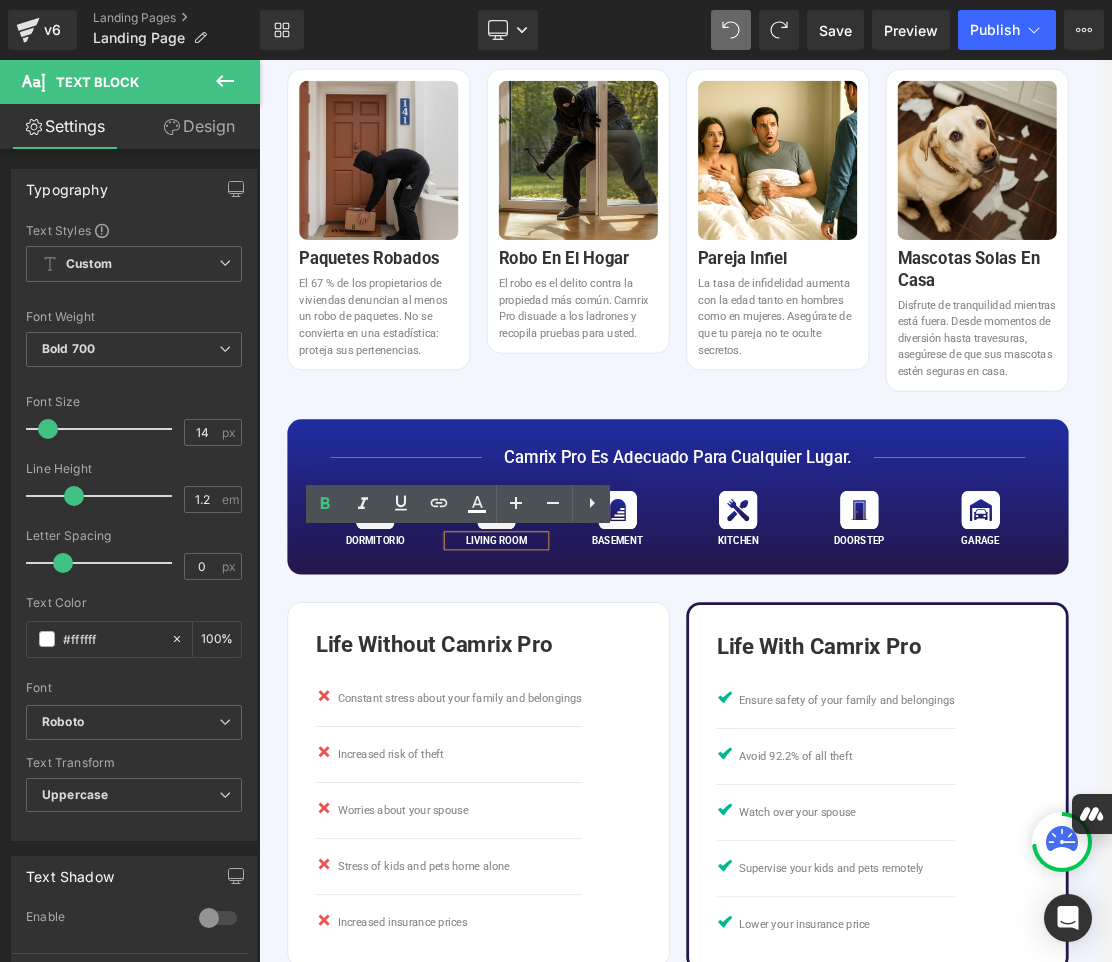 drag, startPoint x: 615, startPoint y: 751, endPoint x: 543, endPoint y: 742, distance: 72.56032 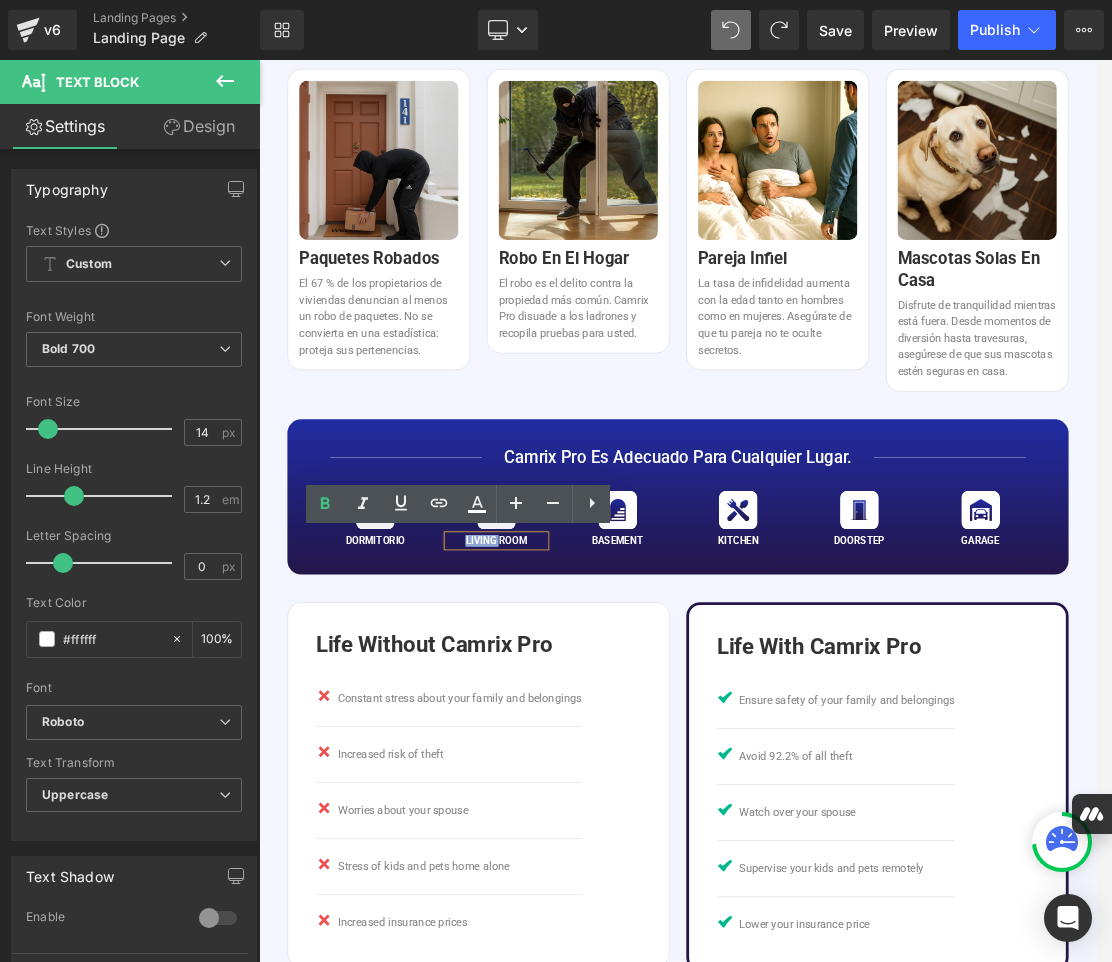 click on "living room" at bounding box center [602, 754] 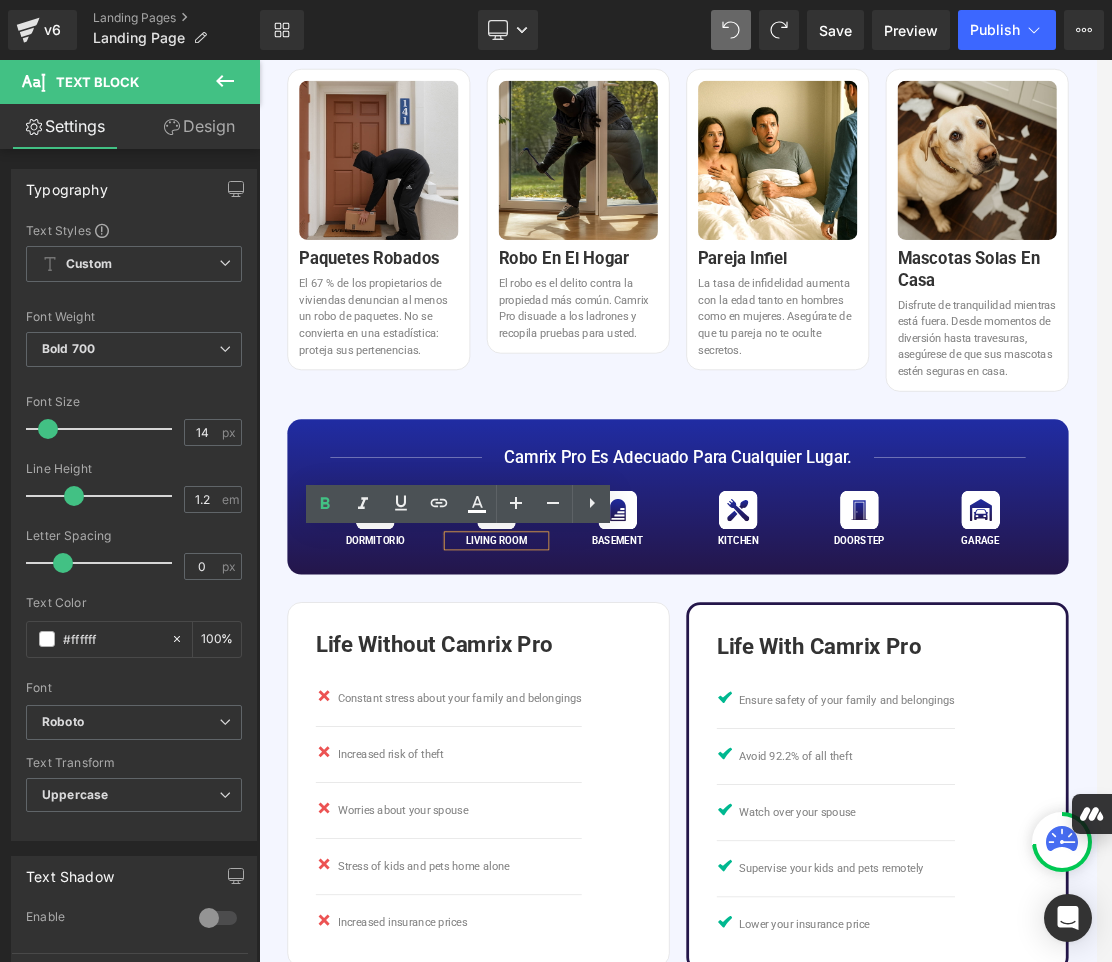 click on "living room" at bounding box center [602, 754] 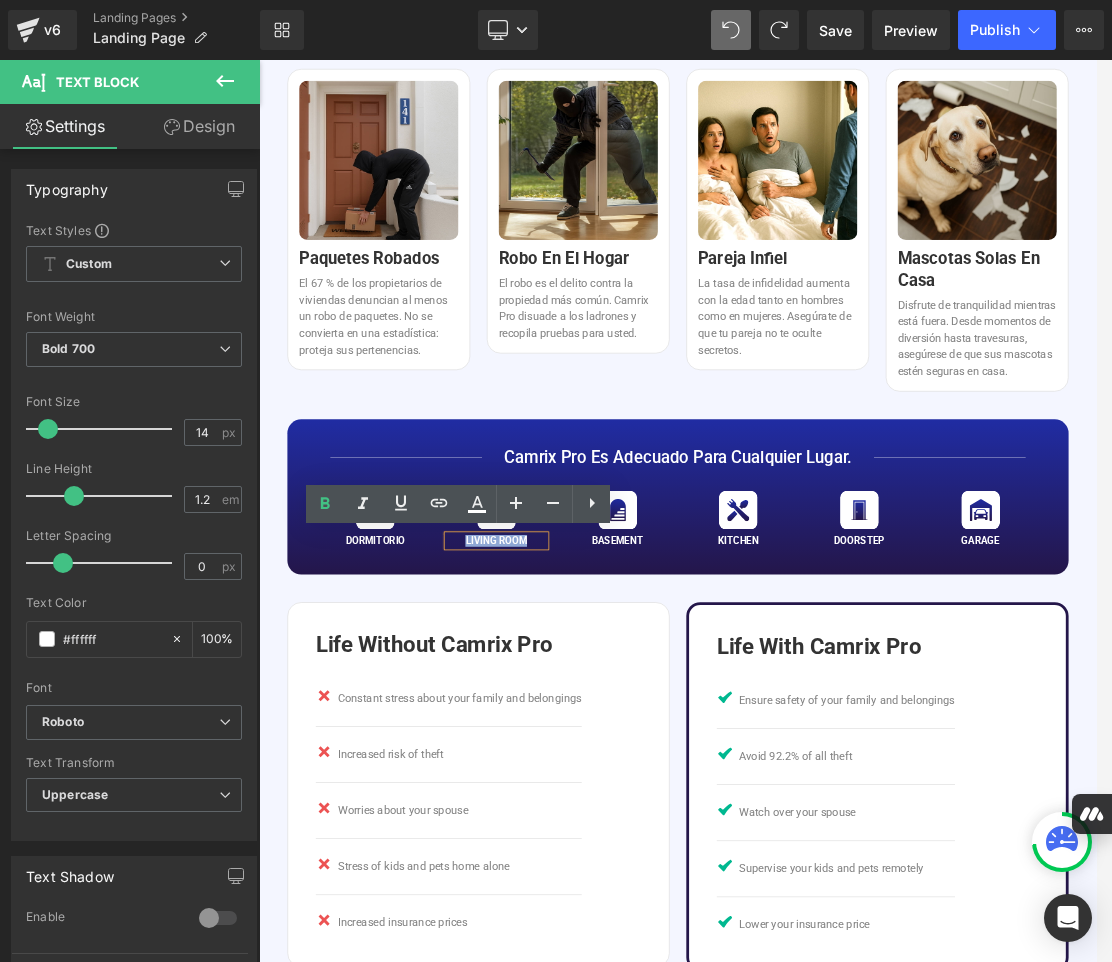 drag, startPoint x: 644, startPoint y: 750, endPoint x: 549, endPoint y: 753, distance: 95.047356 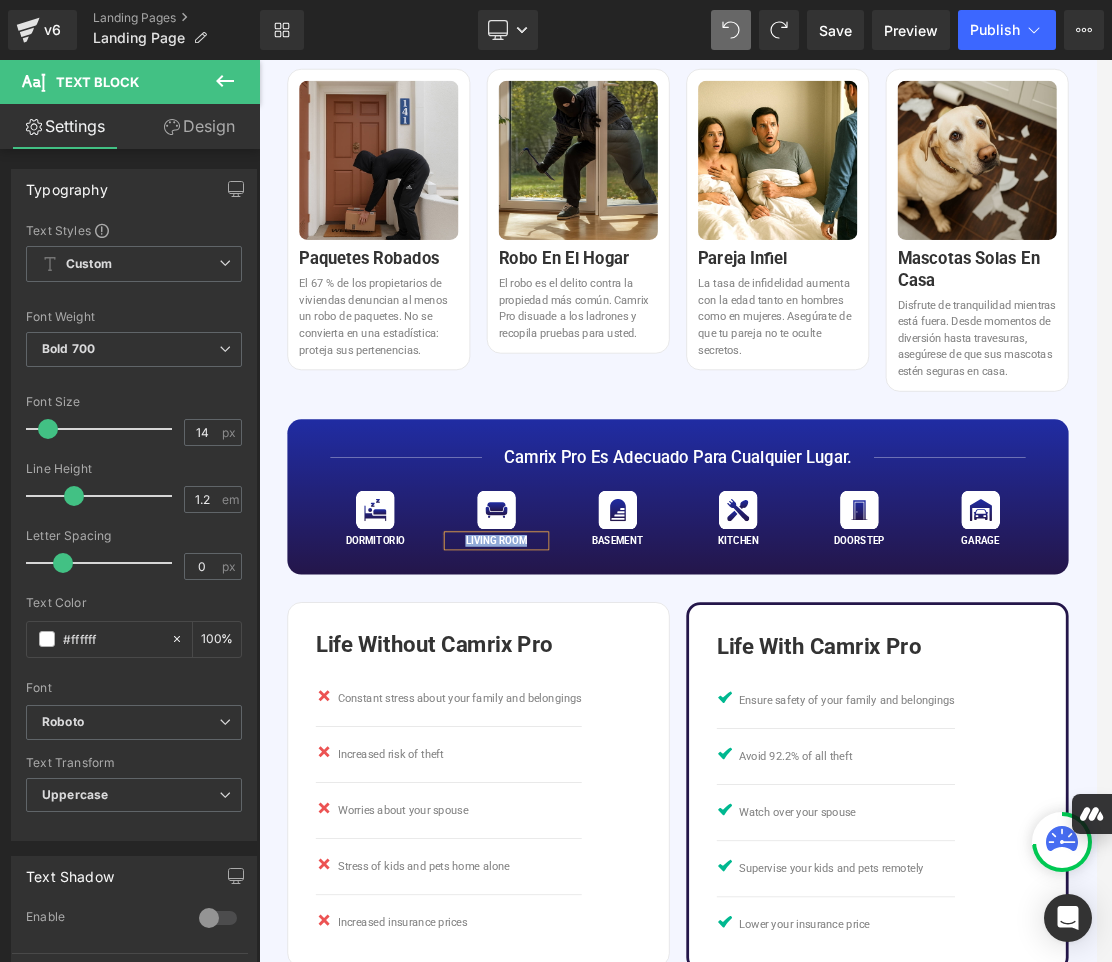click on "living room" at bounding box center [602, 754] 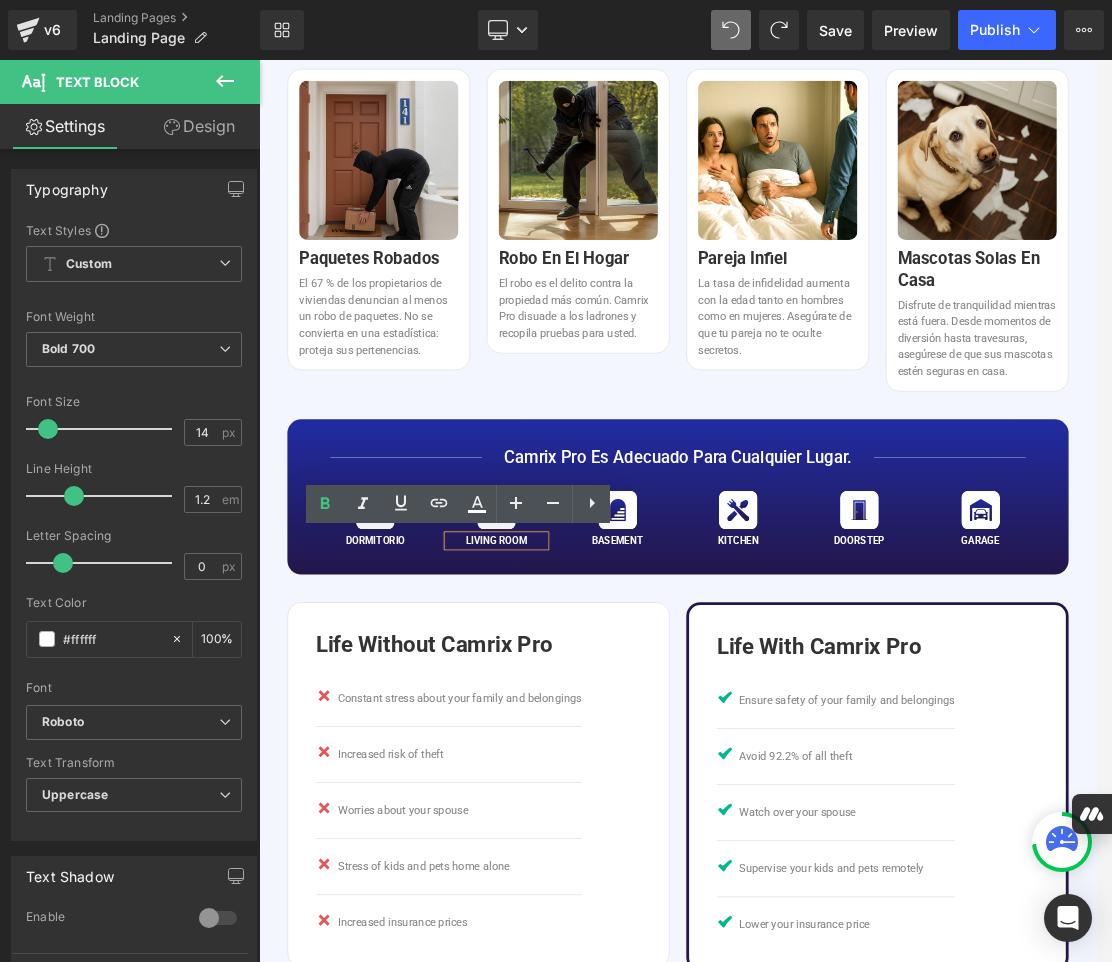 click on "living room" at bounding box center (602, 754) 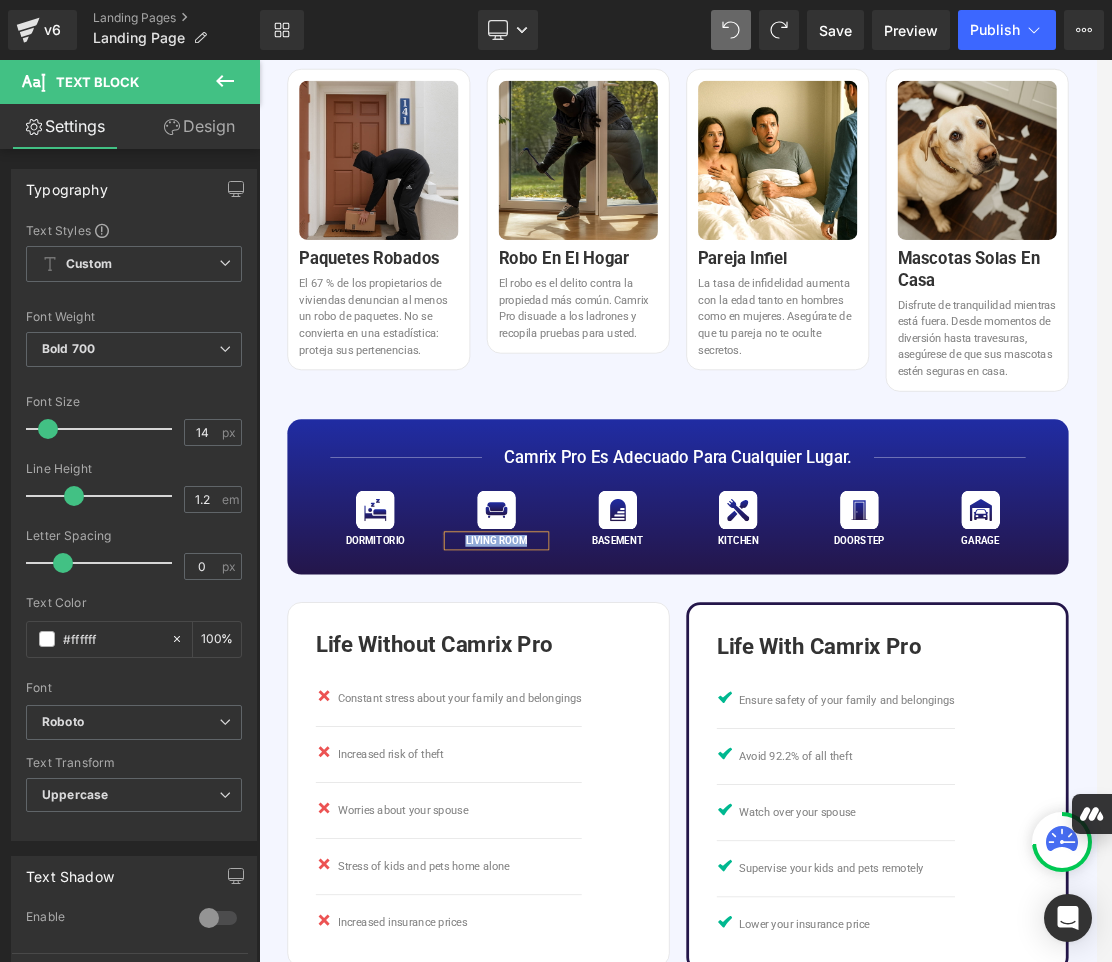 paste 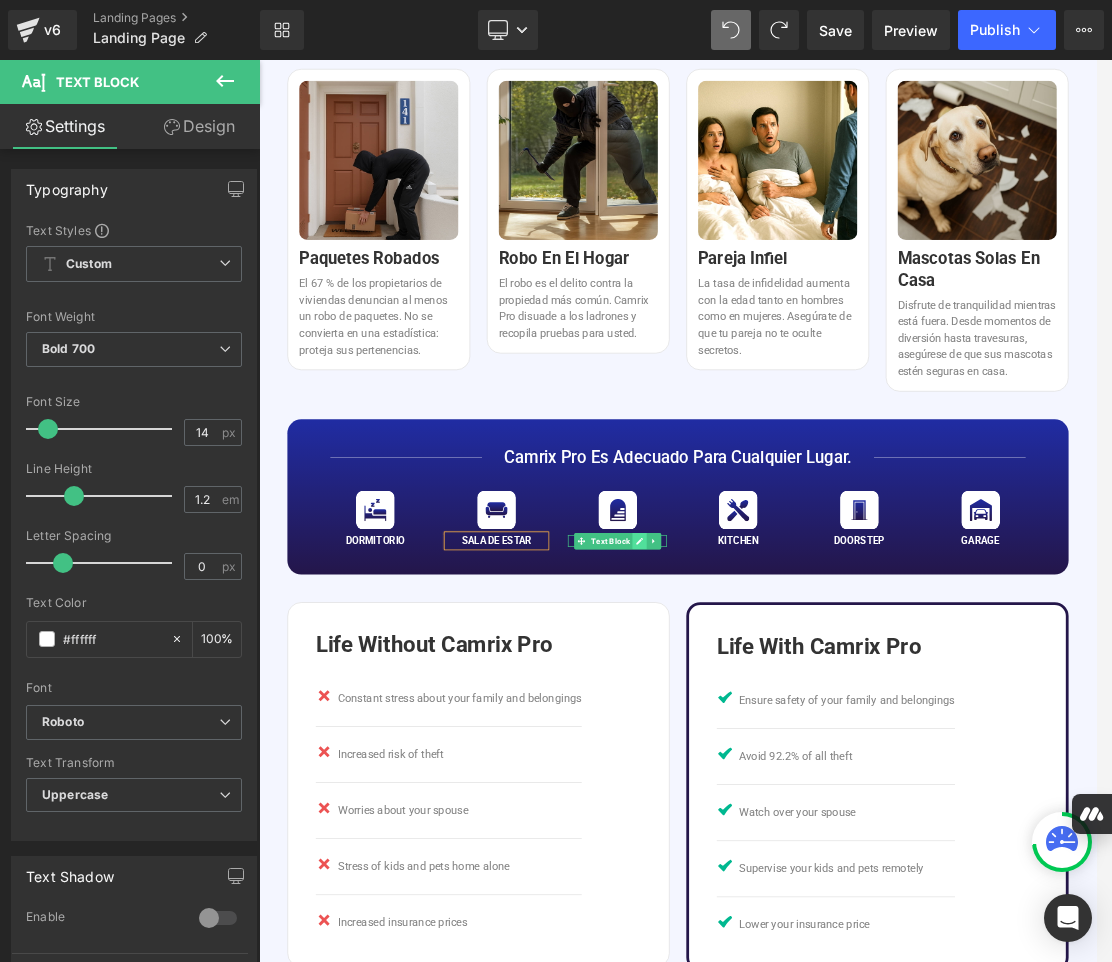 click 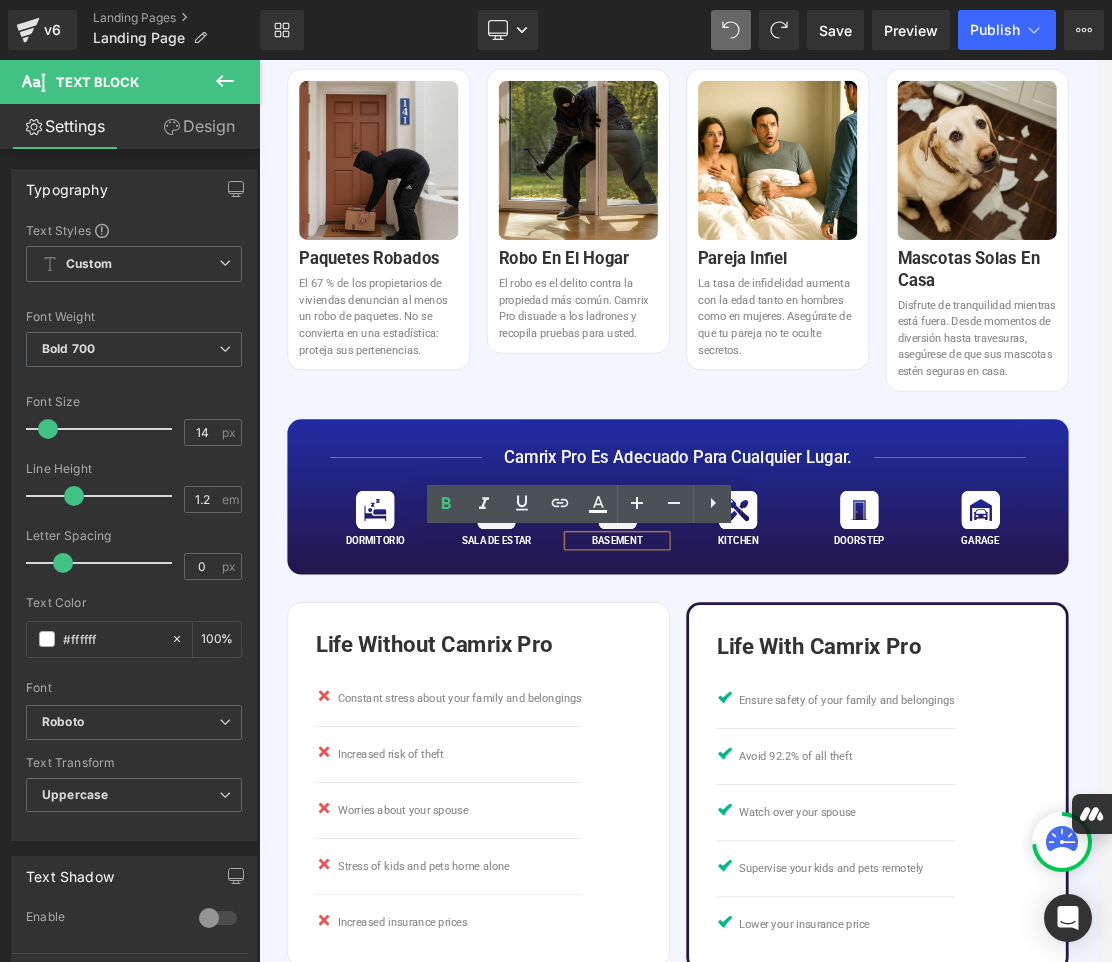 click on "basement" at bounding box center [776, 754] 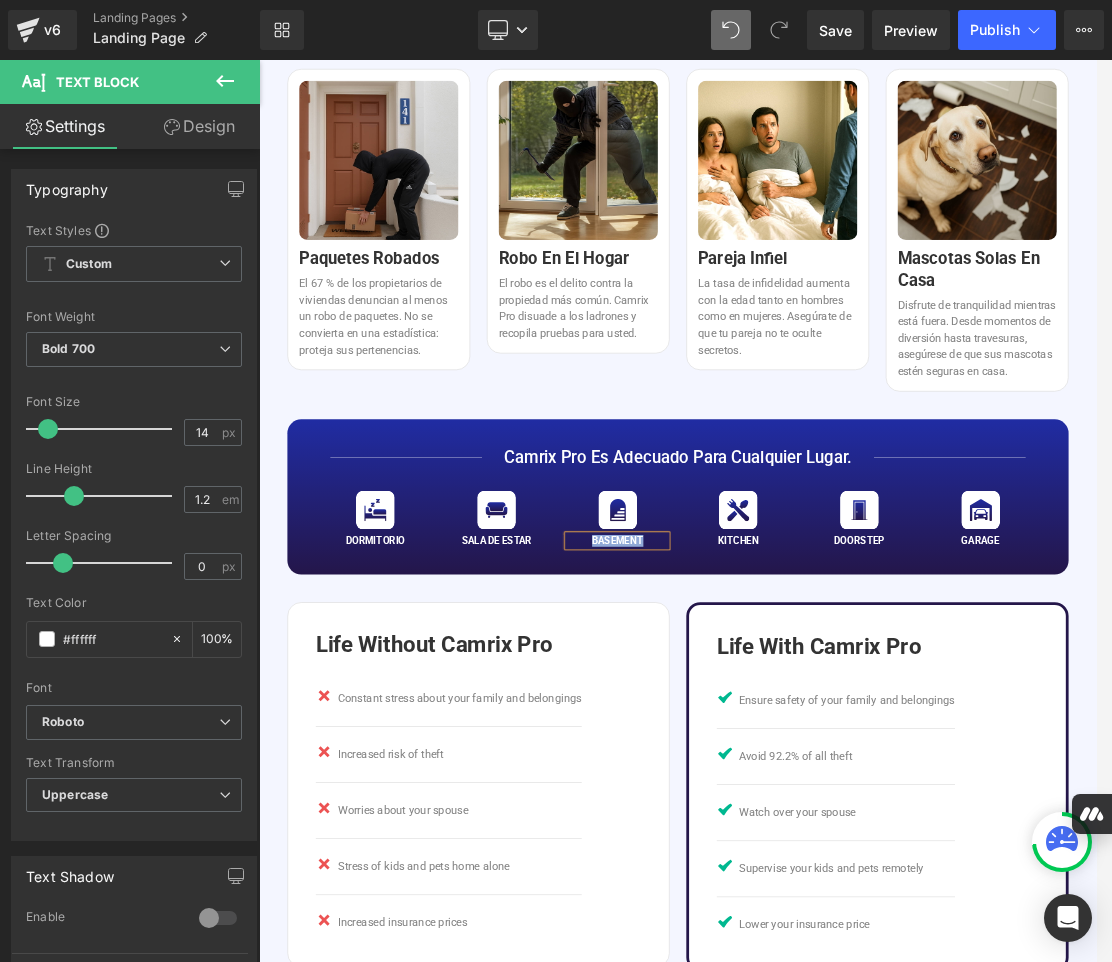 click on "basement" at bounding box center [776, 754] 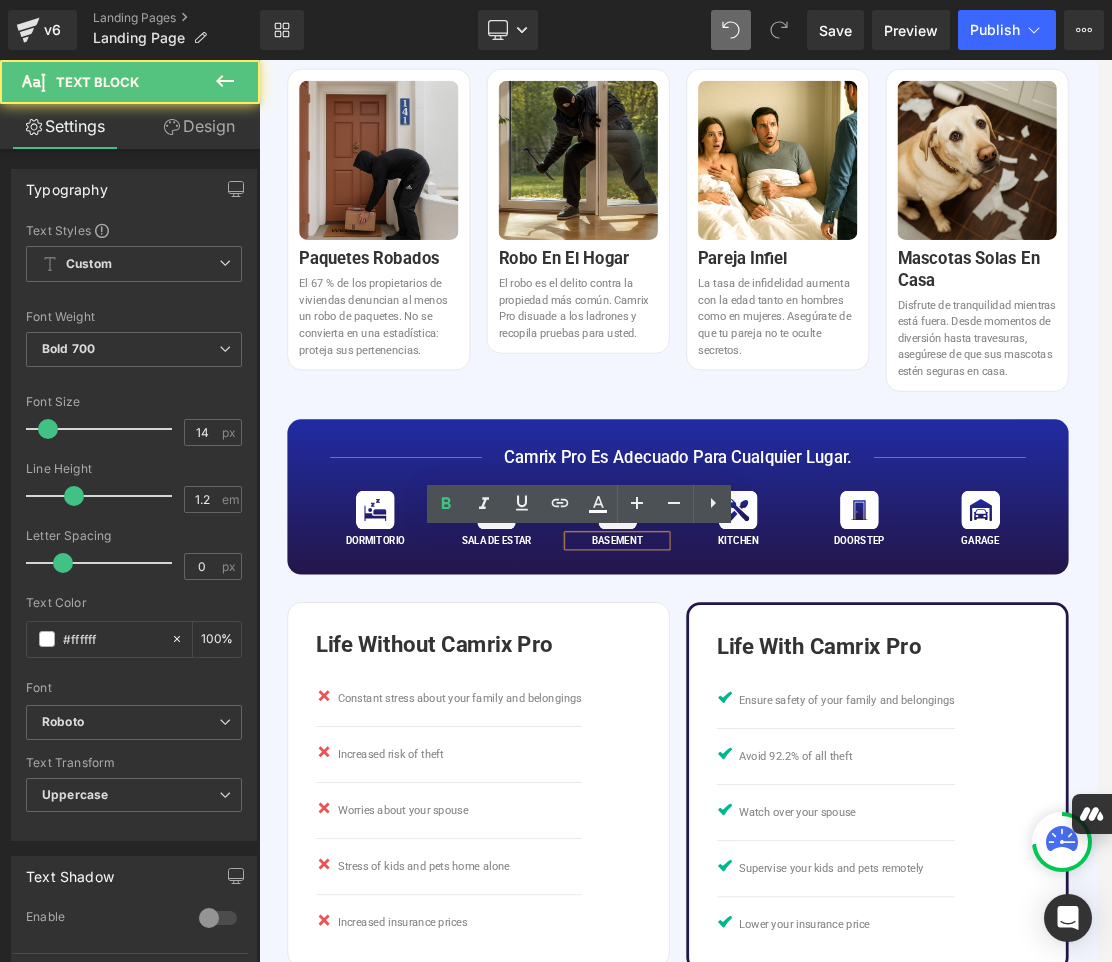 click on "basement" at bounding box center (776, 754) 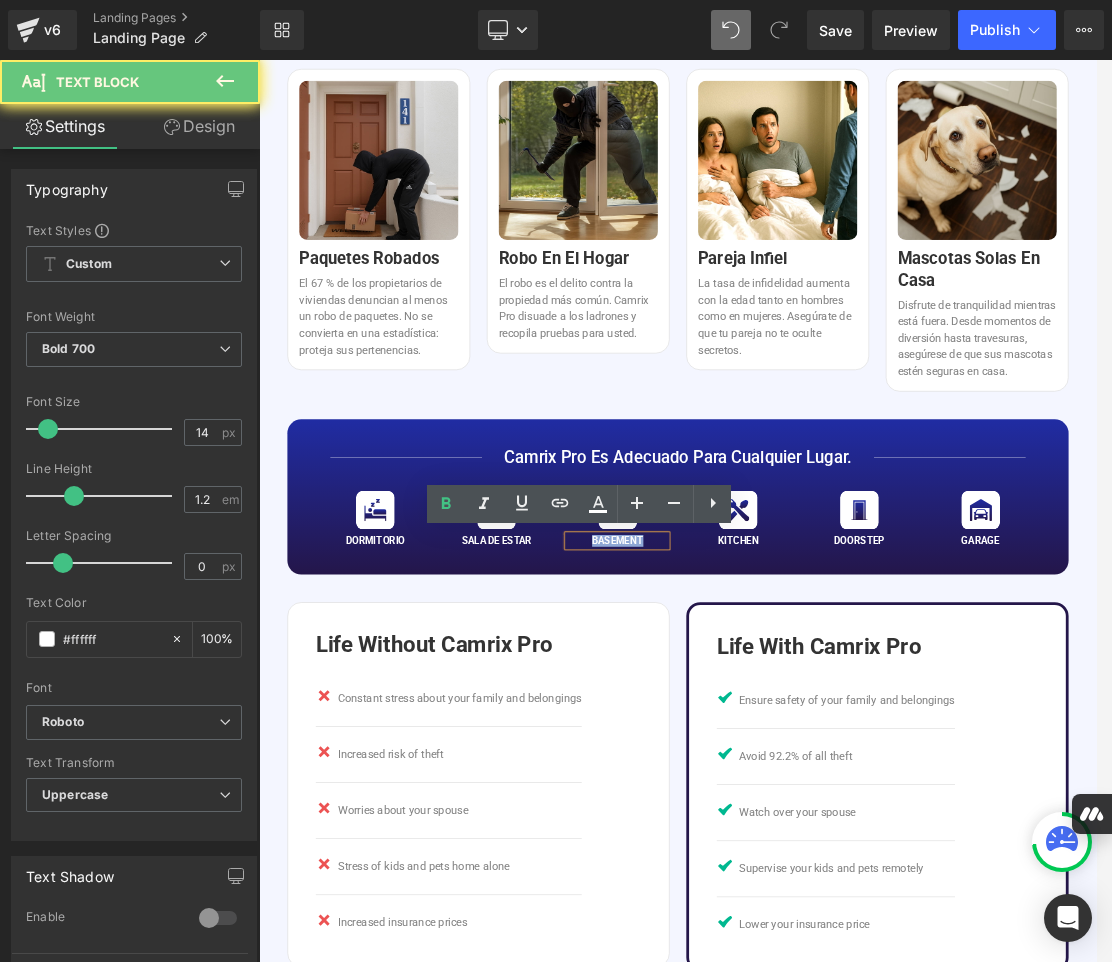 click on "basement" at bounding box center (776, 754) 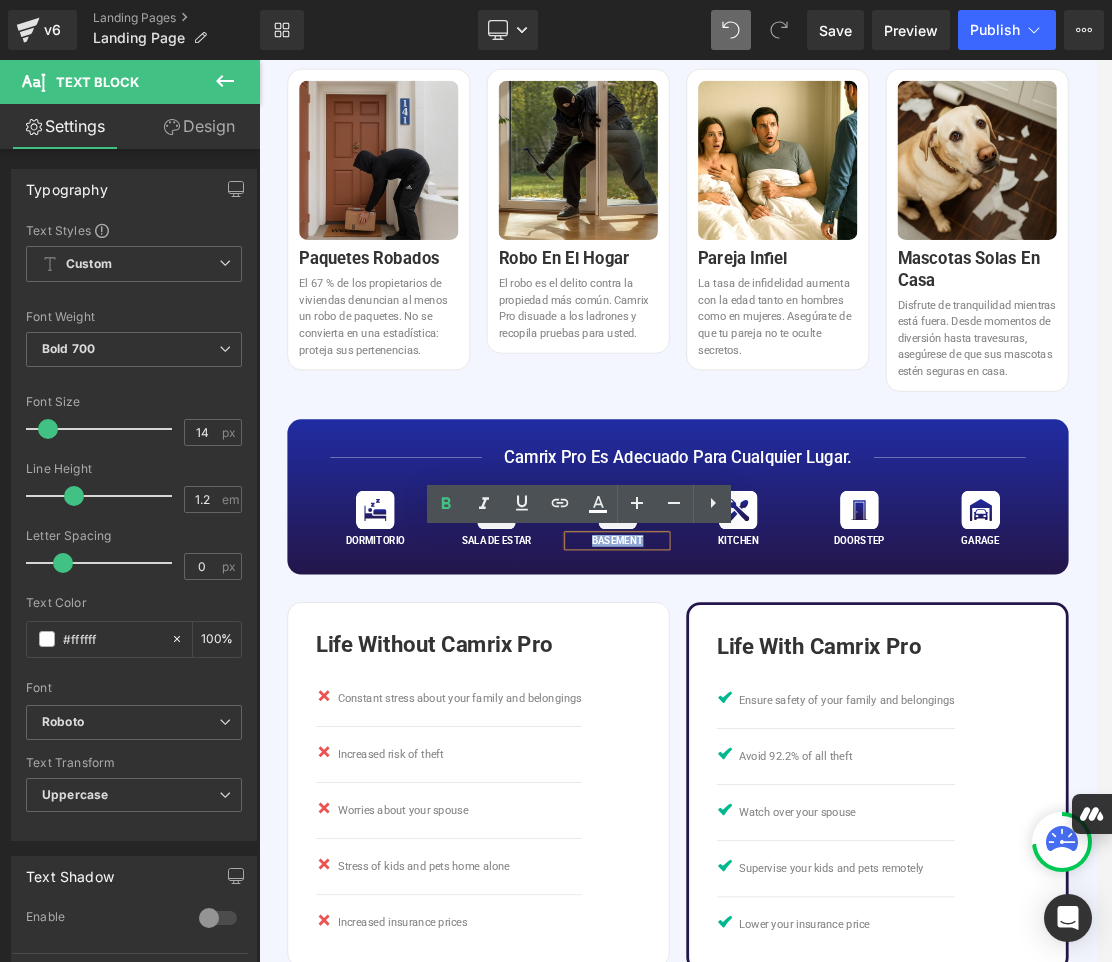 paste 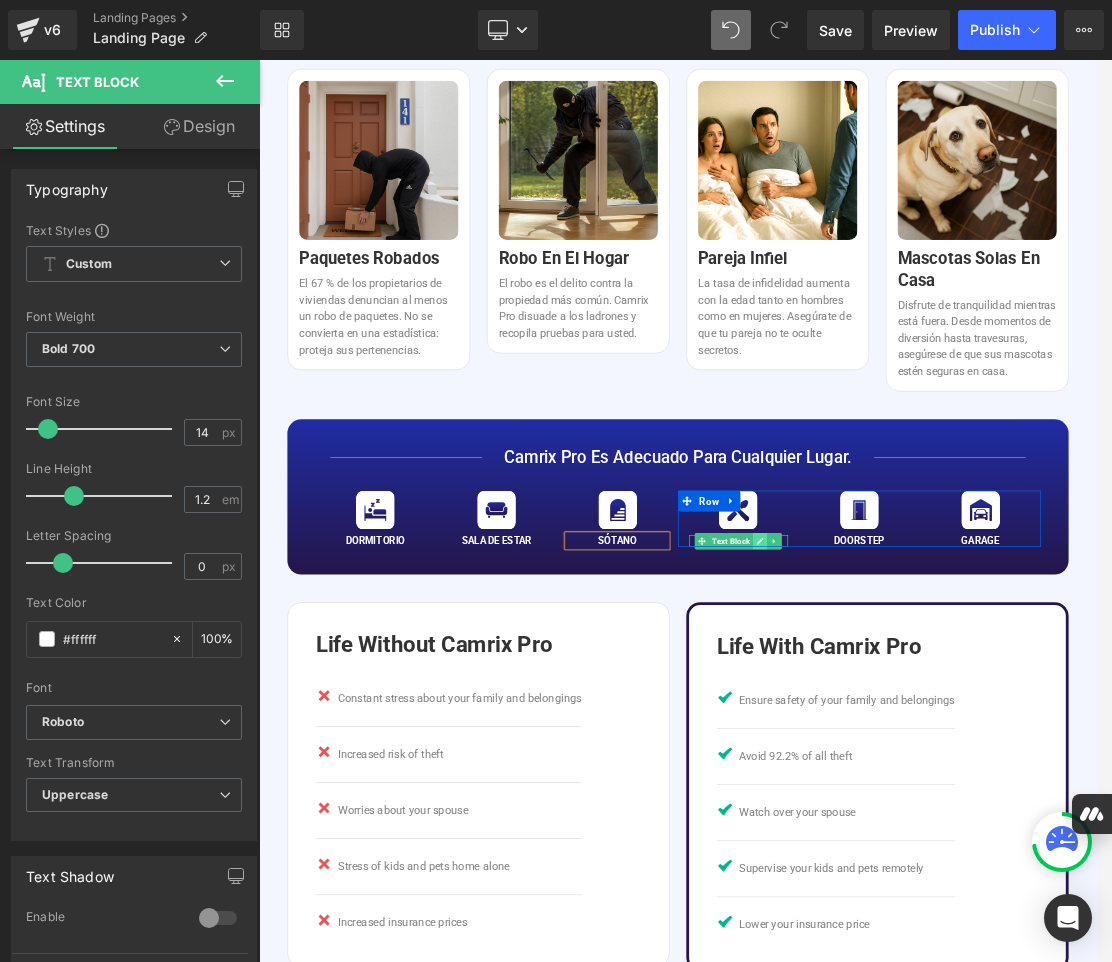 click 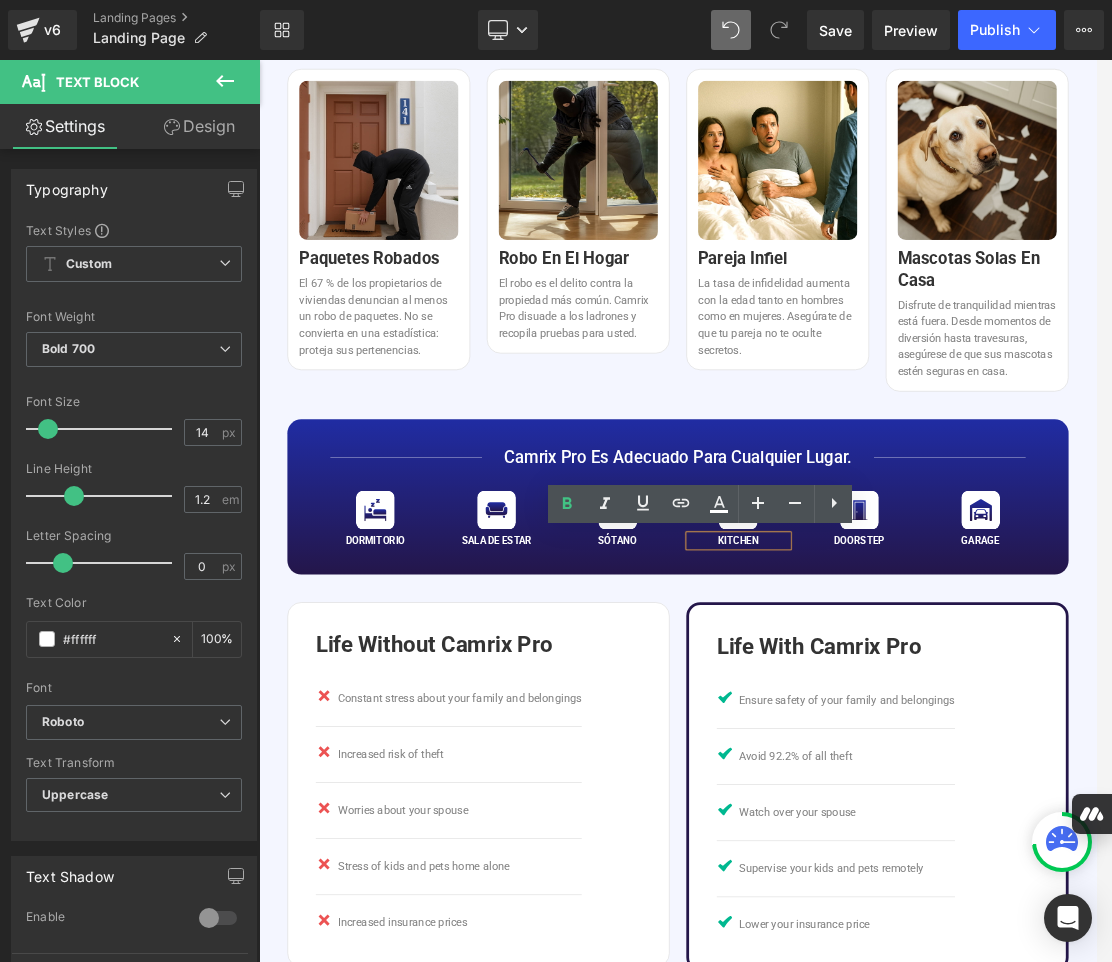 click on "kitchen" at bounding box center (951, 754) 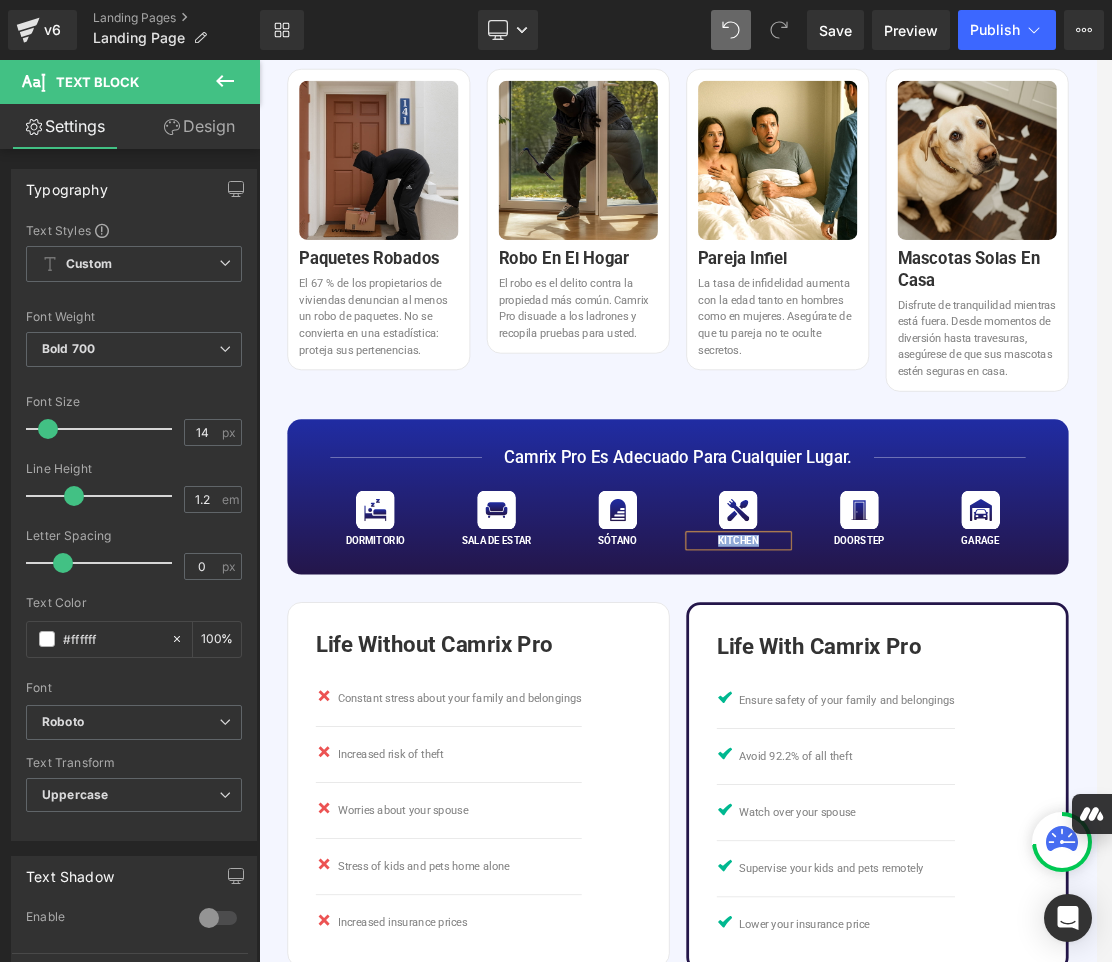 click on "kitchen" at bounding box center [951, 754] 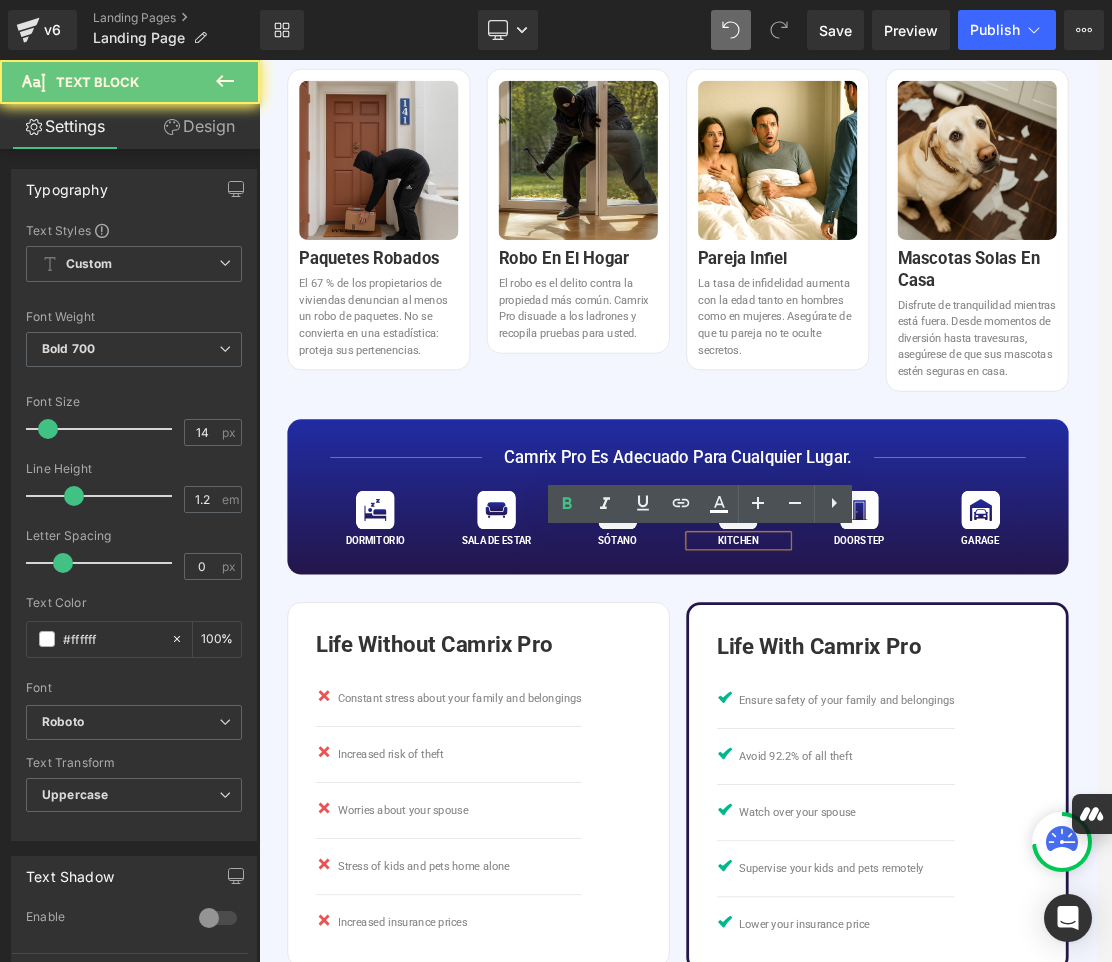 click on "kitchen" at bounding box center [951, 754] 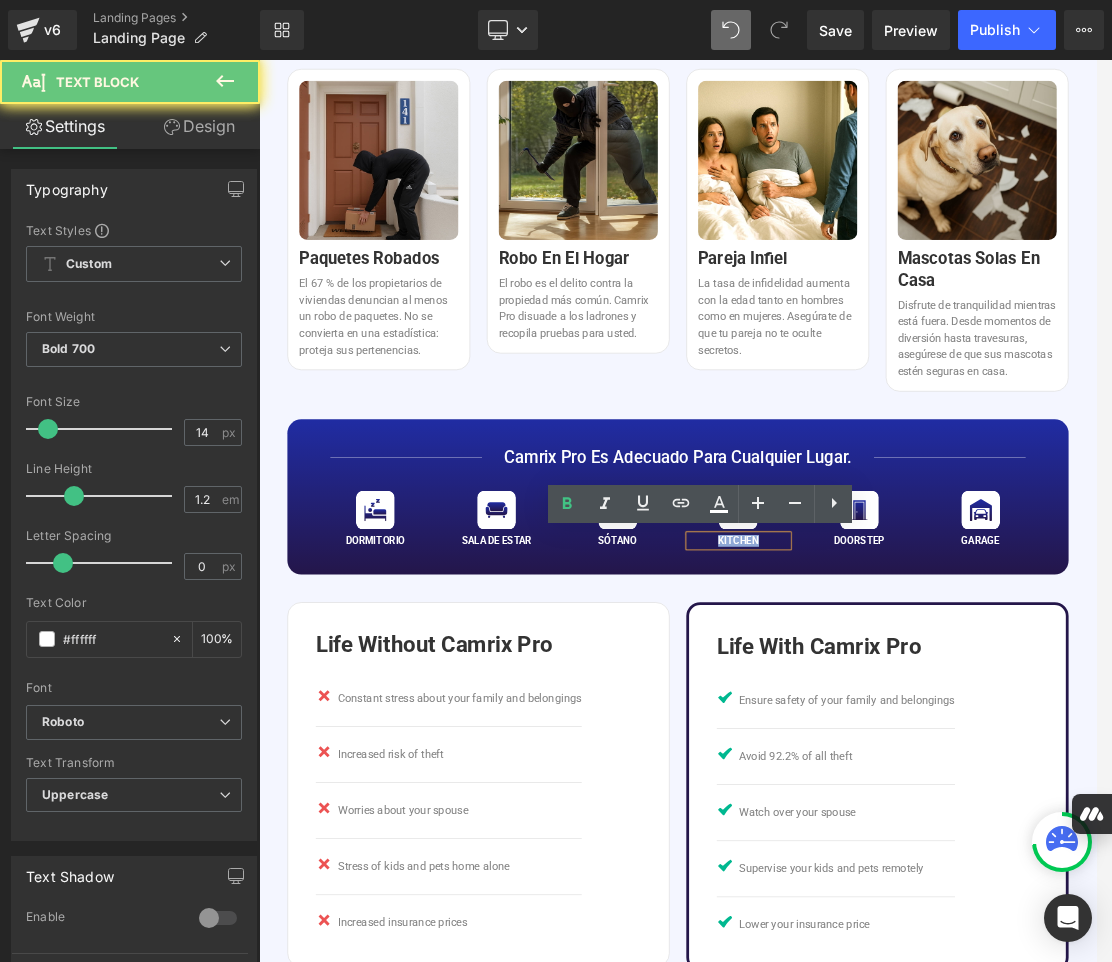 click on "kitchen" at bounding box center (951, 754) 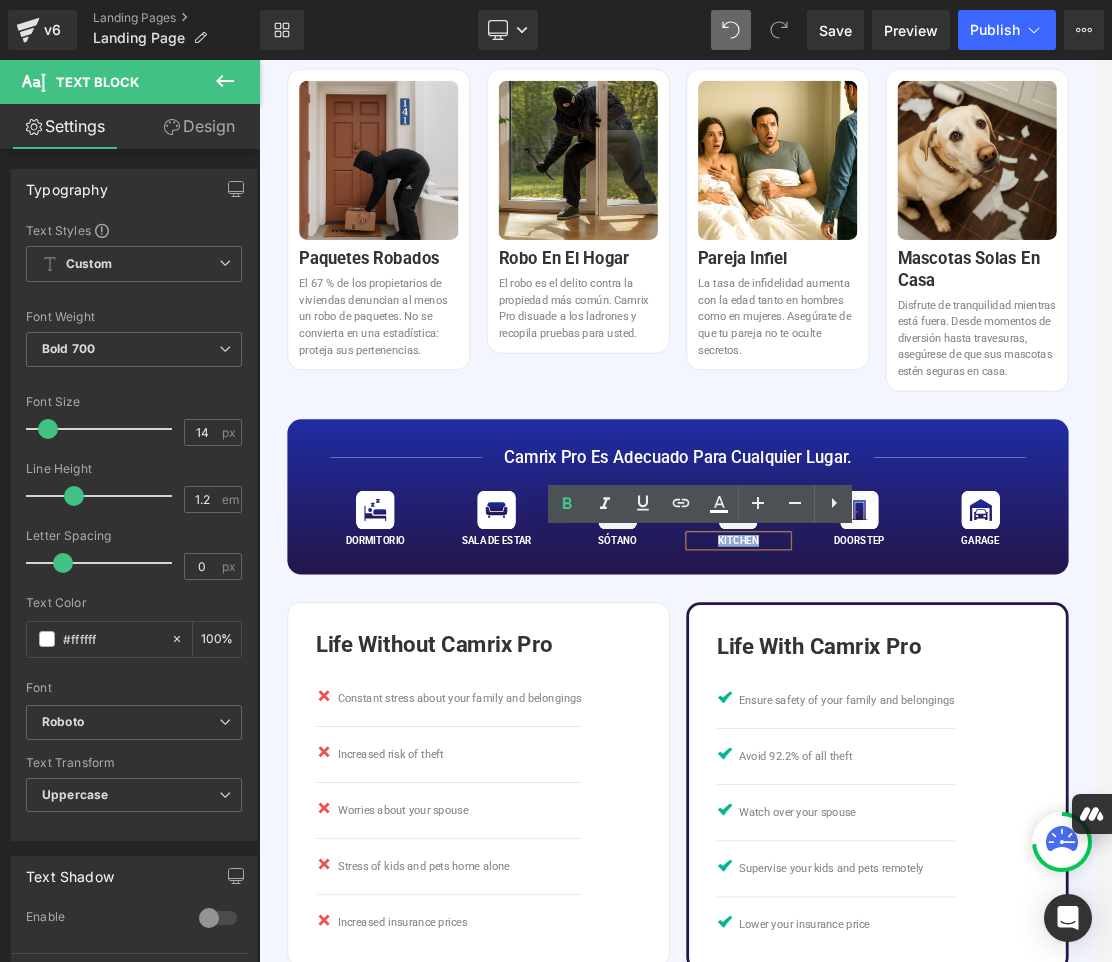 paste 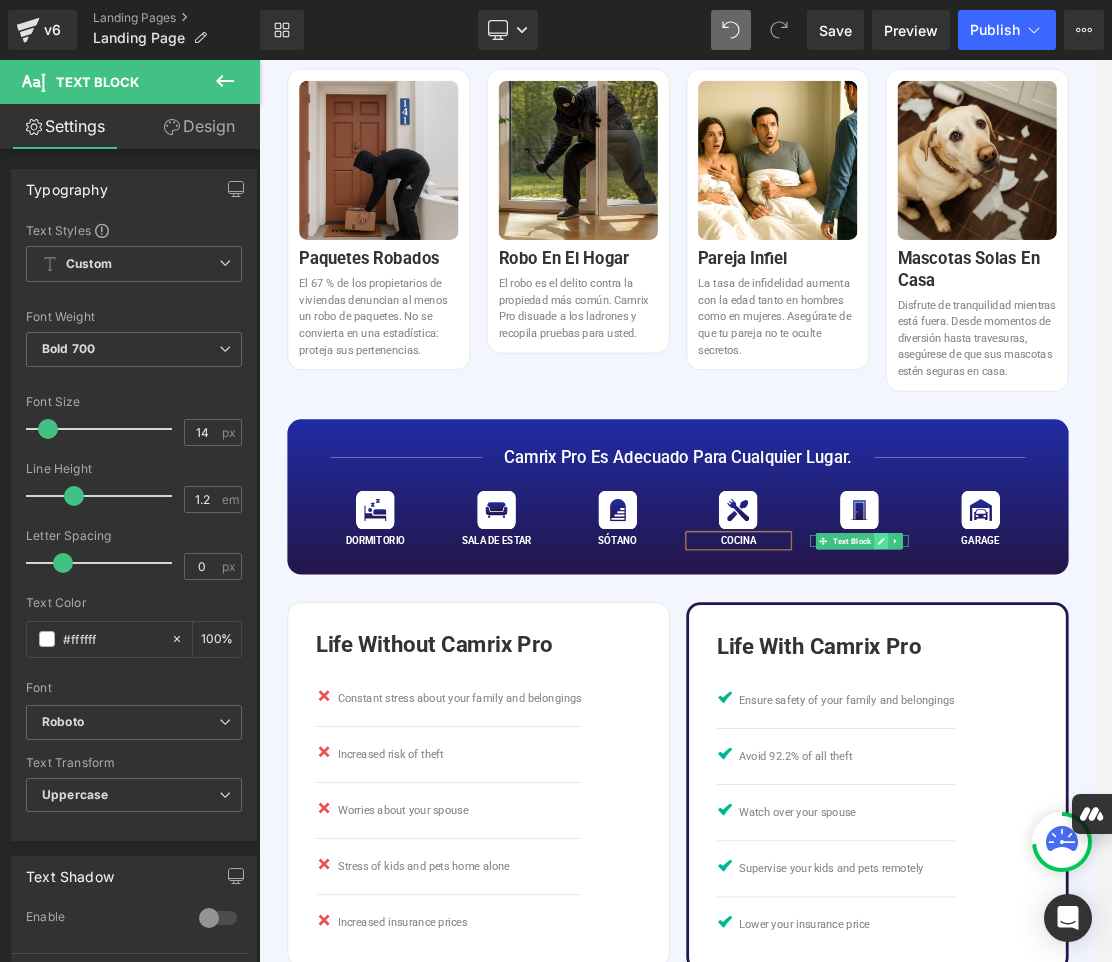 click 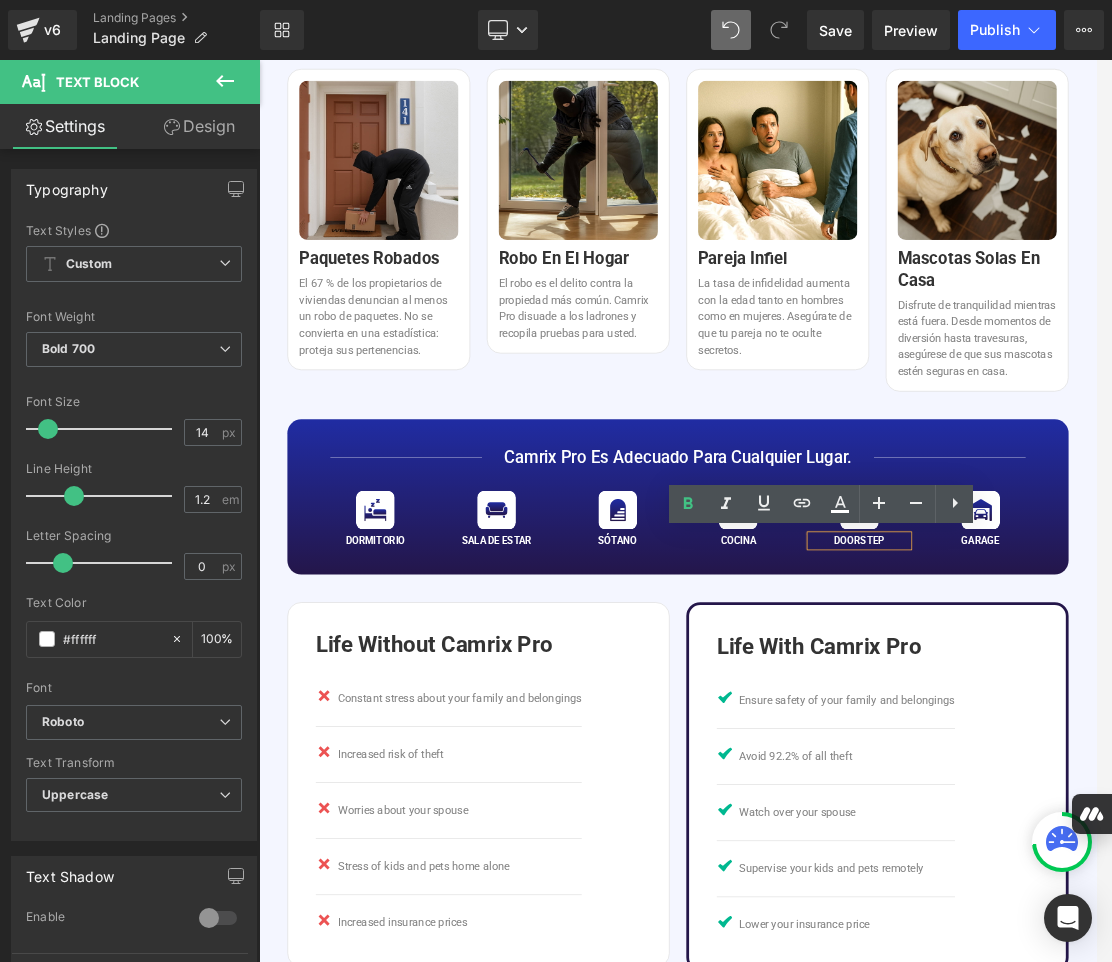 click on "doorstep" at bounding box center (1126, 754) 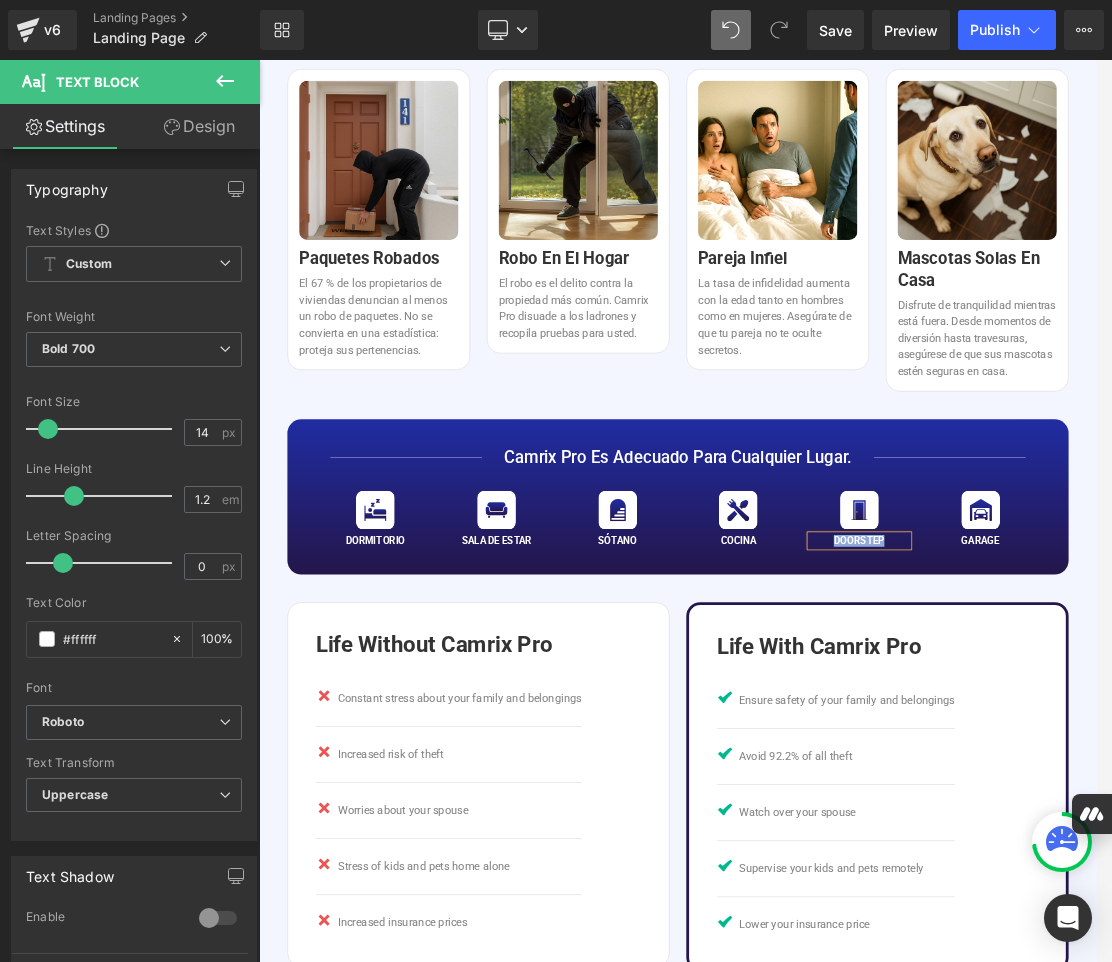 click on "doorstep" at bounding box center [1126, 754] 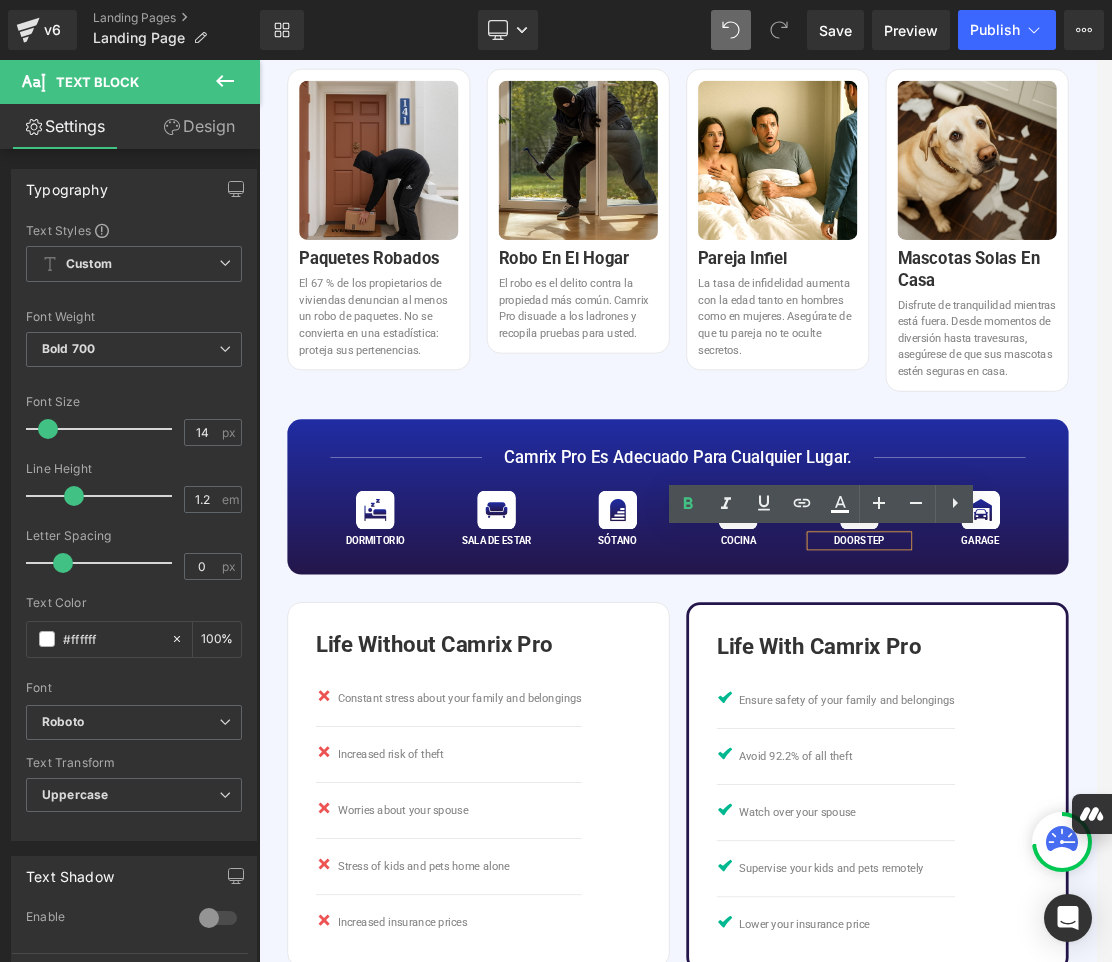 click on "doorstep" at bounding box center (1126, 754) 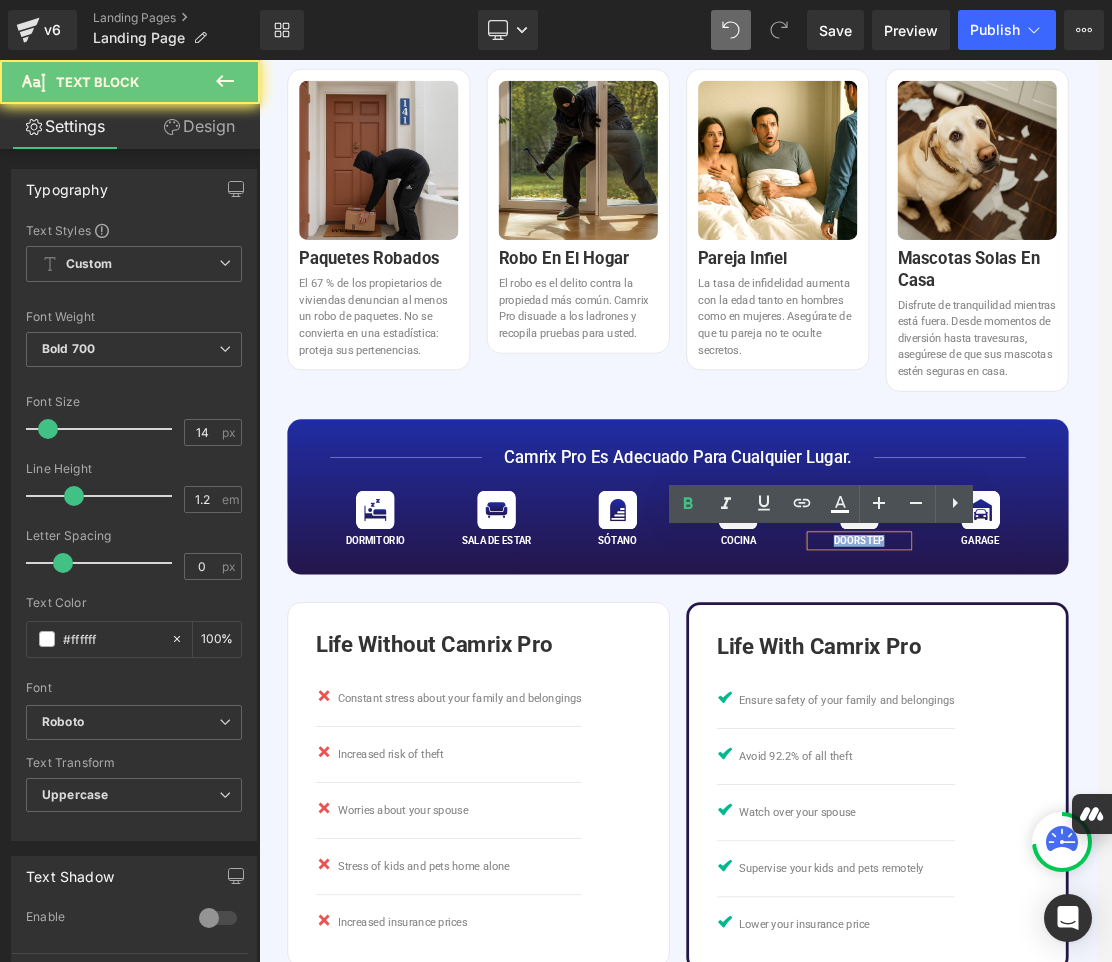 click on "doorstep" at bounding box center (1126, 754) 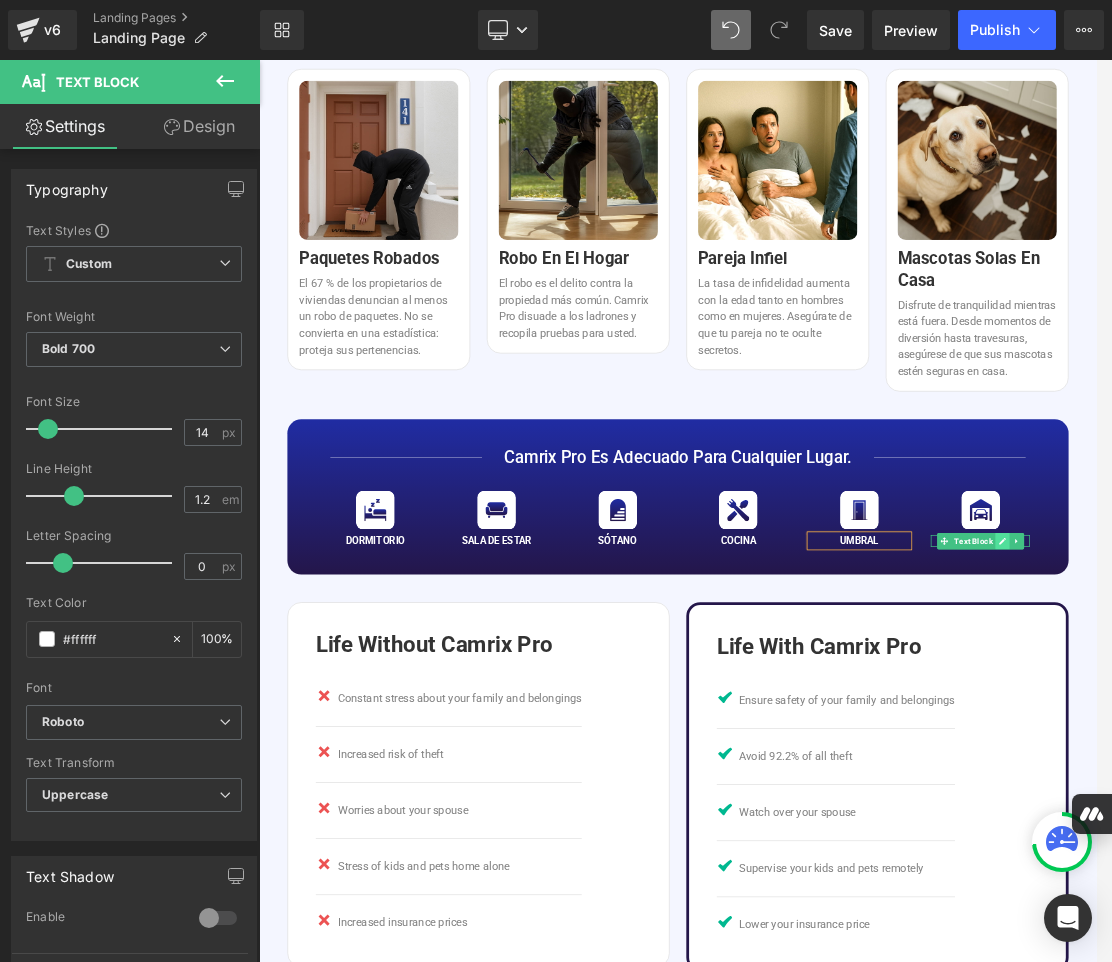 click 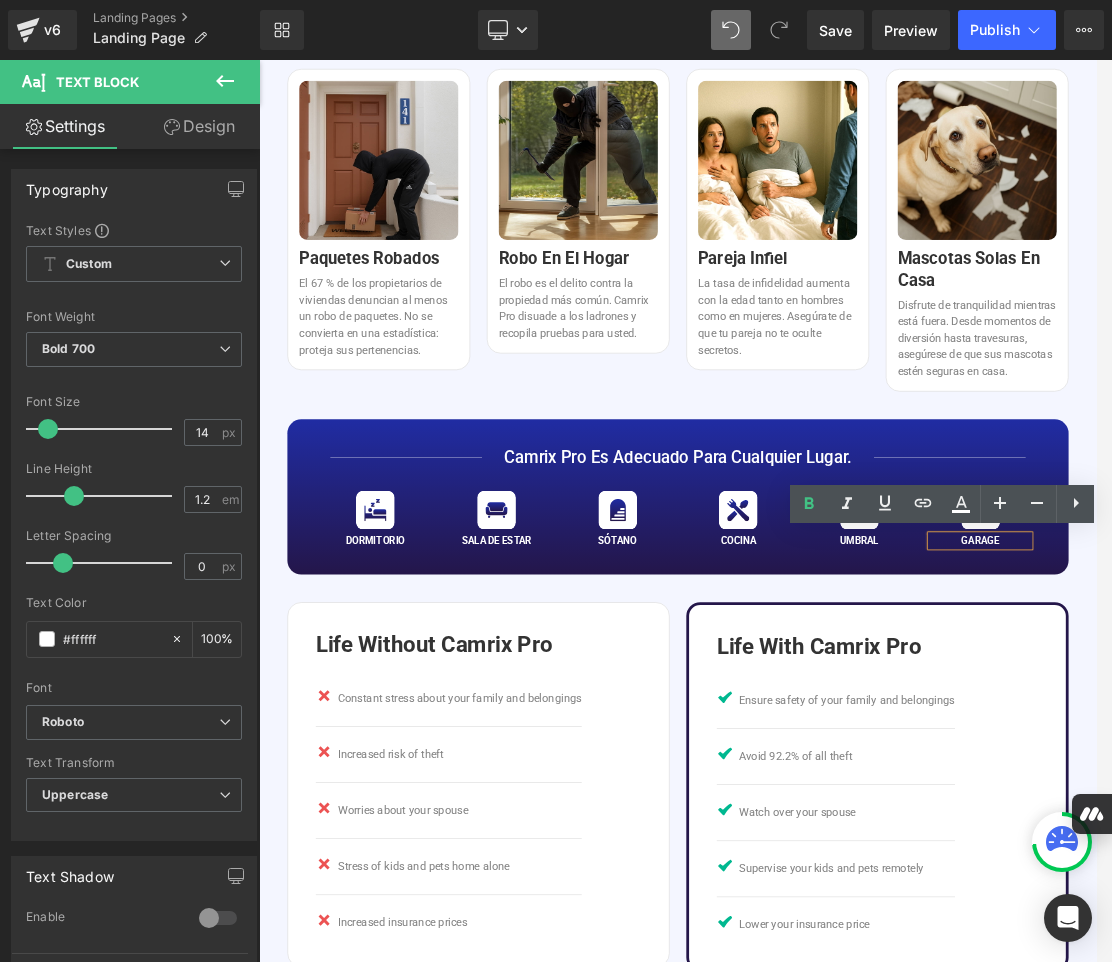 click on "garage" at bounding box center (1300, 754) 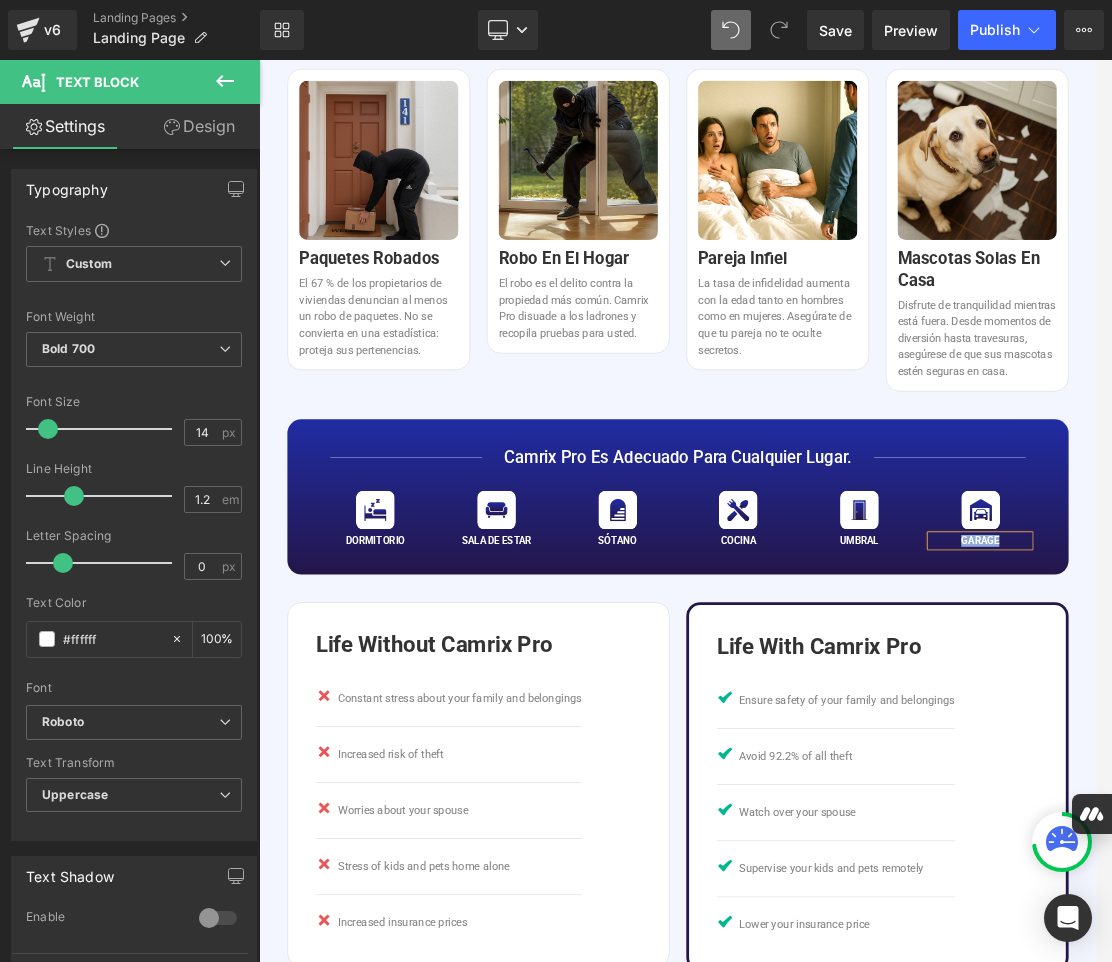 click on "garage" at bounding box center [1300, 754] 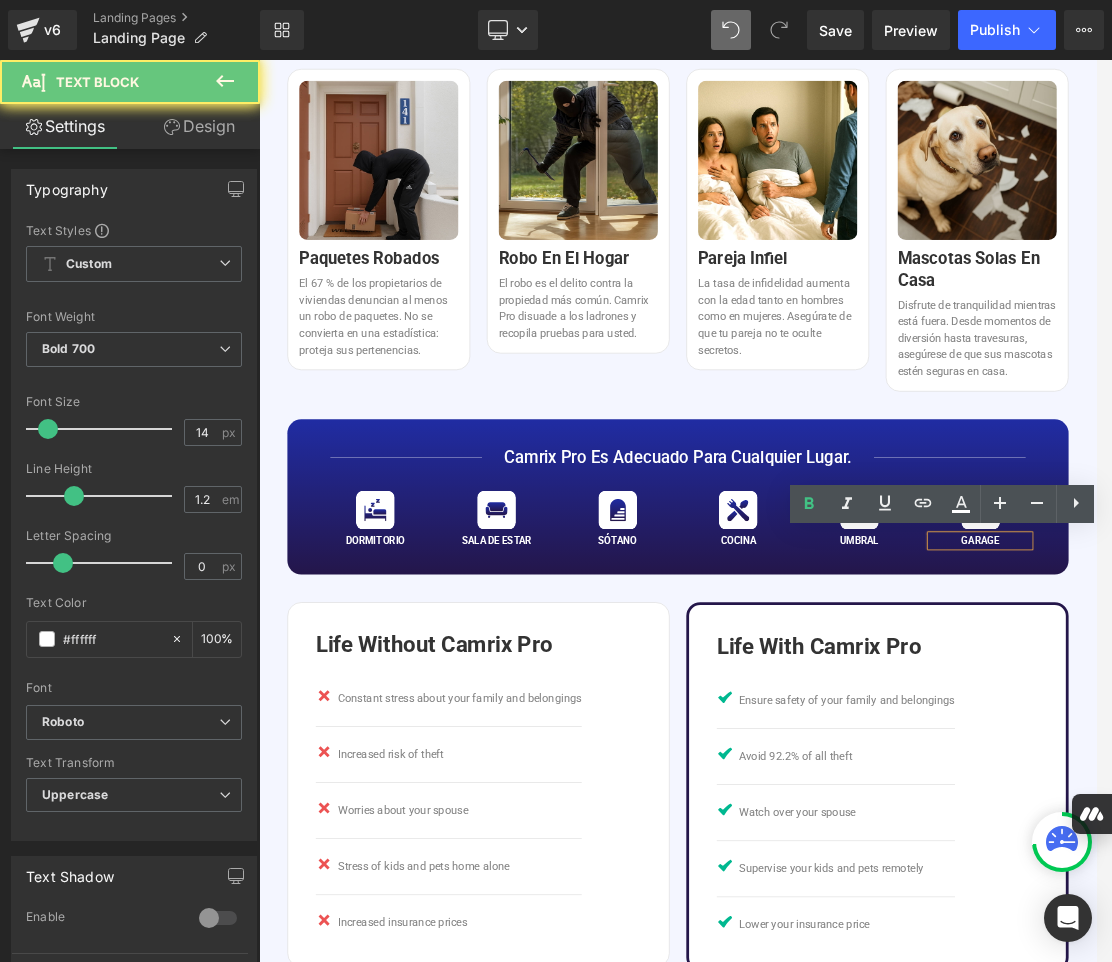 click on "garage" at bounding box center [1300, 754] 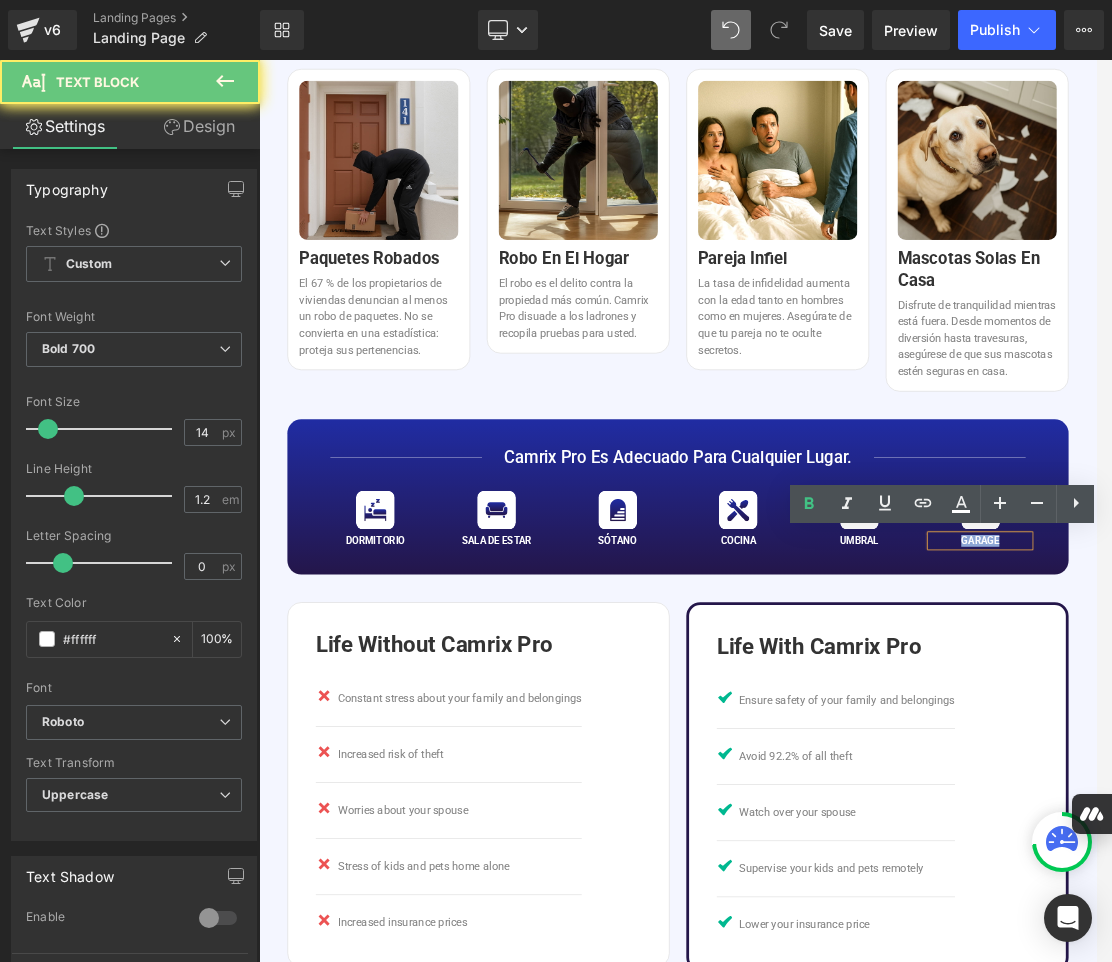 click on "garage" at bounding box center (1300, 754) 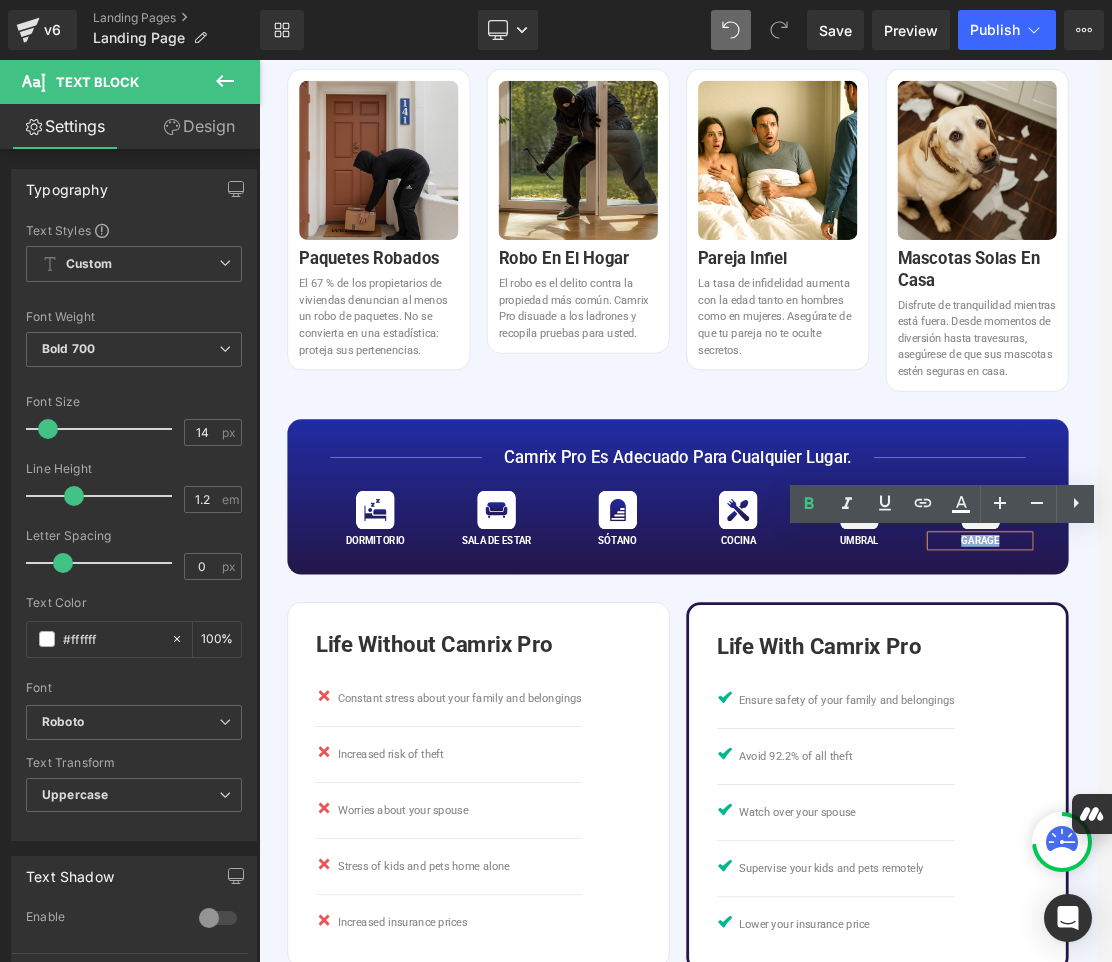 paste 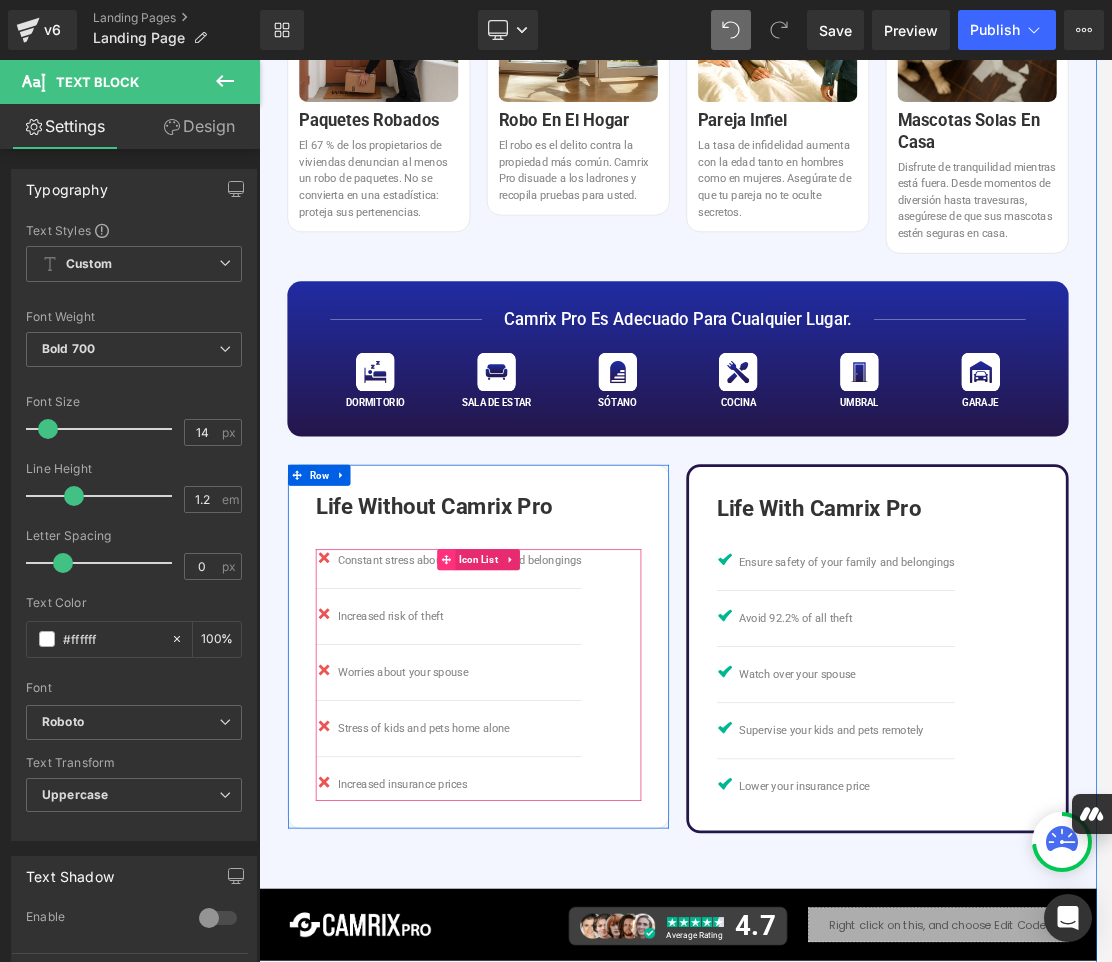 scroll, scrollTop: 2700, scrollLeft: 0, axis: vertical 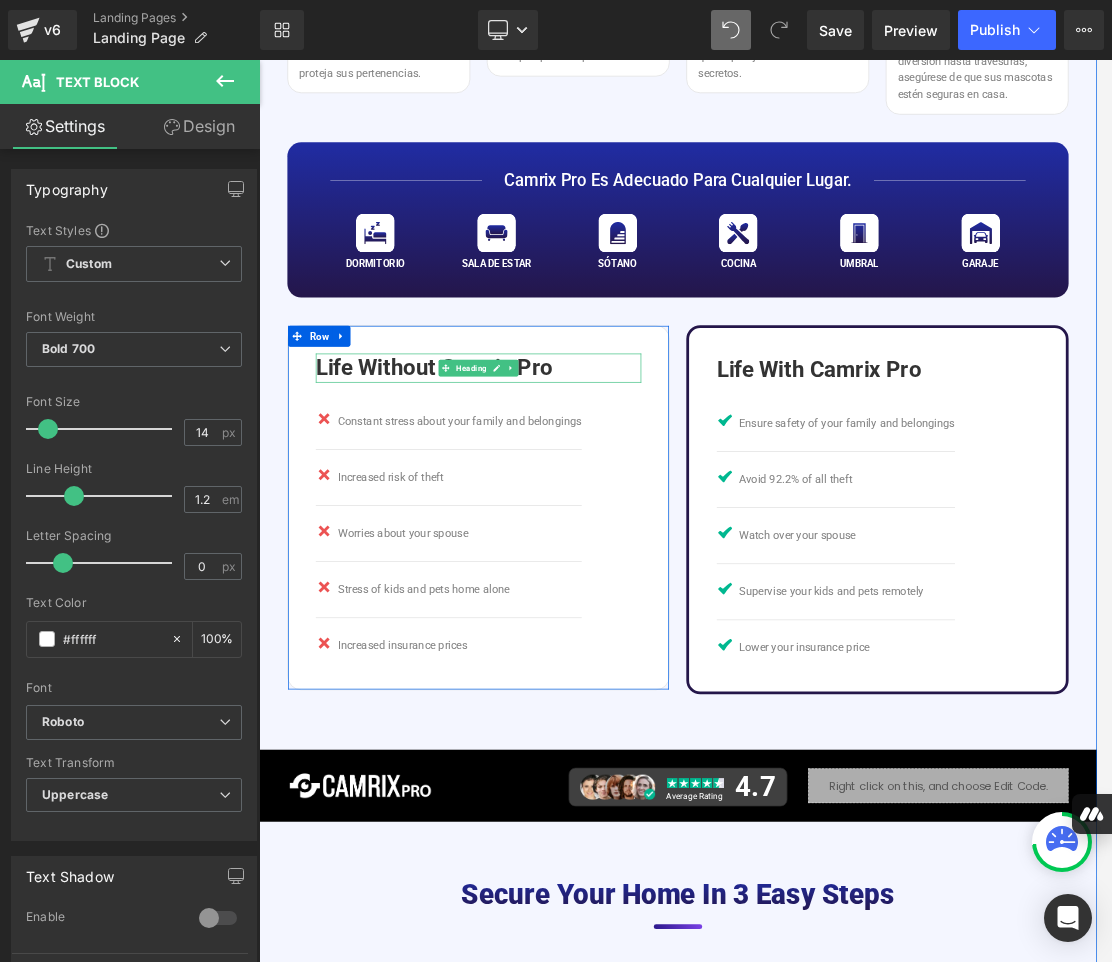 click on "Life Without Camrix Pro" at bounding box center (576, 505) 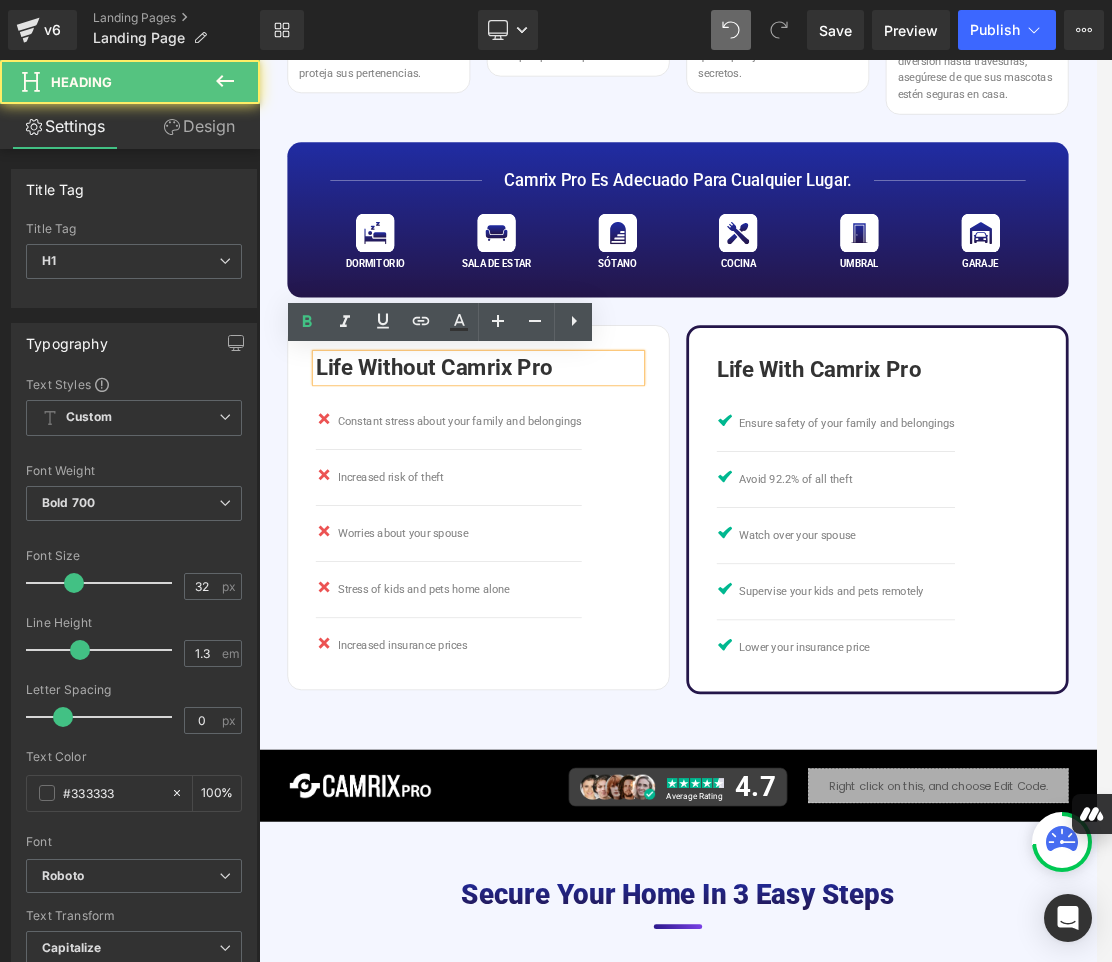 click on "Life Without Camrix Pro" at bounding box center [576, 505] 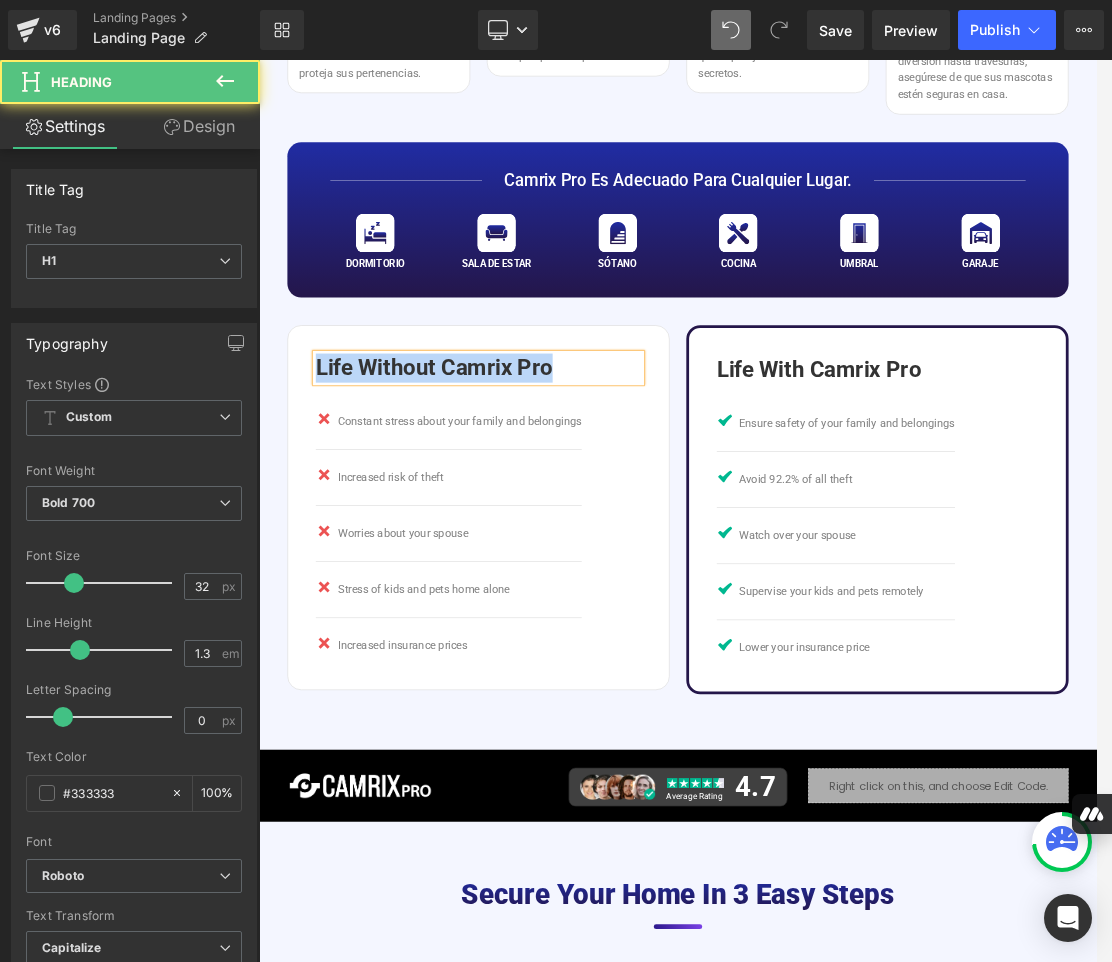 click on "Life Without Camrix Pro" at bounding box center (576, 505) 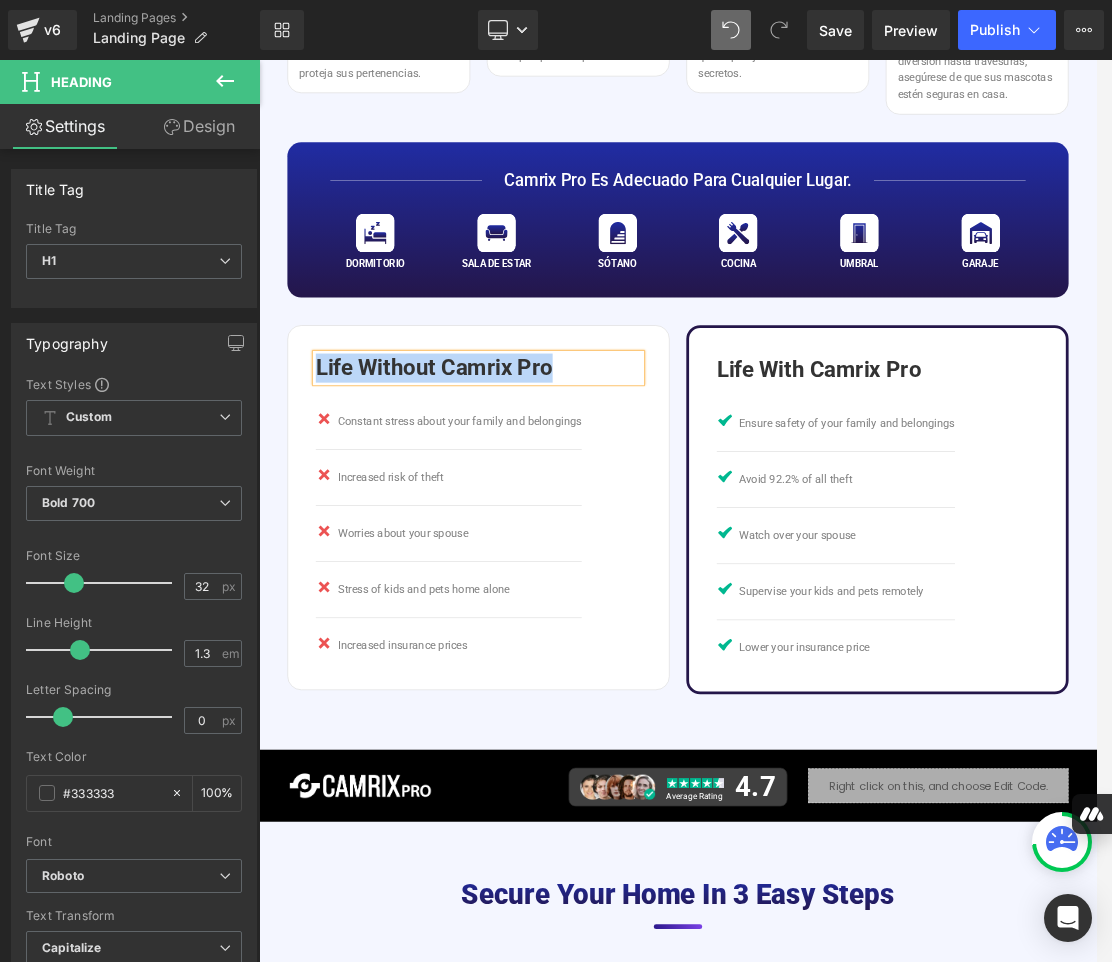 paste 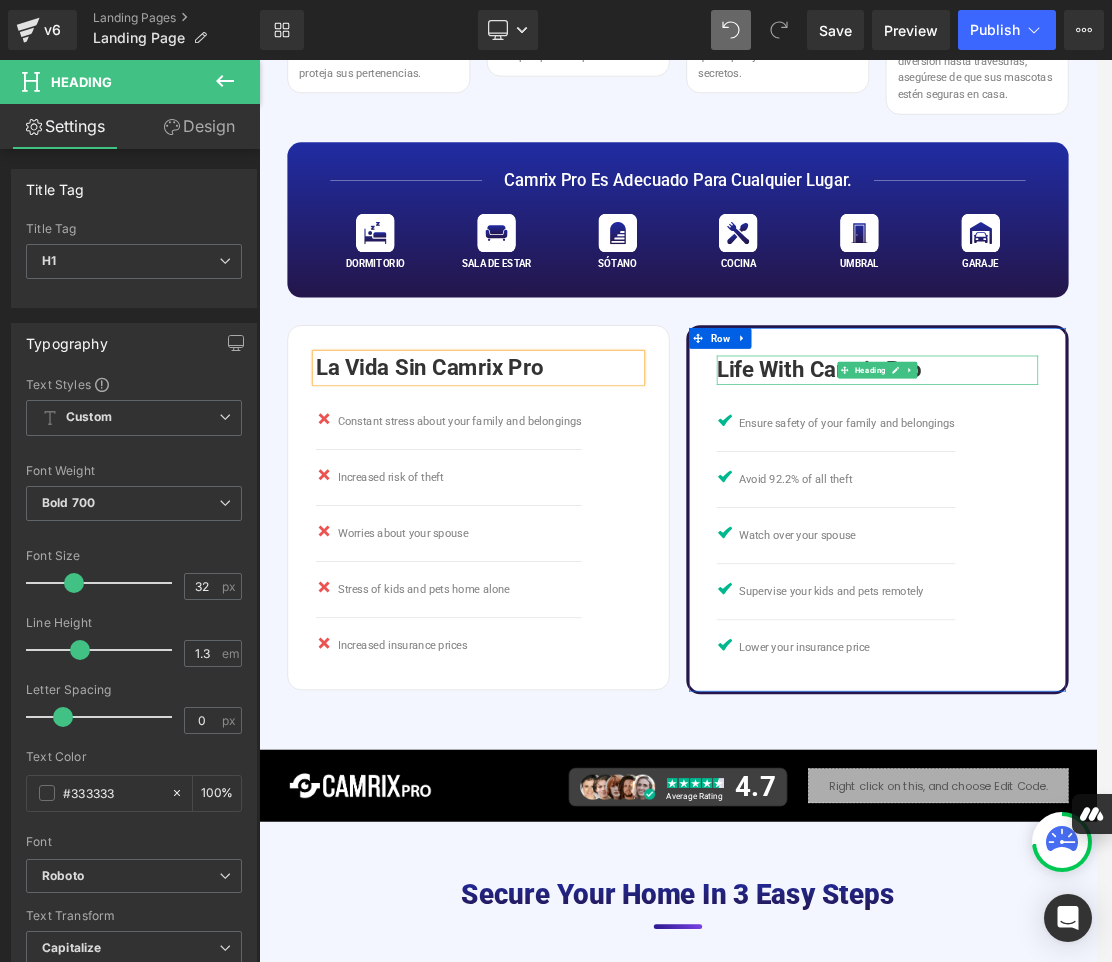 click on "Life With Camrix Pro" at bounding box center [1152, 508] 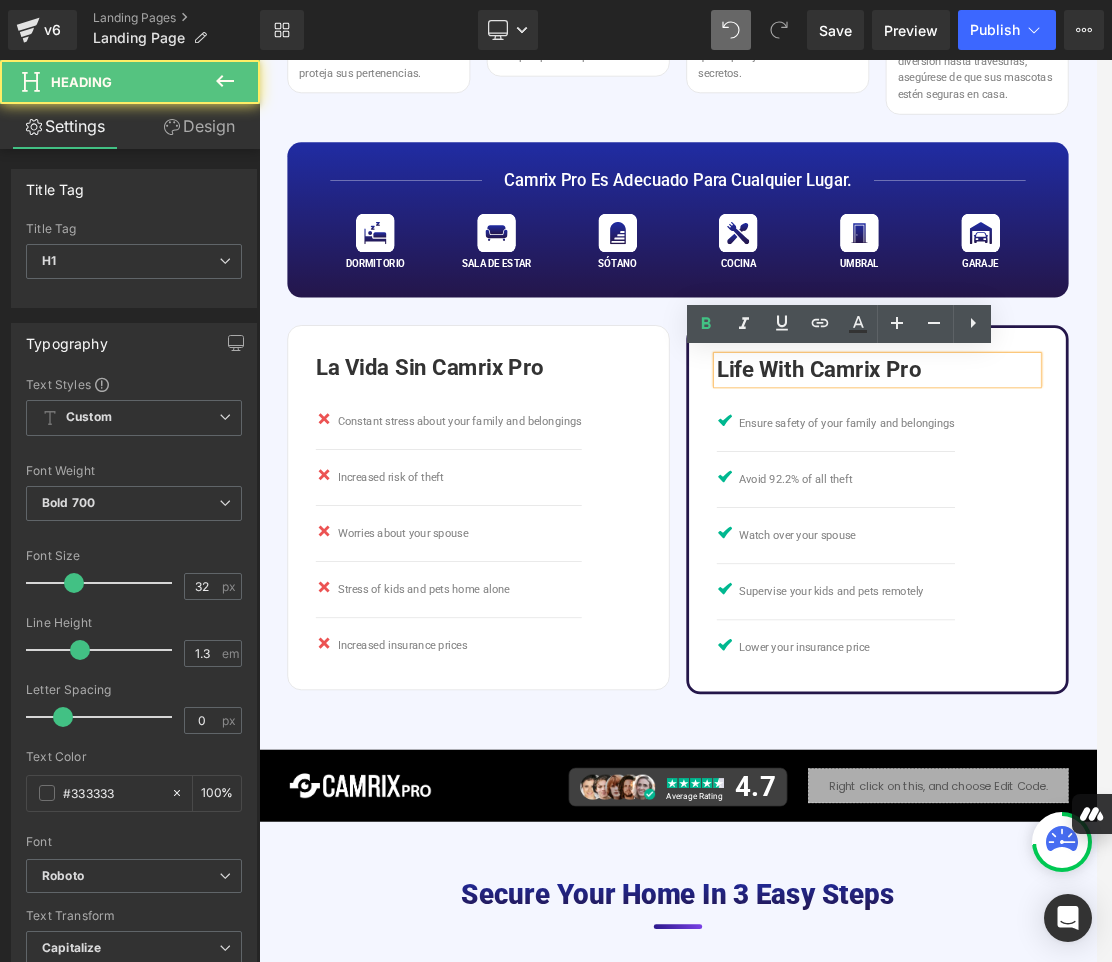click on "Life With Camrix Pro" at bounding box center (1152, 508) 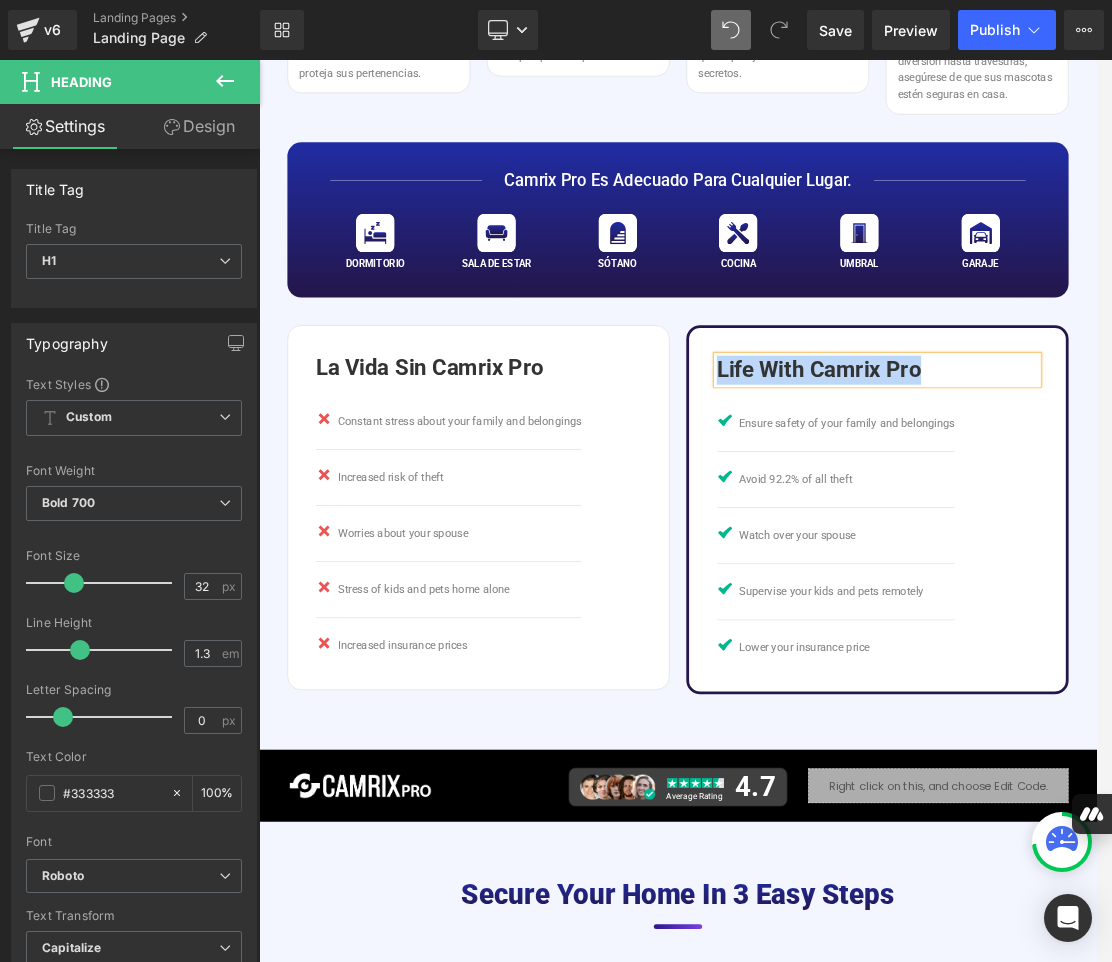 paste 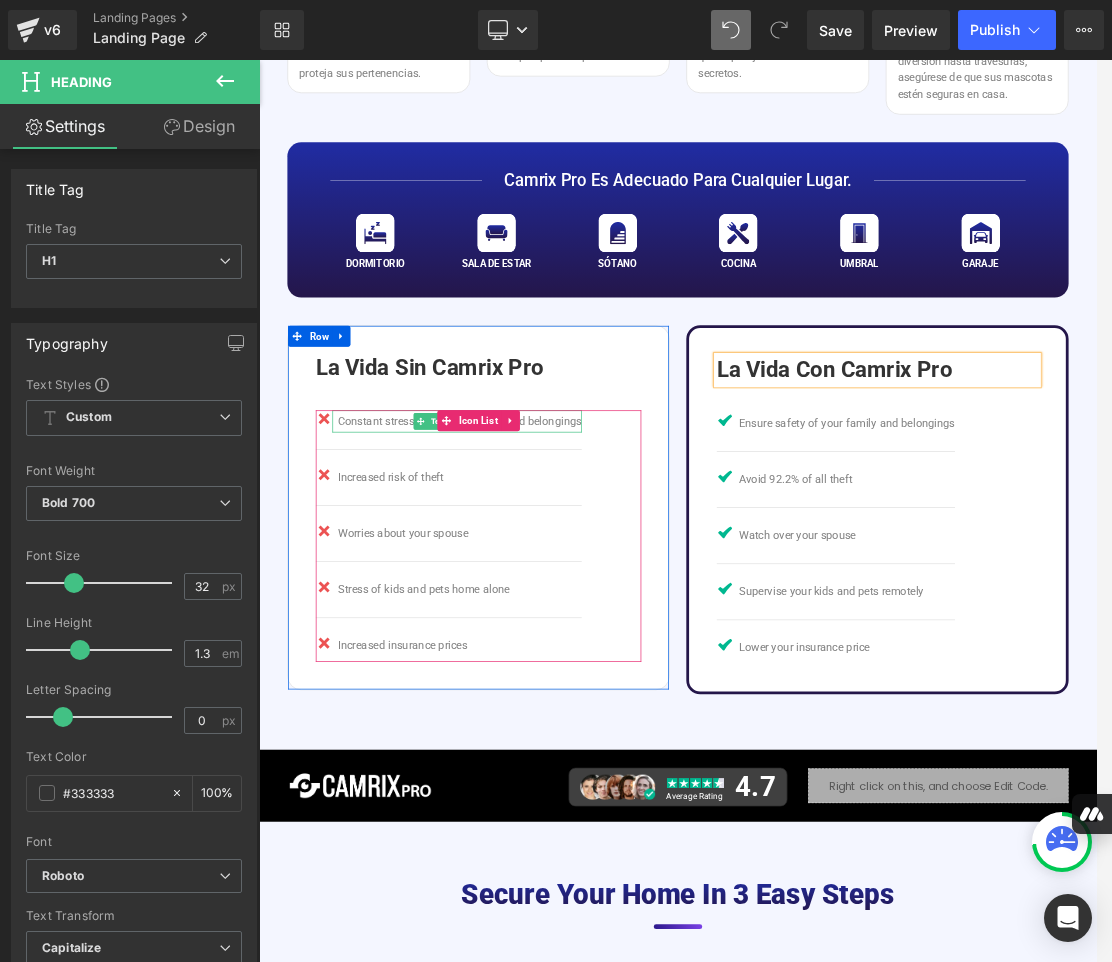 click on "Constant stress about your family and belongings" at bounding box center [549, 582] 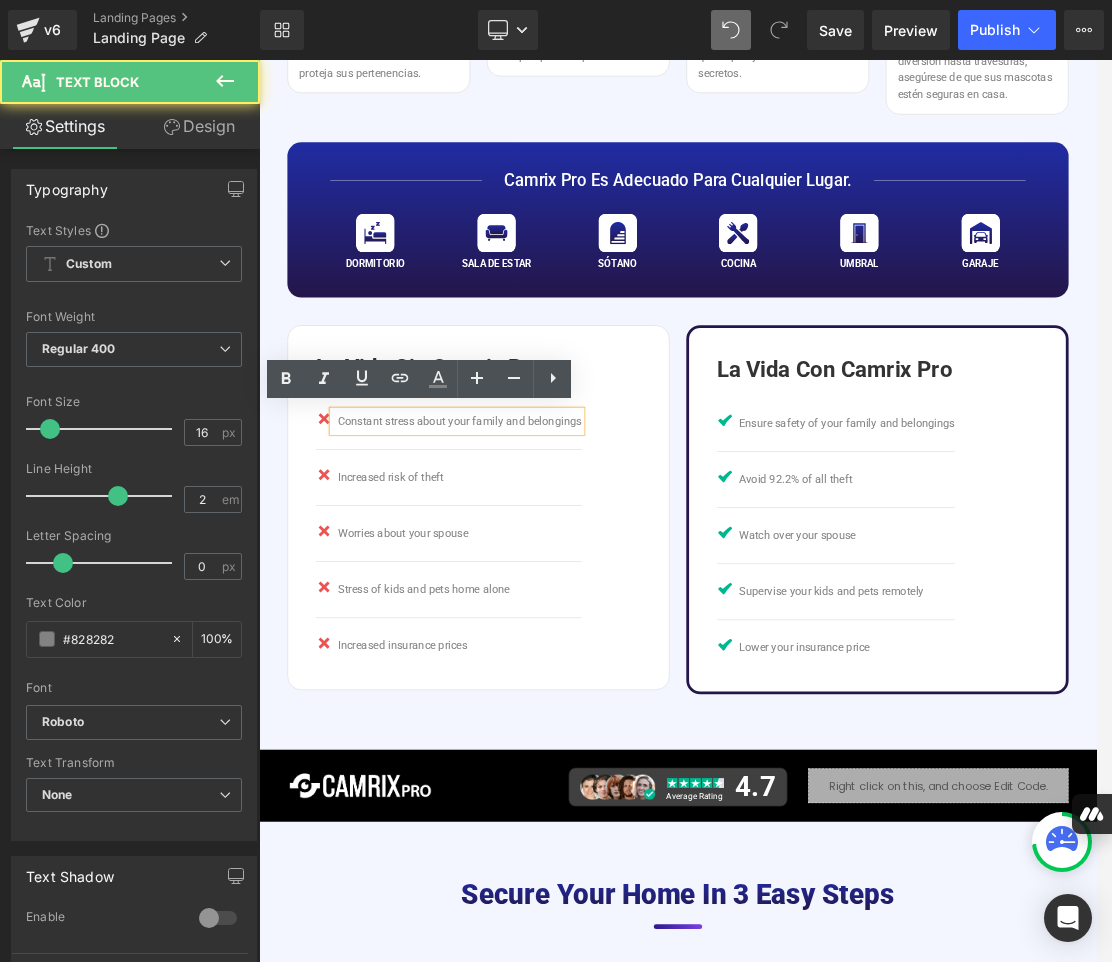click on "Constant stress about your family and belongings" at bounding box center [549, 582] 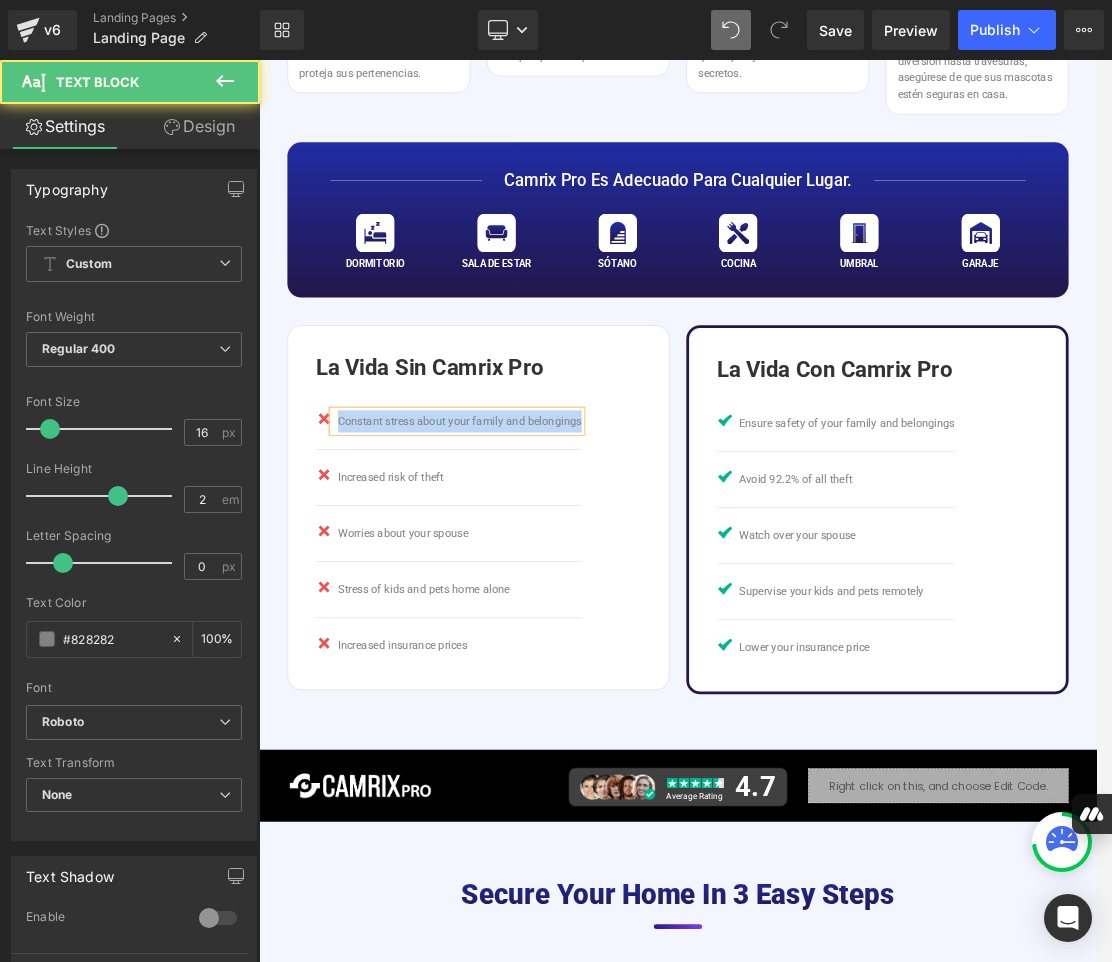 click on "Constant stress about your family and belongings" at bounding box center [549, 582] 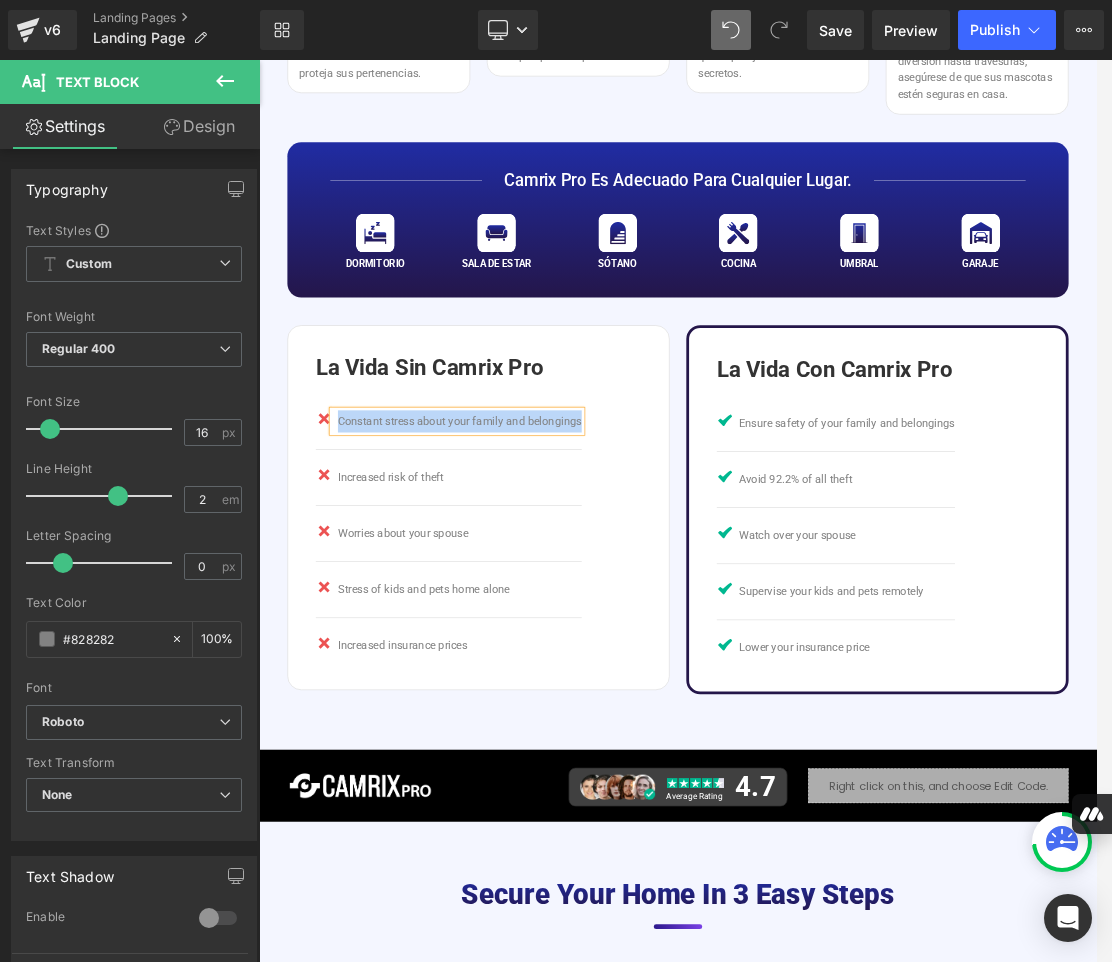 paste 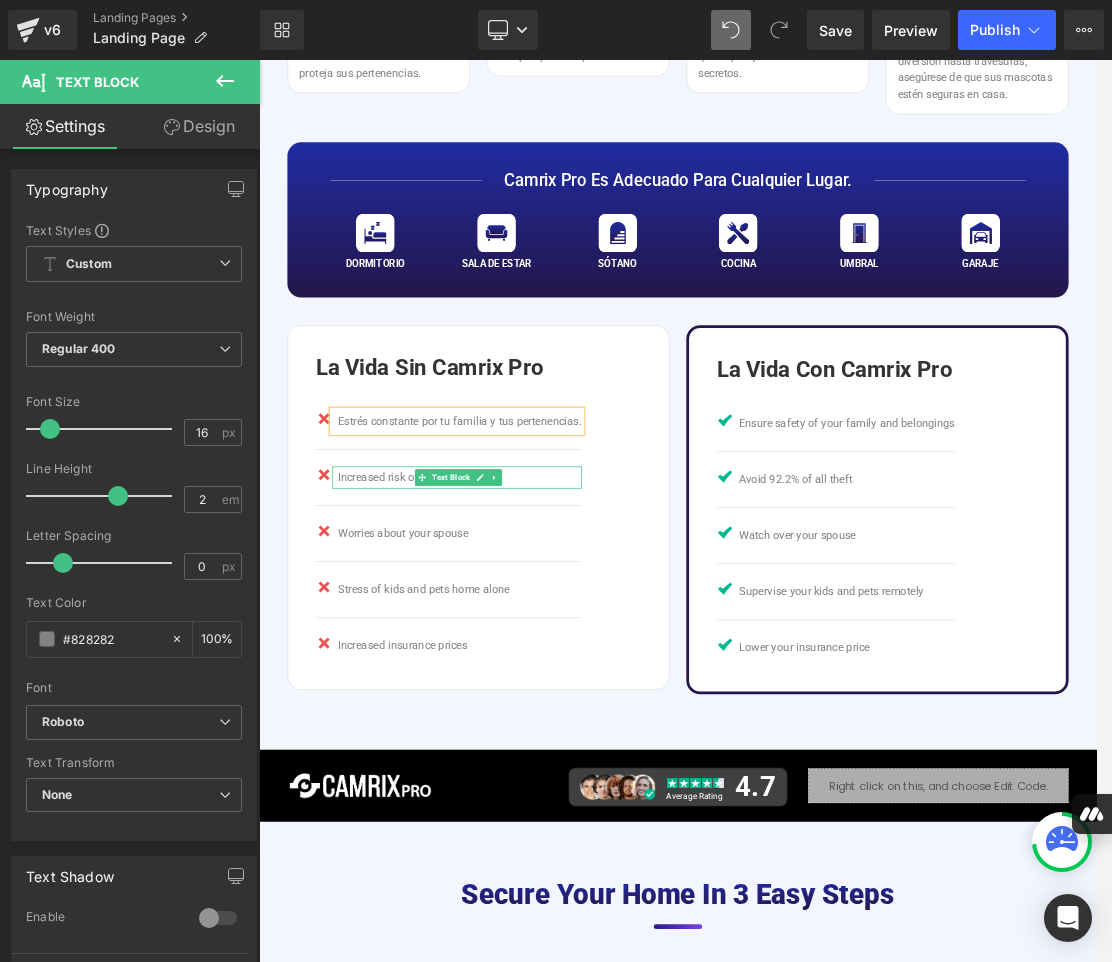 click on "Increased risk of theft" at bounding box center [549, 663] 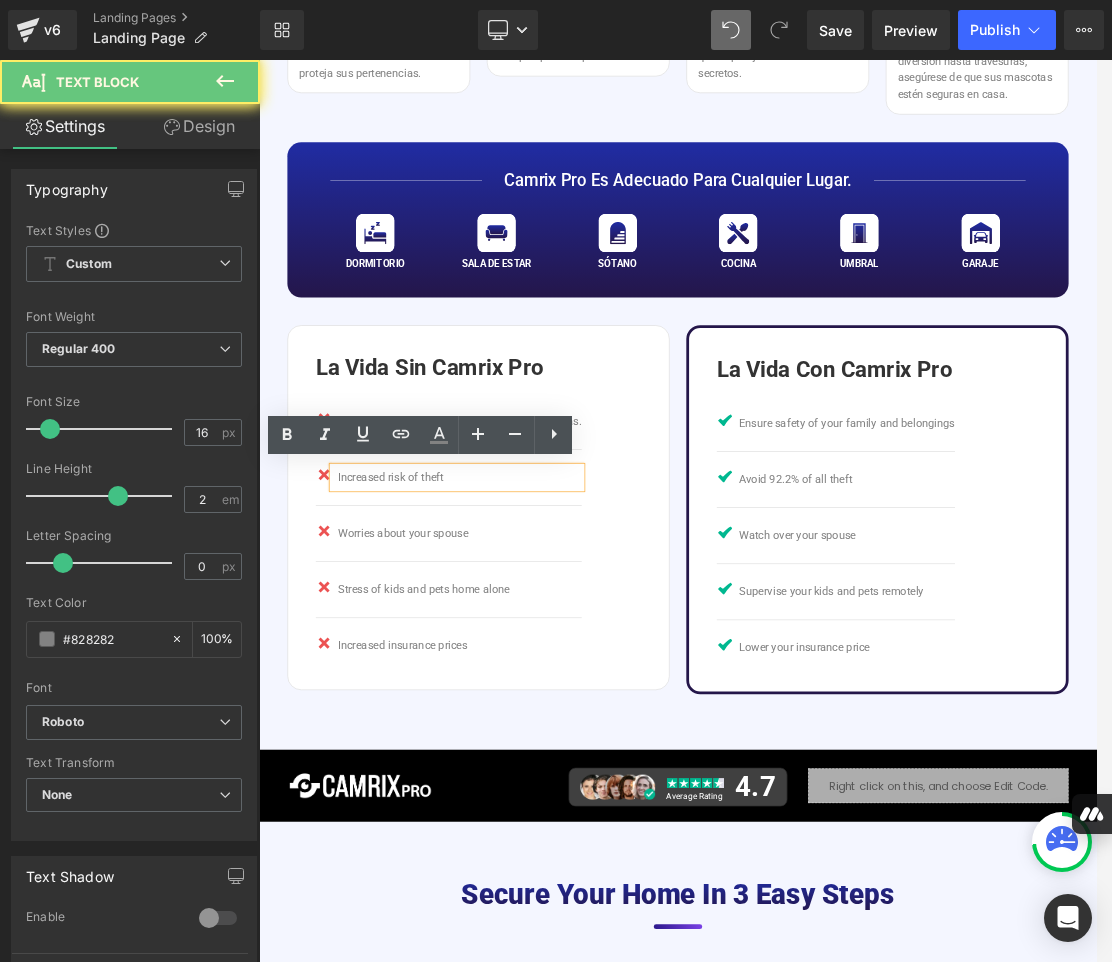 click on "Increased risk of theft" at bounding box center (549, 663) 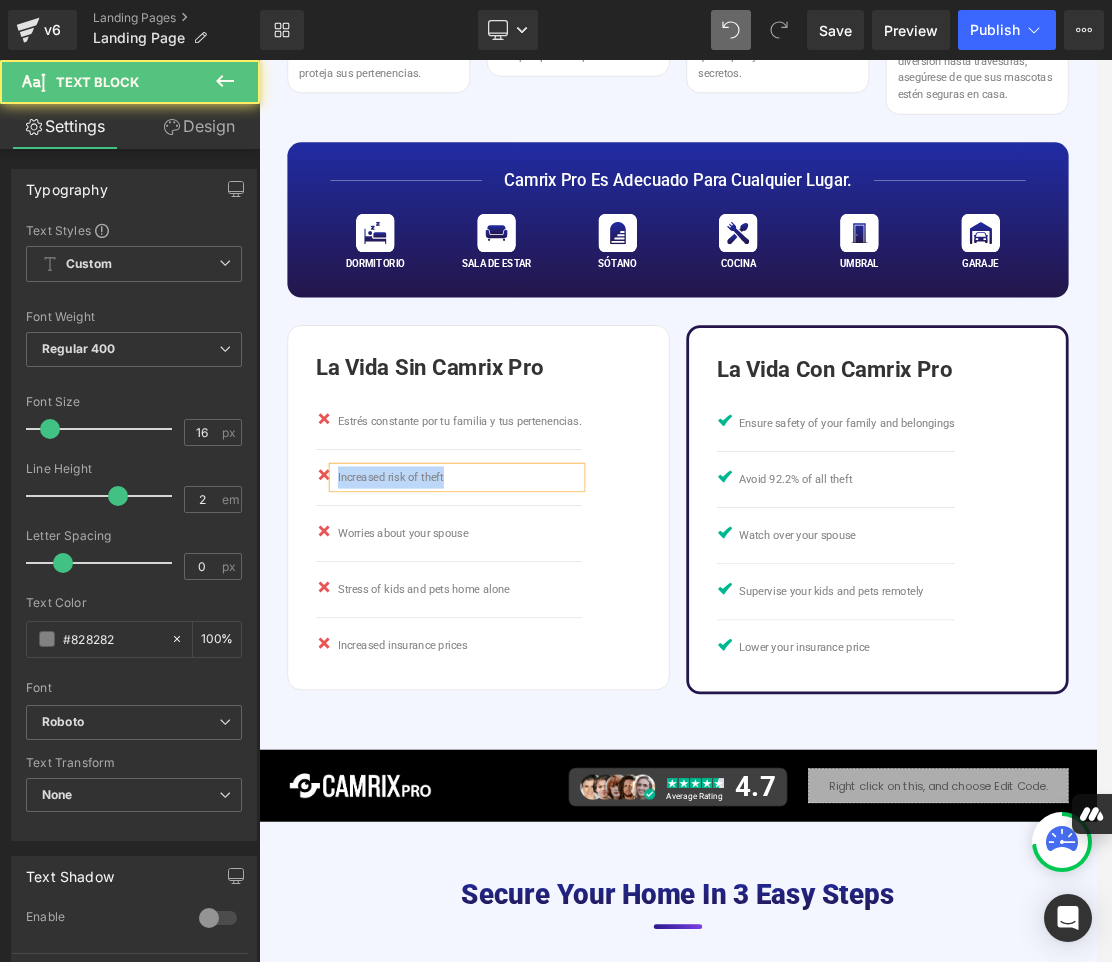click on "Increased risk of theft" at bounding box center (549, 663) 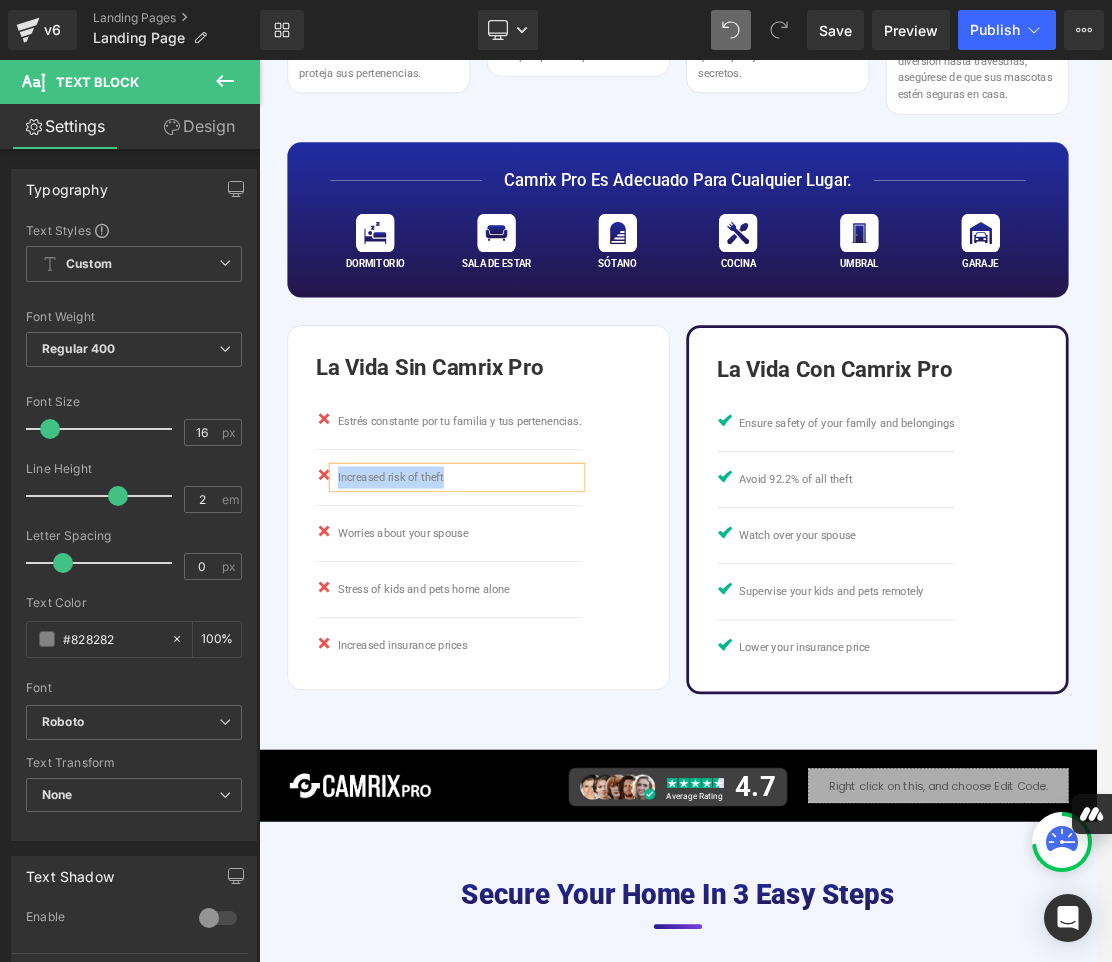 paste 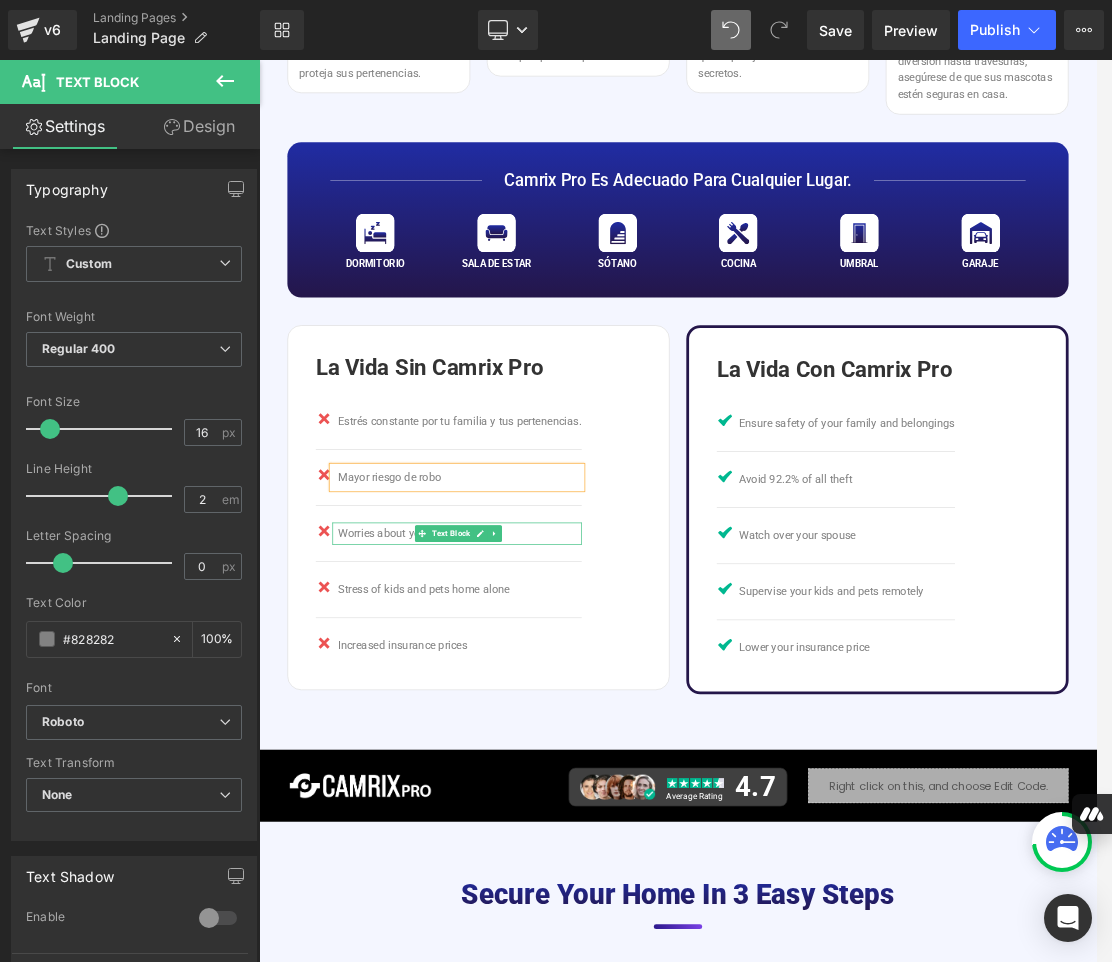 click on "Worries about your spouse" at bounding box center (549, 744) 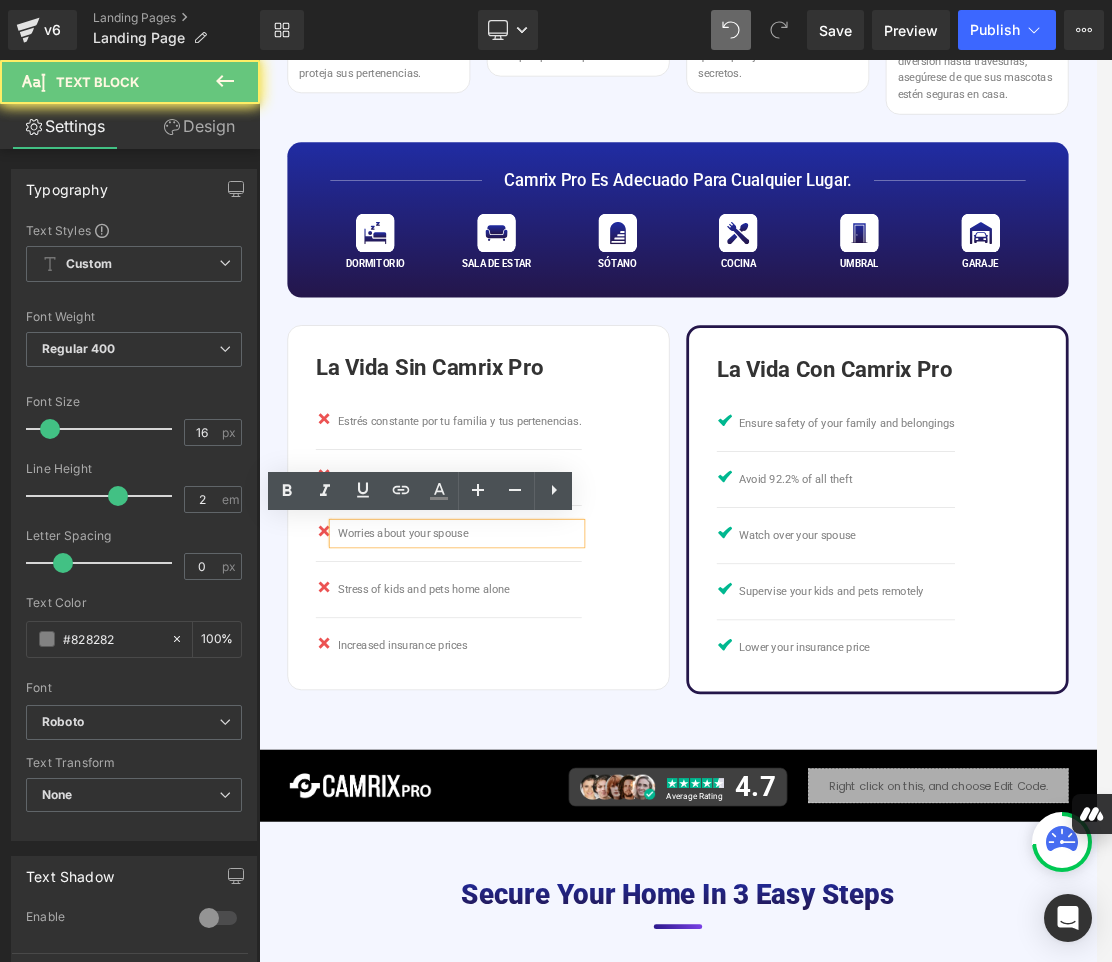 click on "Worries about your spouse" at bounding box center [549, 744] 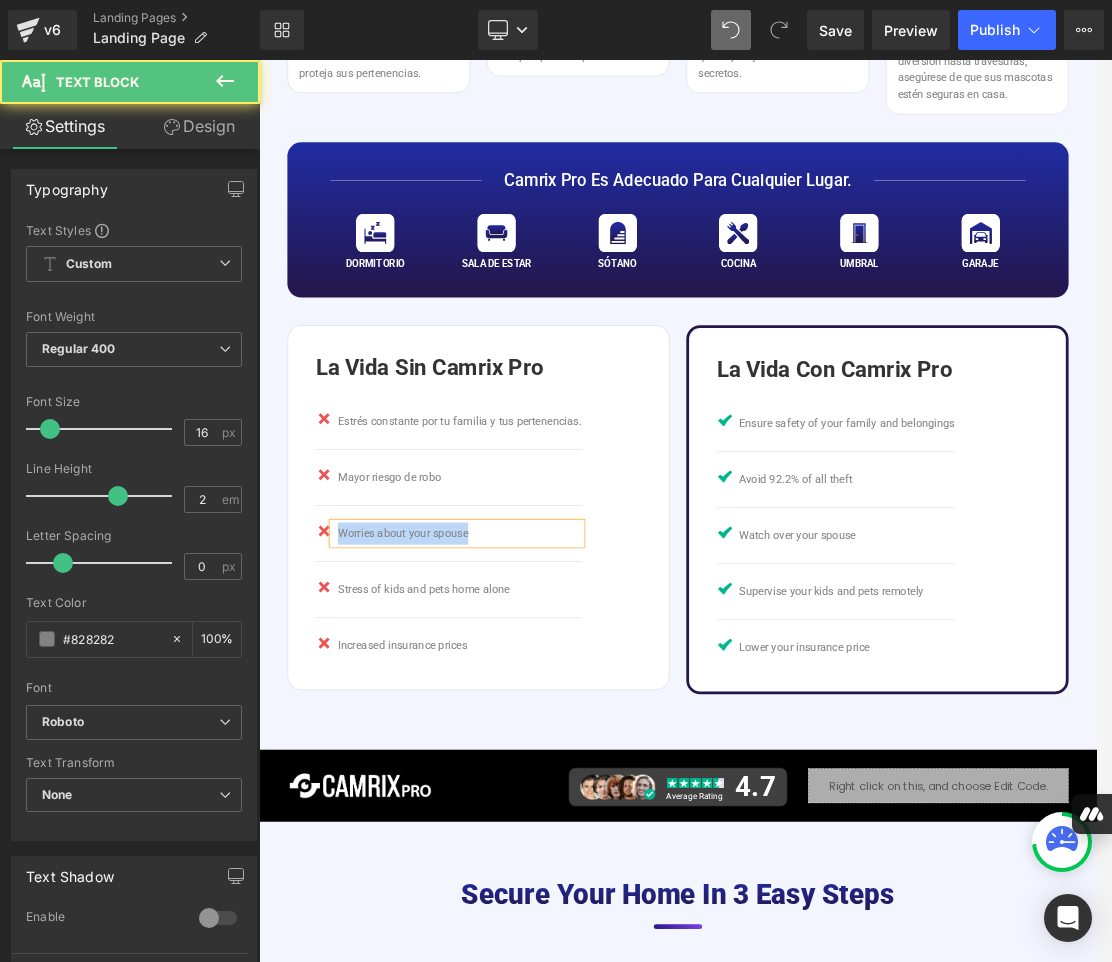 click on "Worries about your spouse" at bounding box center [549, 744] 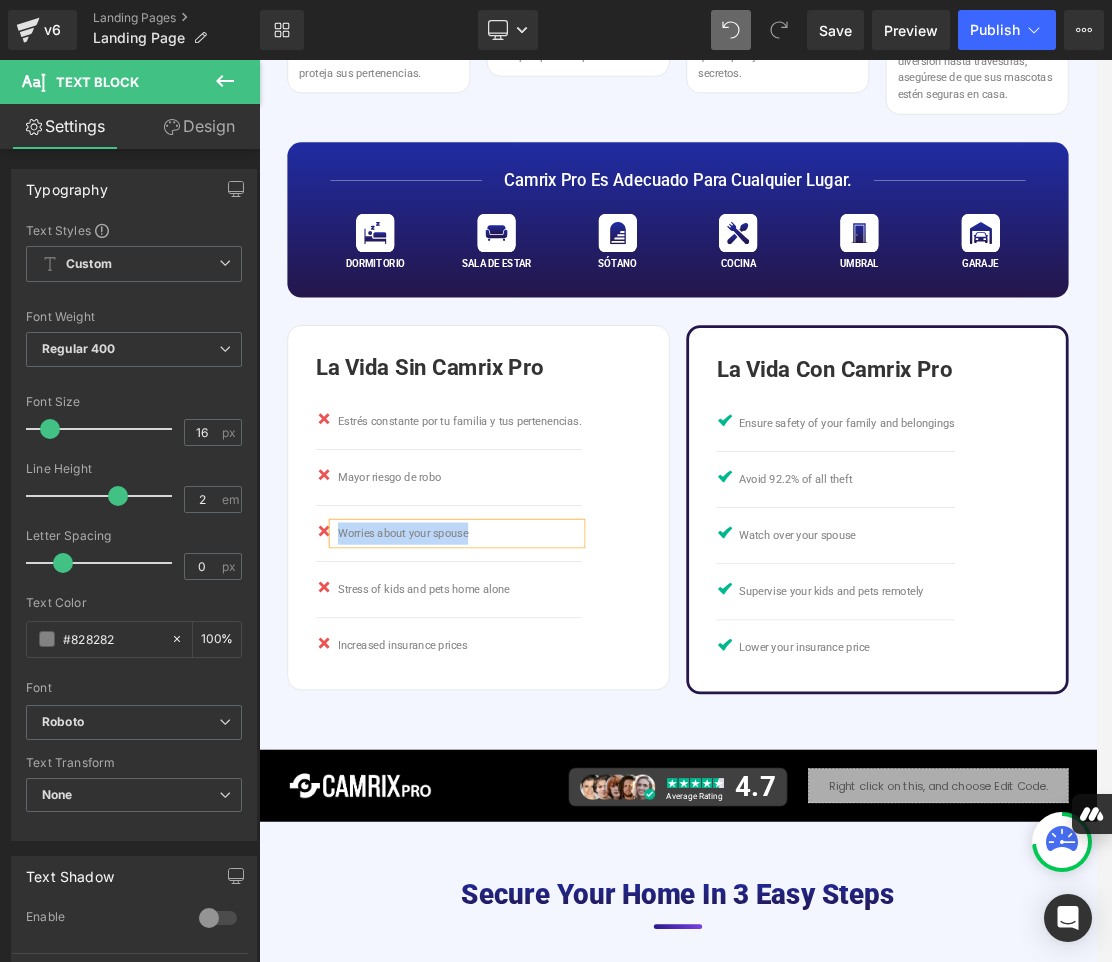 paste 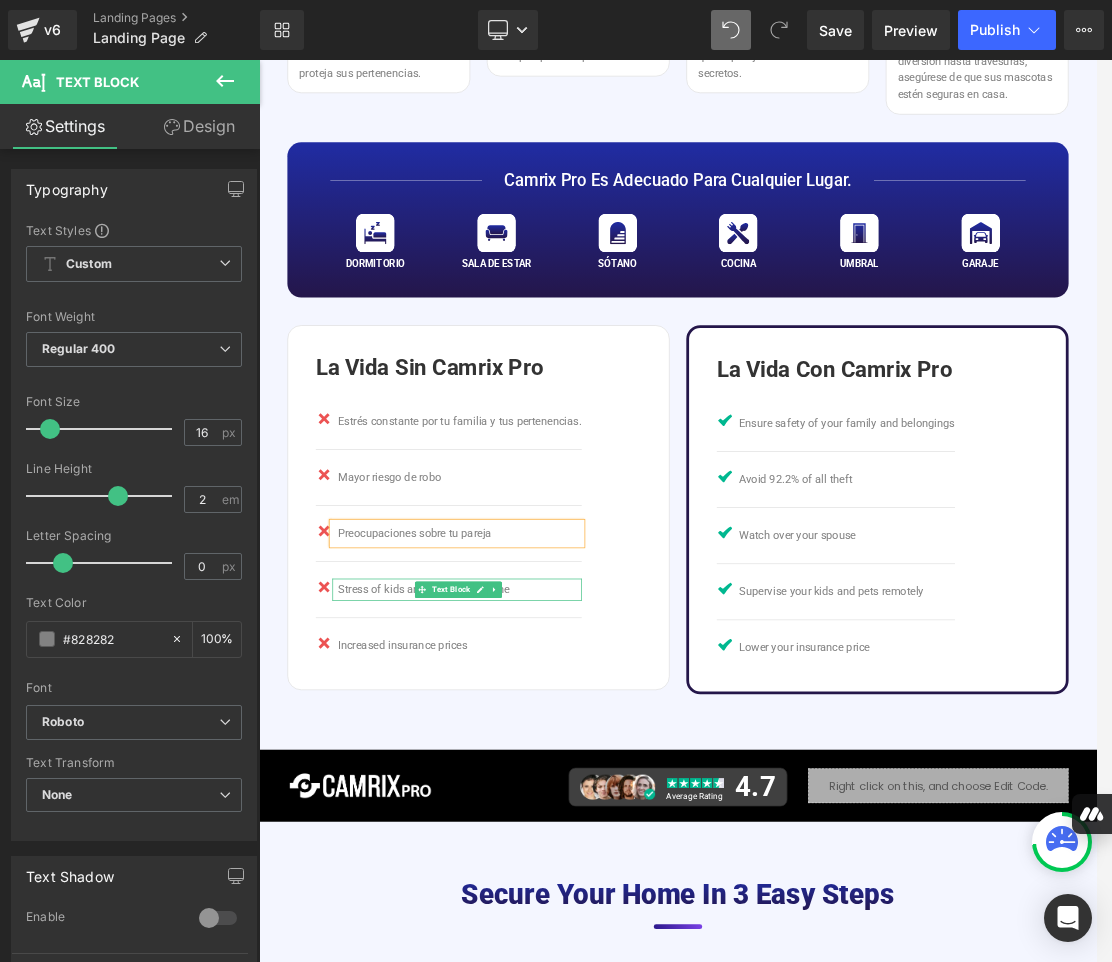 click on "Stress of kids and pets home alone" at bounding box center (549, 825) 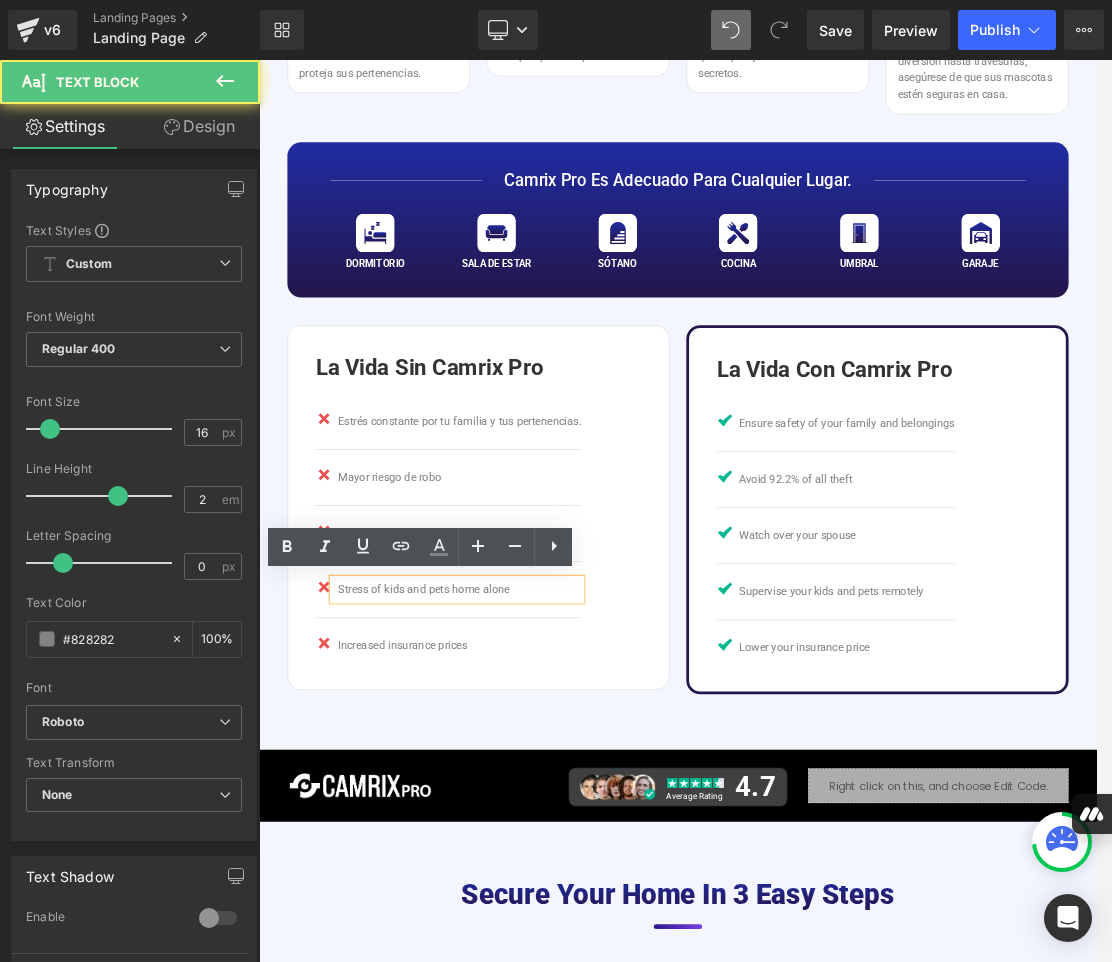 click on "Stress of kids and pets home alone" at bounding box center (549, 825) 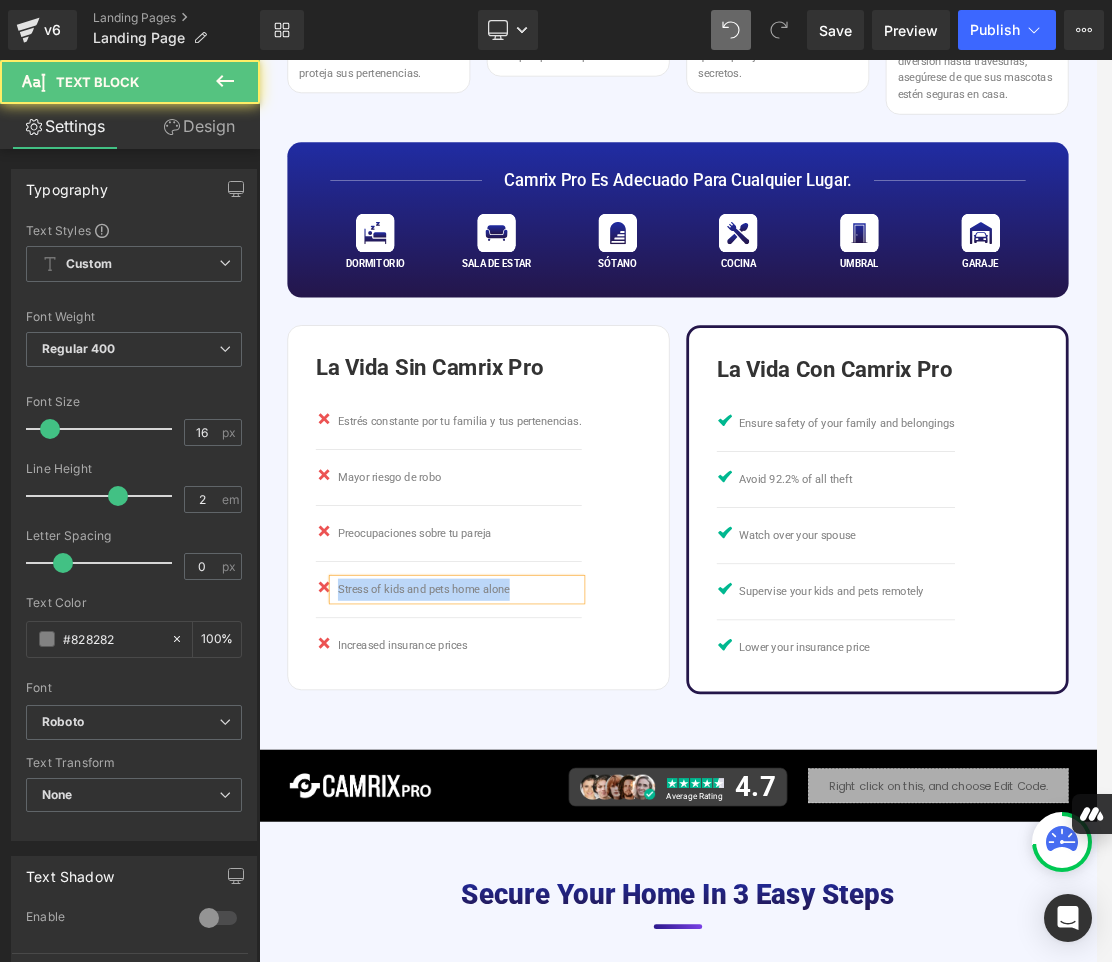 click on "Stress of kids and pets home alone" at bounding box center (549, 825) 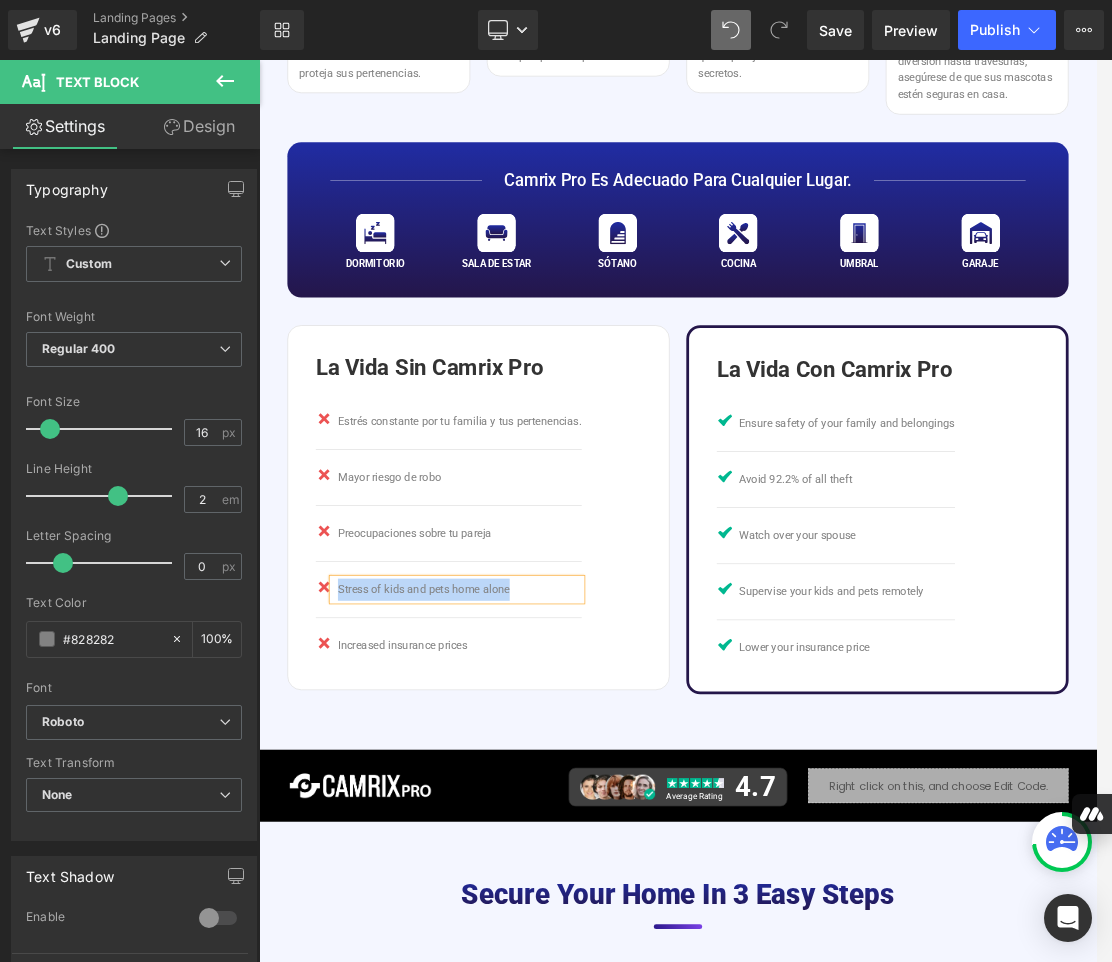 paste 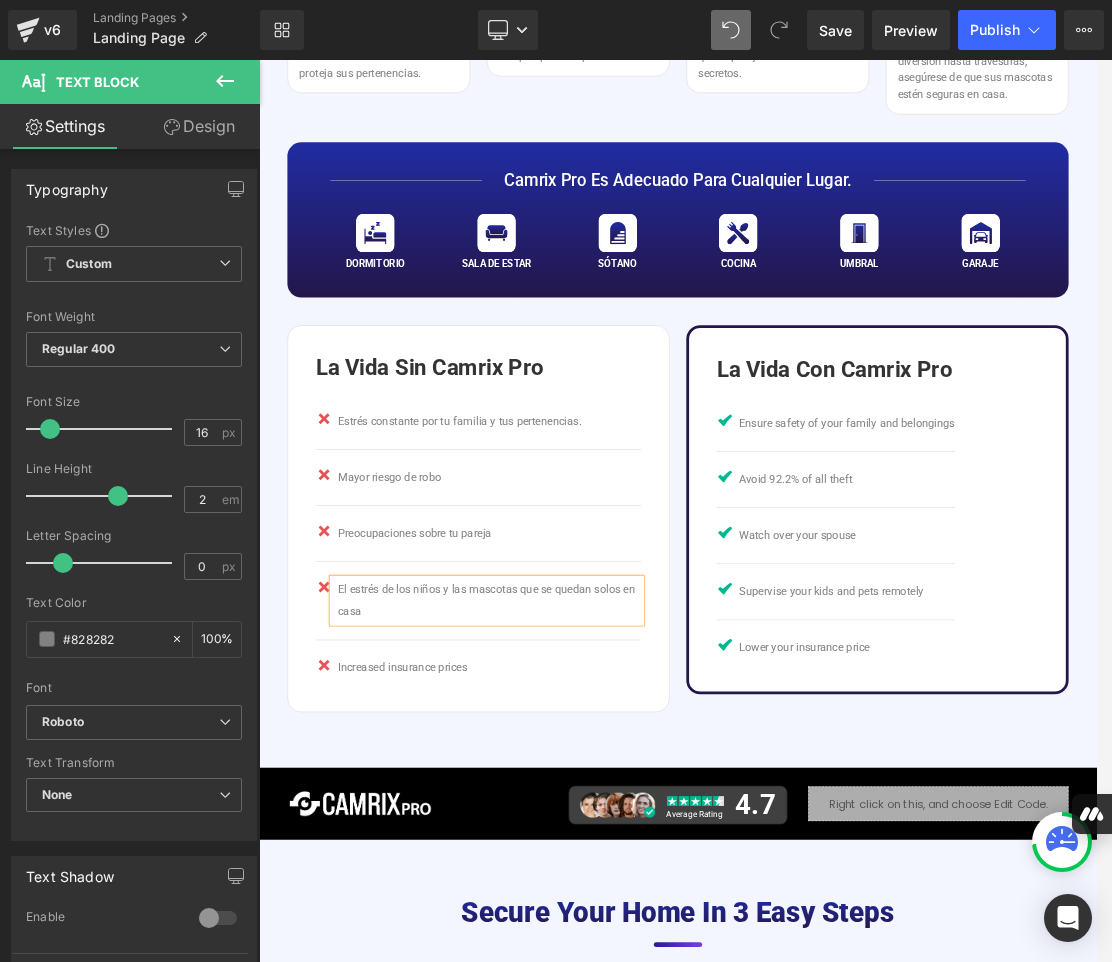 scroll, scrollTop: 2900, scrollLeft: 0, axis: vertical 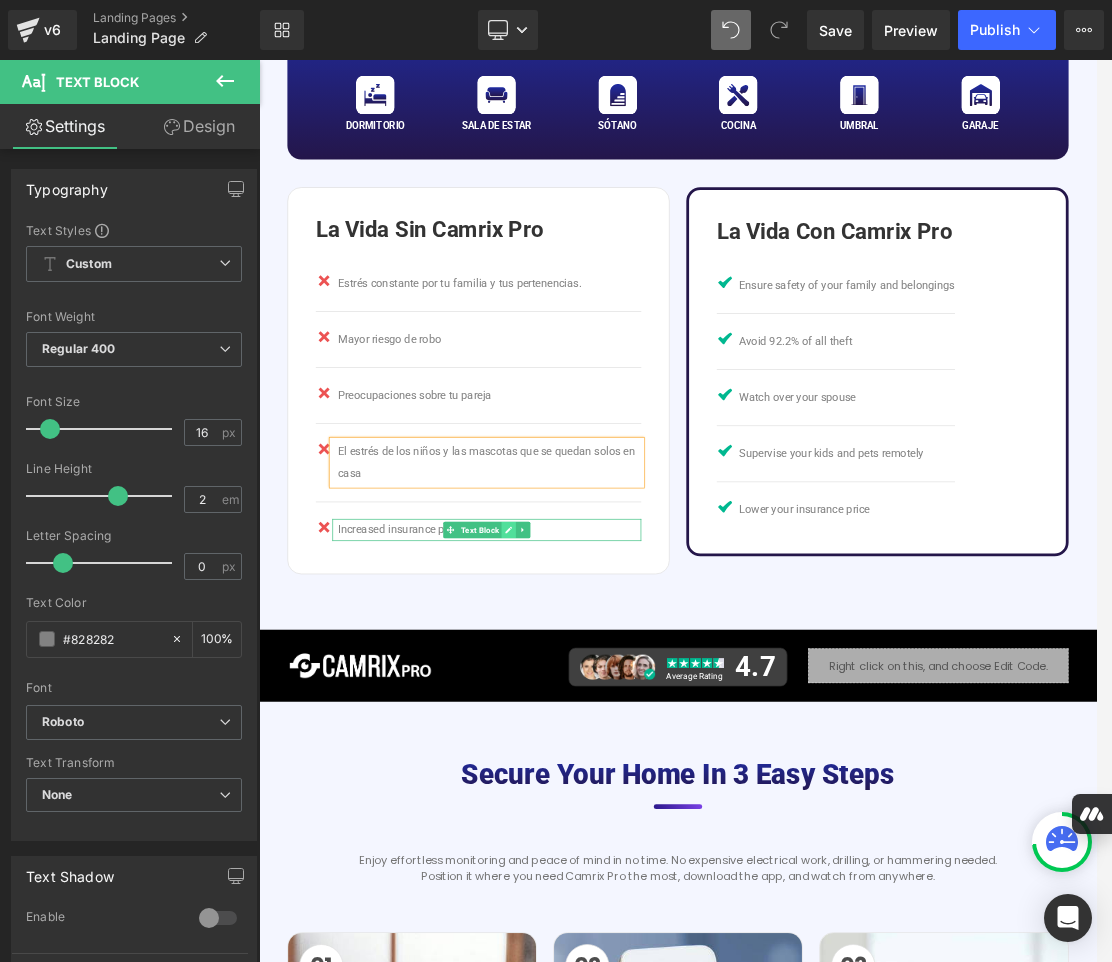click 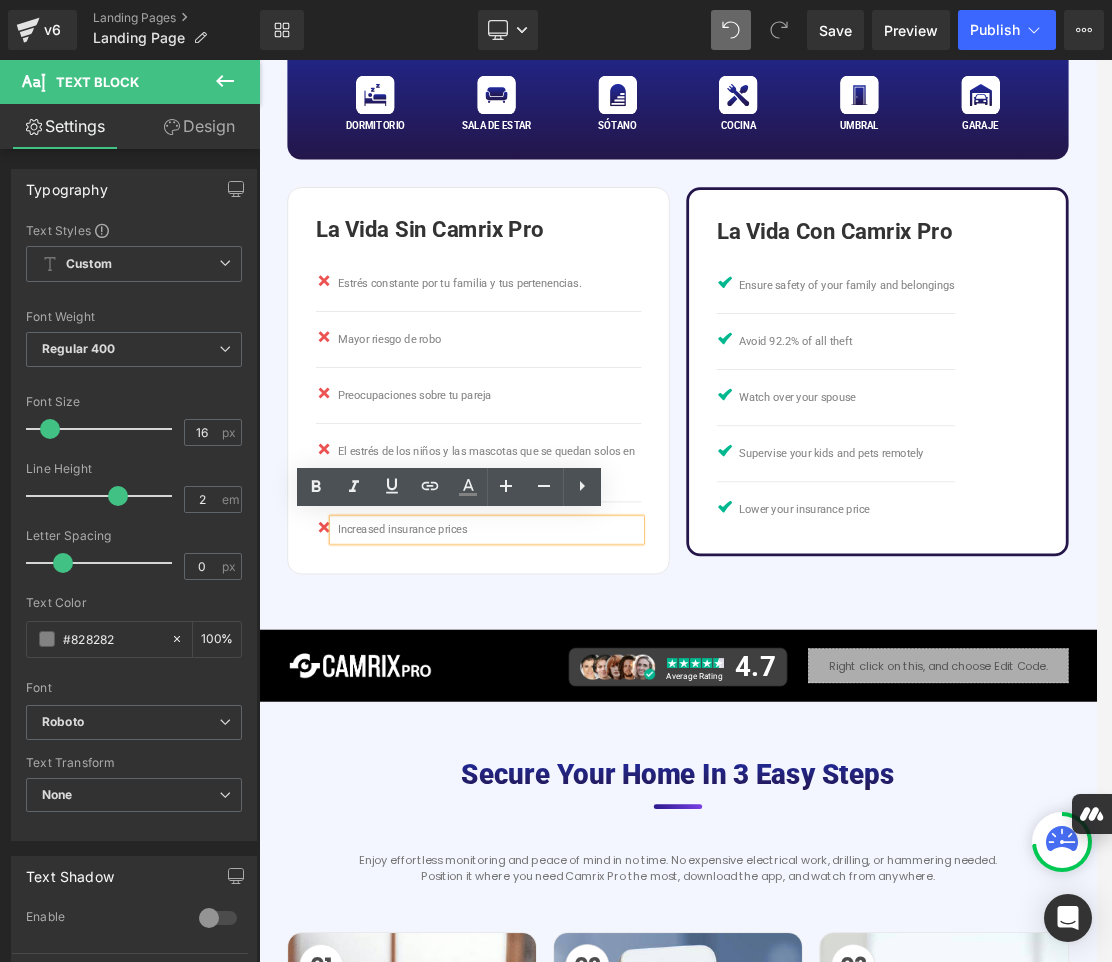 click on "Increased insurance prices" at bounding box center (592, 738) 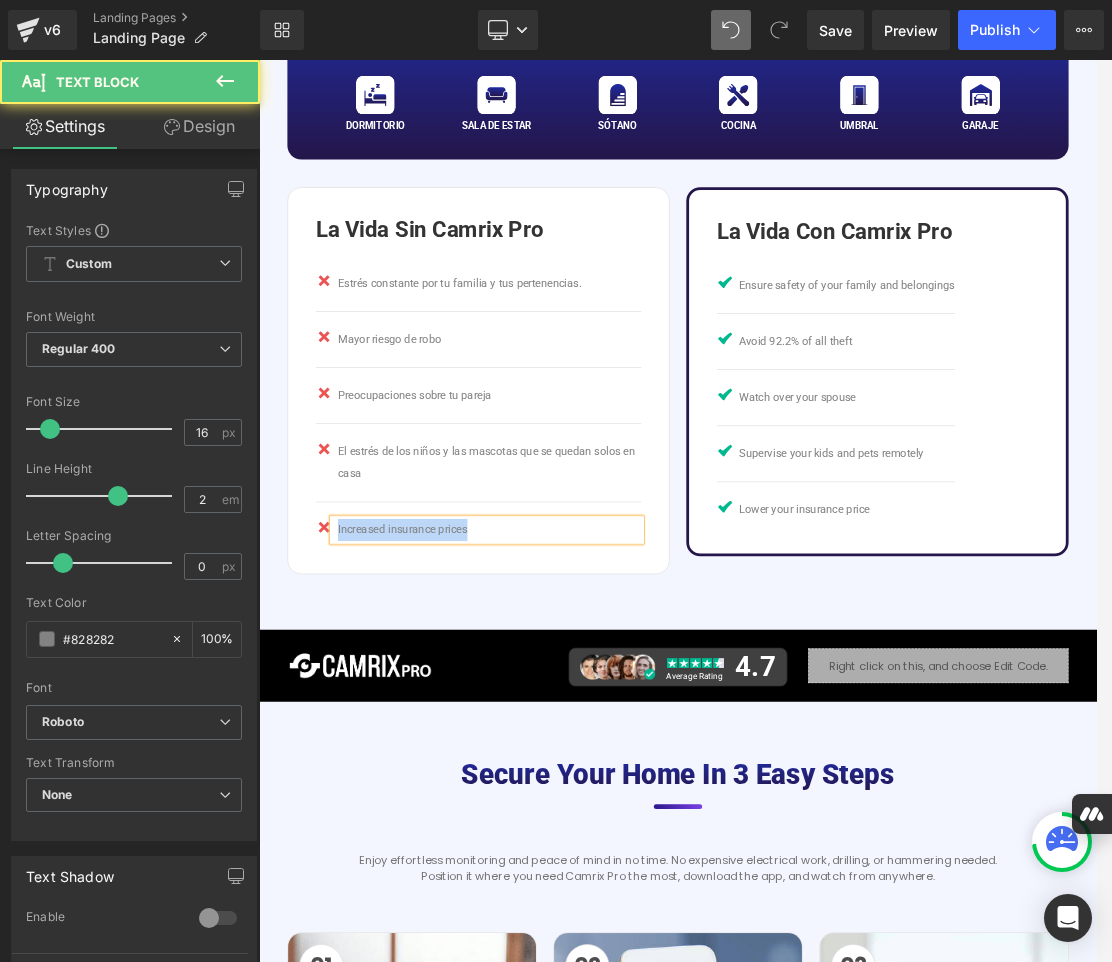 click on "Increased insurance prices" at bounding box center [592, 738] 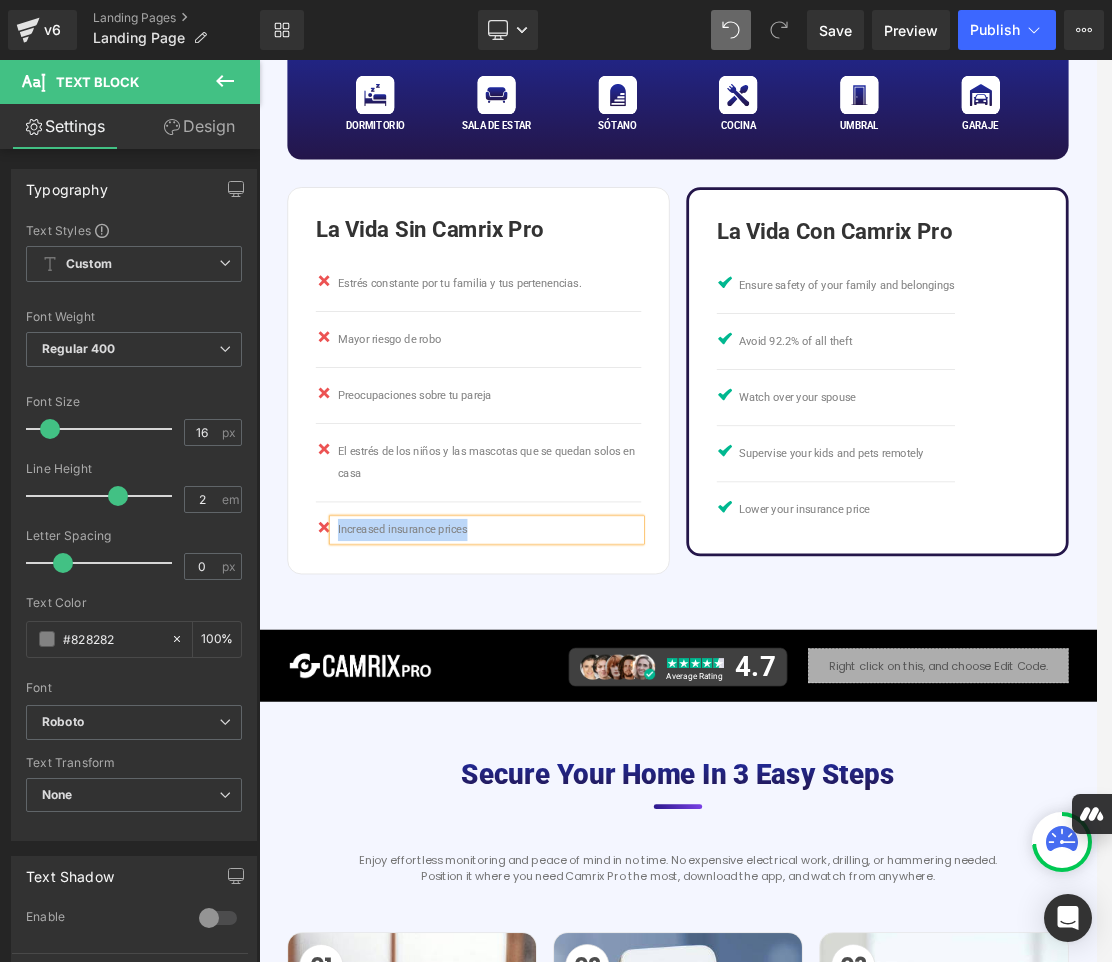 paste 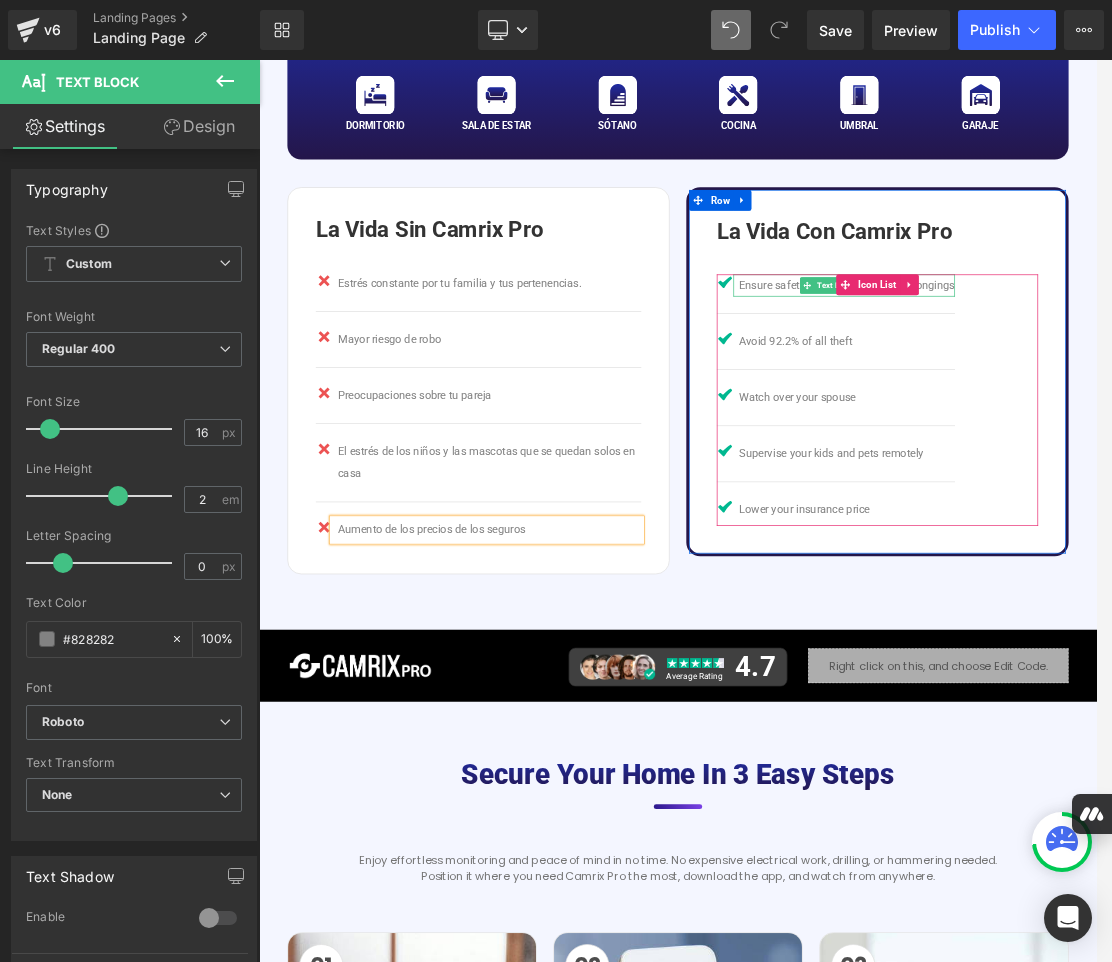 click on "Ensure safety of your family and belongings" at bounding box center (1108, 385) 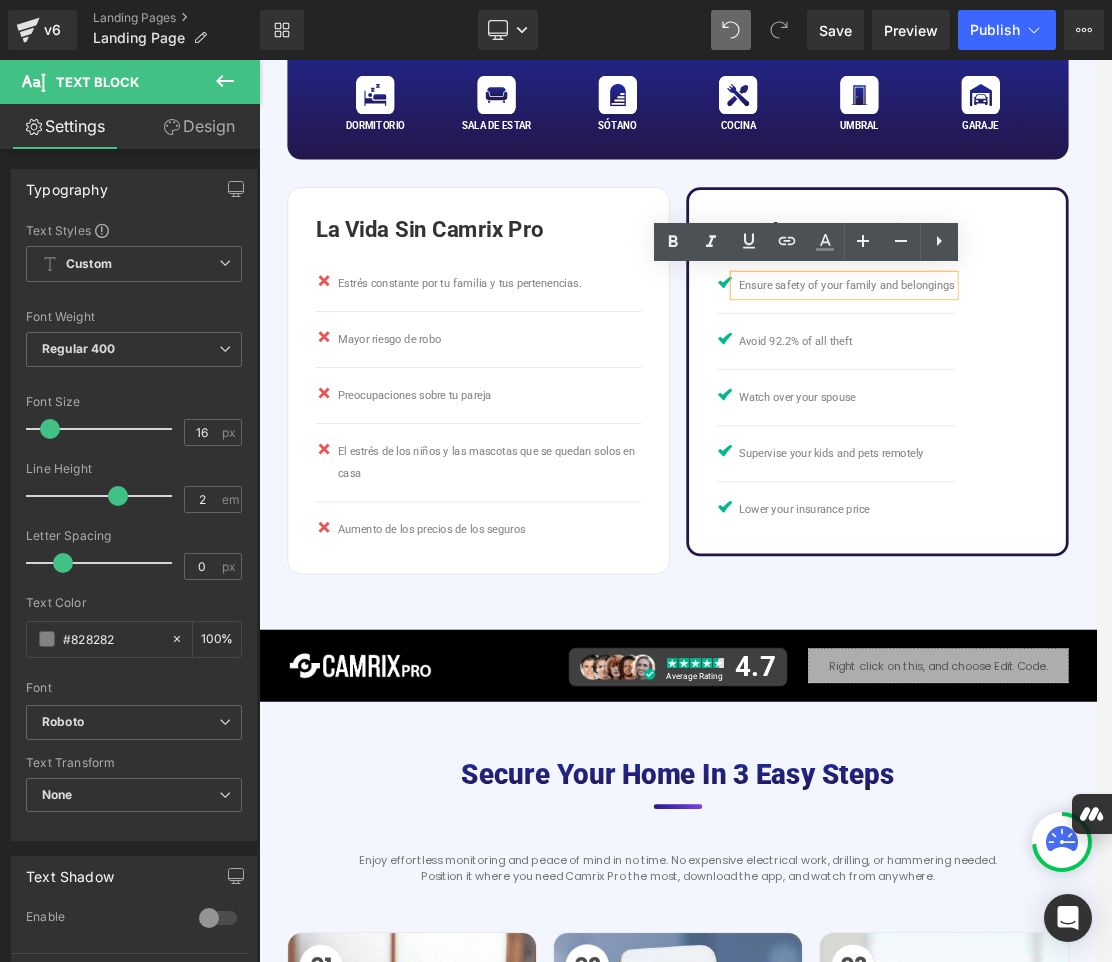 click on "Ensure safety of your family and belongings" at bounding box center (1108, 385) 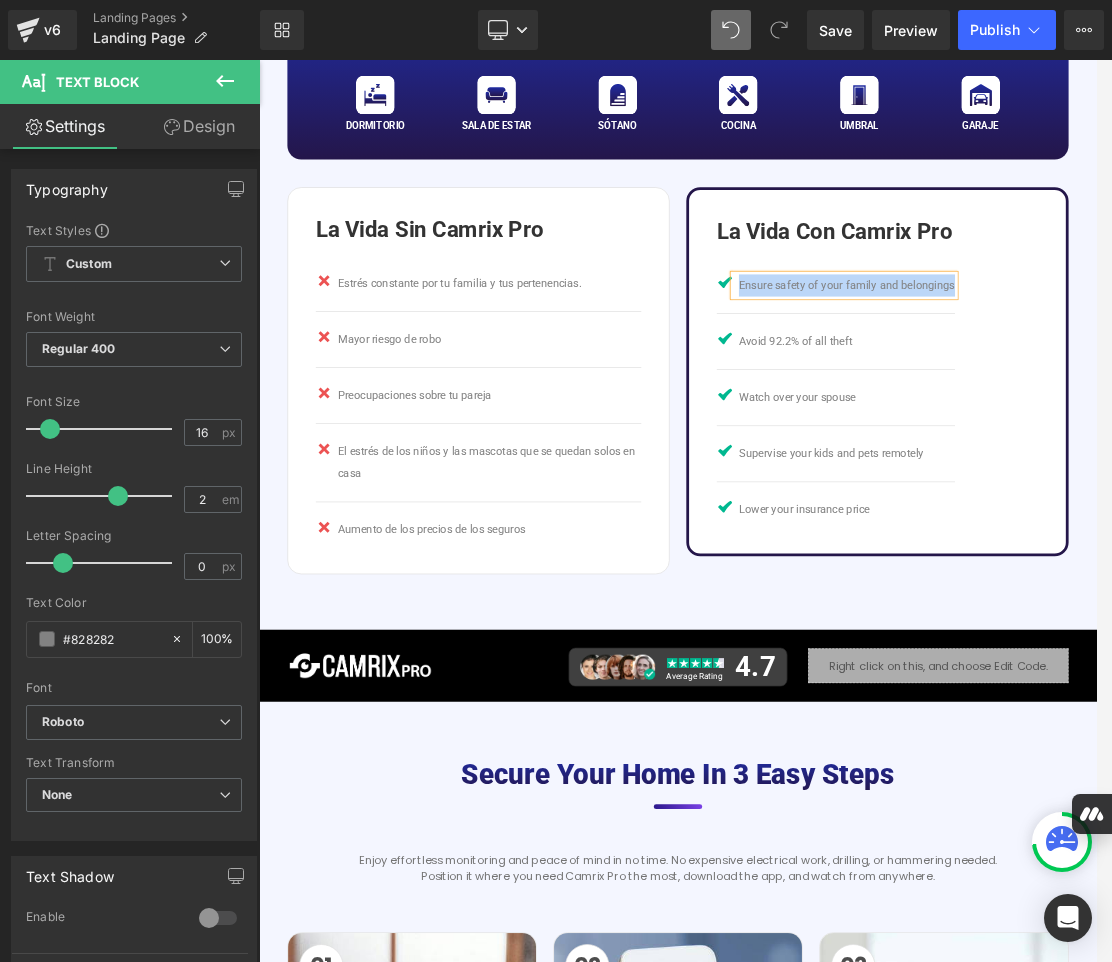 click on "Ensure safety of your family and belongings" at bounding box center (1108, 385) 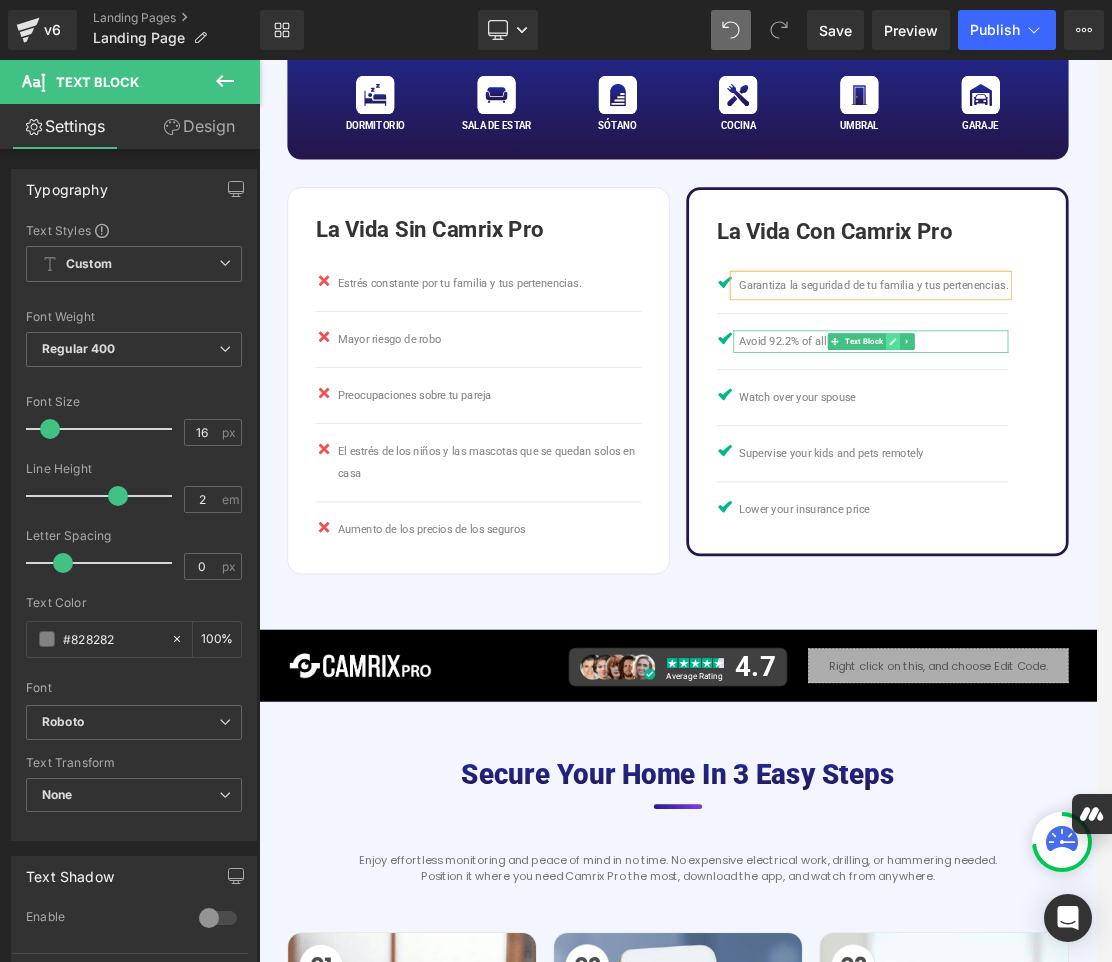 click 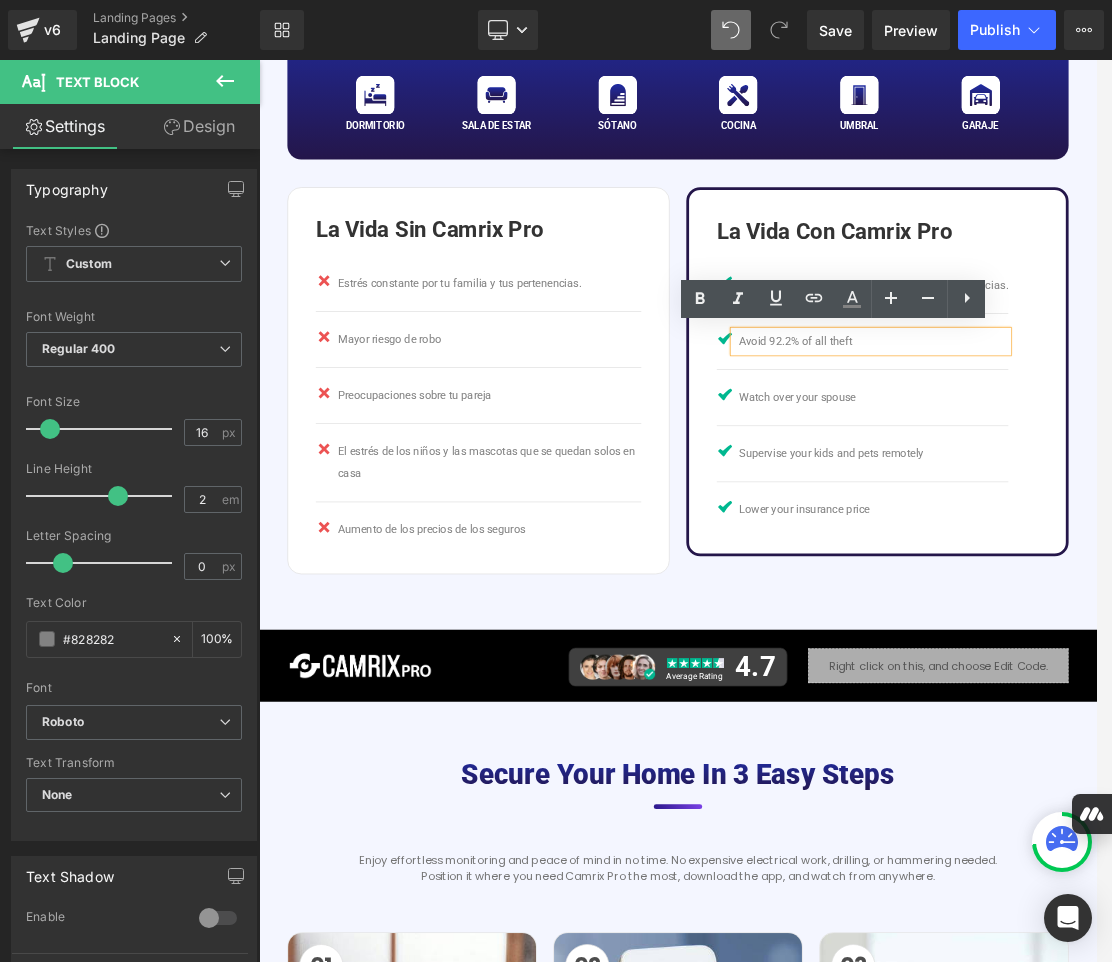click on "Avoid 92.2% of all theft" at bounding box center [1146, 466] 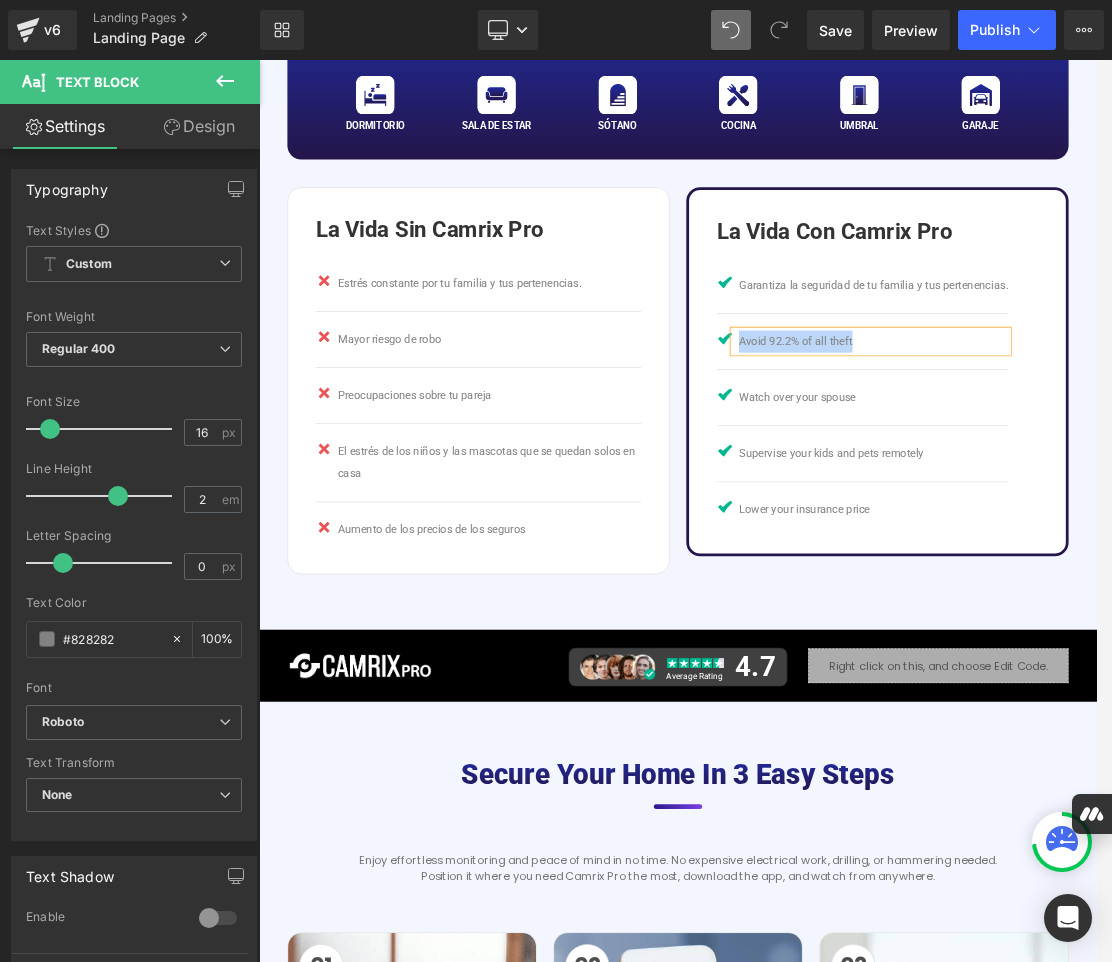 click on "Avoid 92.2% of all theft" at bounding box center [1146, 466] 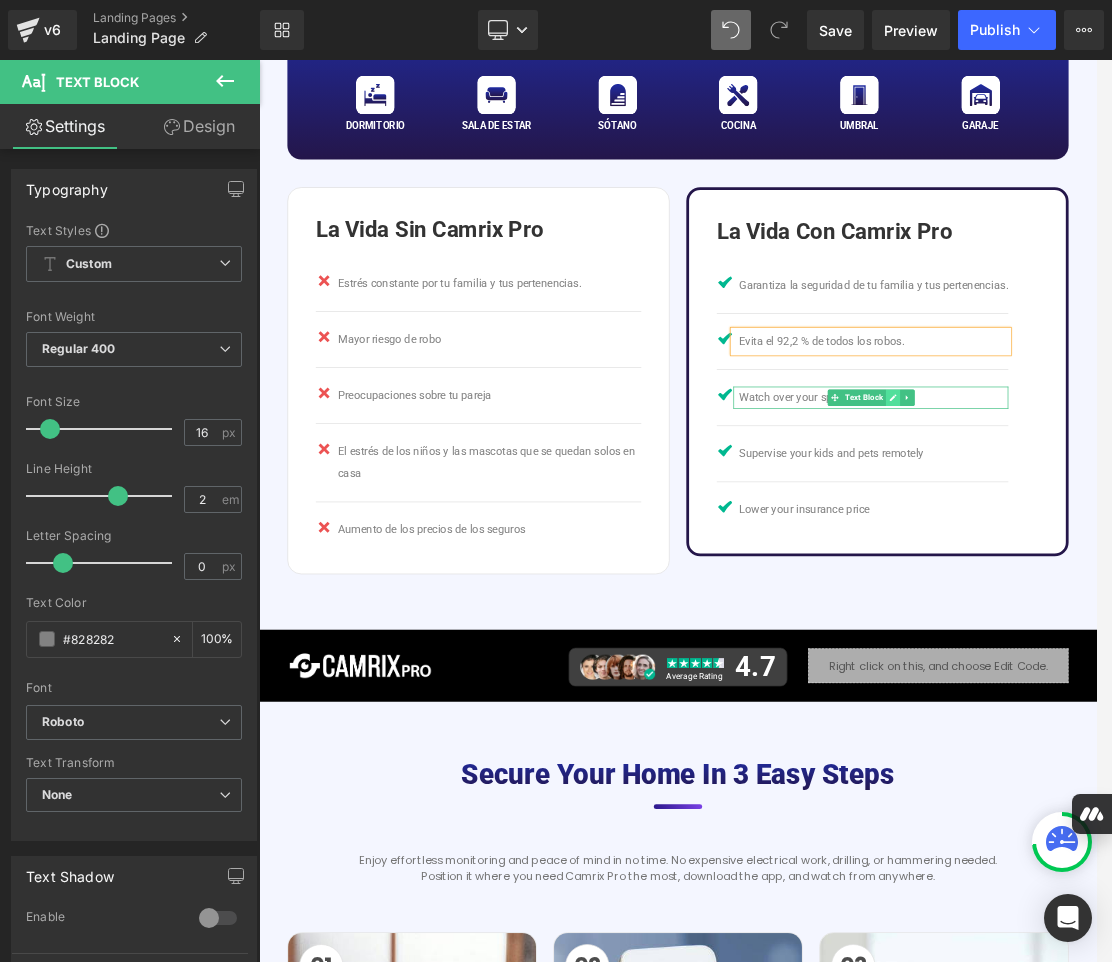click at bounding box center [1174, 547] 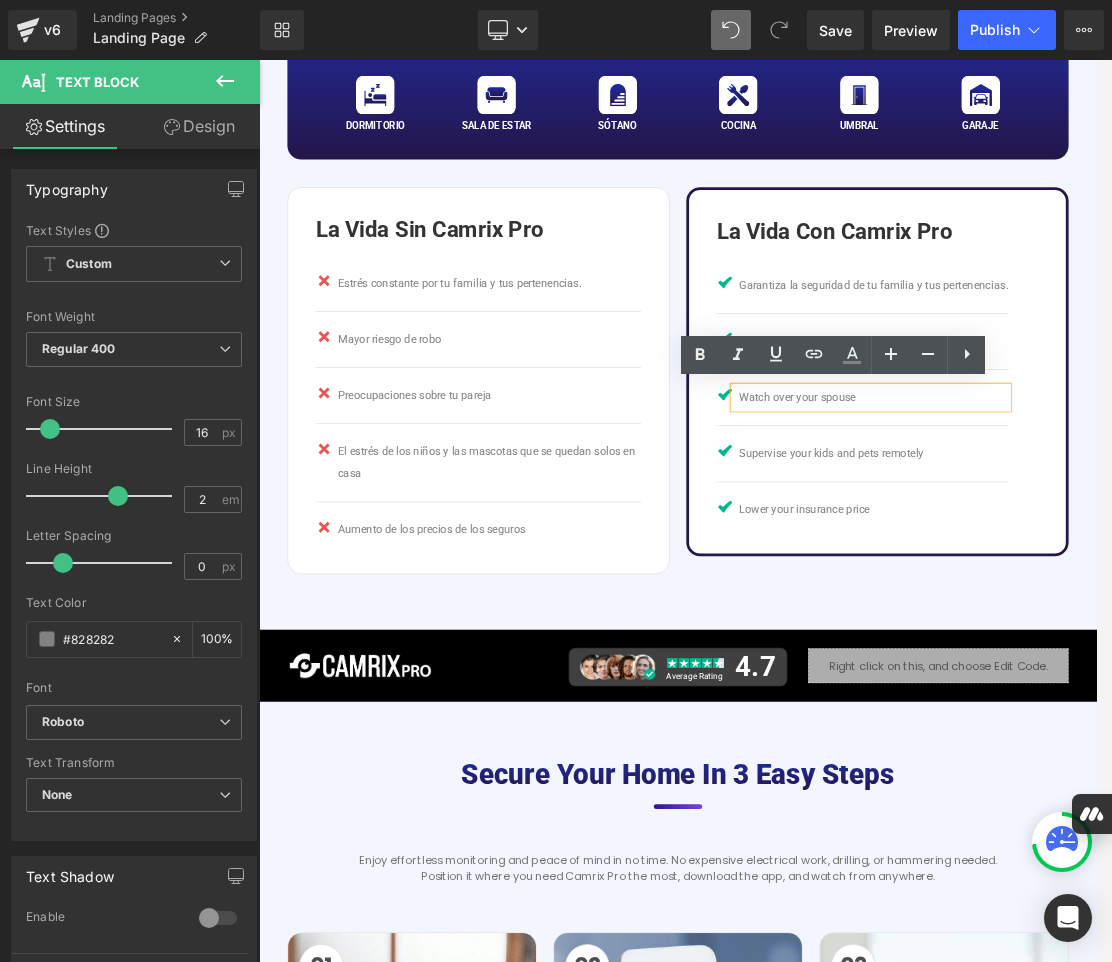 click on "Watch over your spouse" at bounding box center [1146, 547] 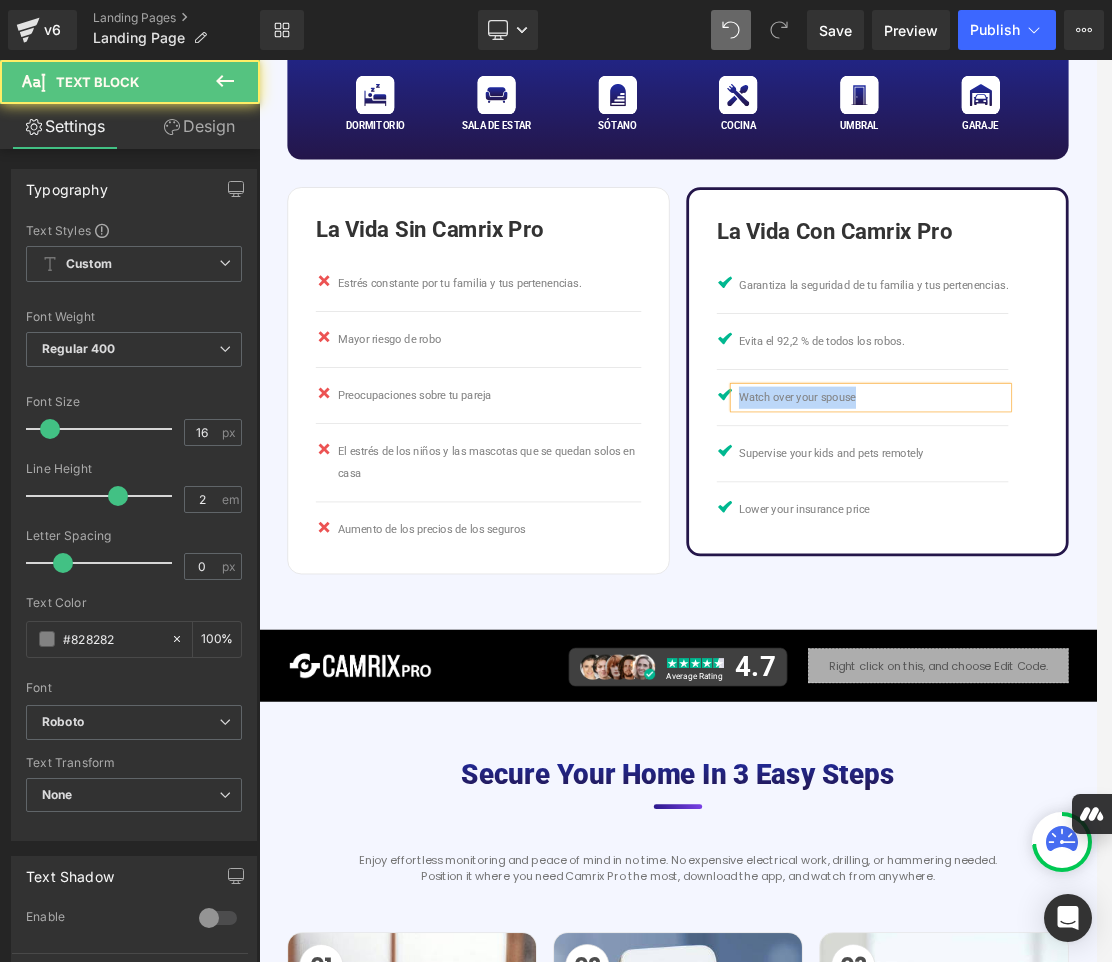 click on "Watch over your spouse" at bounding box center [1146, 547] 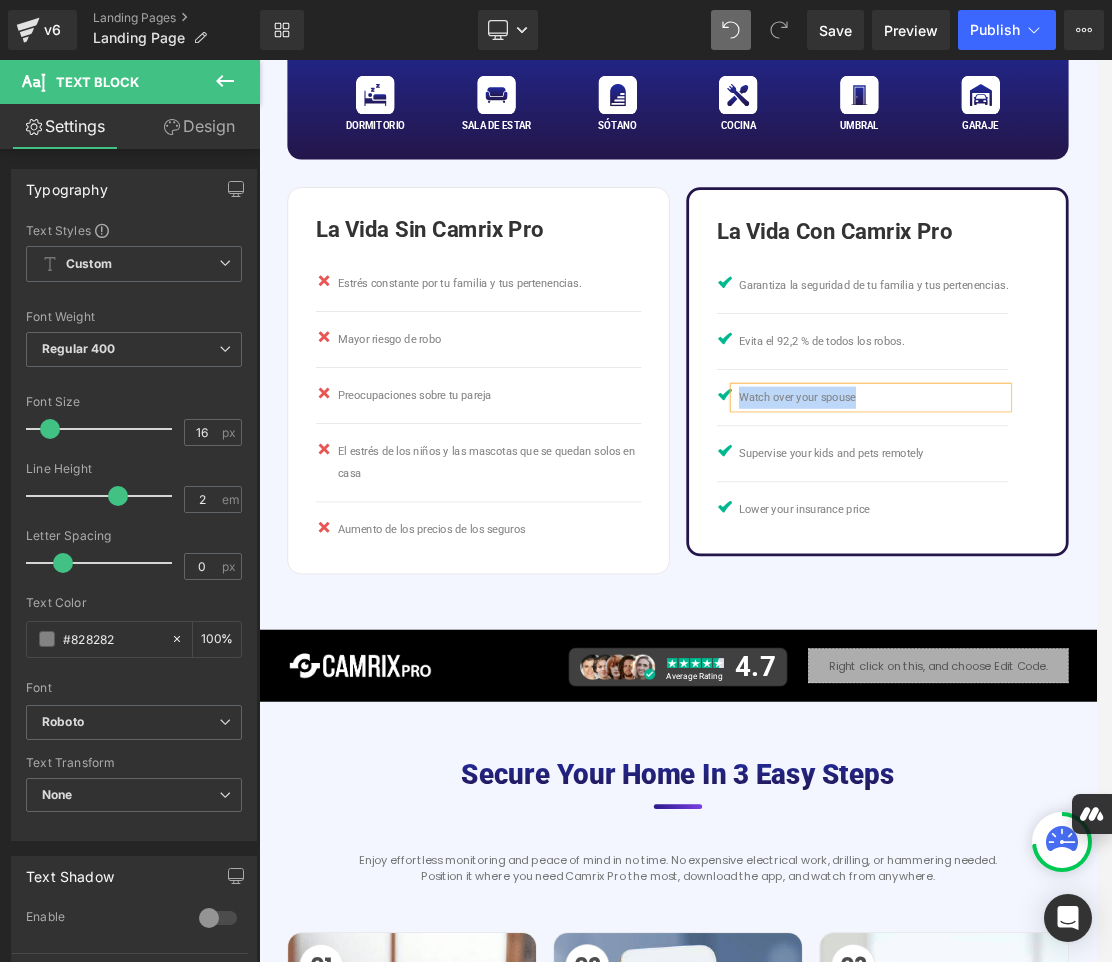 paste 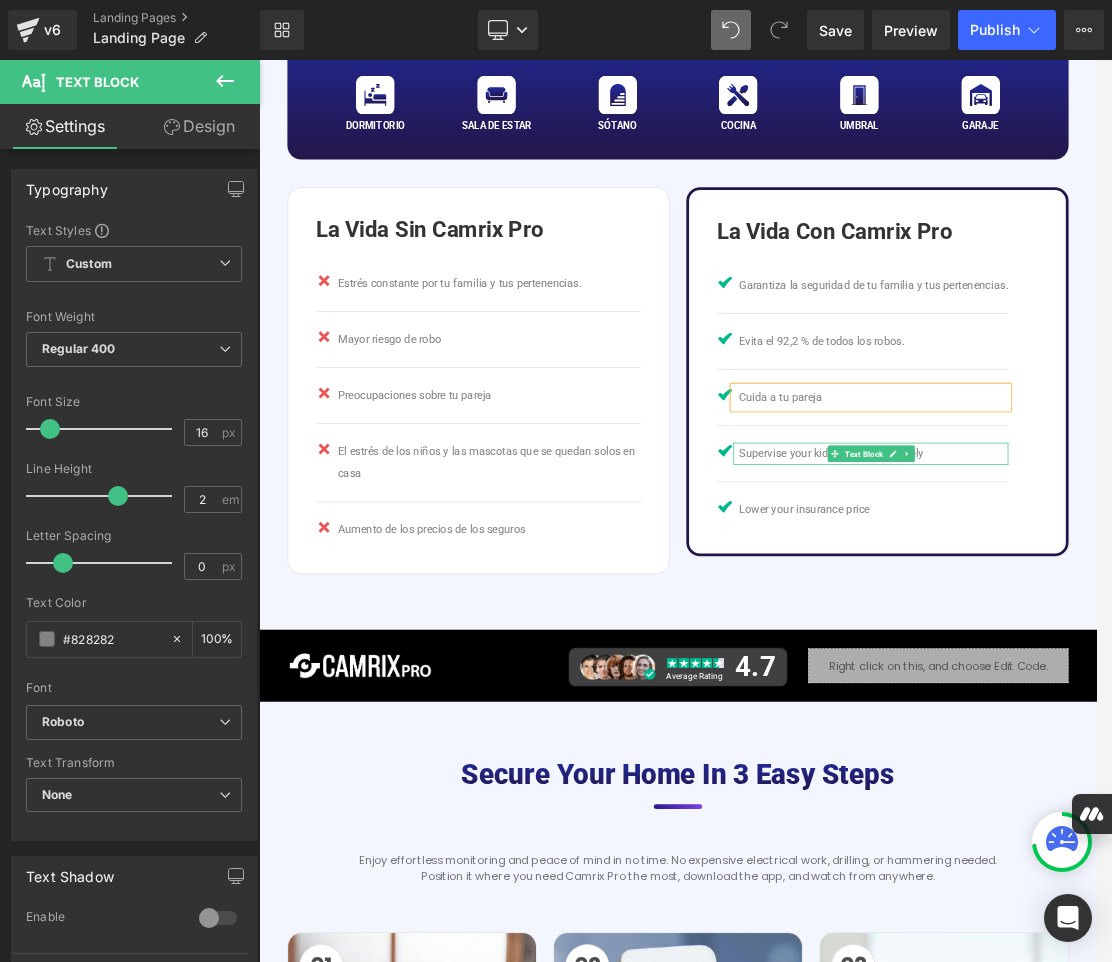 click on "Supervise your kids and pets remotely" at bounding box center [1146, 628] 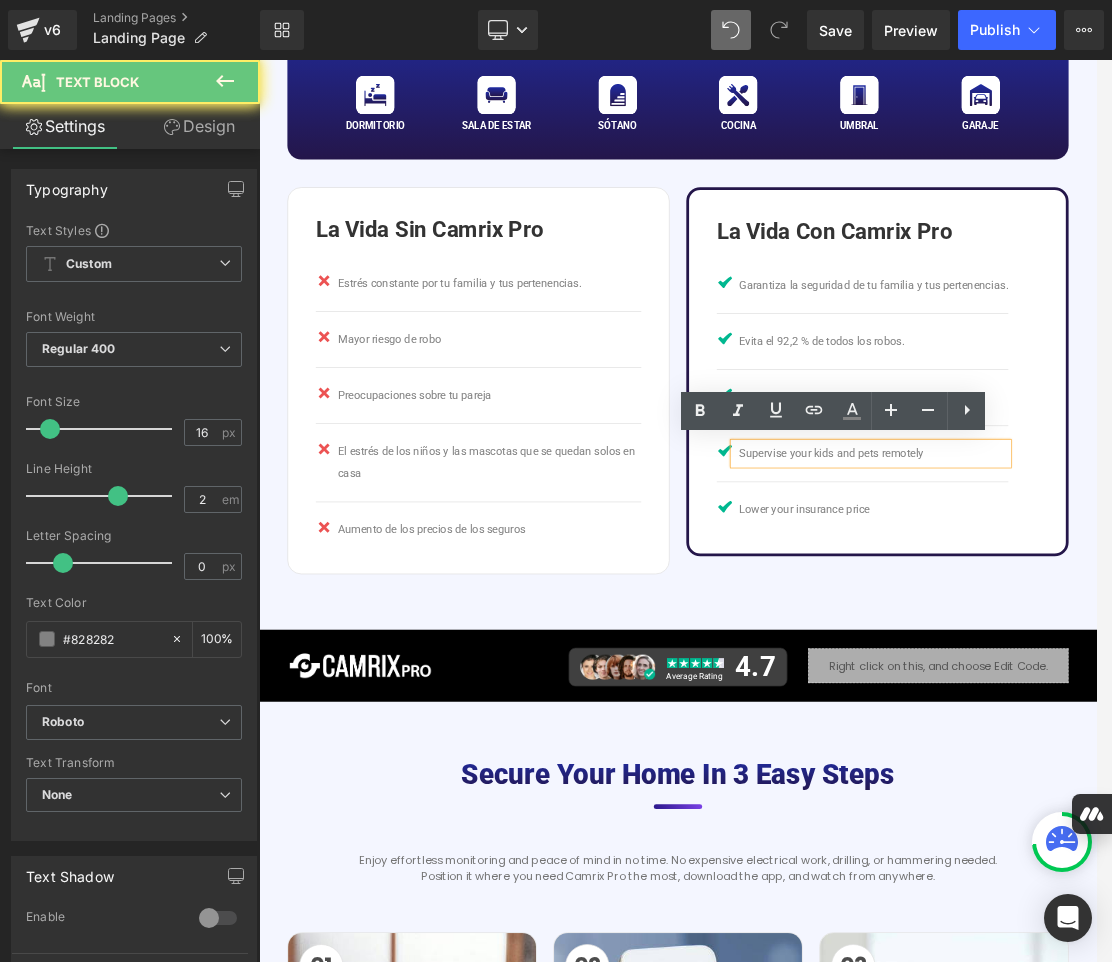 click on "Supervise your kids and pets remotely" at bounding box center [1146, 628] 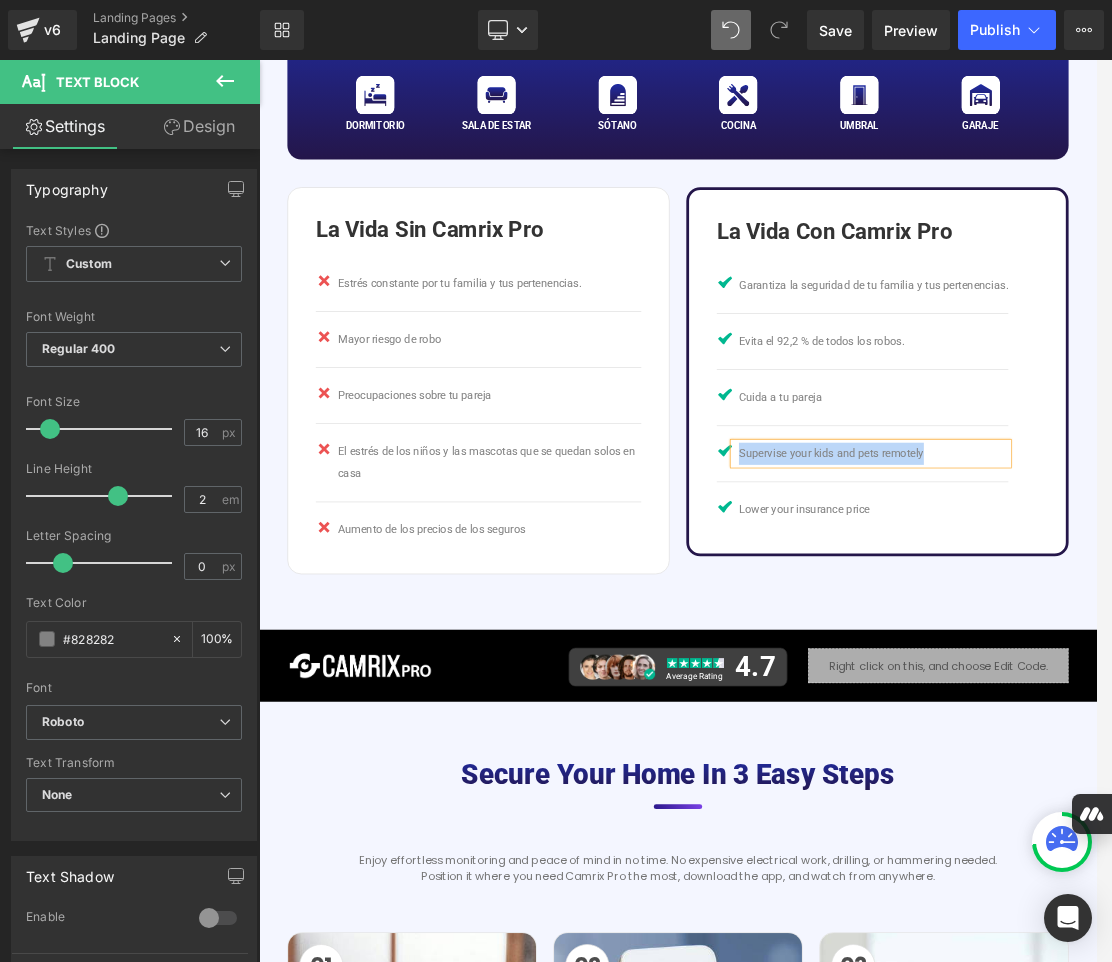 click on "Supervise your kids and pets remotely" at bounding box center [1146, 628] 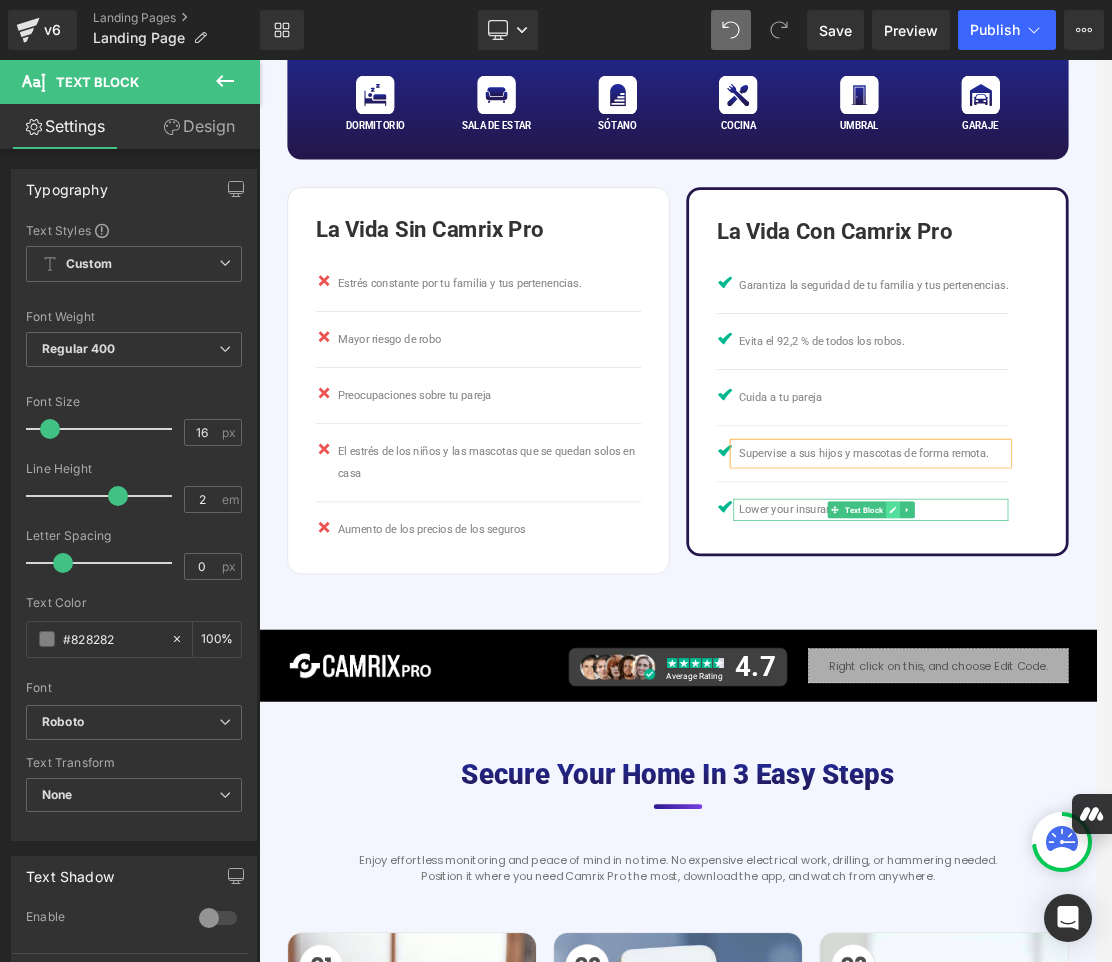 click 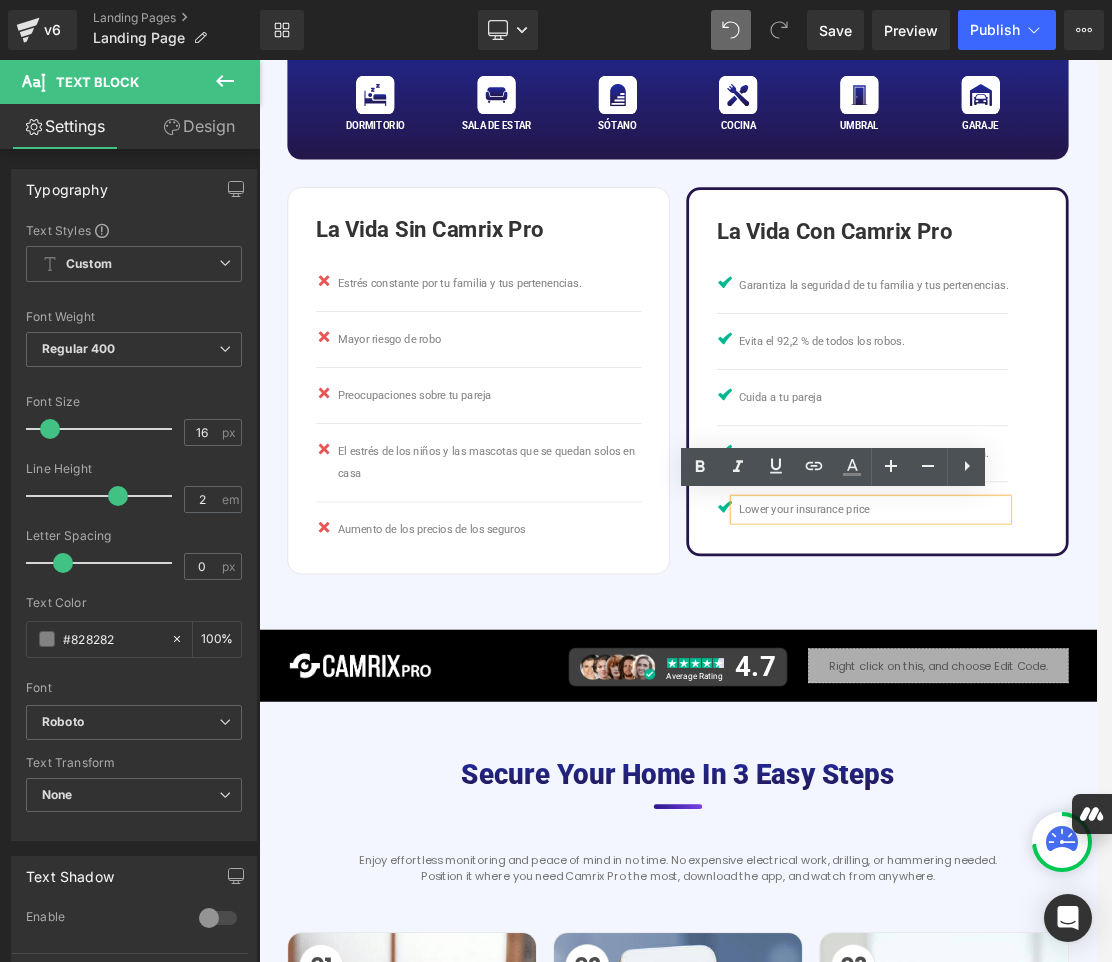 click on "Lower your insurance price" at bounding box center (1146, 709) 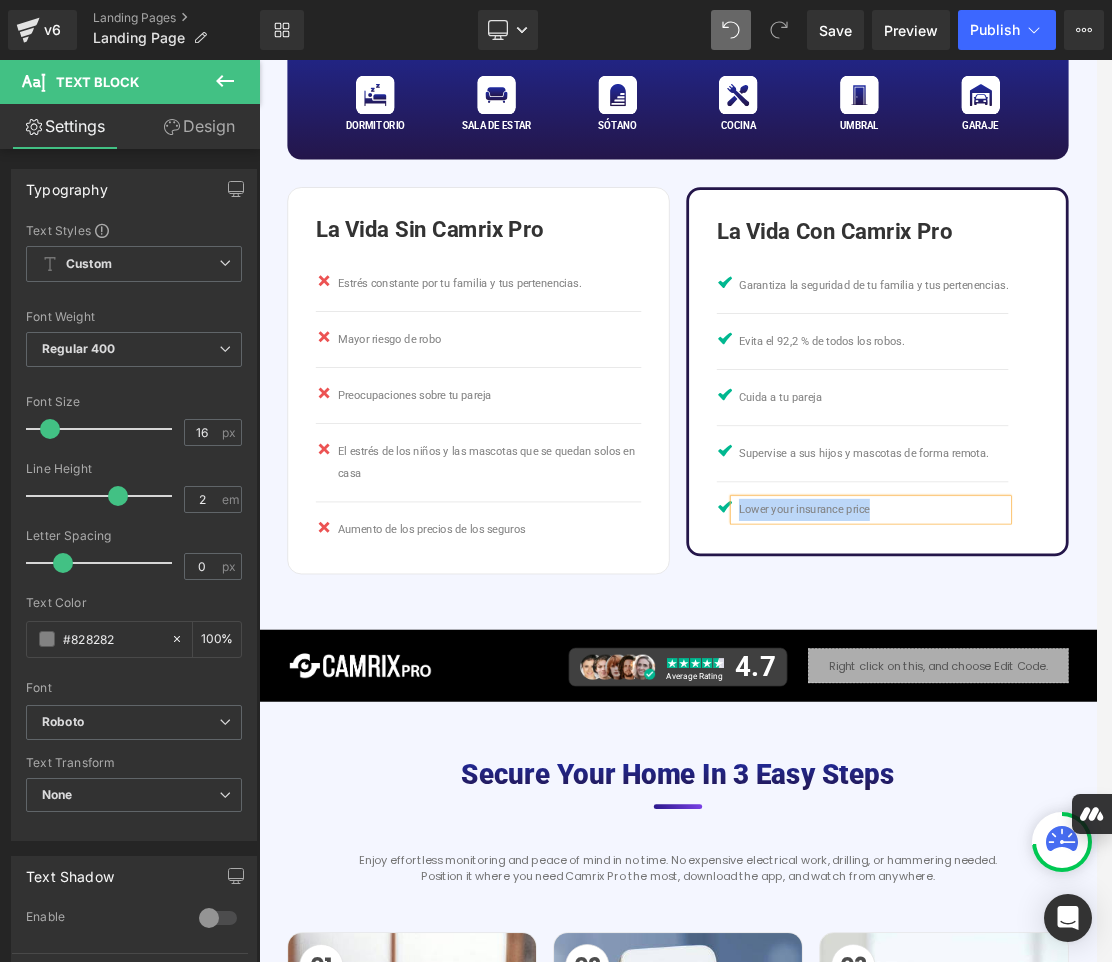 click on "Lower your insurance price" at bounding box center [1146, 709] 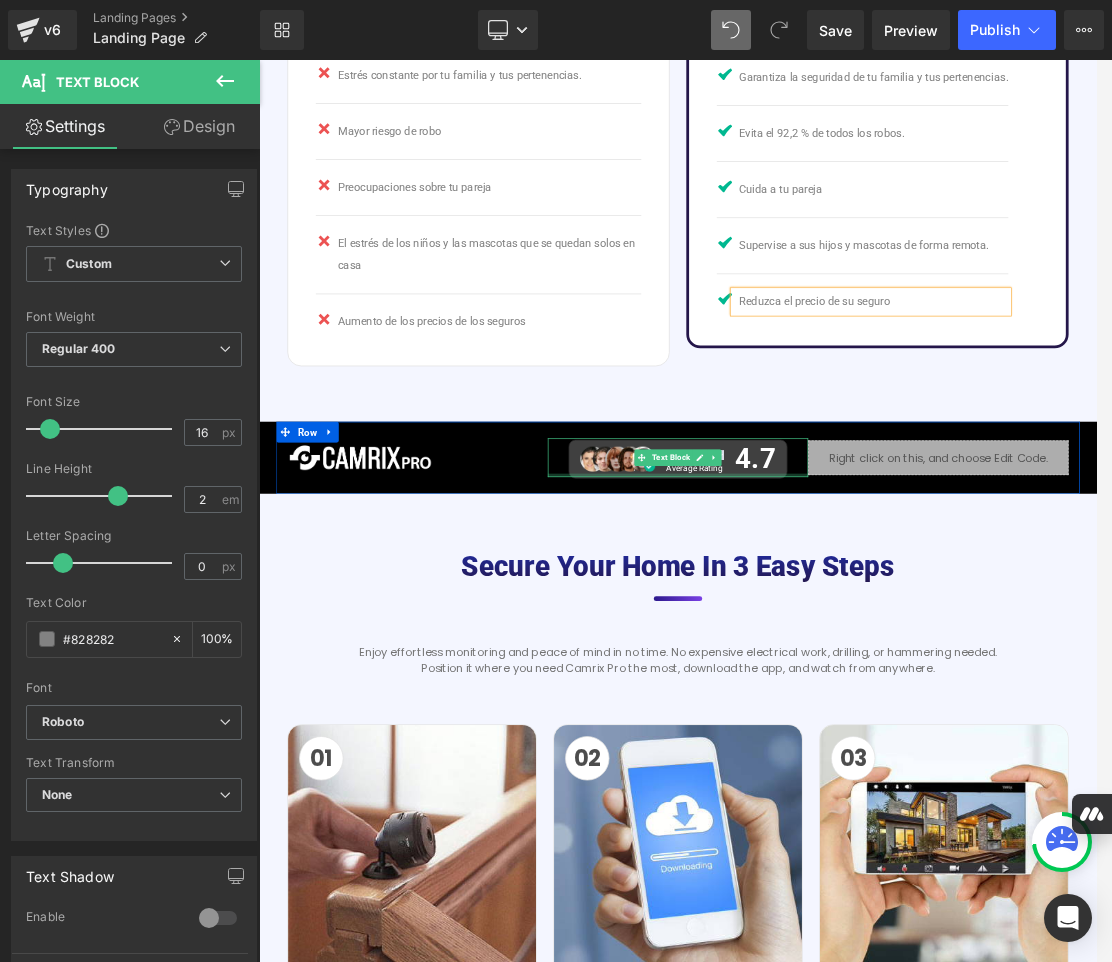 scroll, scrollTop: 3300, scrollLeft: 0, axis: vertical 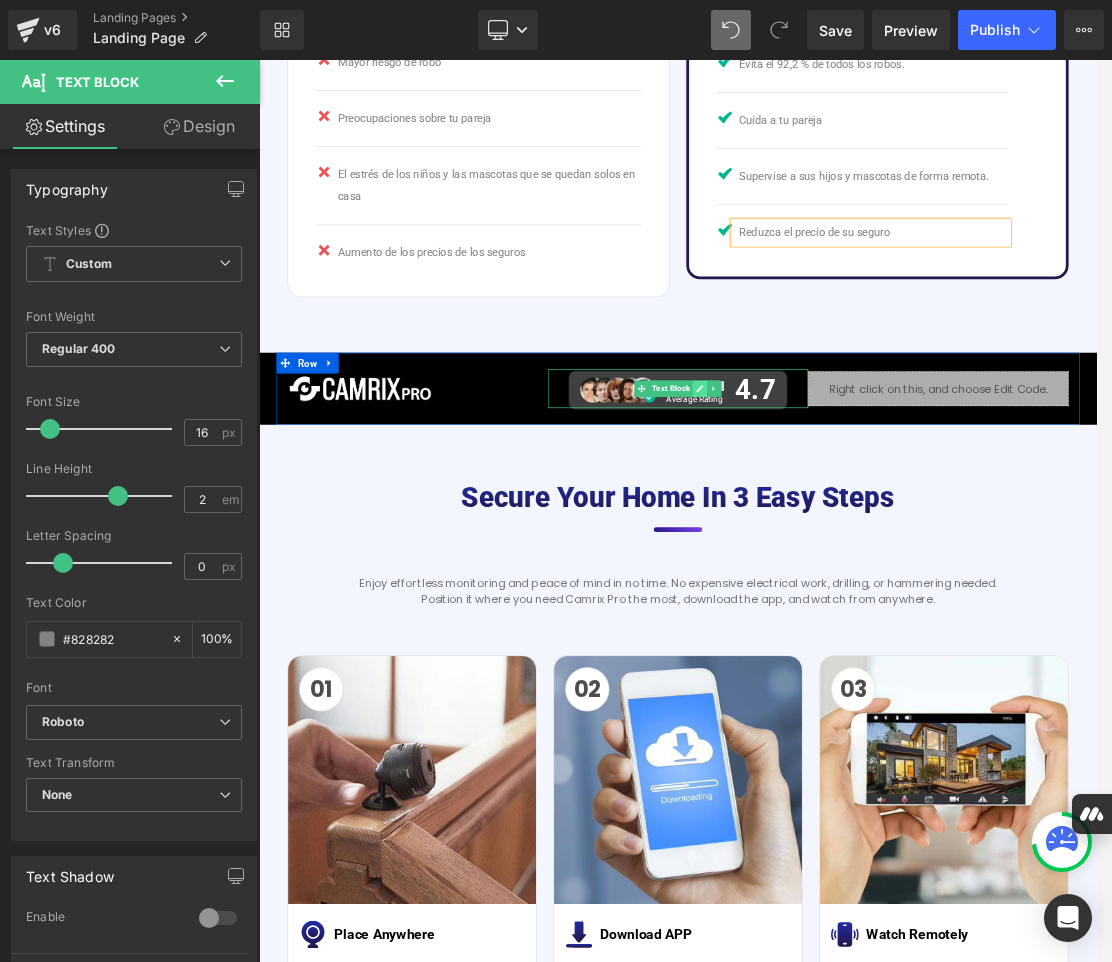 click 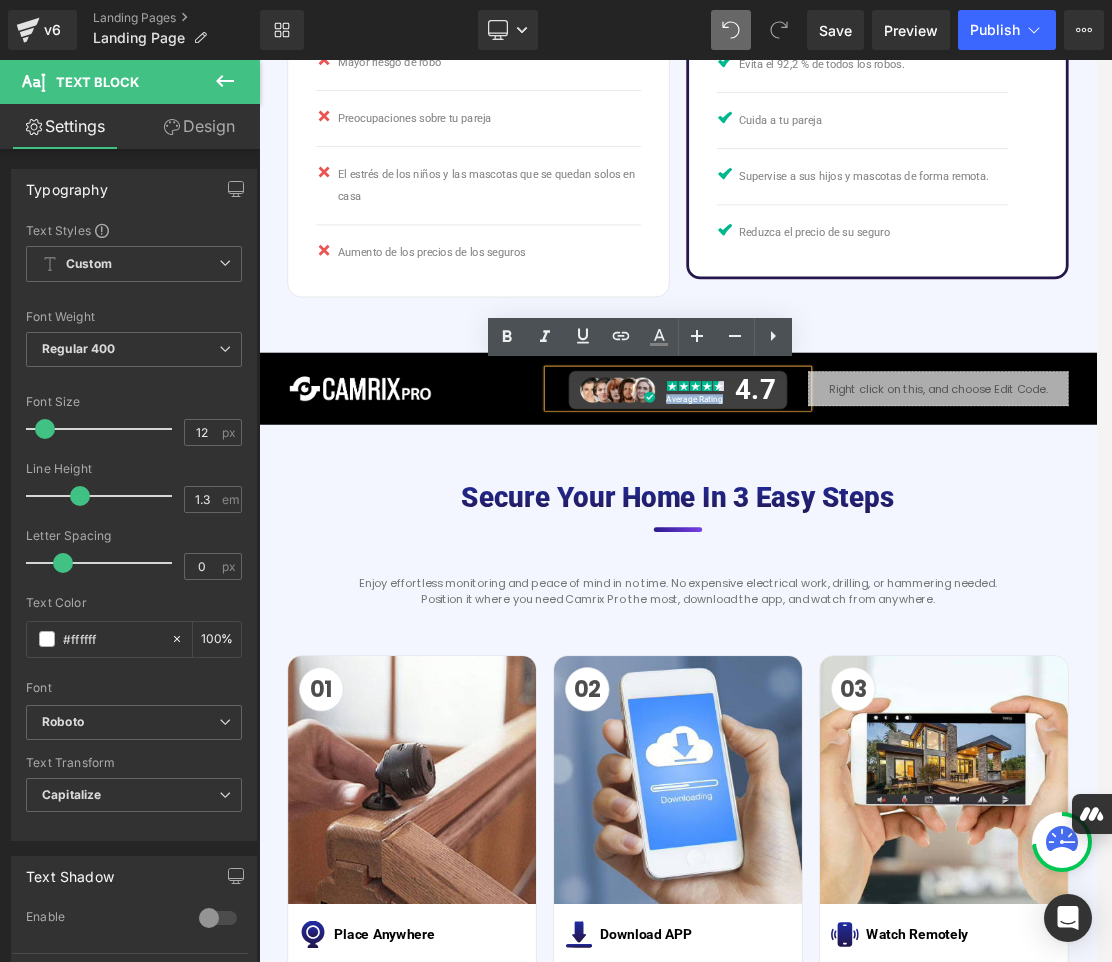 drag, startPoint x: 839, startPoint y: 552, endPoint x: 917, endPoint y: 556, distance: 78.10249 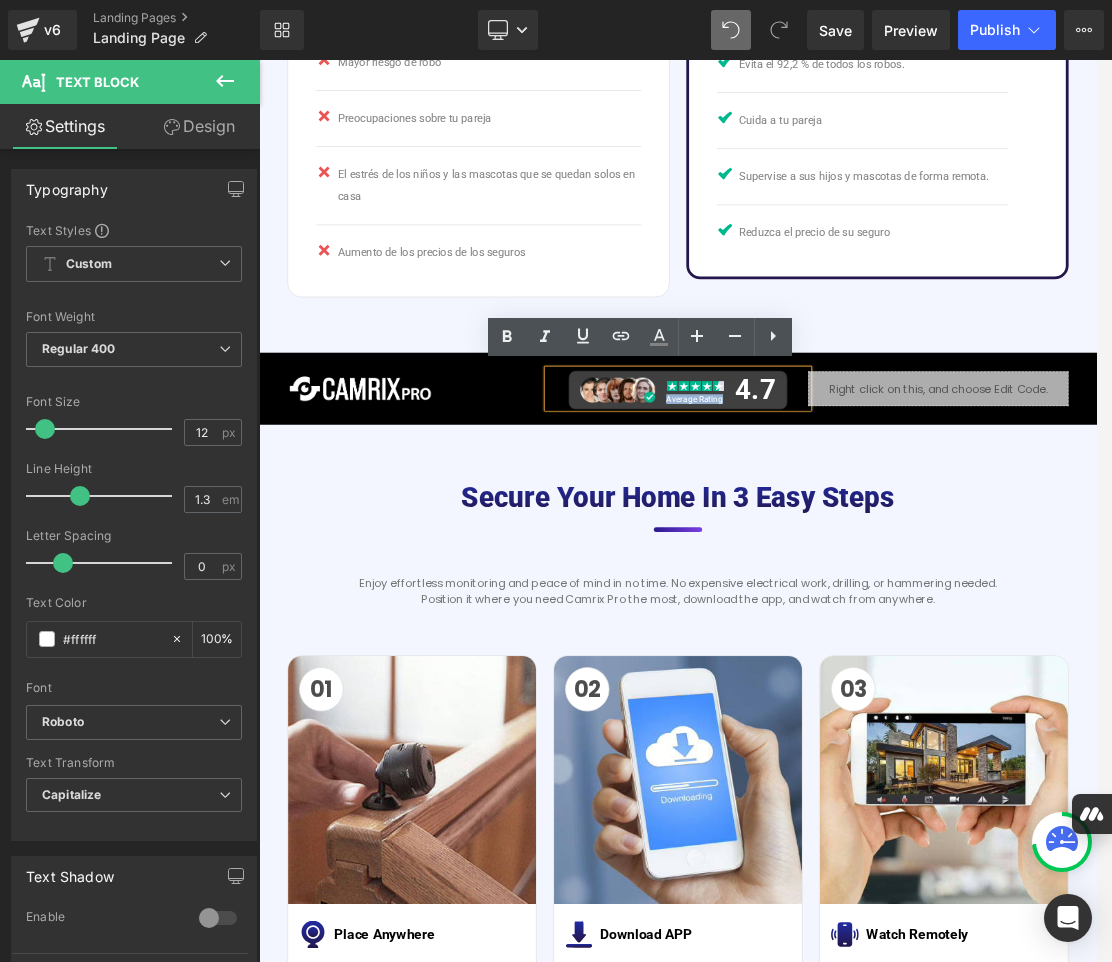 click on "Average Rating 4.7" at bounding box center (864, 536) 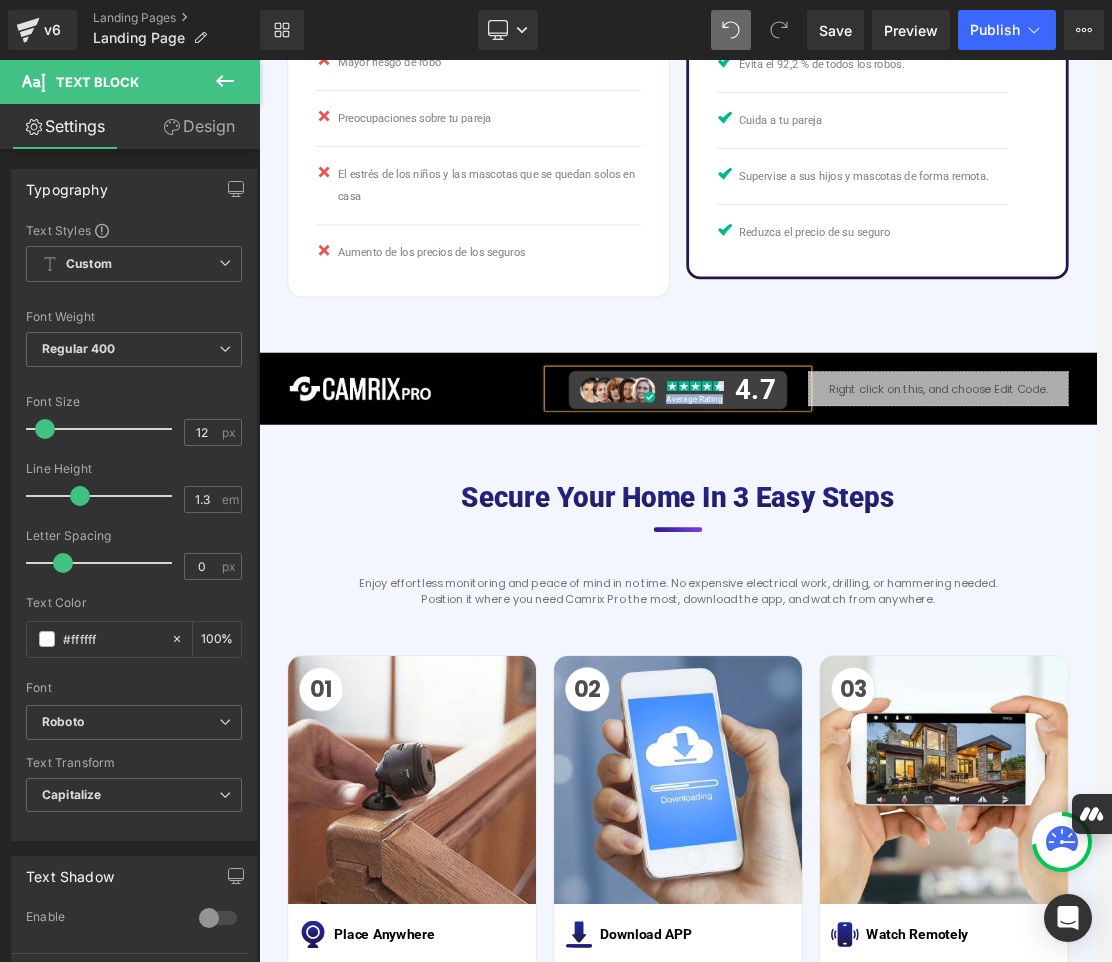click on "Average Rating 4.7" at bounding box center [864, 536] 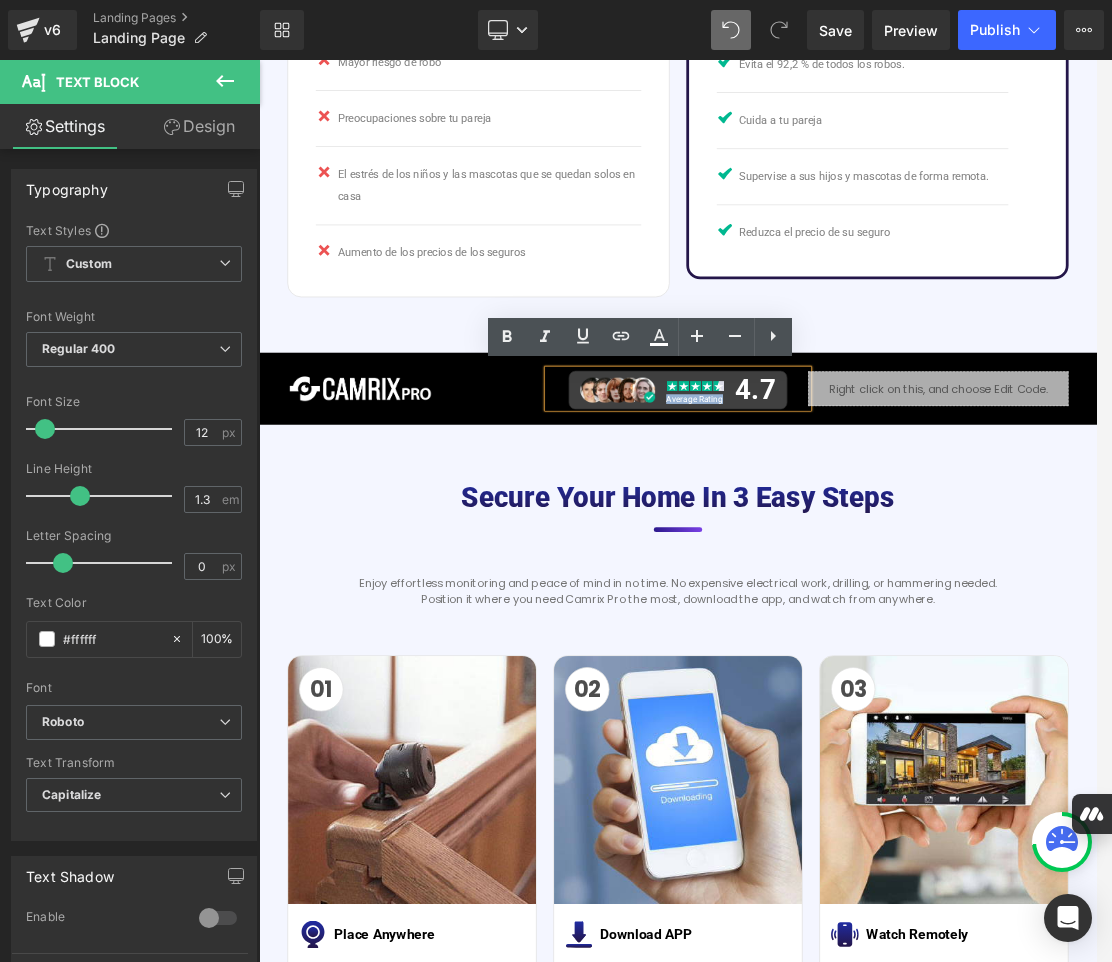 drag, startPoint x: 917, startPoint y: 548, endPoint x: 842, endPoint y: 558, distance: 75.66373 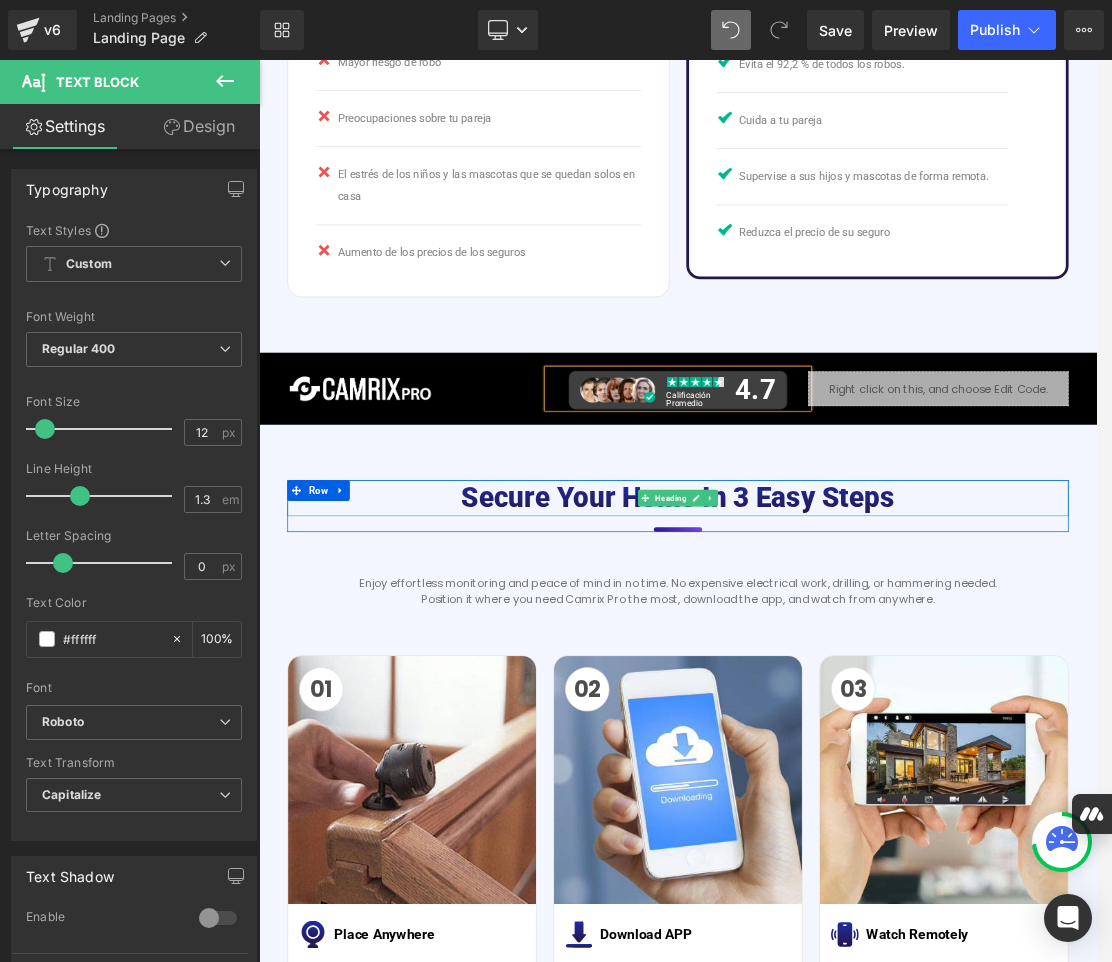 click on "Secure your home in 3 easy steps" at bounding box center (864, 692) 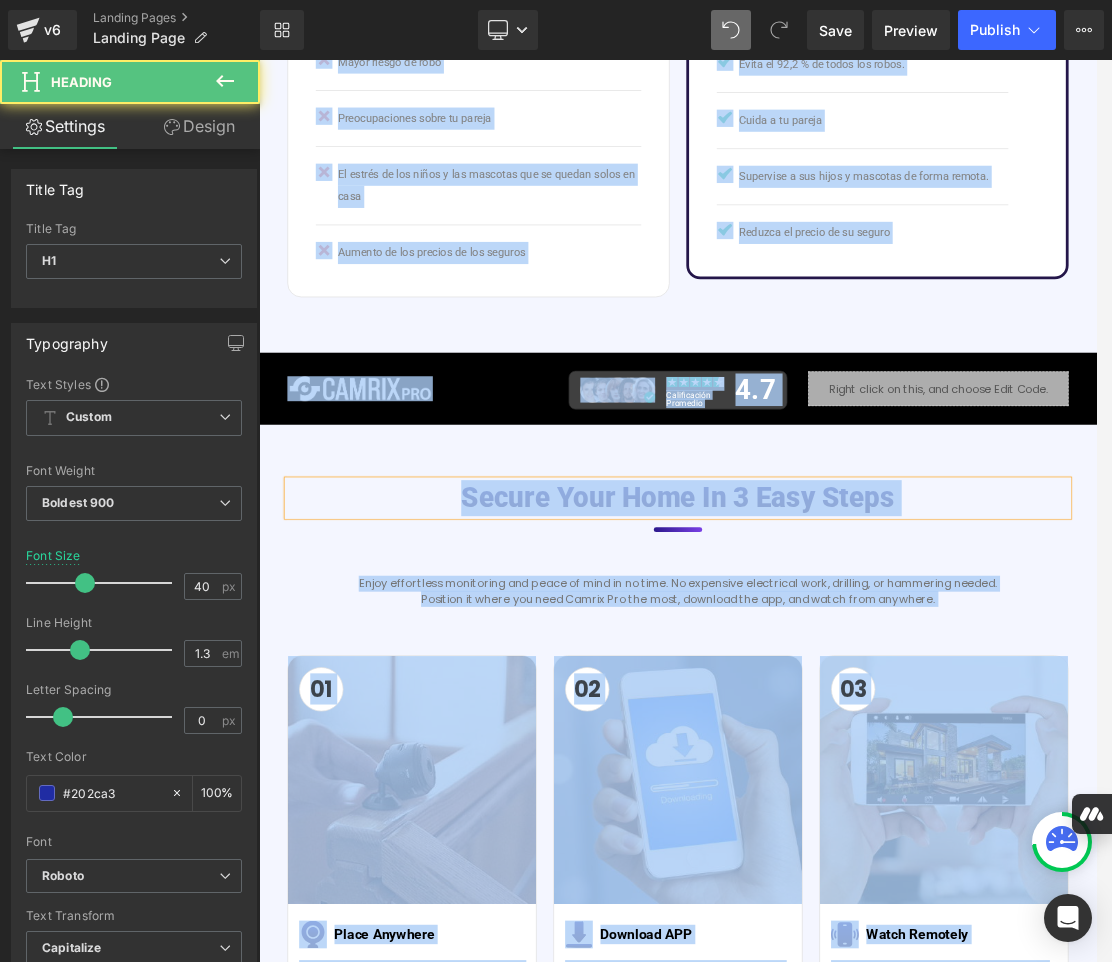 click on "Secure your home in 3 easy steps" at bounding box center [864, 692] 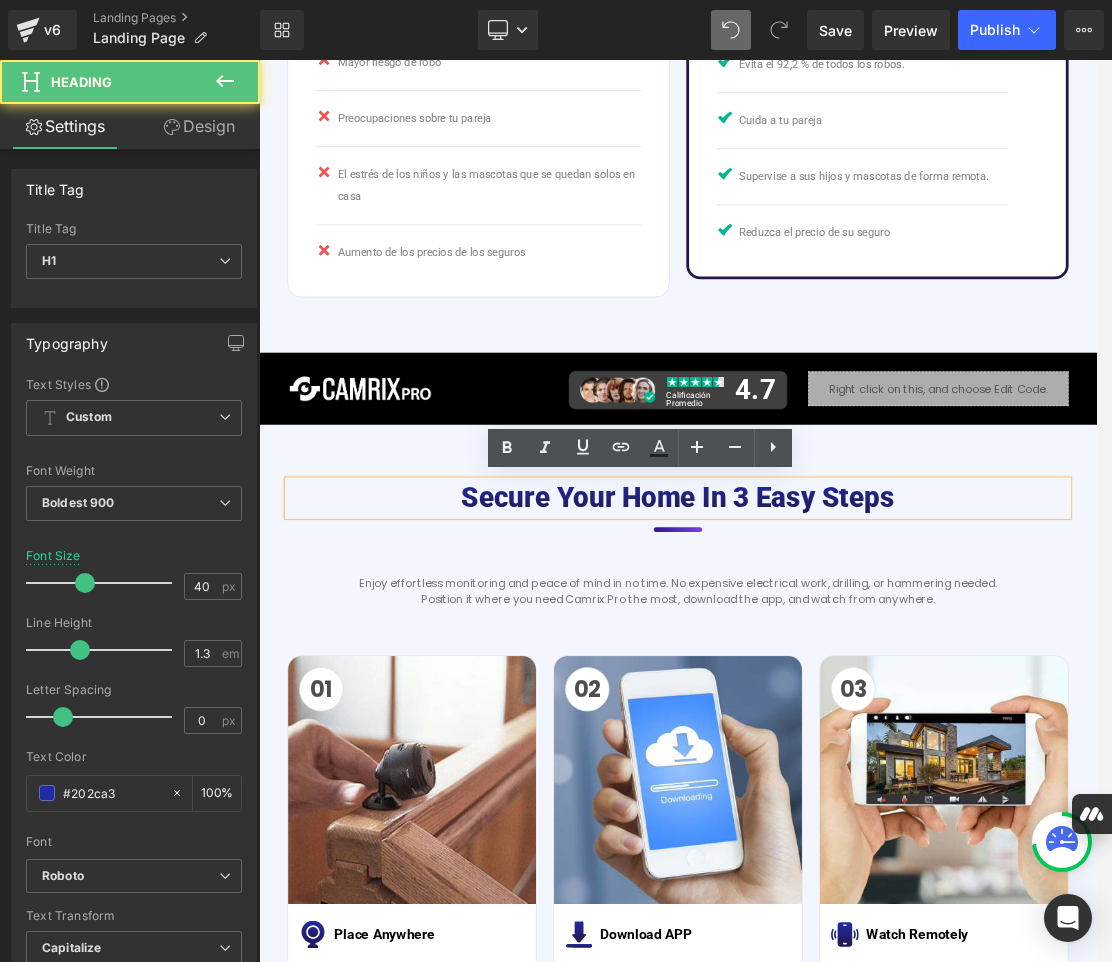 click on "Secure your home in 3 easy steps" at bounding box center [864, 692] 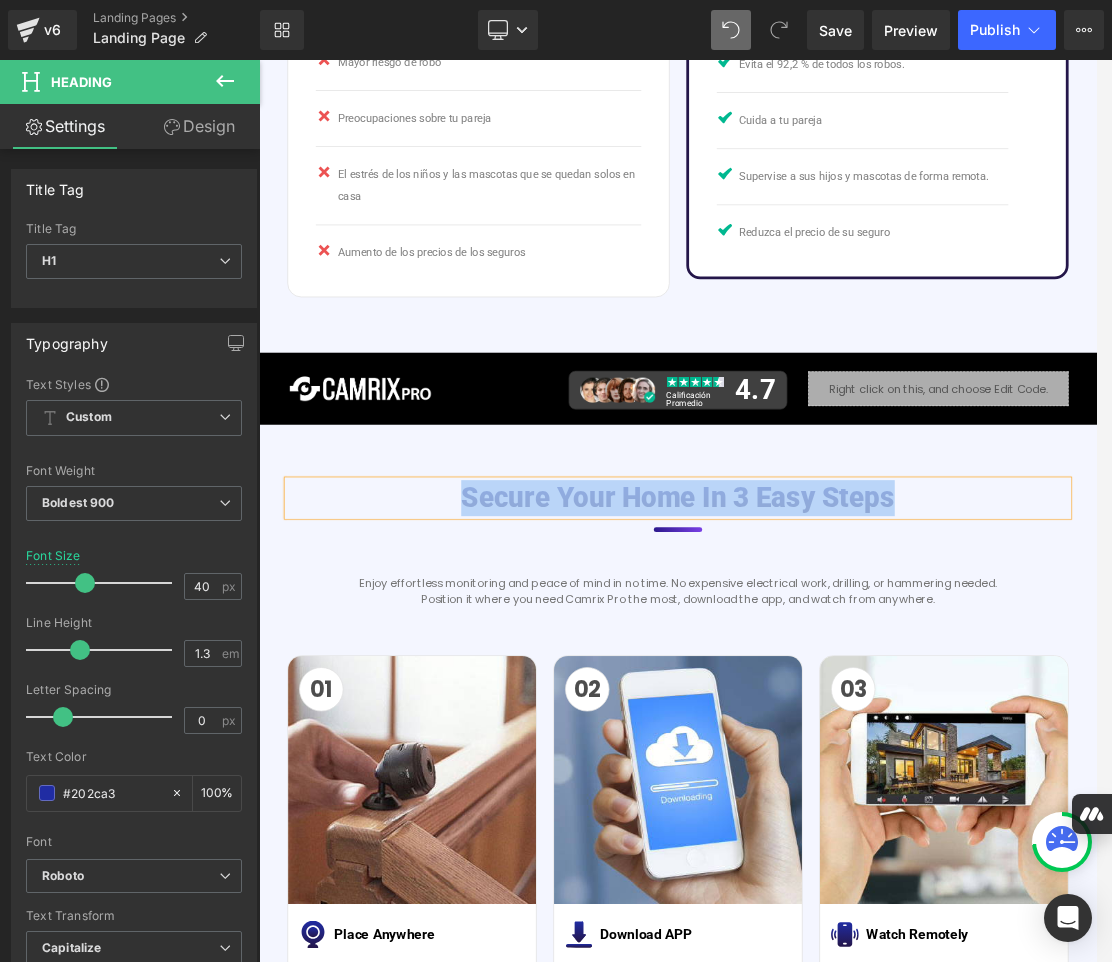 click on "Secure your home in 3 easy steps" at bounding box center [864, 692] 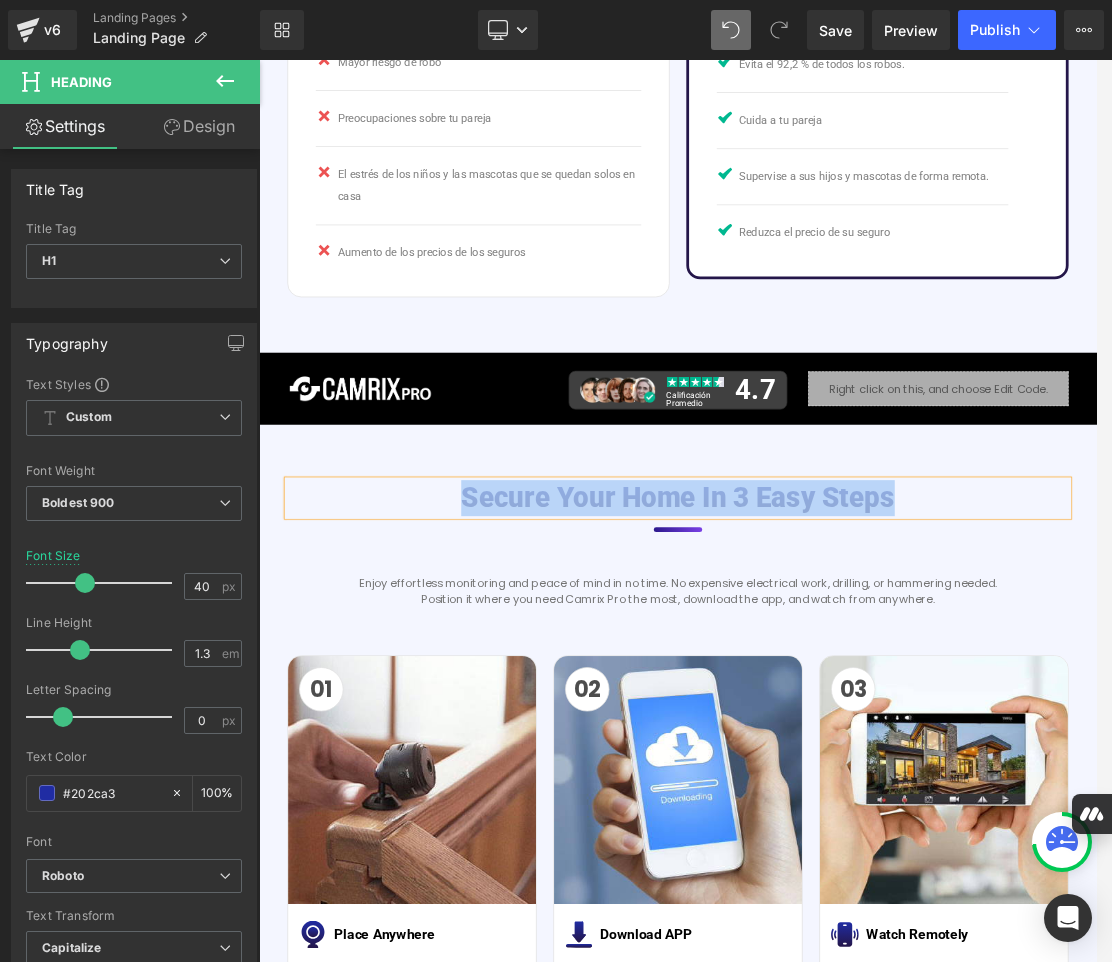 paste 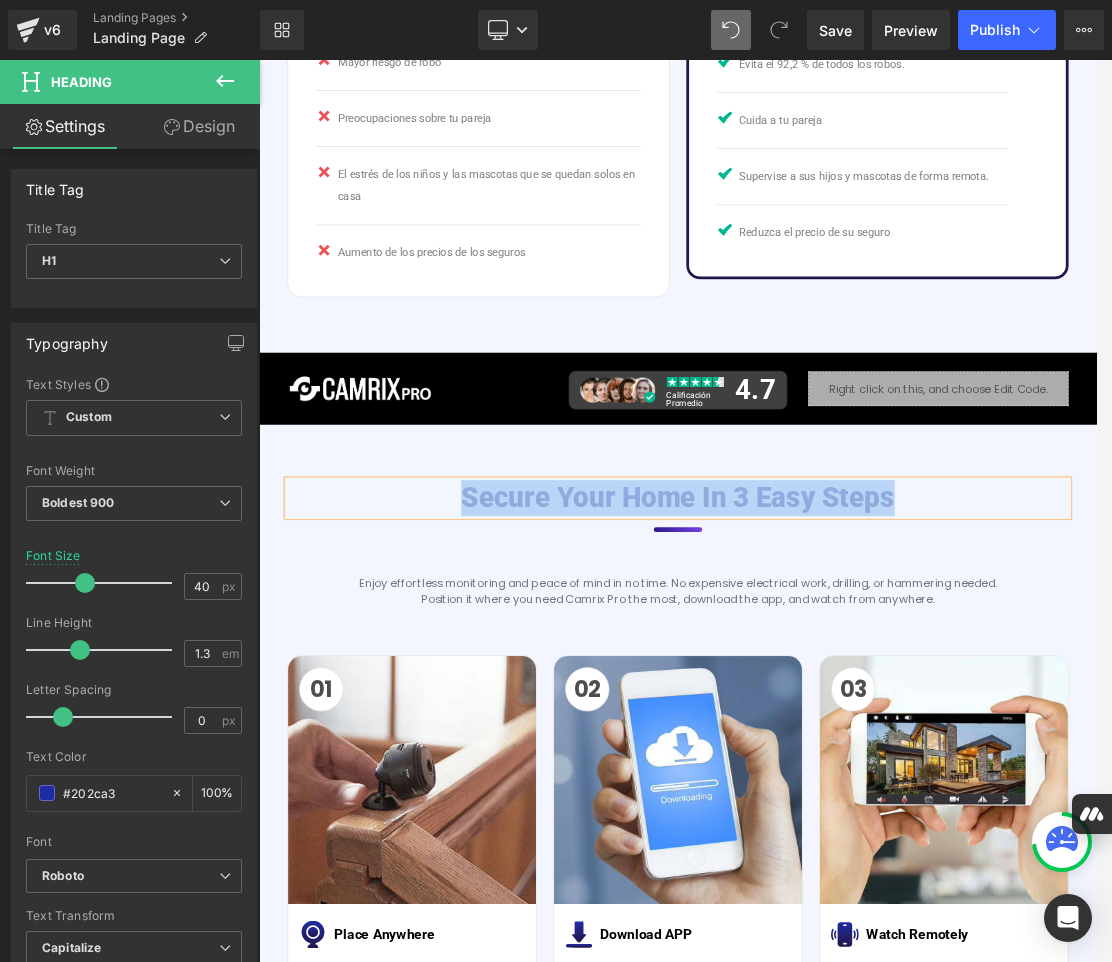 type 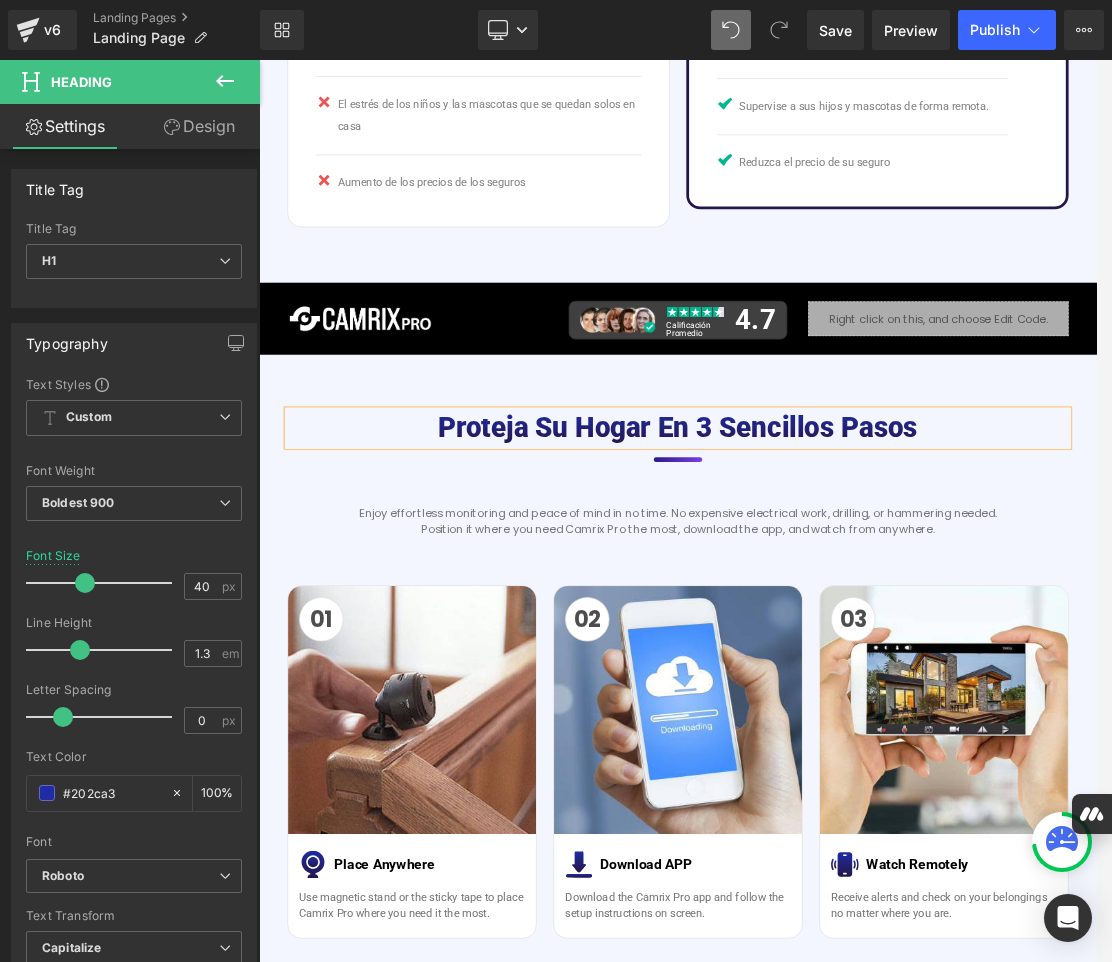 scroll, scrollTop: 3500, scrollLeft: 0, axis: vertical 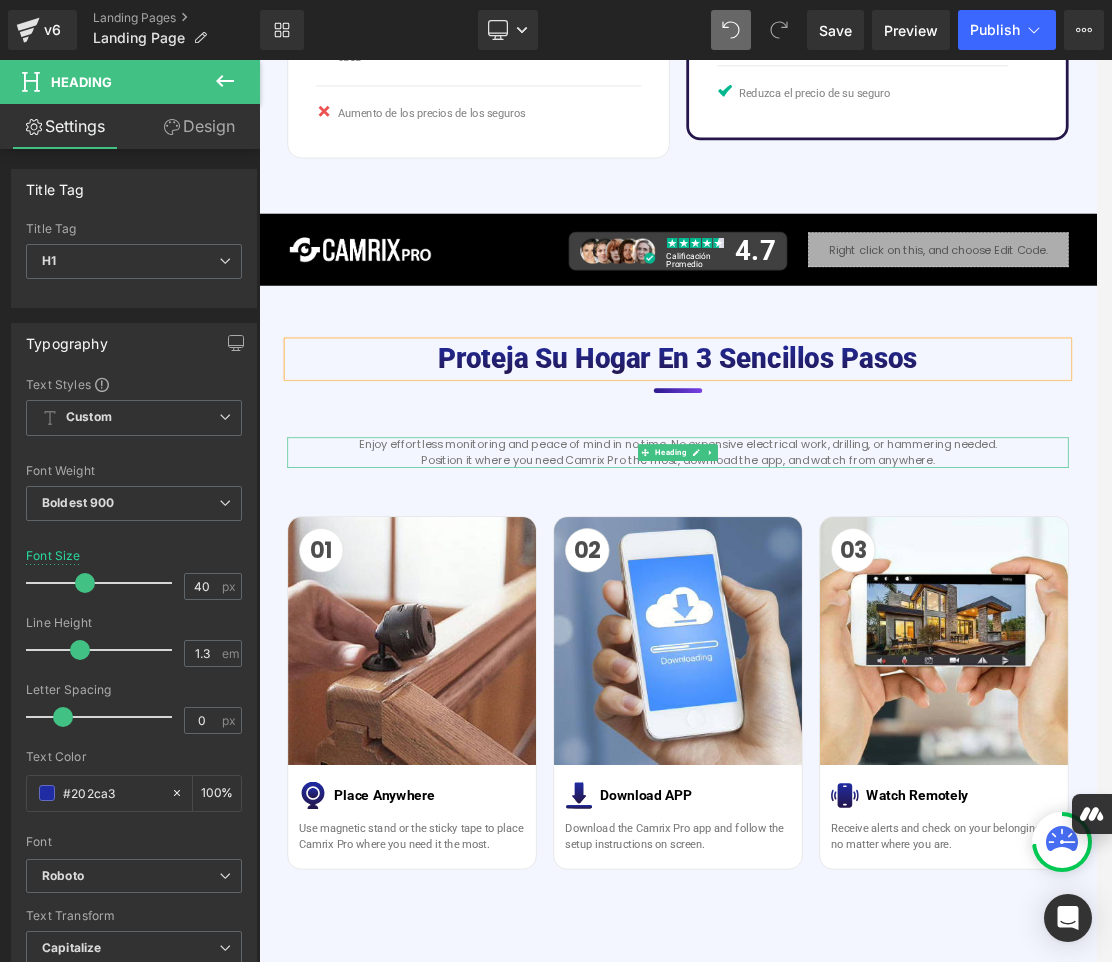 click on "Enjoy effortless monitoring and peace of mind in no time. No expensive electrical work, drilling, or hammering needed. Position it where you need Camrix Pro the most, download the app, and watch from anywhere." at bounding box center (864, 627) 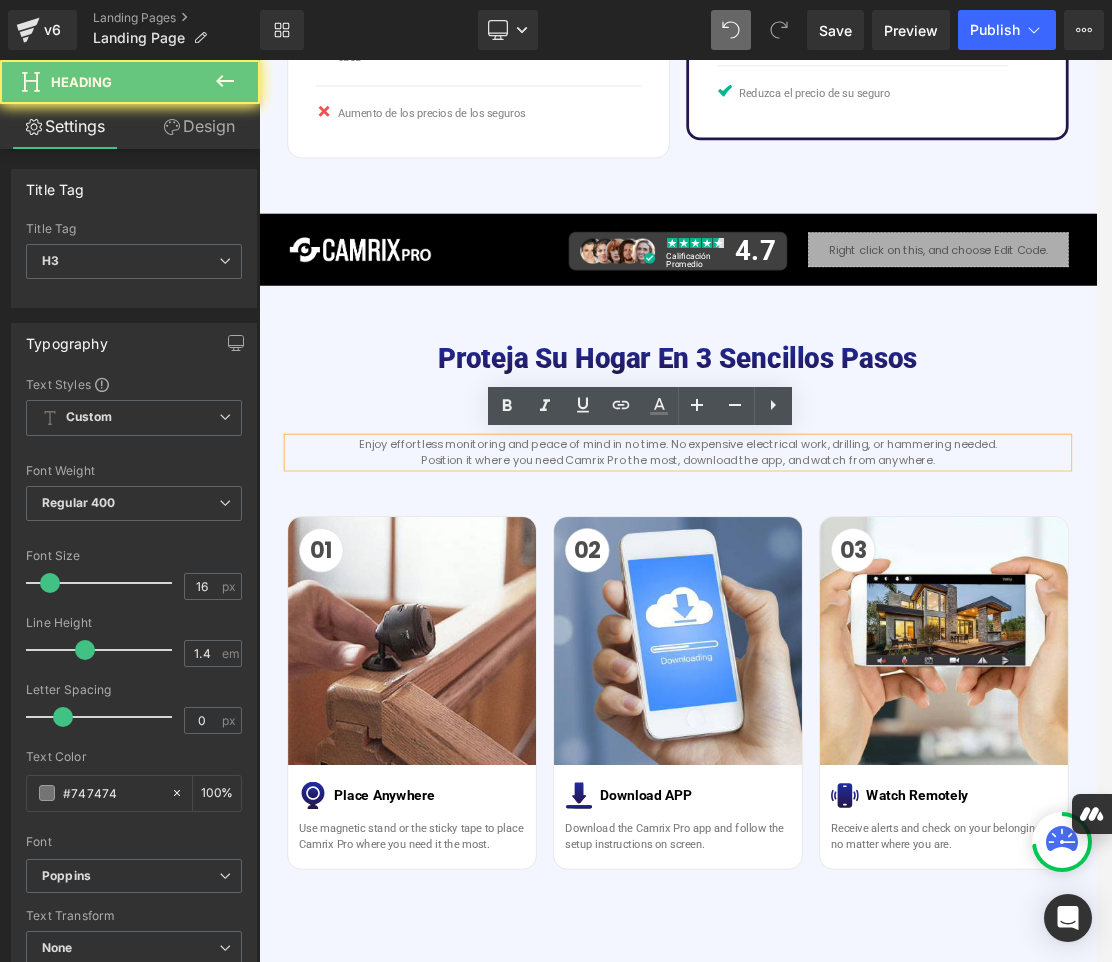 click on "Enjoy effortless monitoring and peace of mind in no time. No expensive electrical work, drilling, or hammering needed. Position it where you need Camrix Pro the most, download the app, and watch from anywhere." at bounding box center [864, 627] 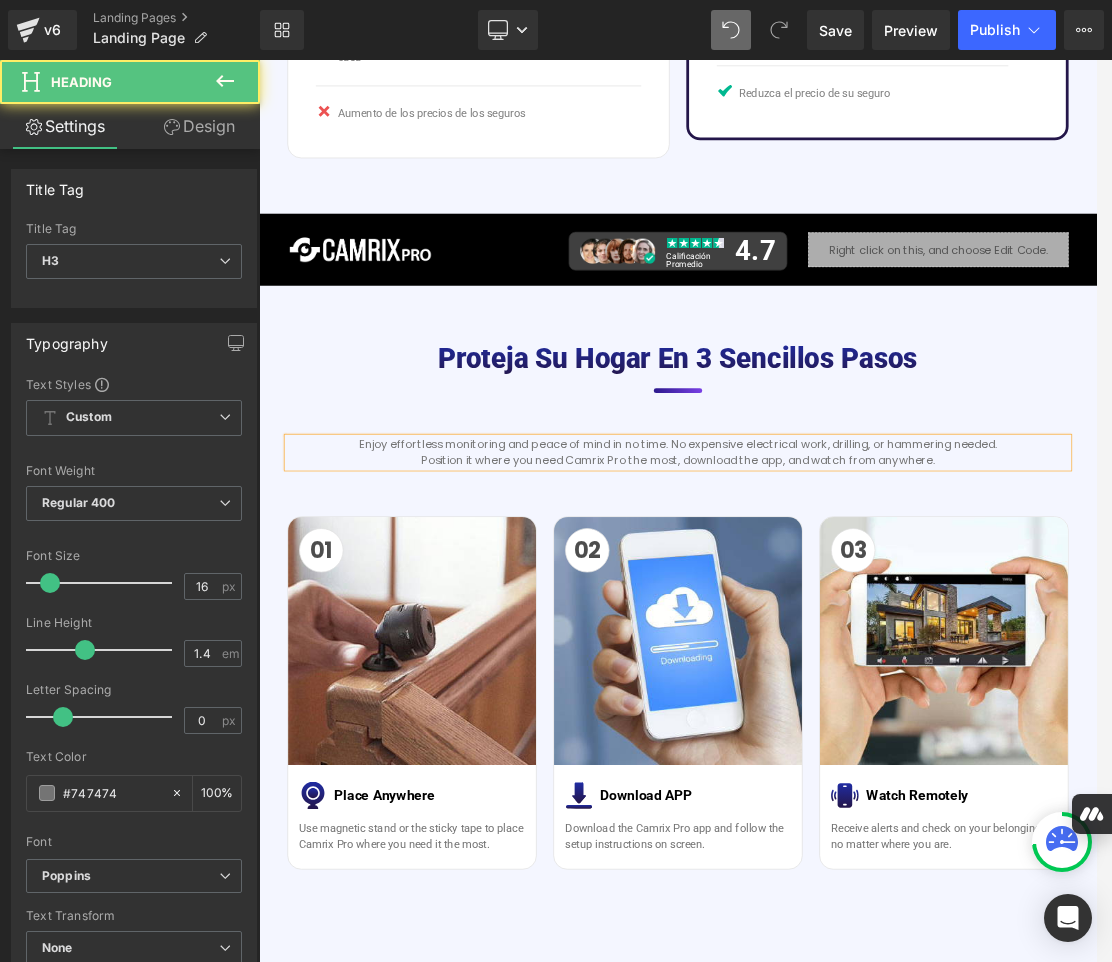 click on "Enjoy effortless monitoring and peace of mind in no time. No expensive electrical work, drilling, or hammering needed. Position it where you need Camrix Pro the most, download the app, and watch from anywhere." at bounding box center [864, 627] 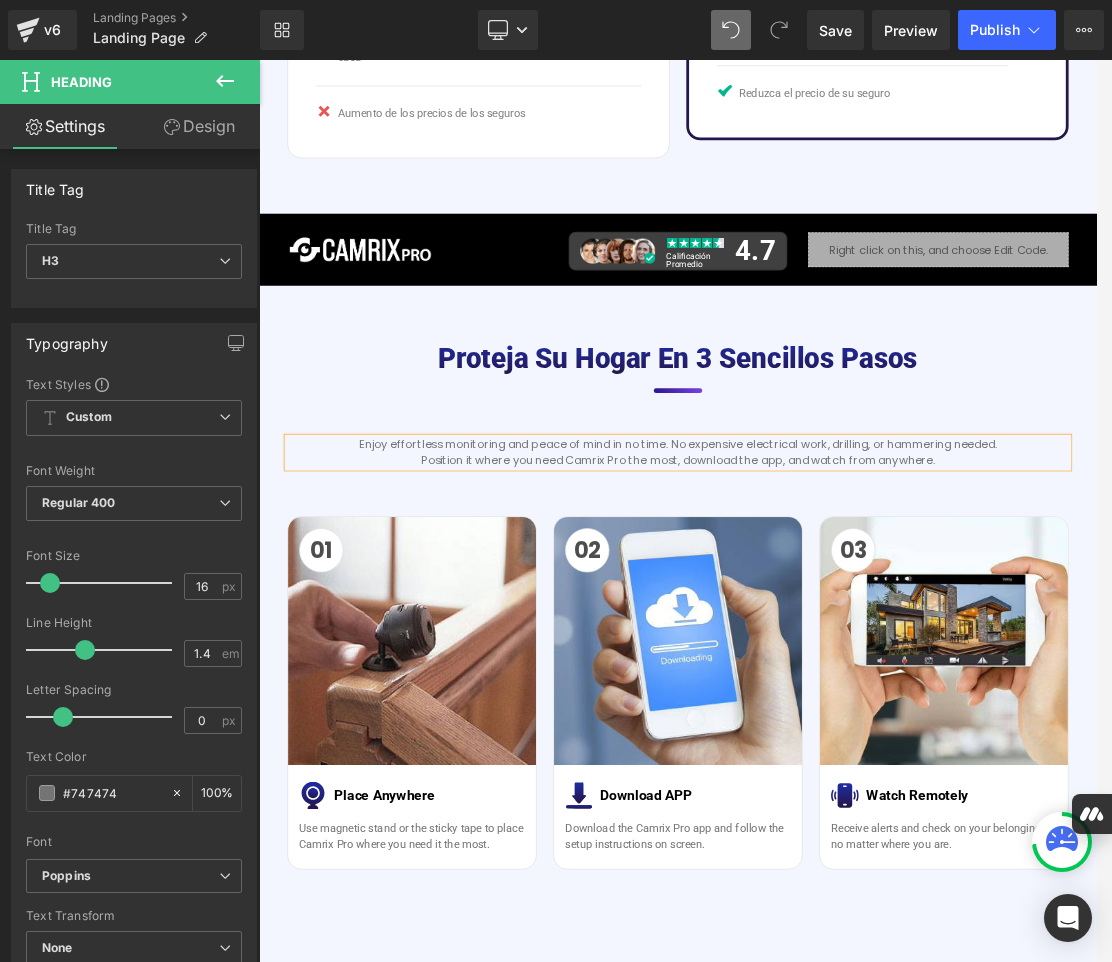 paste 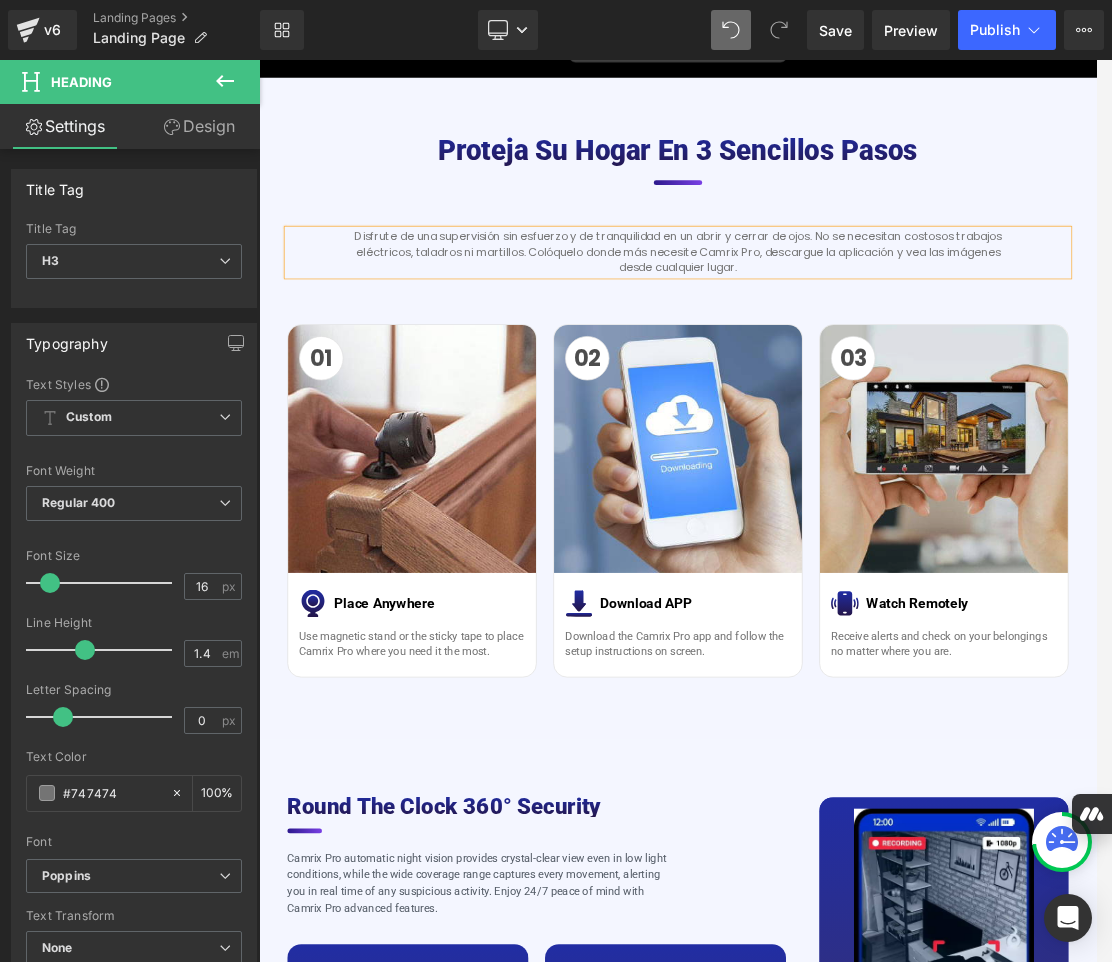 scroll, scrollTop: 3900, scrollLeft: 0, axis: vertical 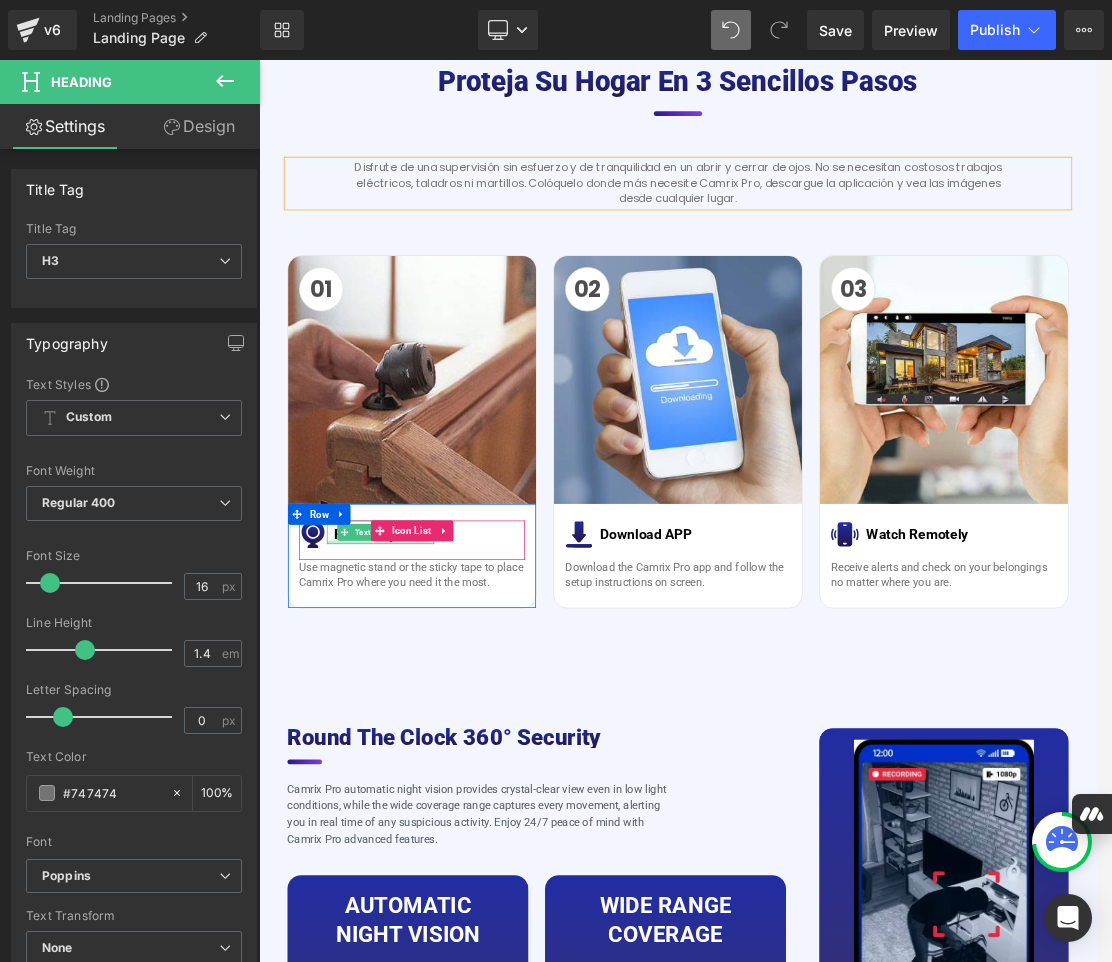 click at bounding box center [434, 756] 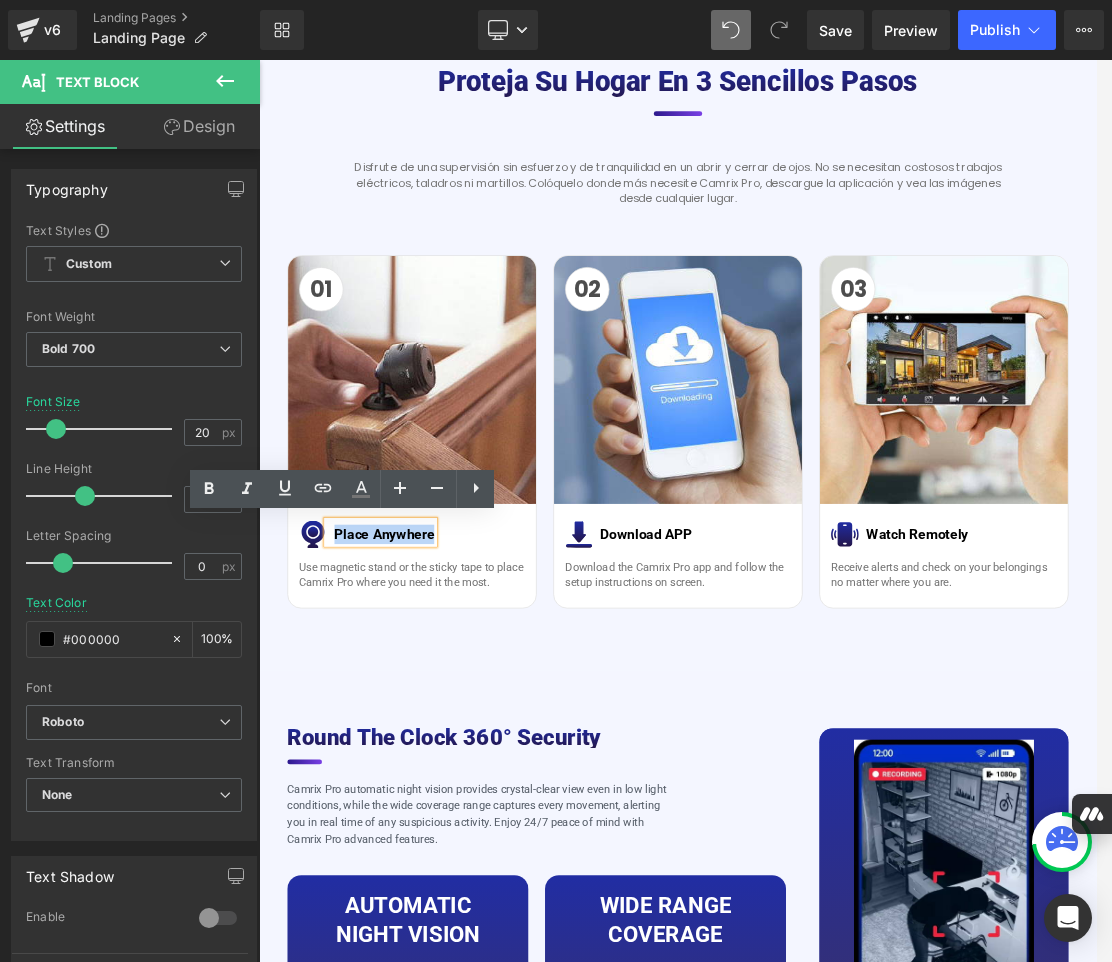 drag, startPoint x: 358, startPoint y: 740, endPoint x: 503, endPoint y: 751, distance: 145.41664 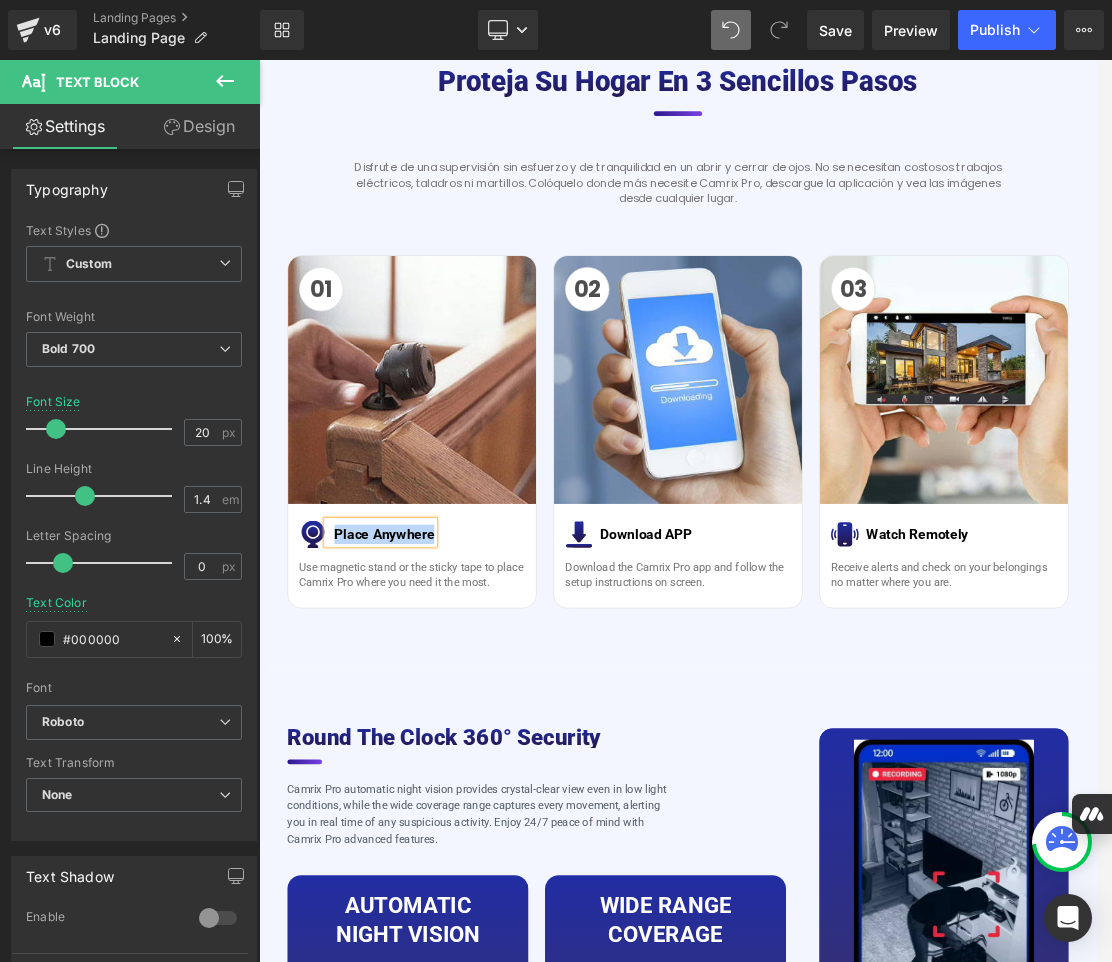click on "Place Anywhere" at bounding box center (440, 745) 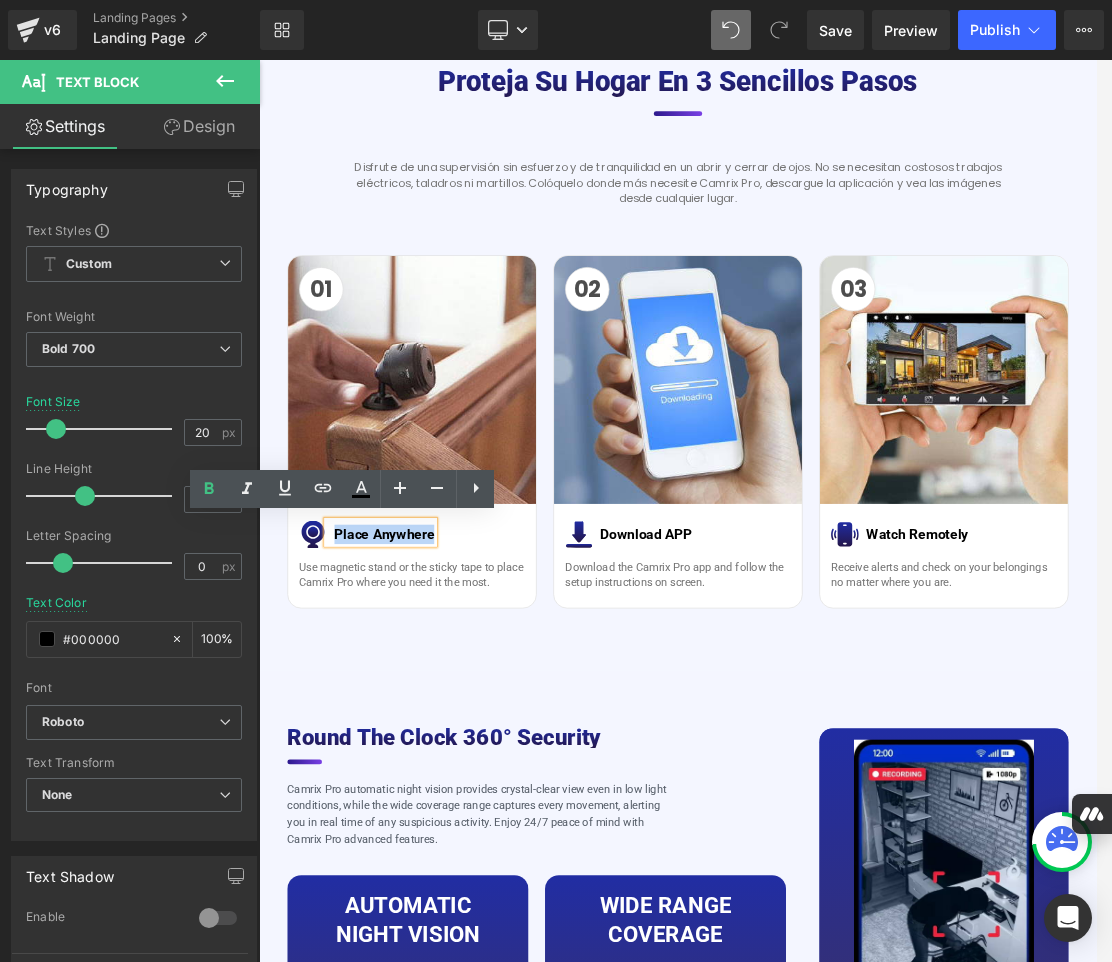 drag, startPoint x: 357, startPoint y: 748, endPoint x: 510, endPoint y: 750, distance: 153.01308 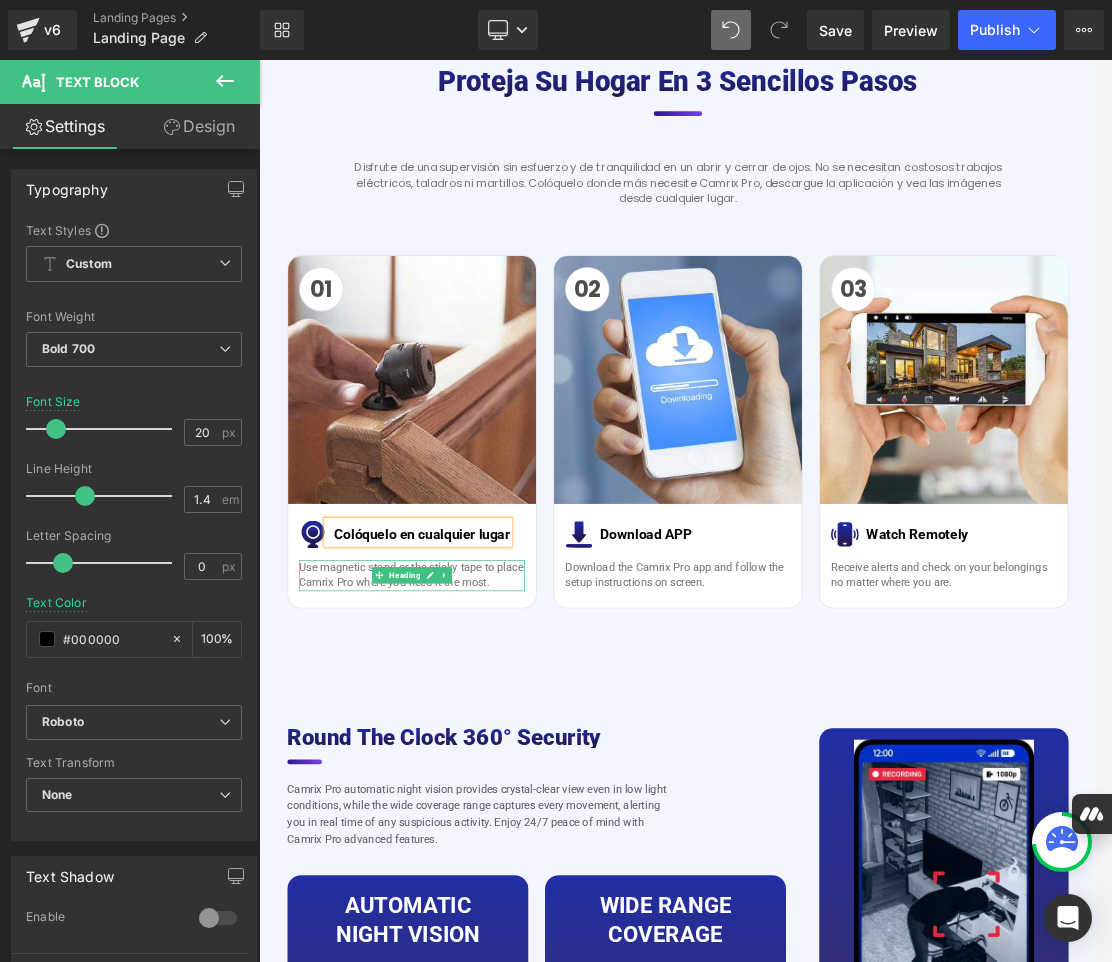 click on "Use magnetic stand or the sticky tape to place Camrix Pro where you need it the most." at bounding box center (480, 804) 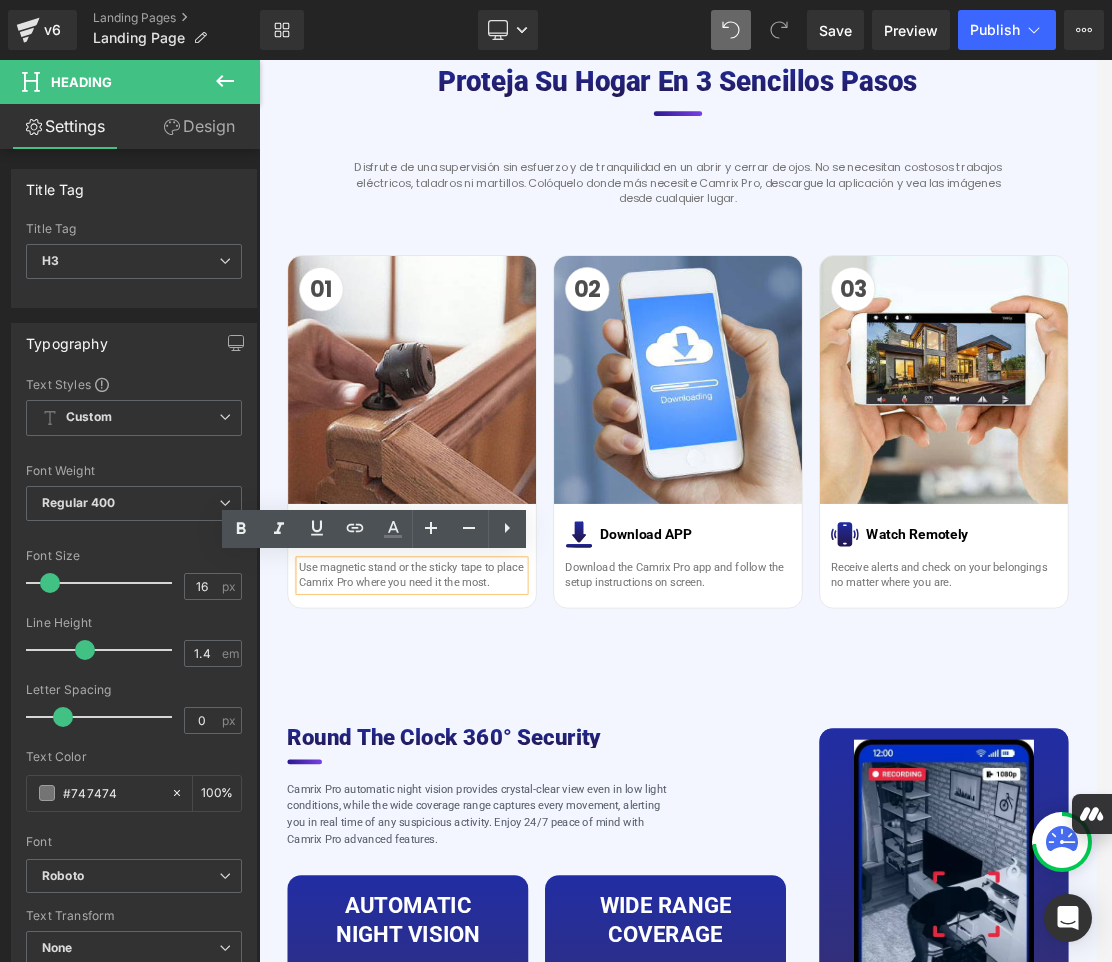 click on "Use magnetic stand or the sticky tape to place Camrix Pro where you need it the most." at bounding box center [480, 804] 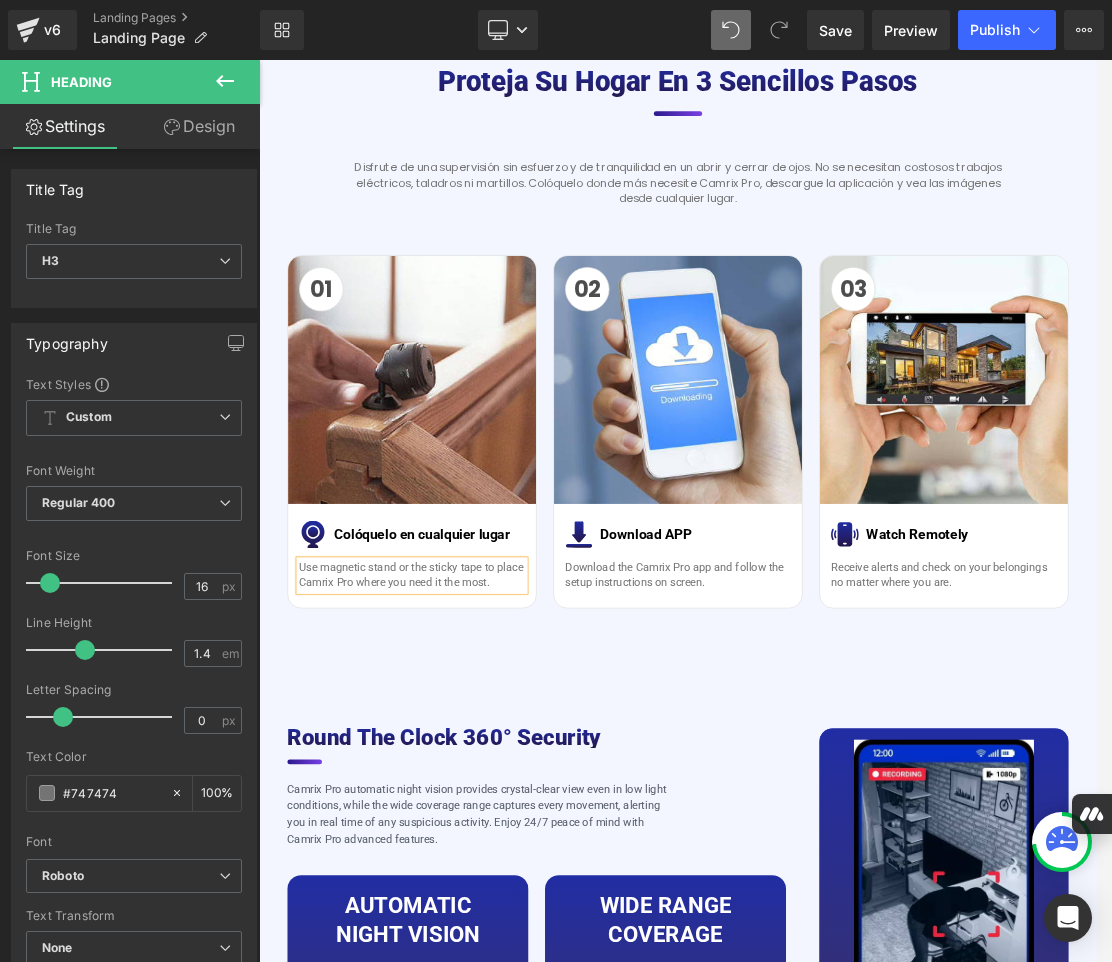 click on "Use magnetic stand or the sticky tape to place Camrix Pro where you need it the most." at bounding box center [480, 804] 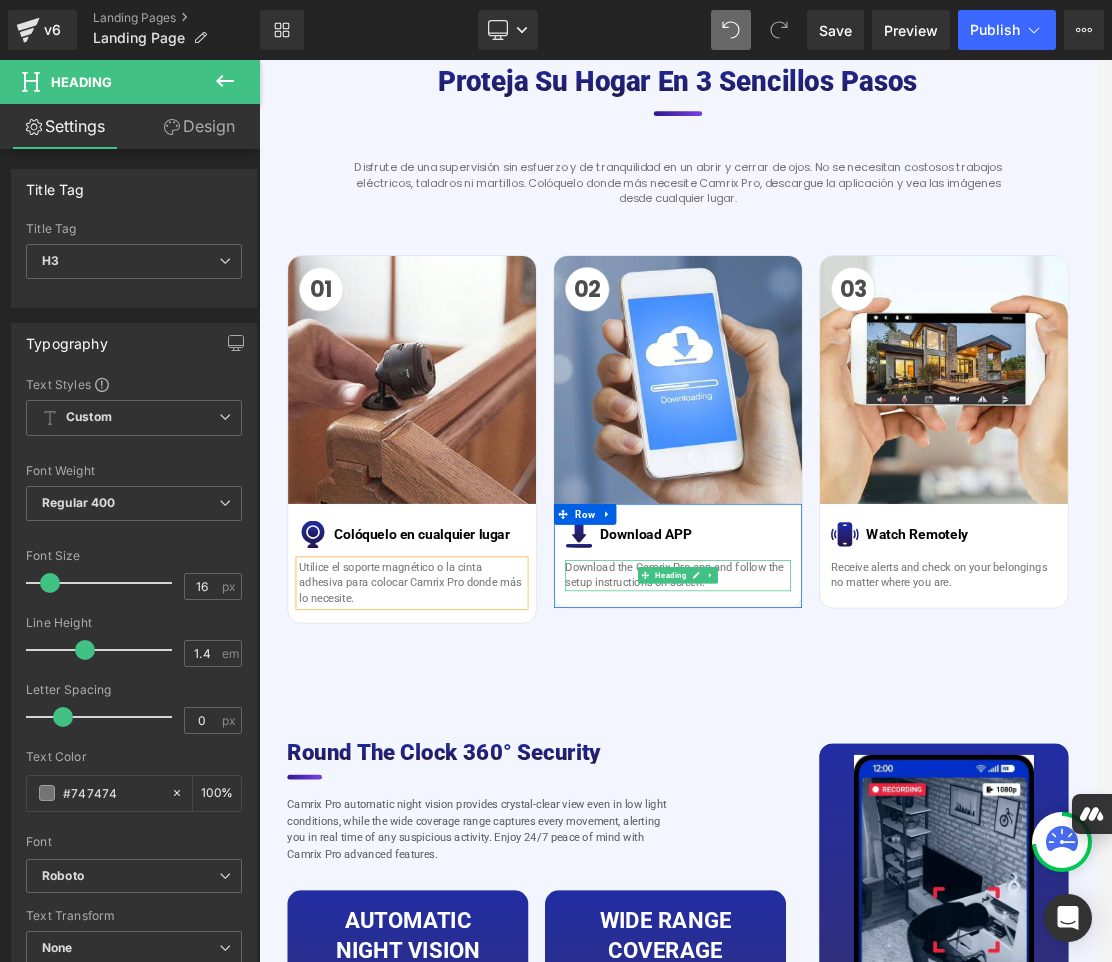 click on "Download the Camrix Pro app and follow the setup instructions on screen." at bounding box center (864, 804) 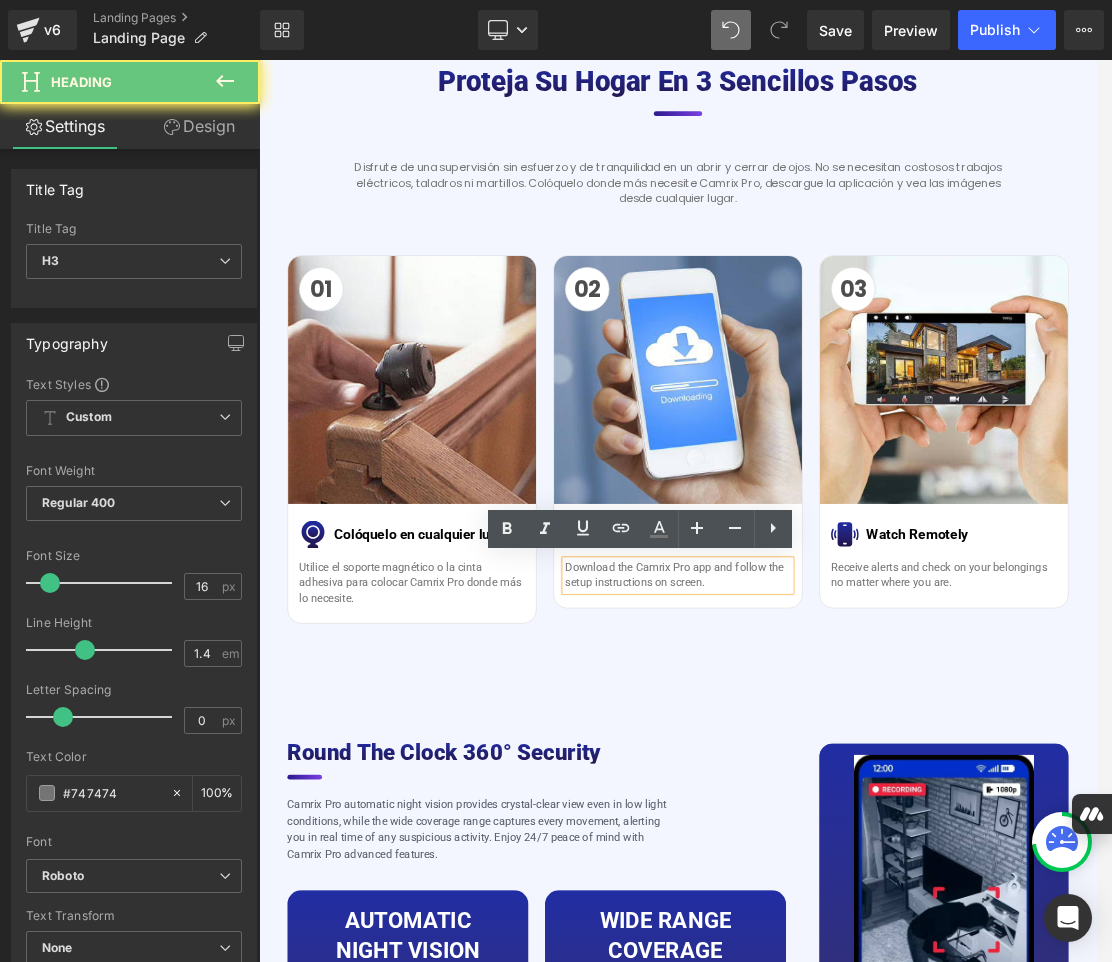 click on "Download the Camrix Pro app and follow the setup instructions on screen." at bounding box center [864, 804] 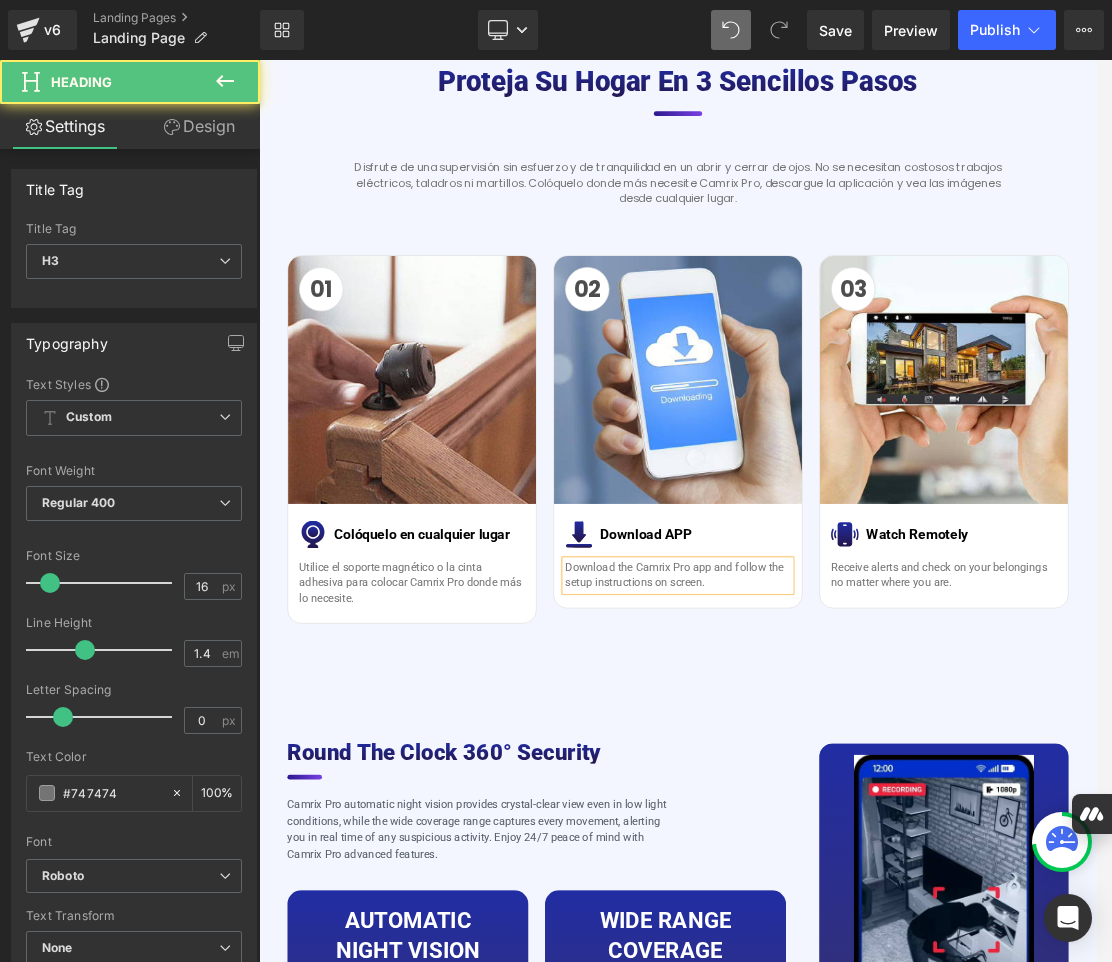 click on "Download the Camrix Pro app and follow the setup instructions on screen." at bounding box center (864, 804) 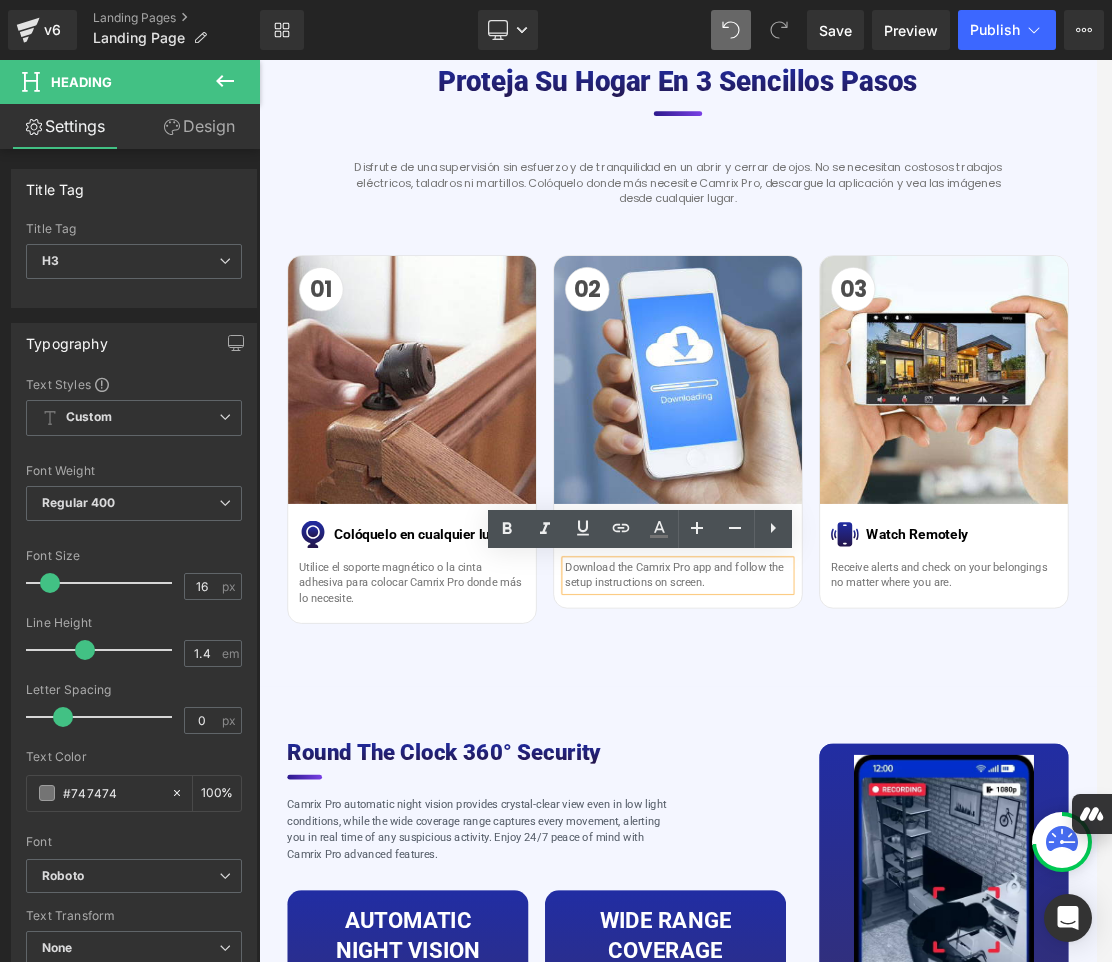 paste 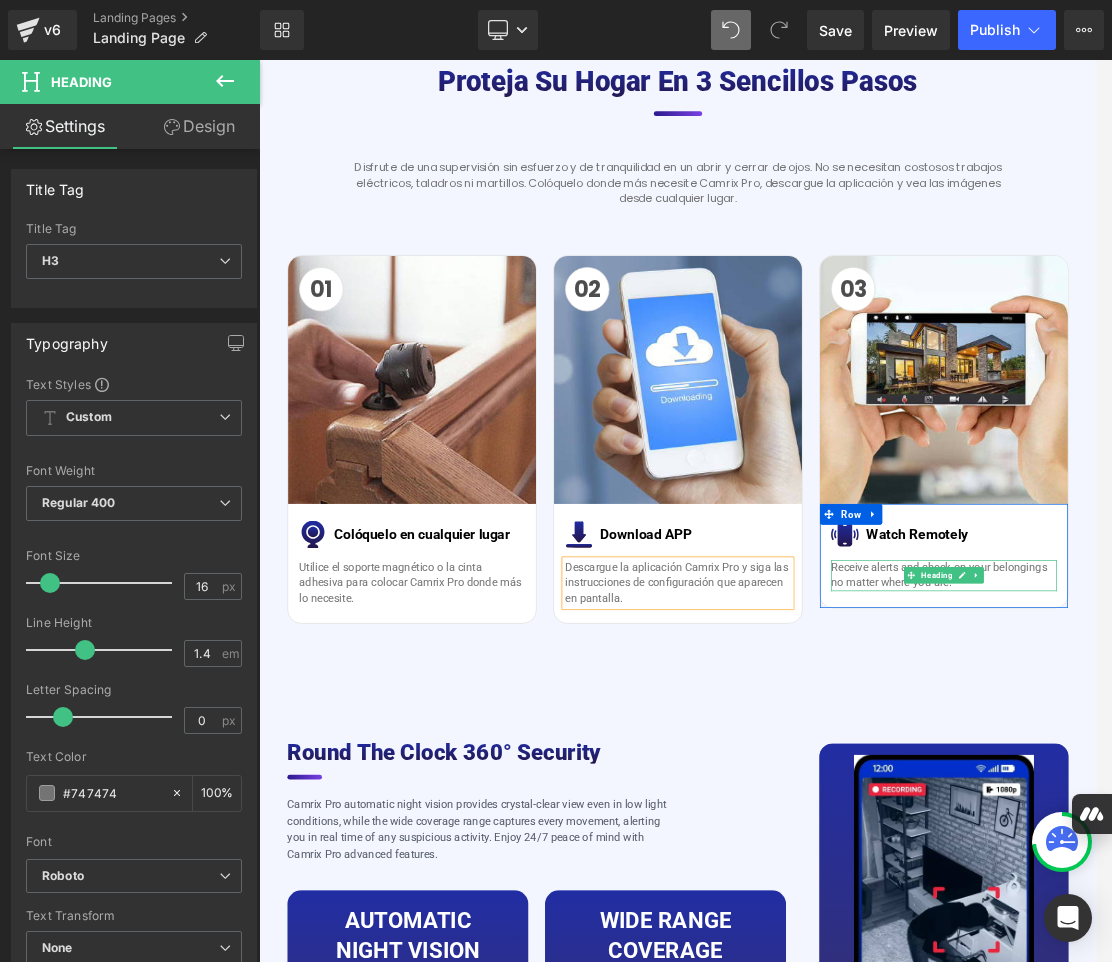 click on "Receive alerts and check on your belongings no matter where you are." at bounding box center [1248, 804] 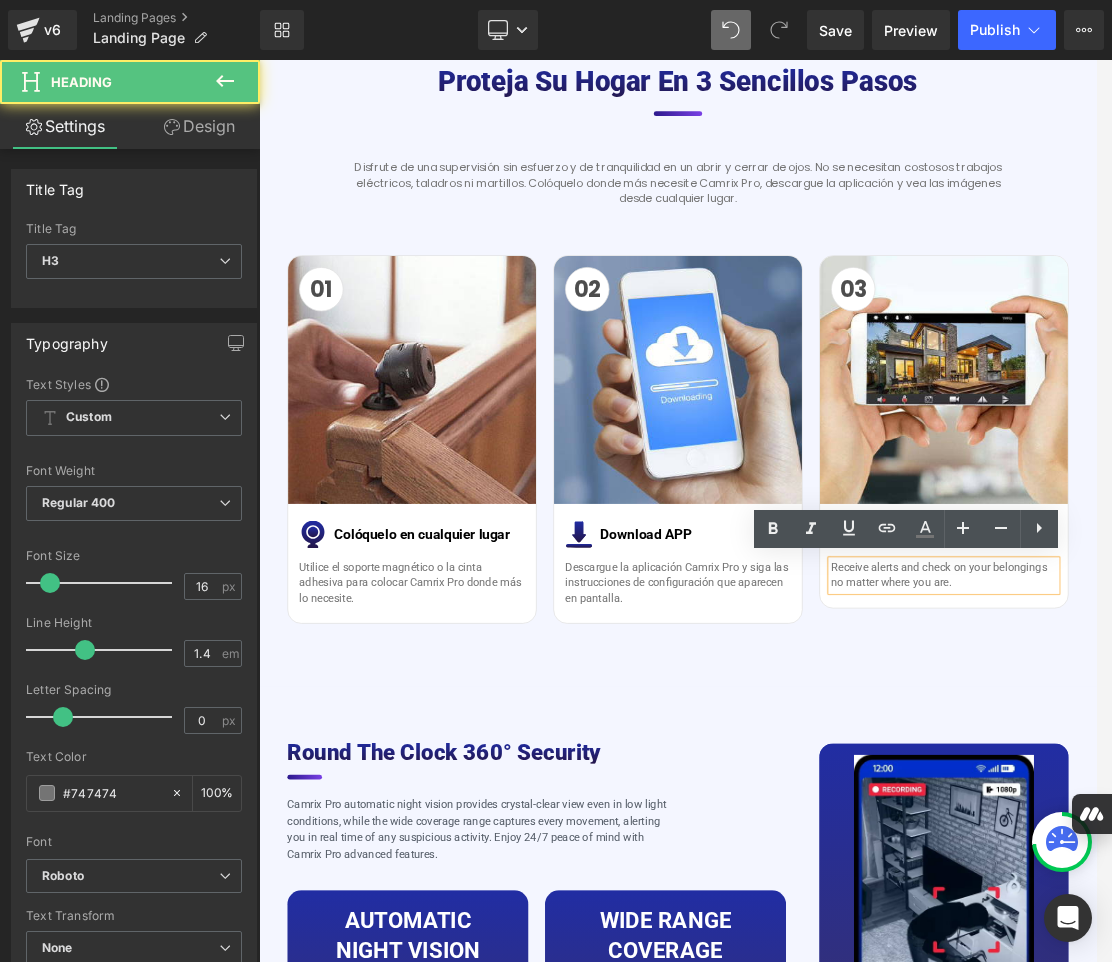 click on "Receive alerts and check on your belongings no matter where you are." at bounding box center [1248, 804] 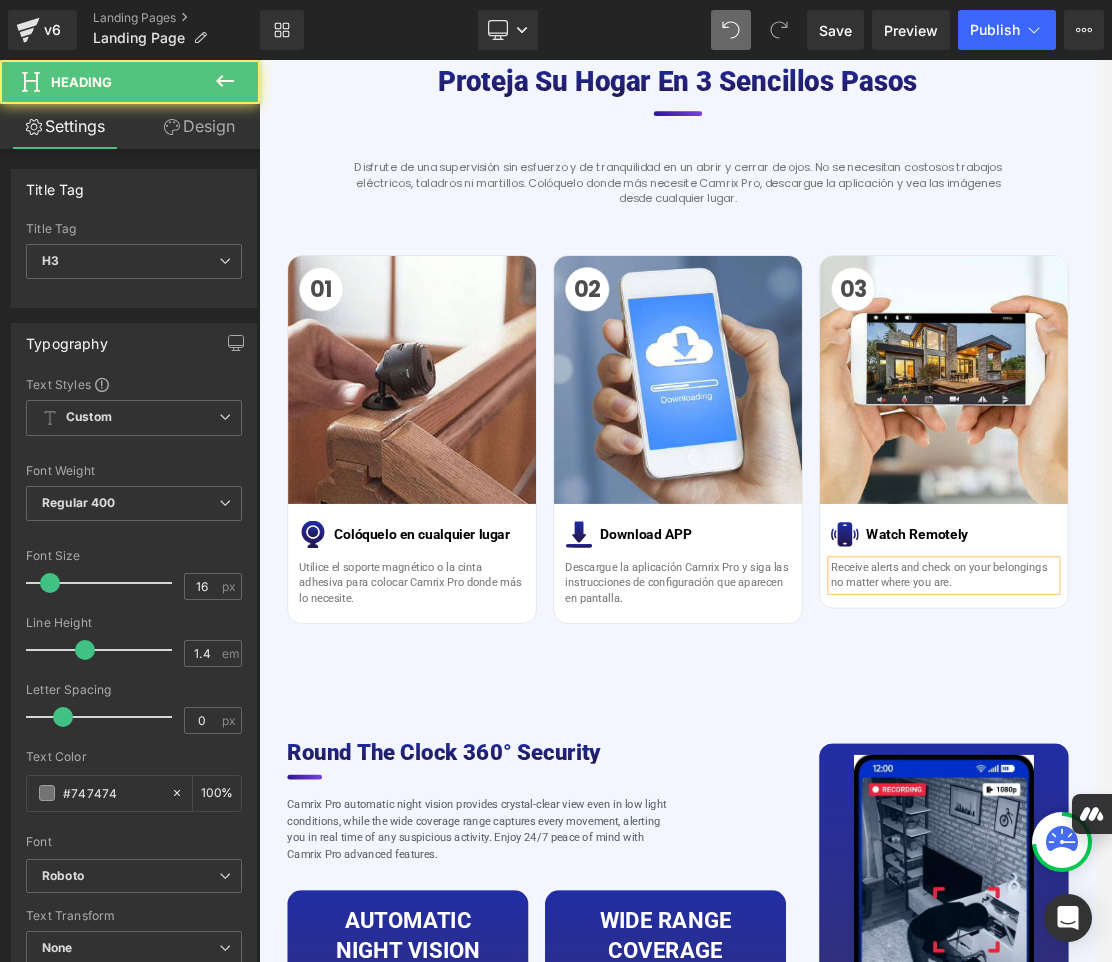 click on "Receive alerts and check on your belongings no matter where you are." at bounding box center (1248, 804) 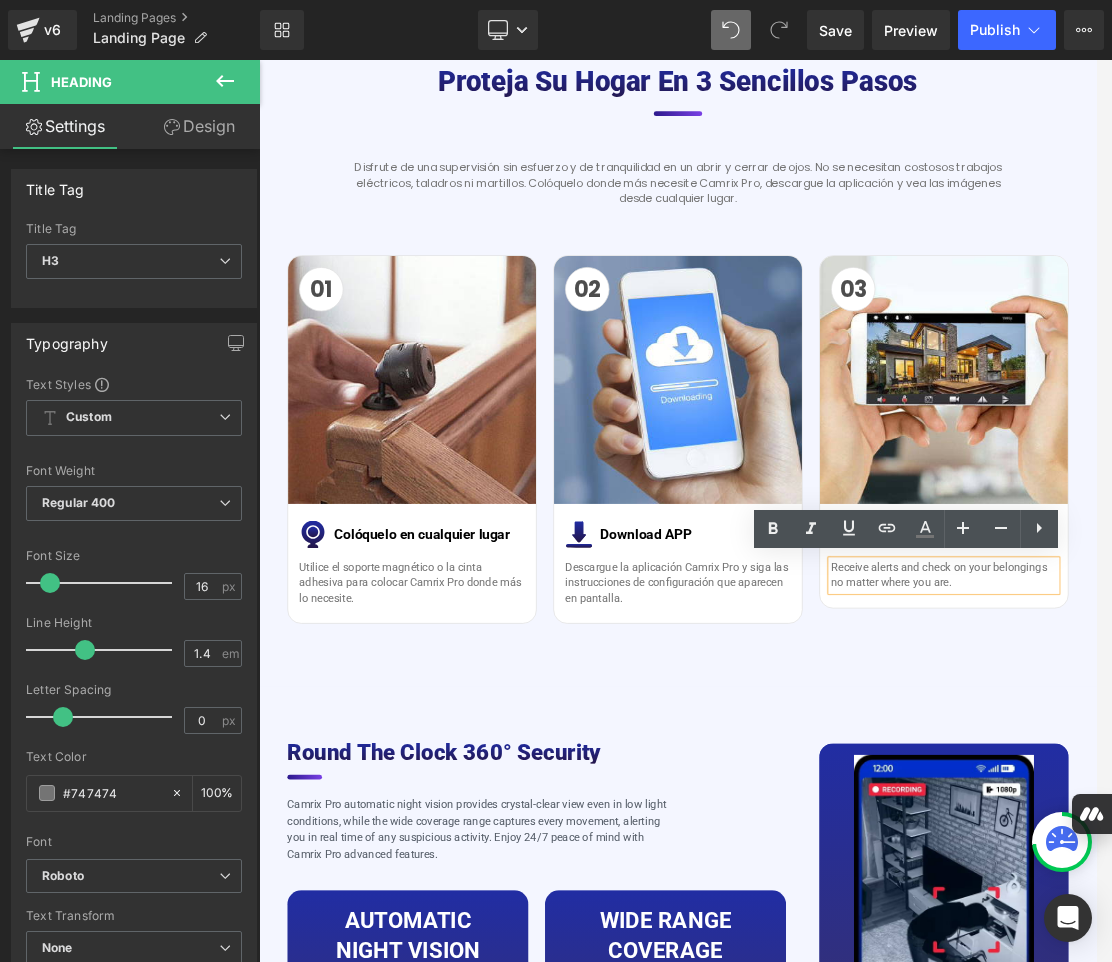 paste 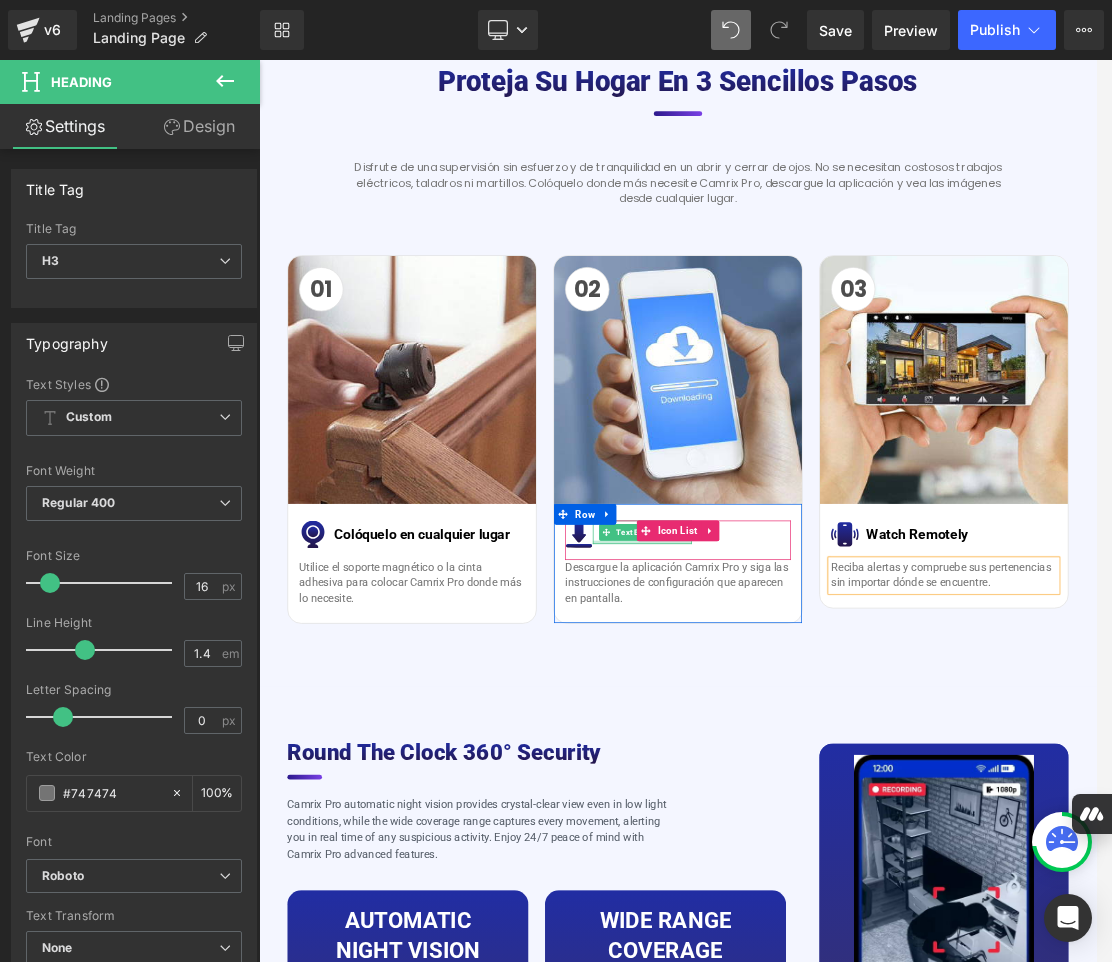 click on "Download APP
Text Block" at bounding box center [812, 742] 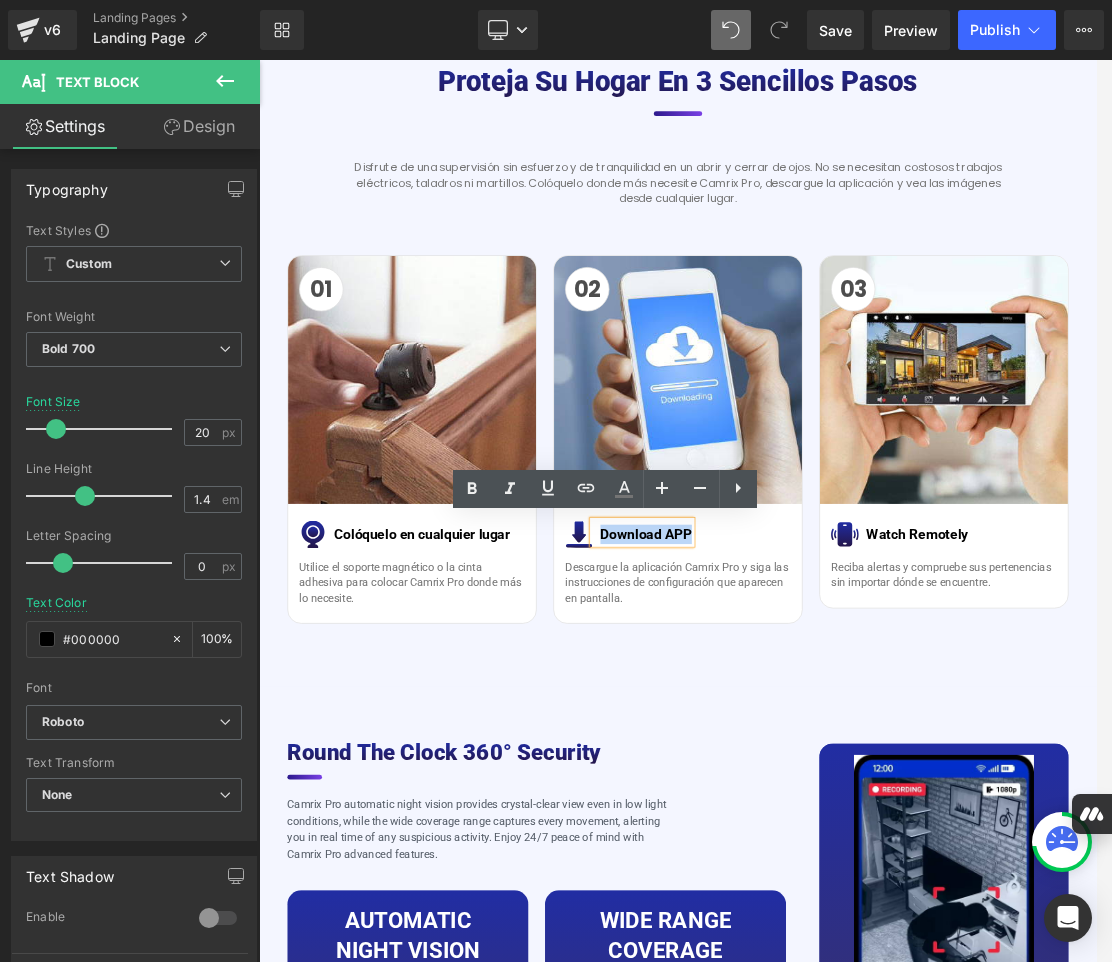 drag, startPoint x: 744, startPoint y: 747, endPoint x: 872, endPoint y: 742, distance: 128.09763 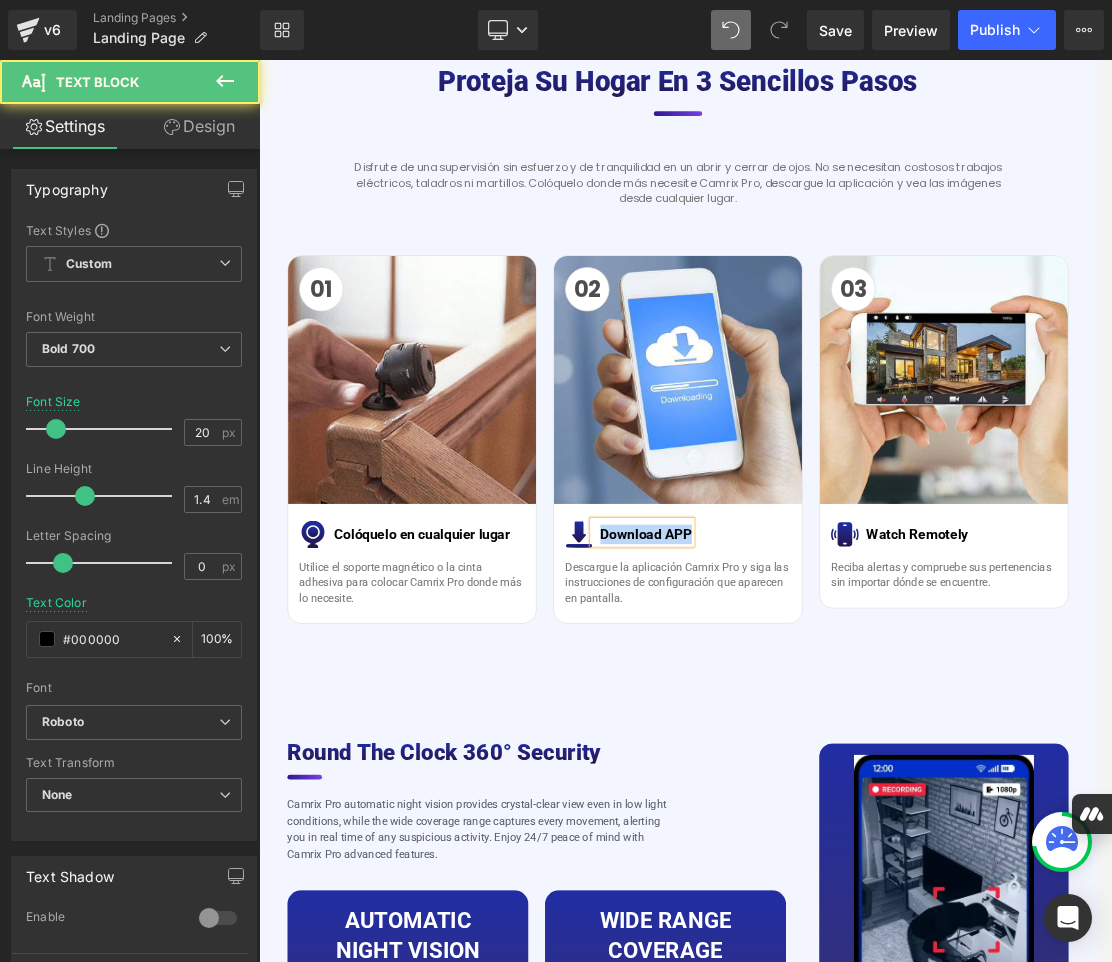 click on "Download APP" at bounding box center [818, 745] 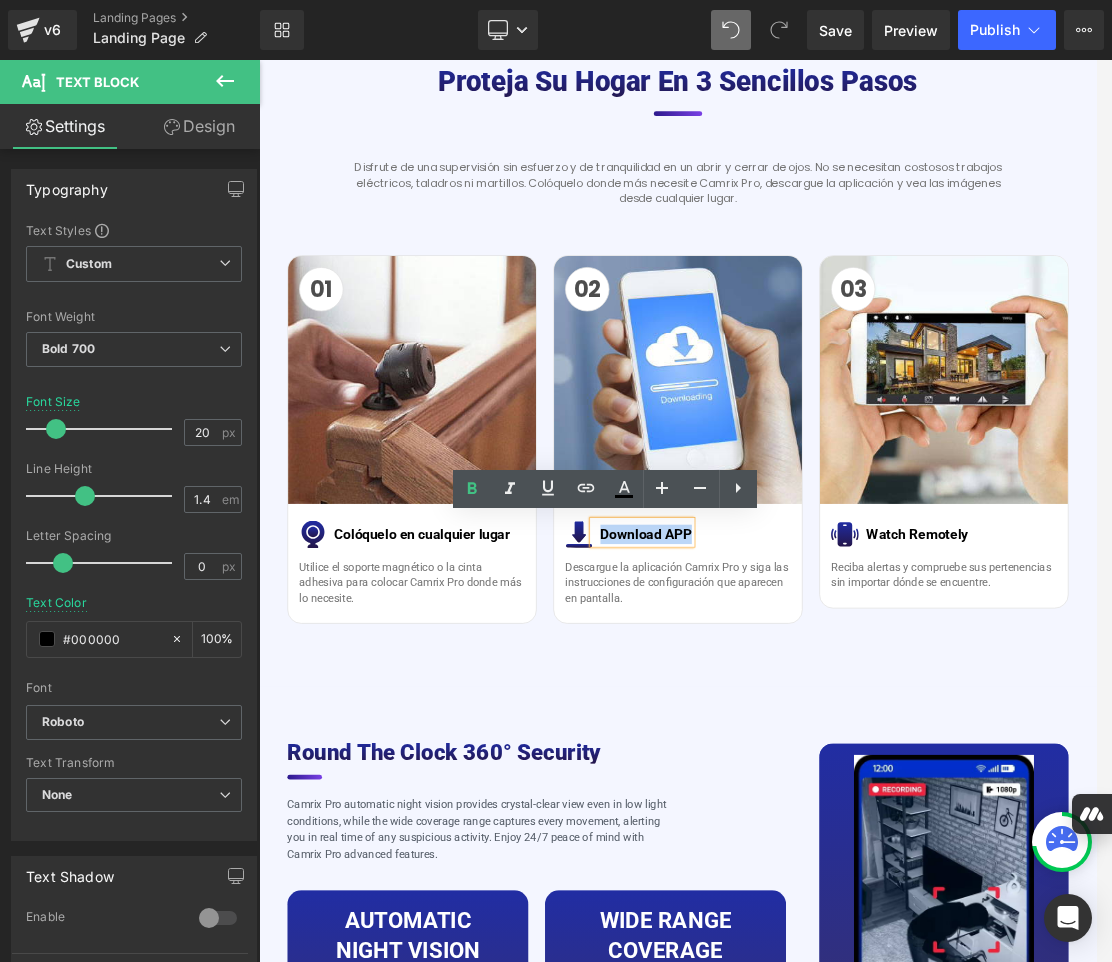drag, startPoint x: 742, startPoint y: 745, endPoint x: 876, endPoint y: 750, distance: 134.09325 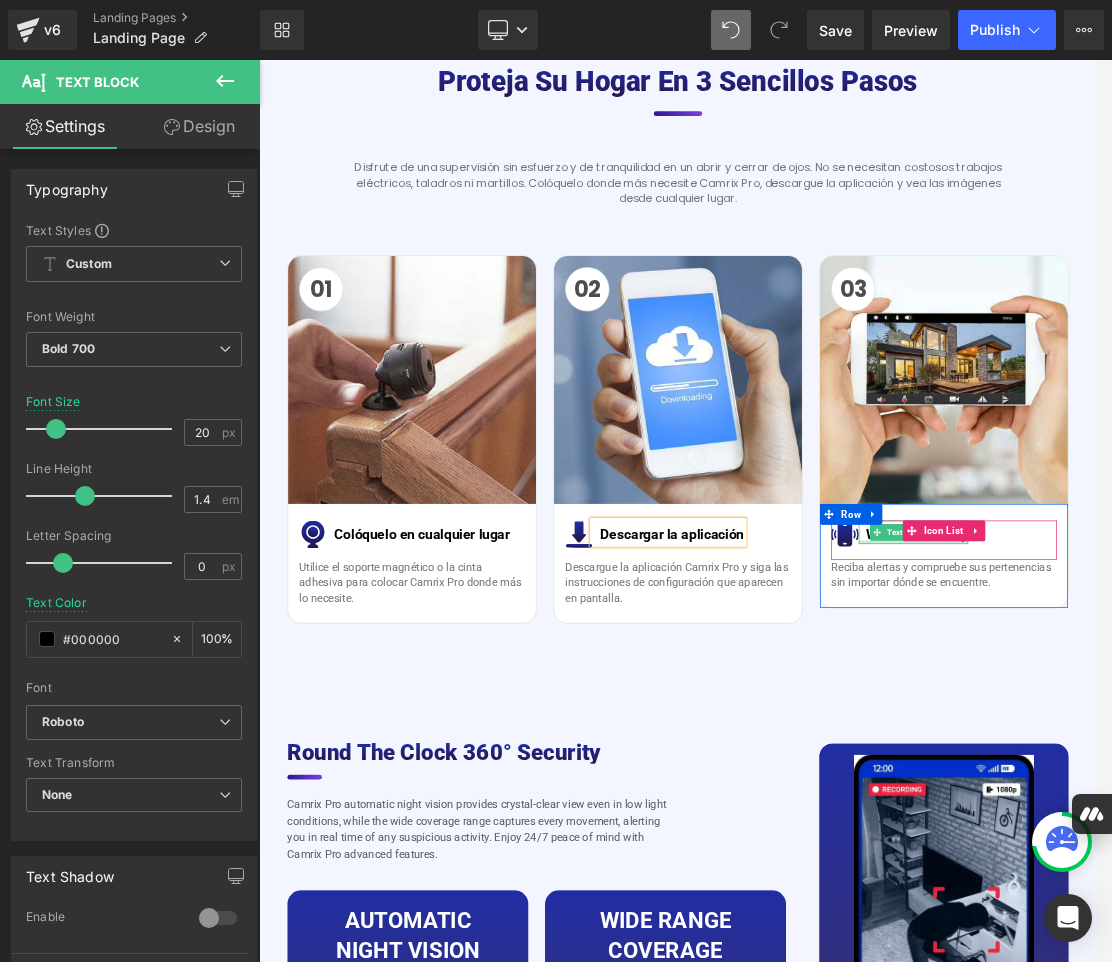 click on "Watch Remotely
Text Block" at bounding box center [1204, 742] 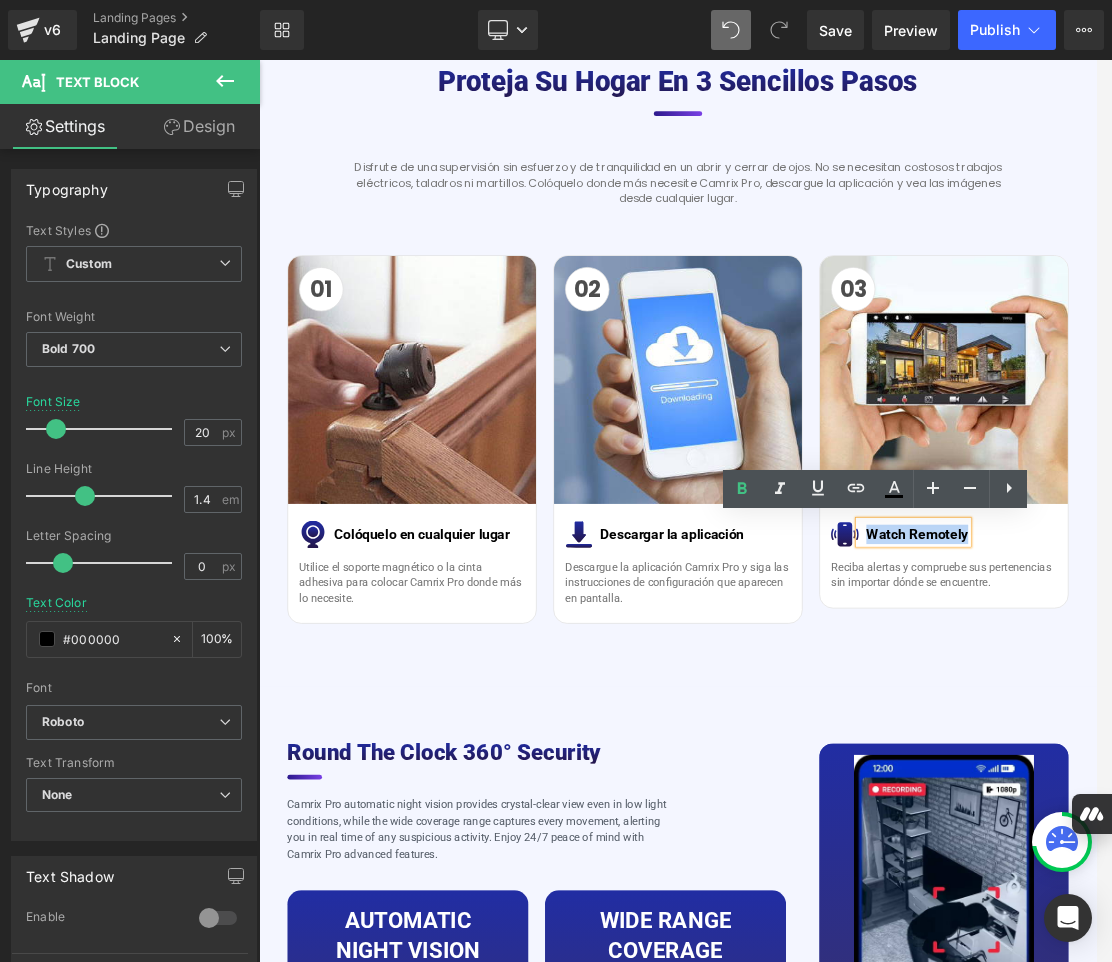 drag, startPoint x: 1126, startPoint y: 740, endPoint x: 1274, endPoint y: 754, distance: 148.66069 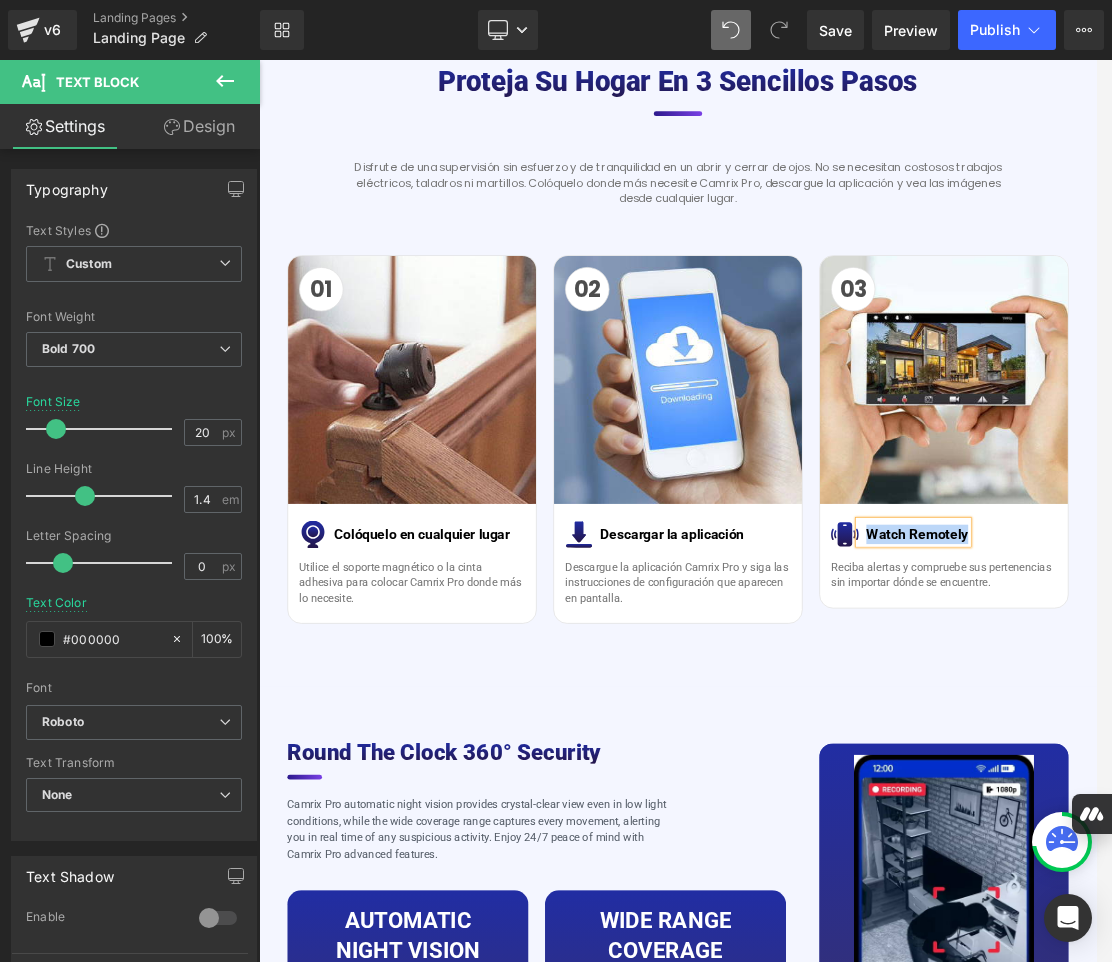 click on "Watch Remotely" at bounding box center [1209, 745] 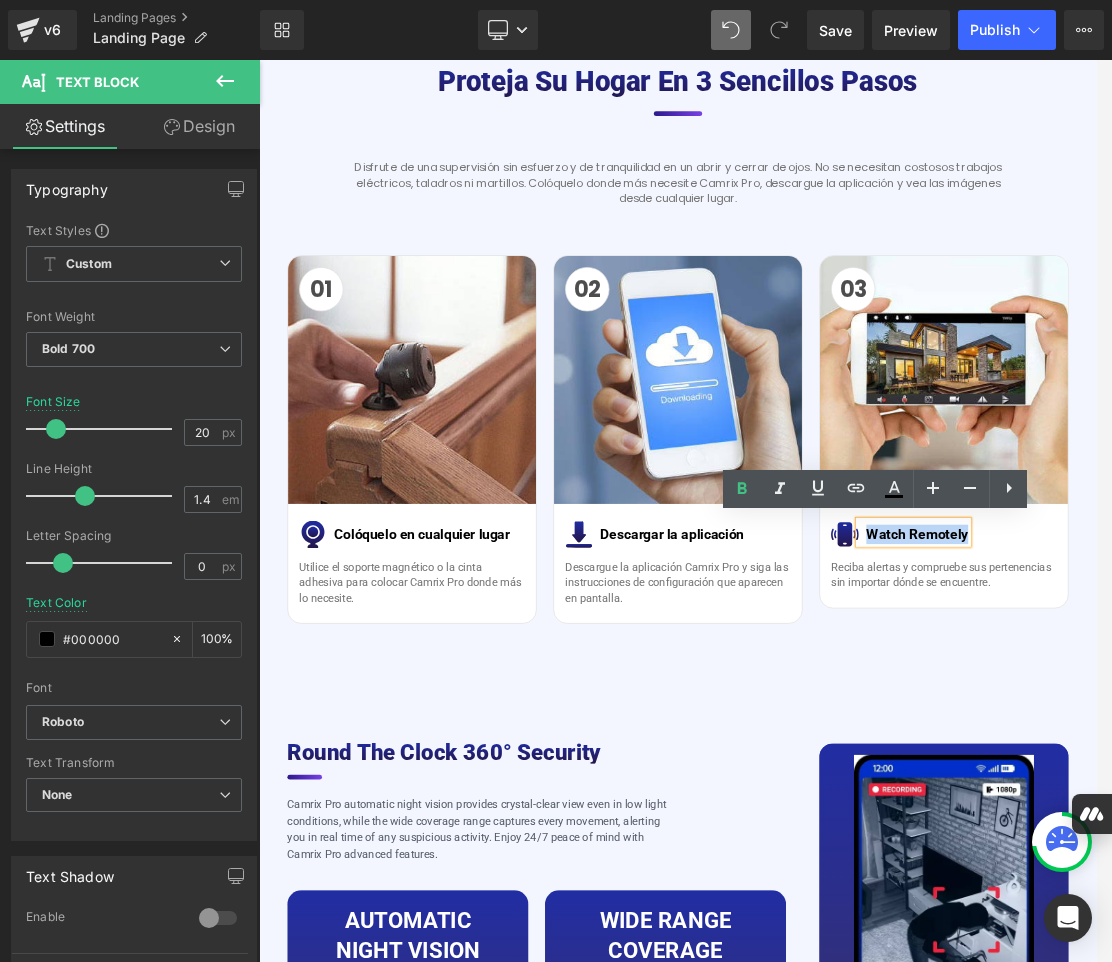 drag, startPoint x: 1131, startPoint y: 745, endPoint x: 1271, endPoint y: 742, distance: 140.03214 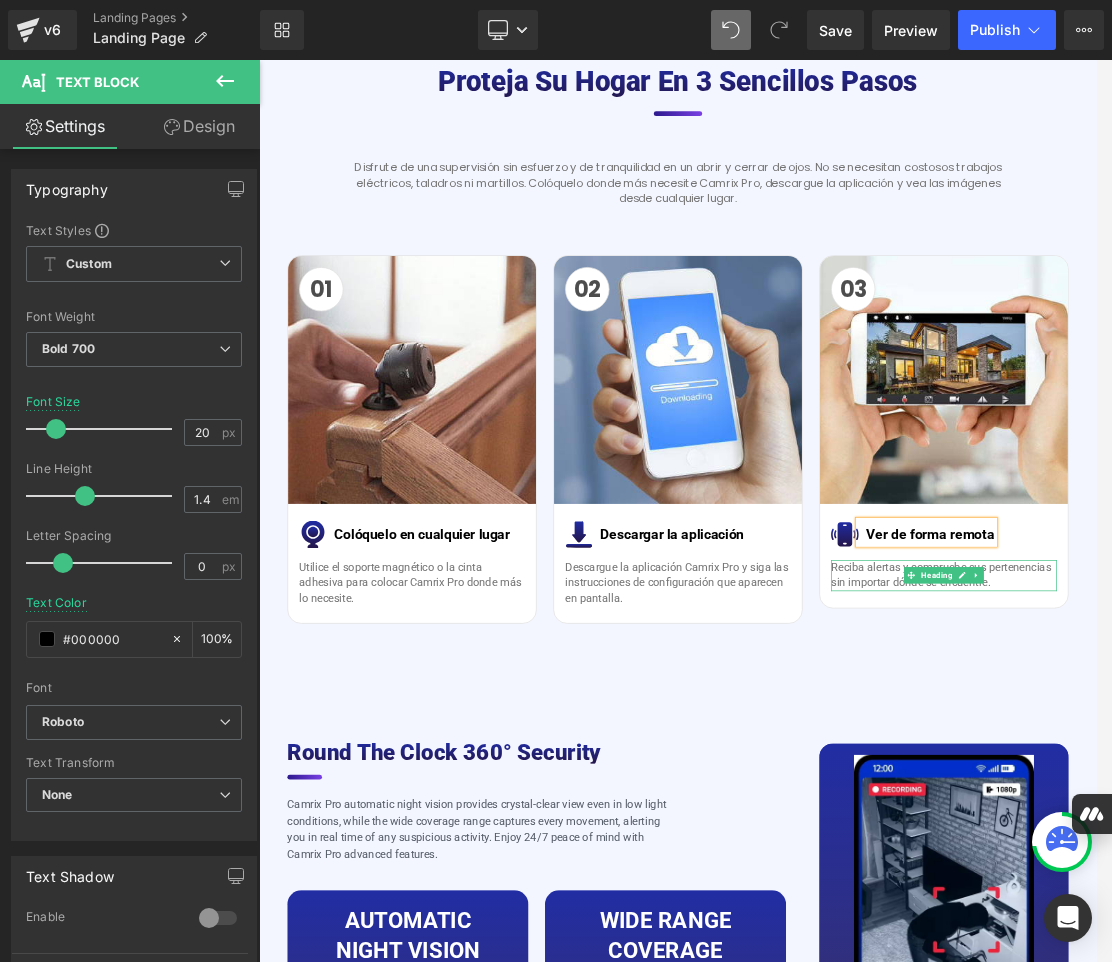 click on "Reciba alertas y compruebe sus pertenencias sin importar dónde se encuentre." at bounding box center (1248, 804) 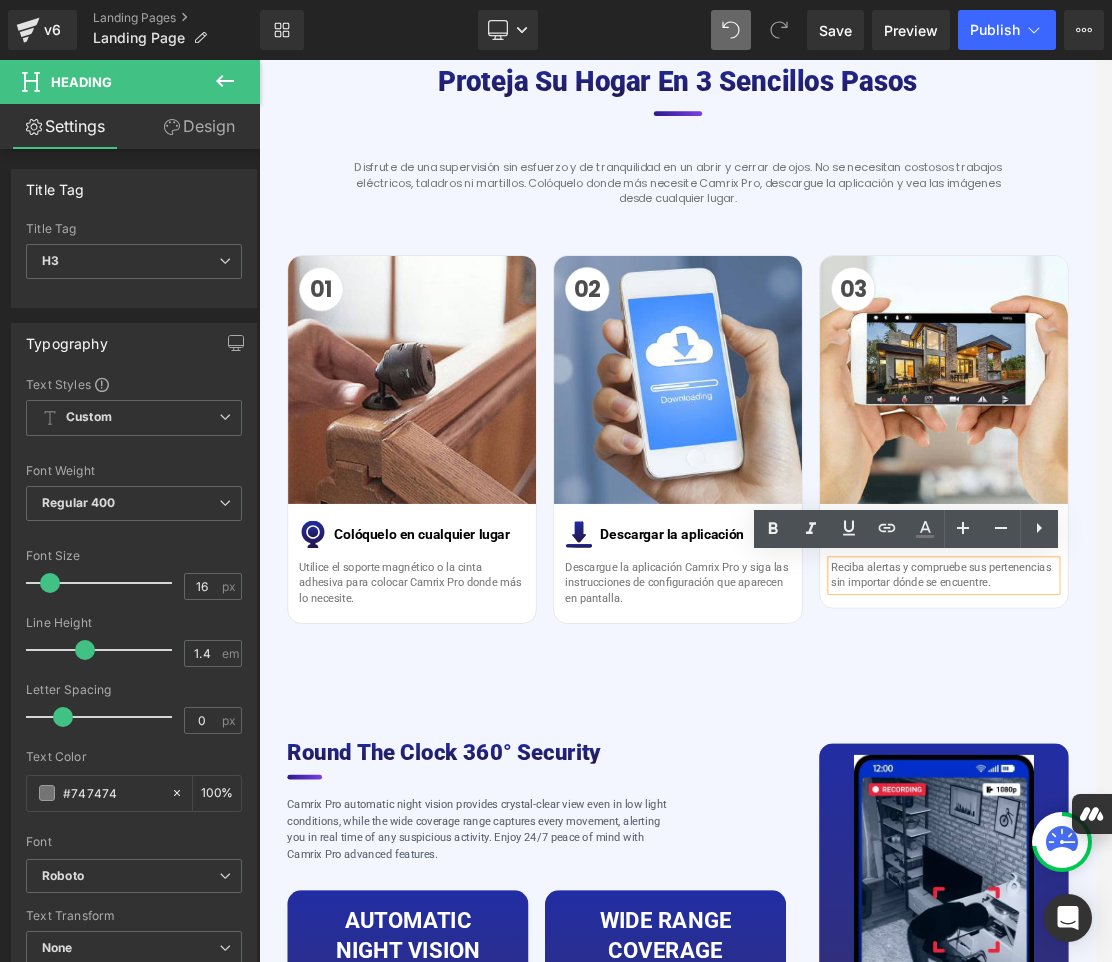 click on "Reciba alertas y compruebe sus pertenencias sin importar dónde se encuentre." at bounding box center [1248, 804] 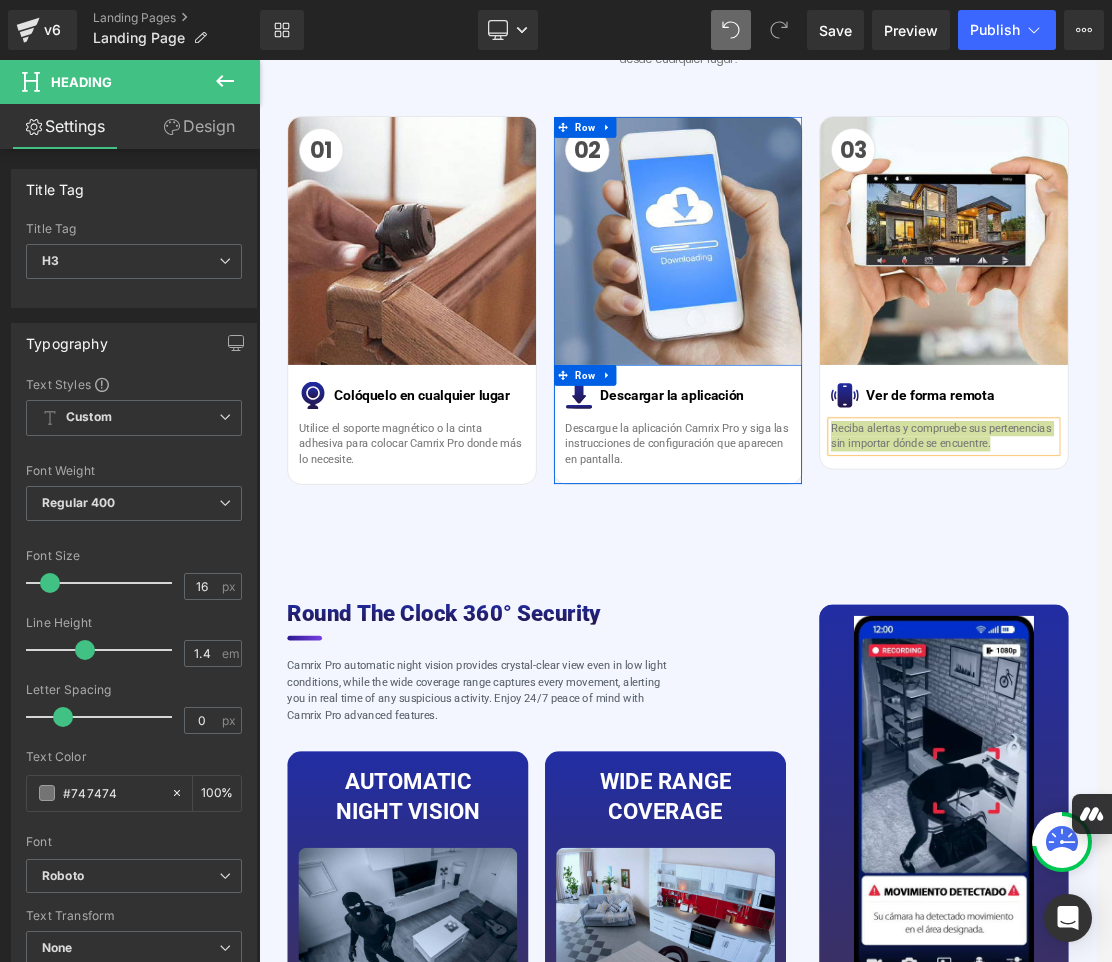 scroll, scrollTop: 4200, scrollLeft: 0, axis: vertical 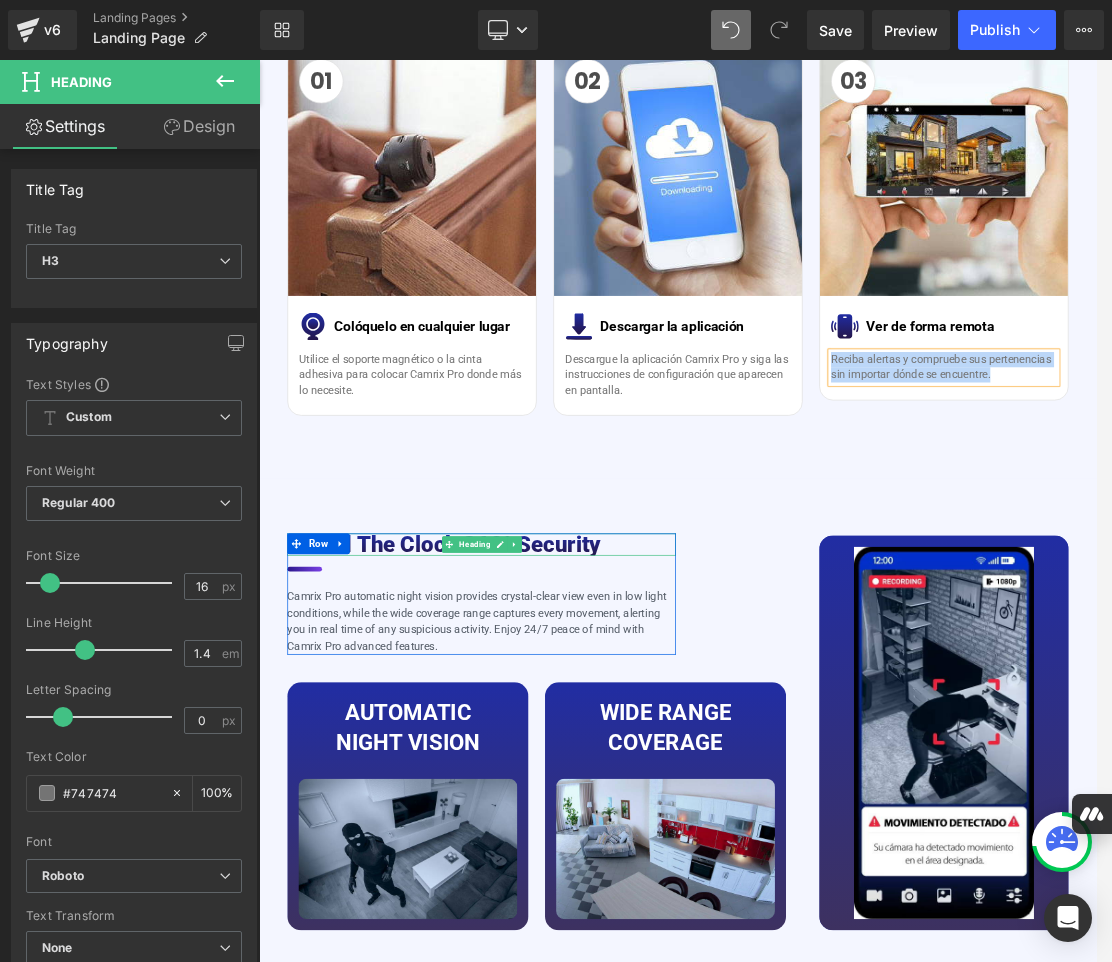 drag, startPoint x: 713, startPoint y: 766, endPoint x: 748, endPoint y: 766, distance: 35 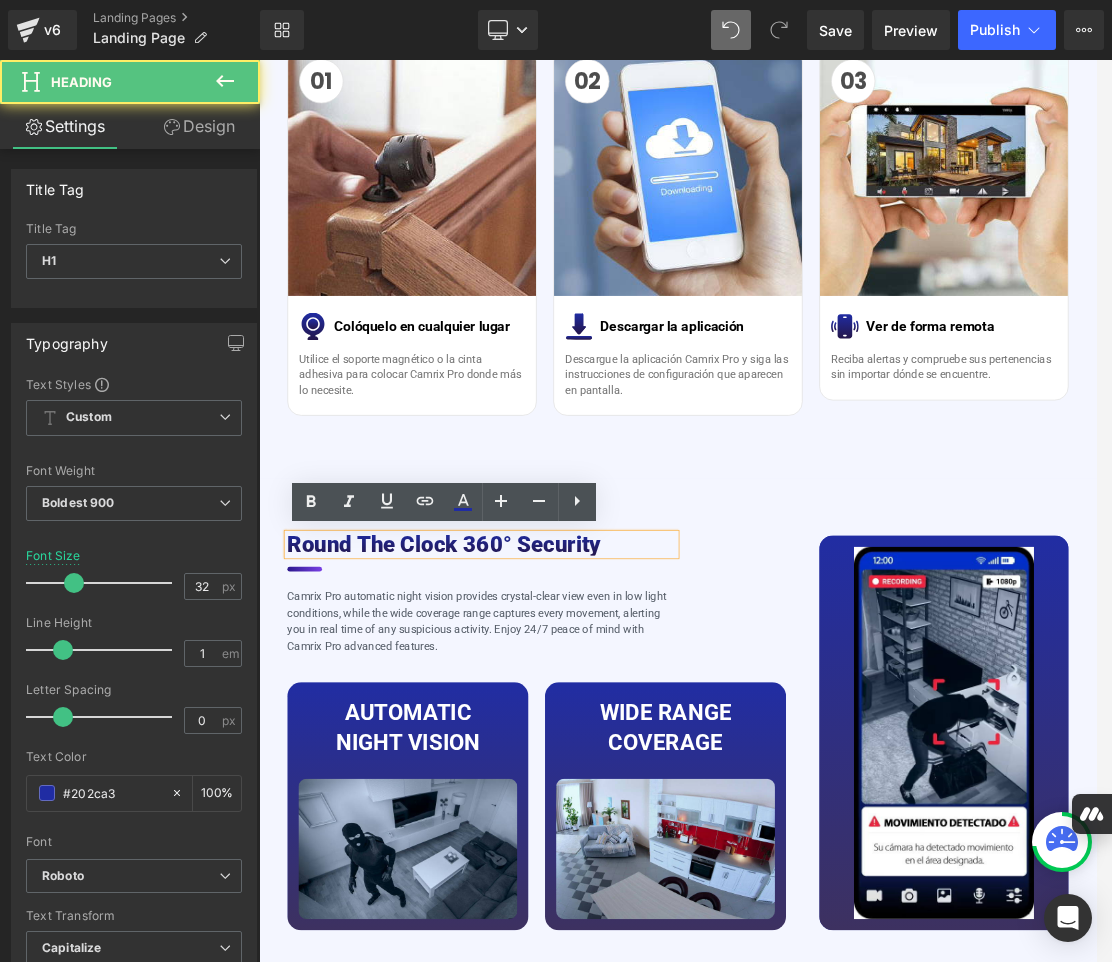 click on "Round the clock 360° Security" at bounding box center [580, 760] 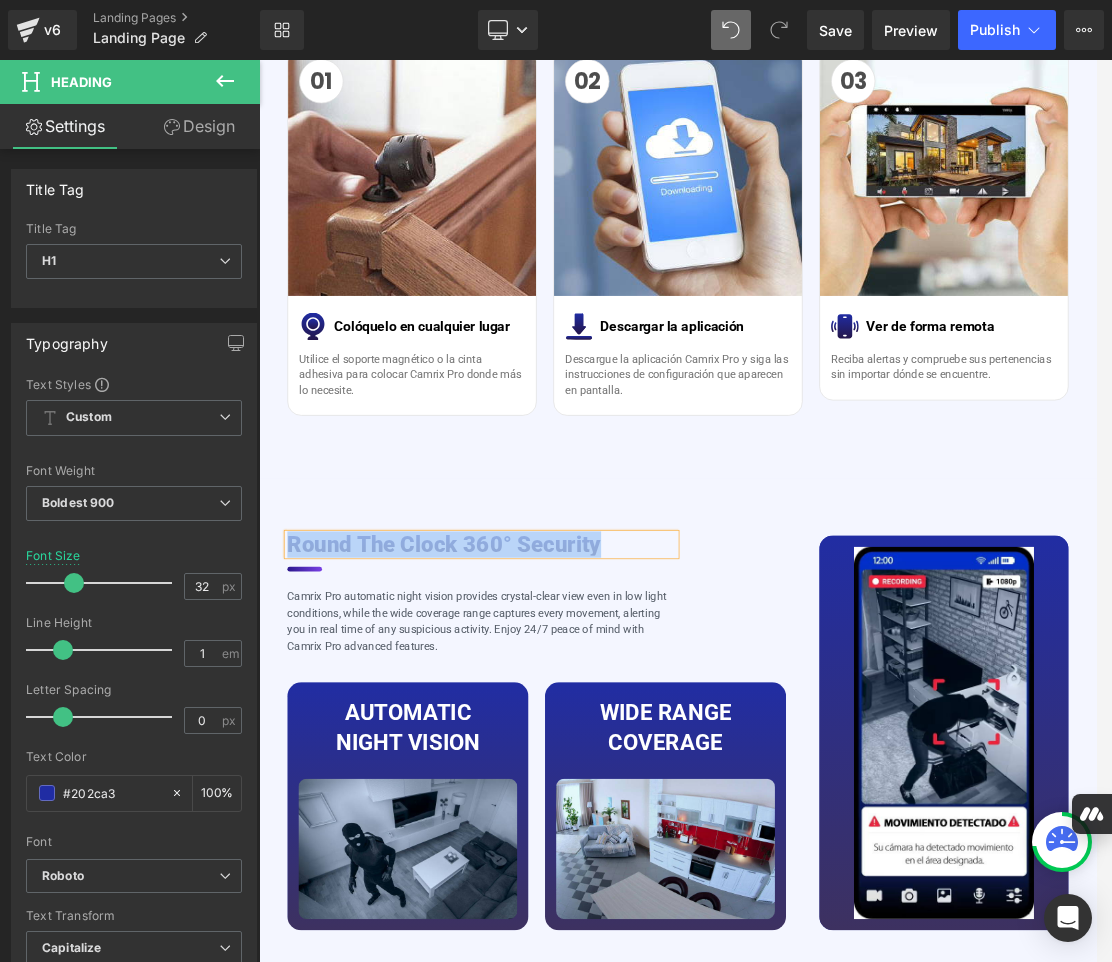 click on "Round the clock 360° Security" at bounding box center [580, 760] 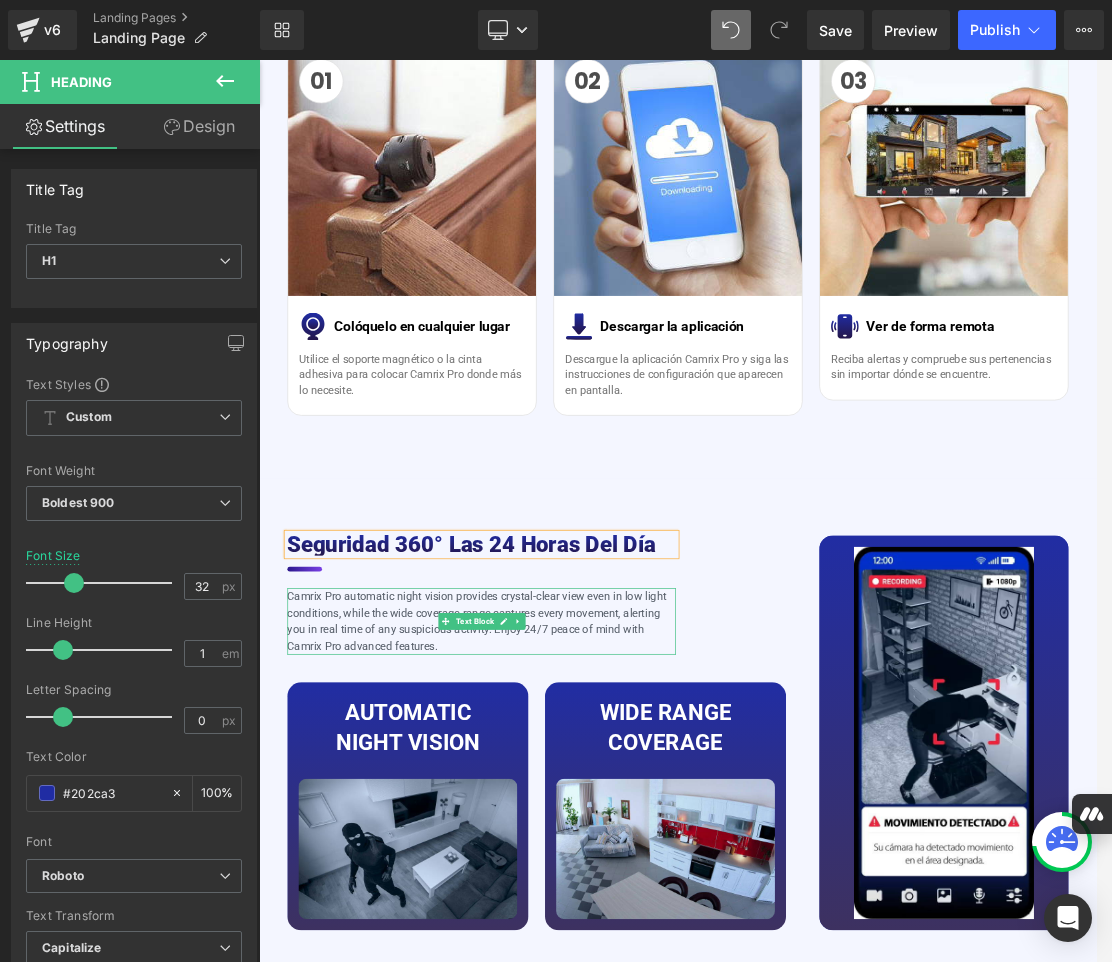 click on "Camrix Pro automatic night vision provides crystal-clear view even in low light conditions, while the wide coverage range captures every movement, alerting you in real time of any suspicious activity. Enjoy 24/7 peace of mind with Camrix Pro advanced features." at bounding box center (580, 871) 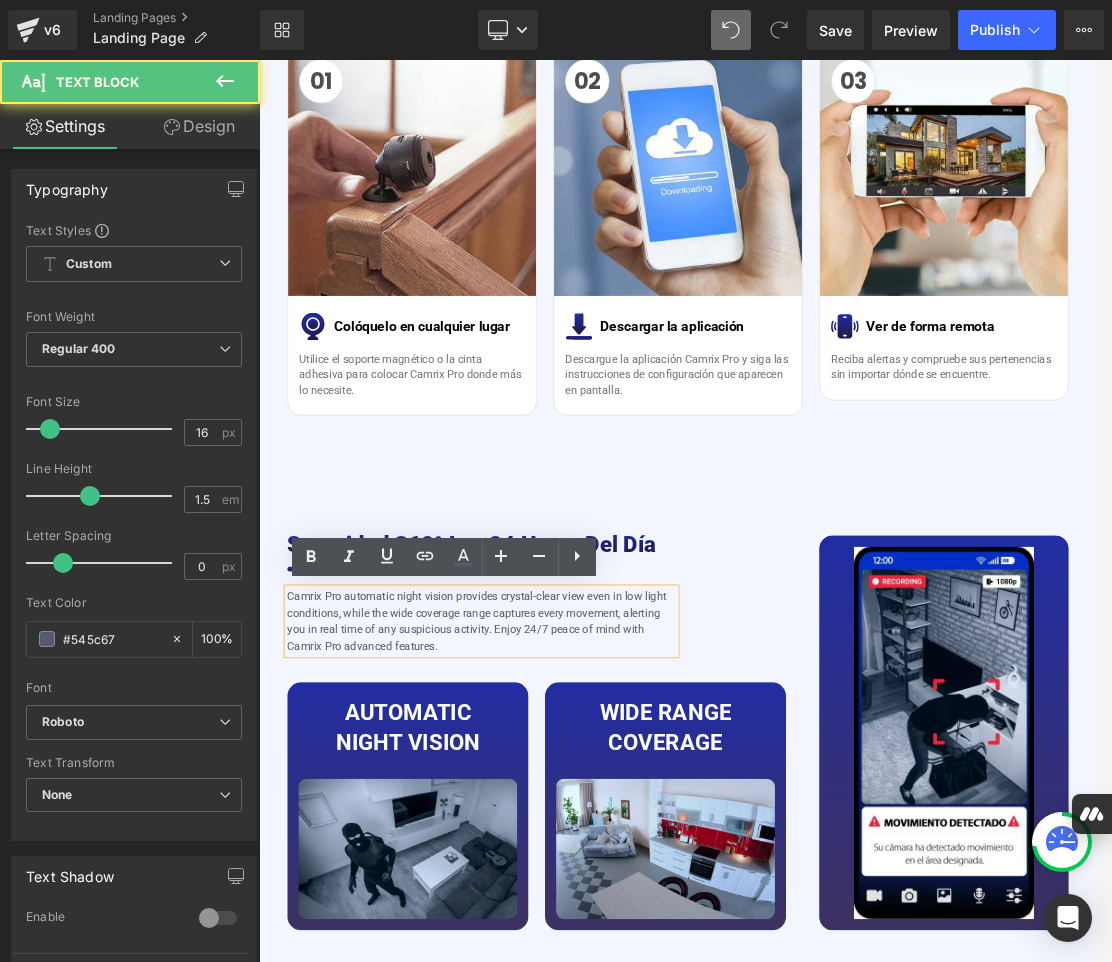 click on "Camrix Pro automatic night vision provides crystal-clear view even in low light conditions, while the wide coverage range captures every movement, alerting you in real time of any suspicious activity. Enjoy 24/7 peace of mind with Camrix Pro advanced features." at bounding box center (580, 871) 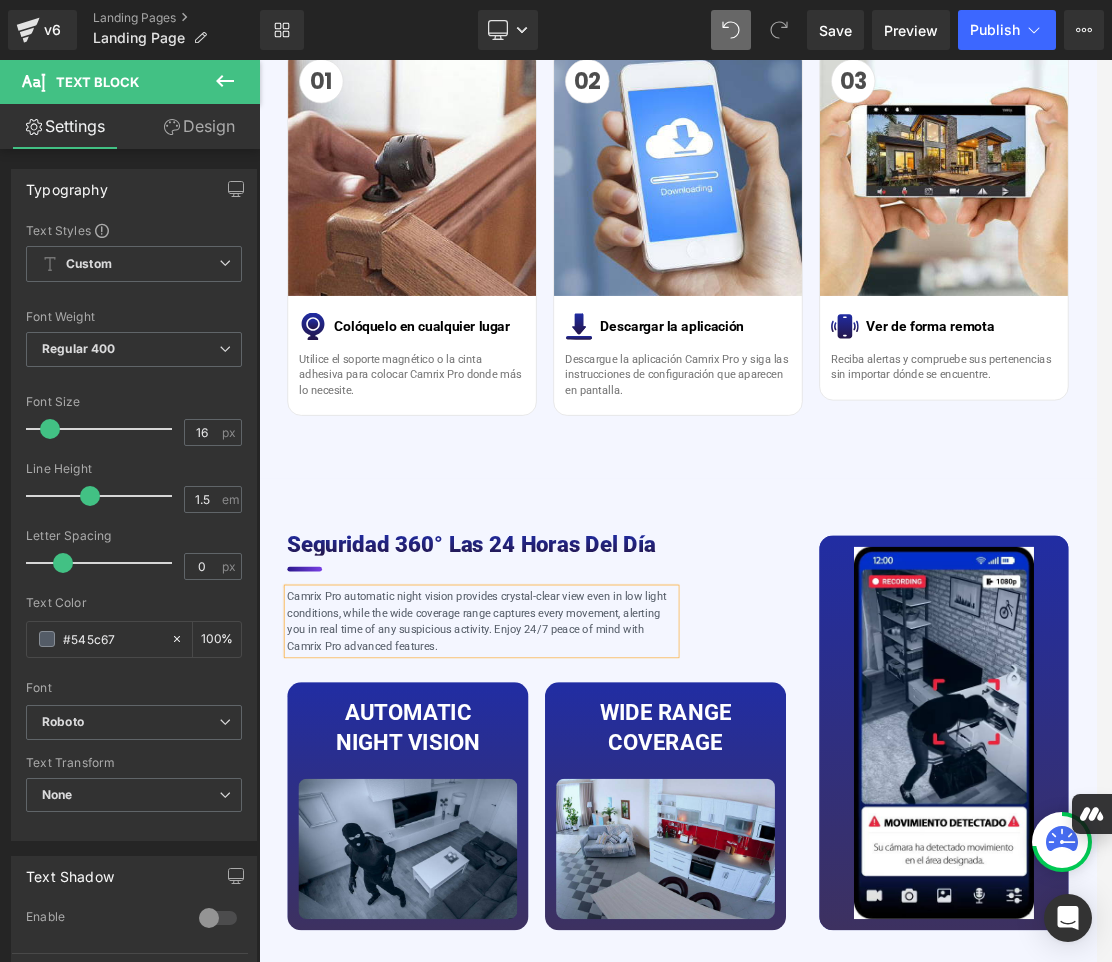 click on "Camrix Pro automatic night vision provides crystal-clear view even in low light conditions, while the wide coverage range captures every movement, alerting you in real time of any suspicious activity. Enjoy 24/7 peace of mind with Camrix Pro advanced features." at bounding box center (580, 871) 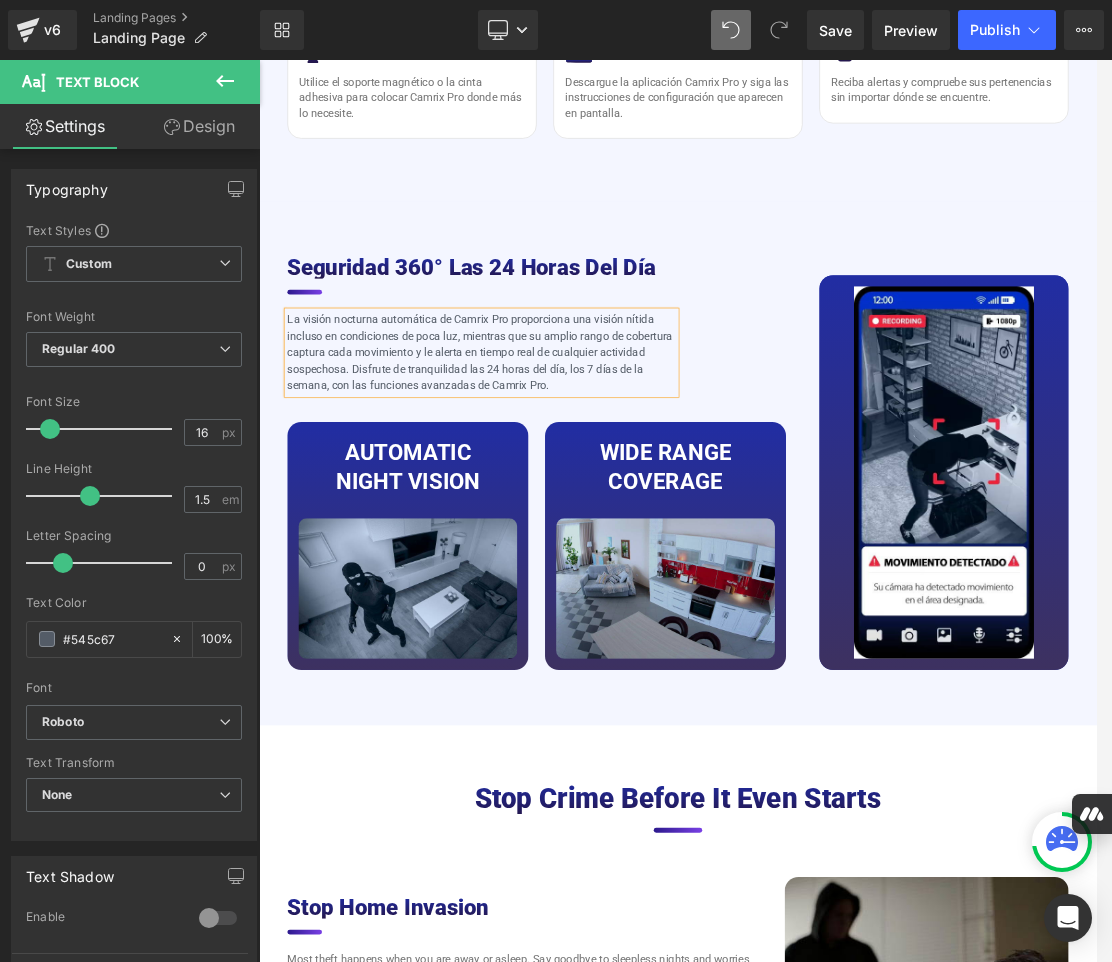 scroll, scrollTop: 4800, scrollLeft: 0, axis: vertical 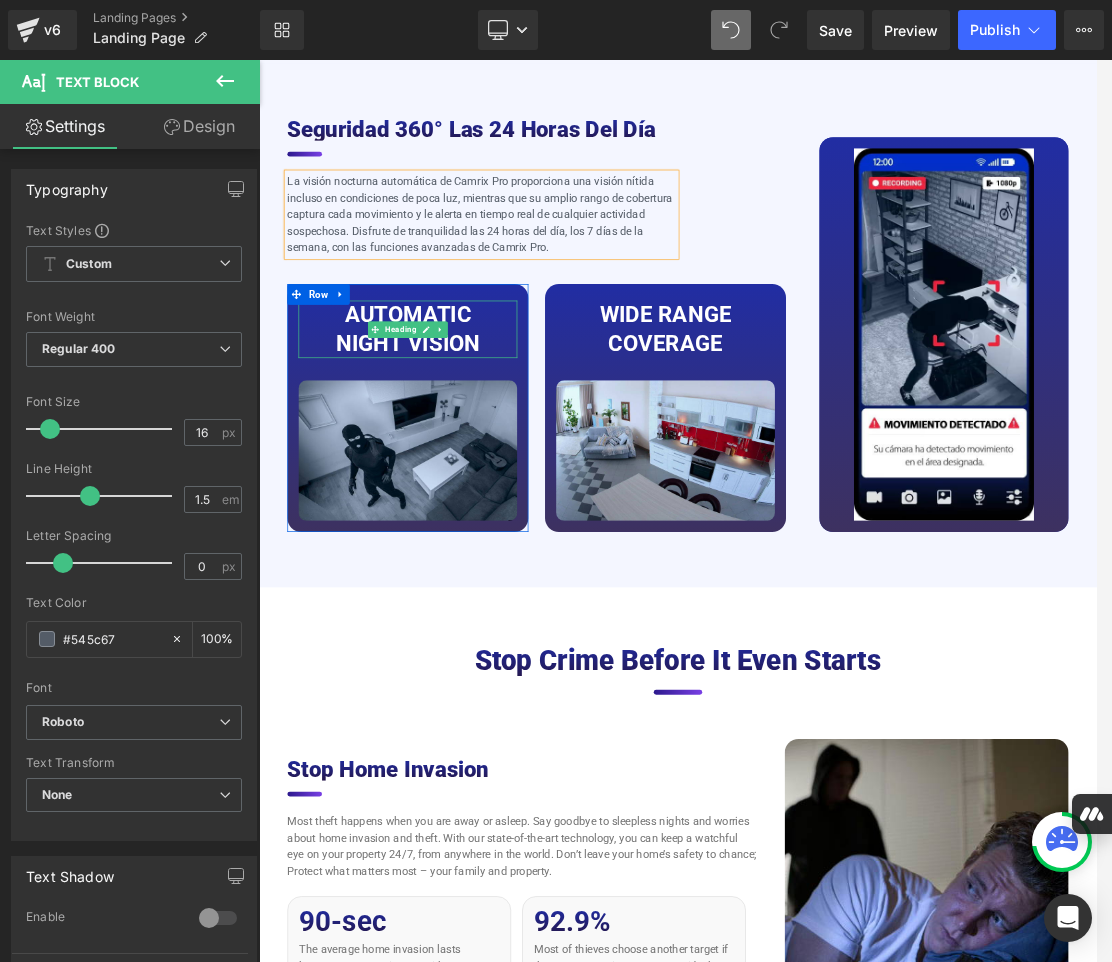 click on "AUTOMATIC Night vision" at bounding box center [474, 448] 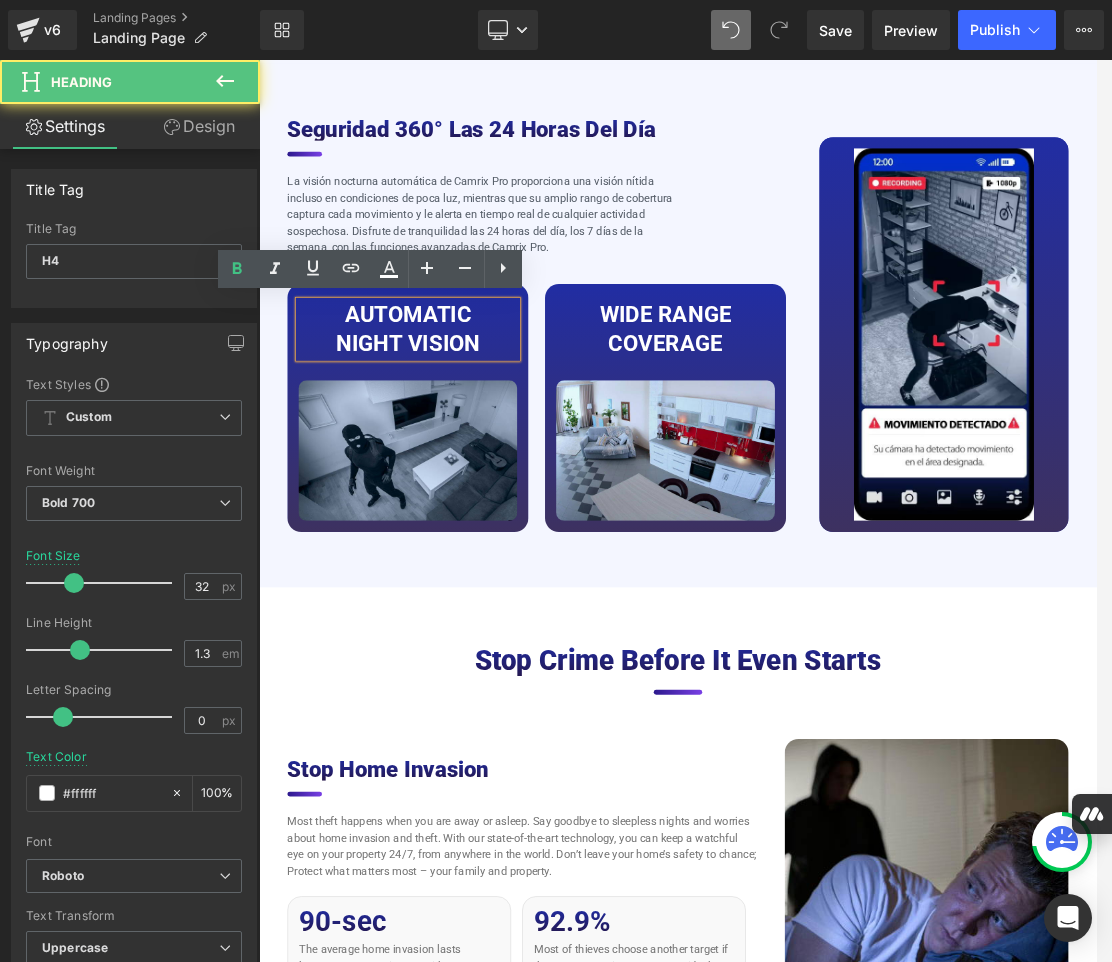 click on "AUTOMATIC Night vision" at bounding box center [474, 448] 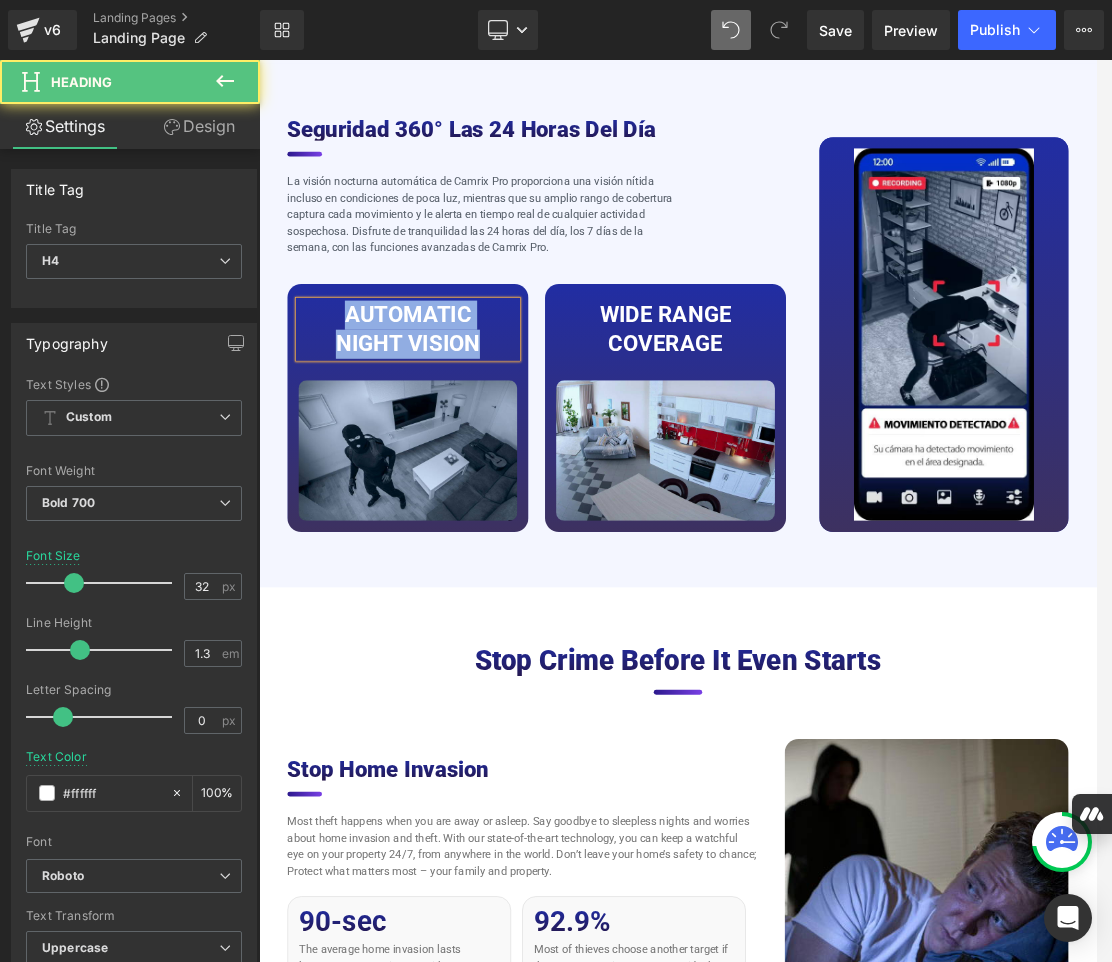 click on "AUTOMATIC Night vision" at bounding box center (474, 448) 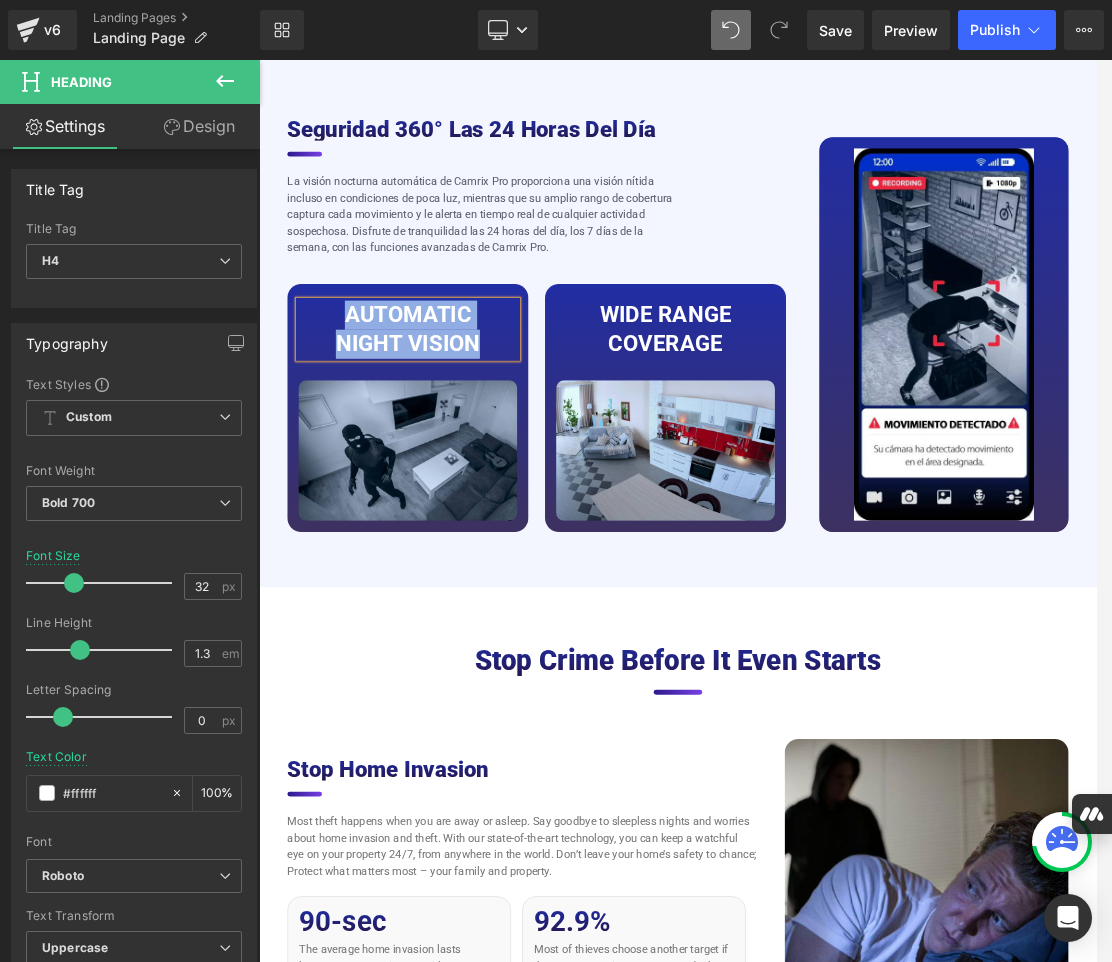 paste 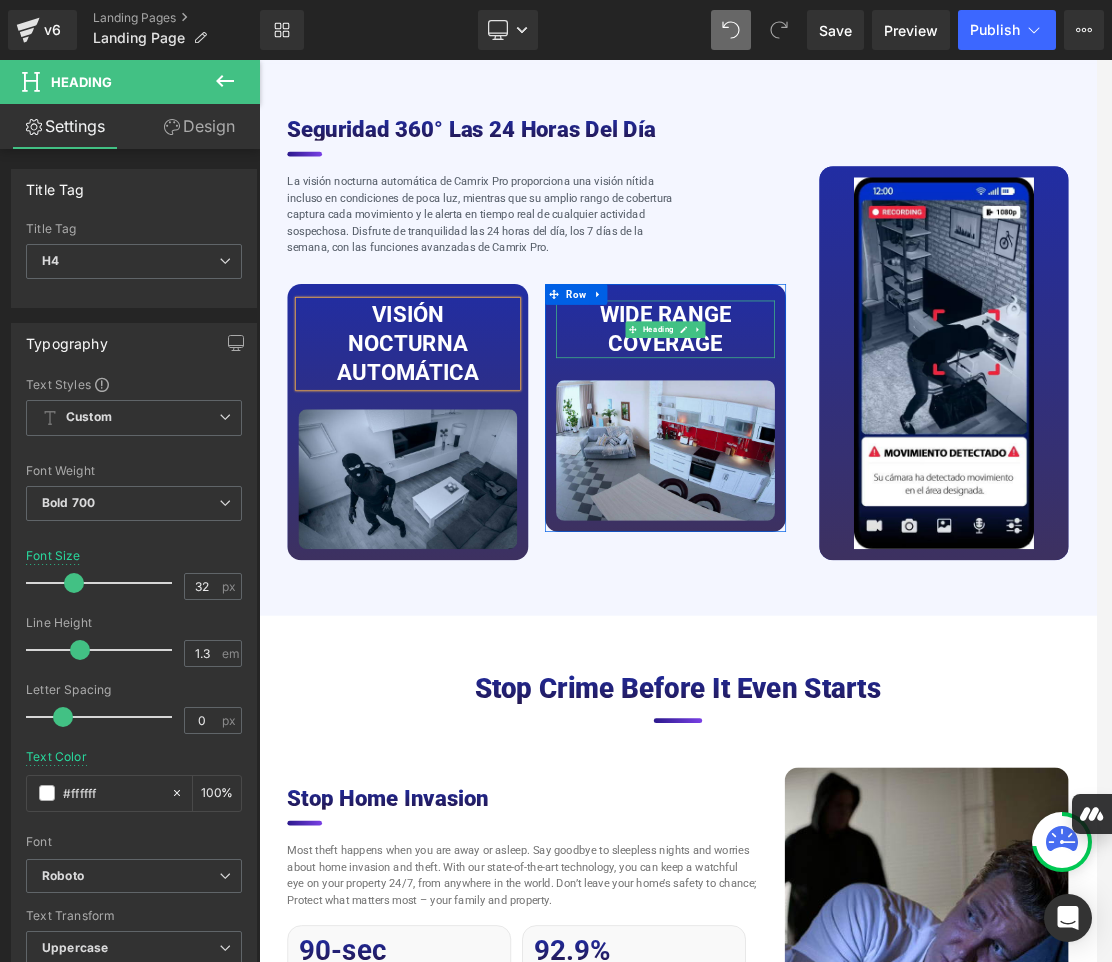 click on "Wide range coverage" at bounding box center (846, 448) 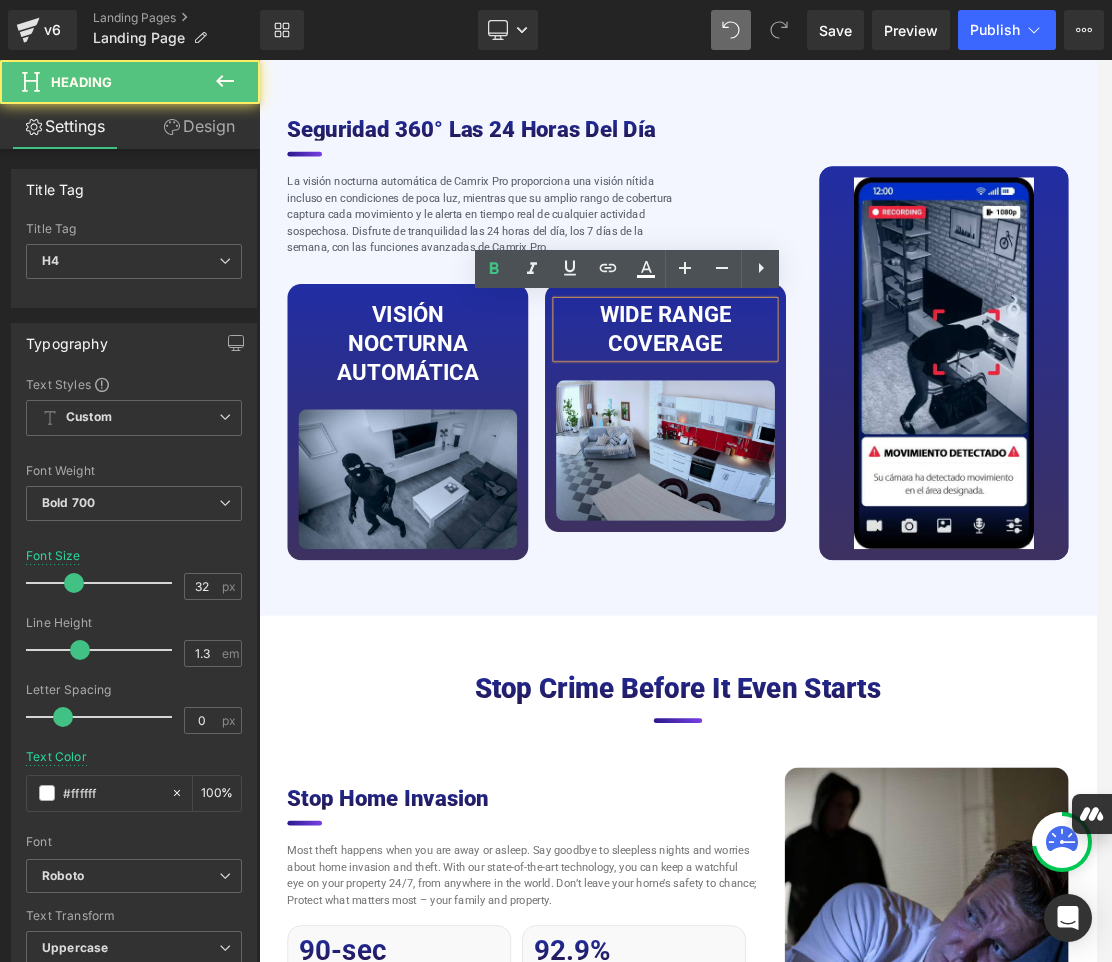 click on "Wide range coverage" at bounding box center [846, 448] 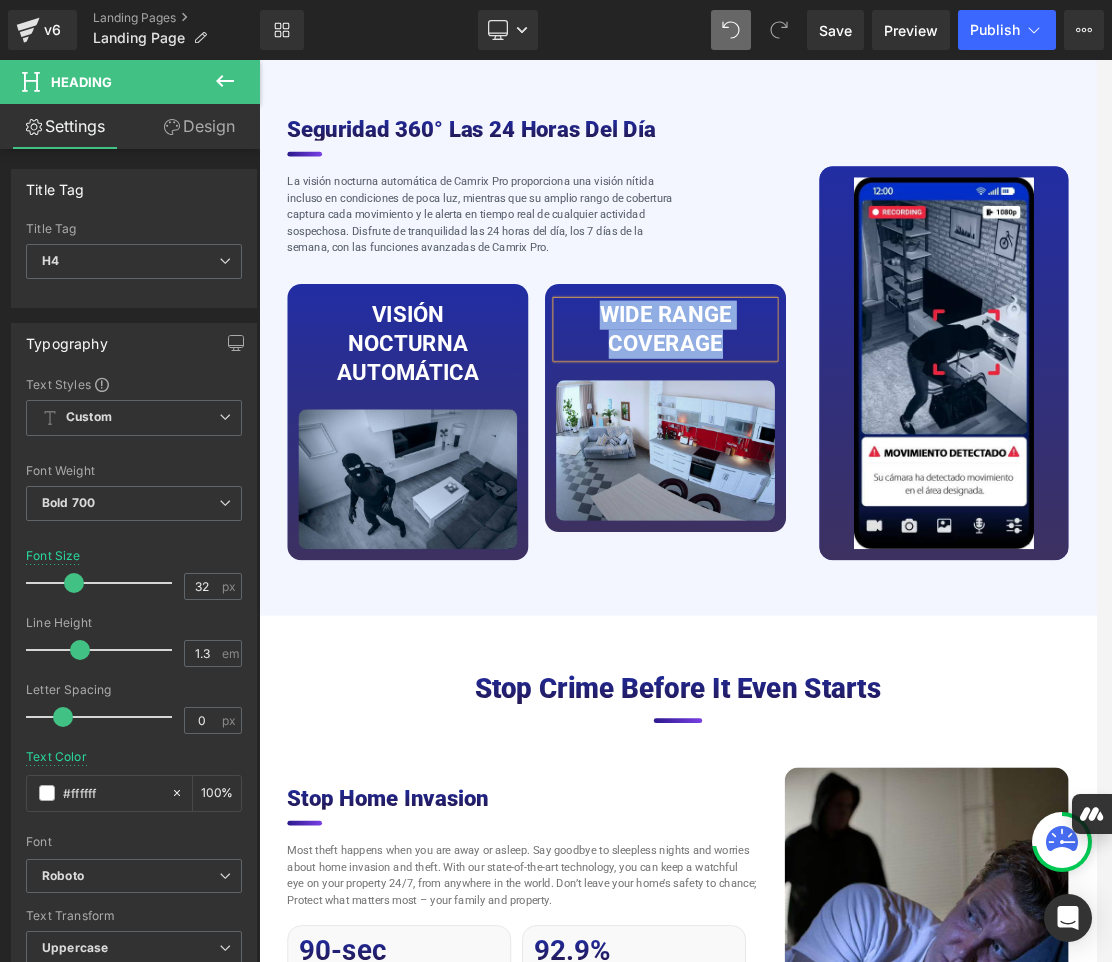 click on "Wide range coverage" at bounding box center [846, 448] 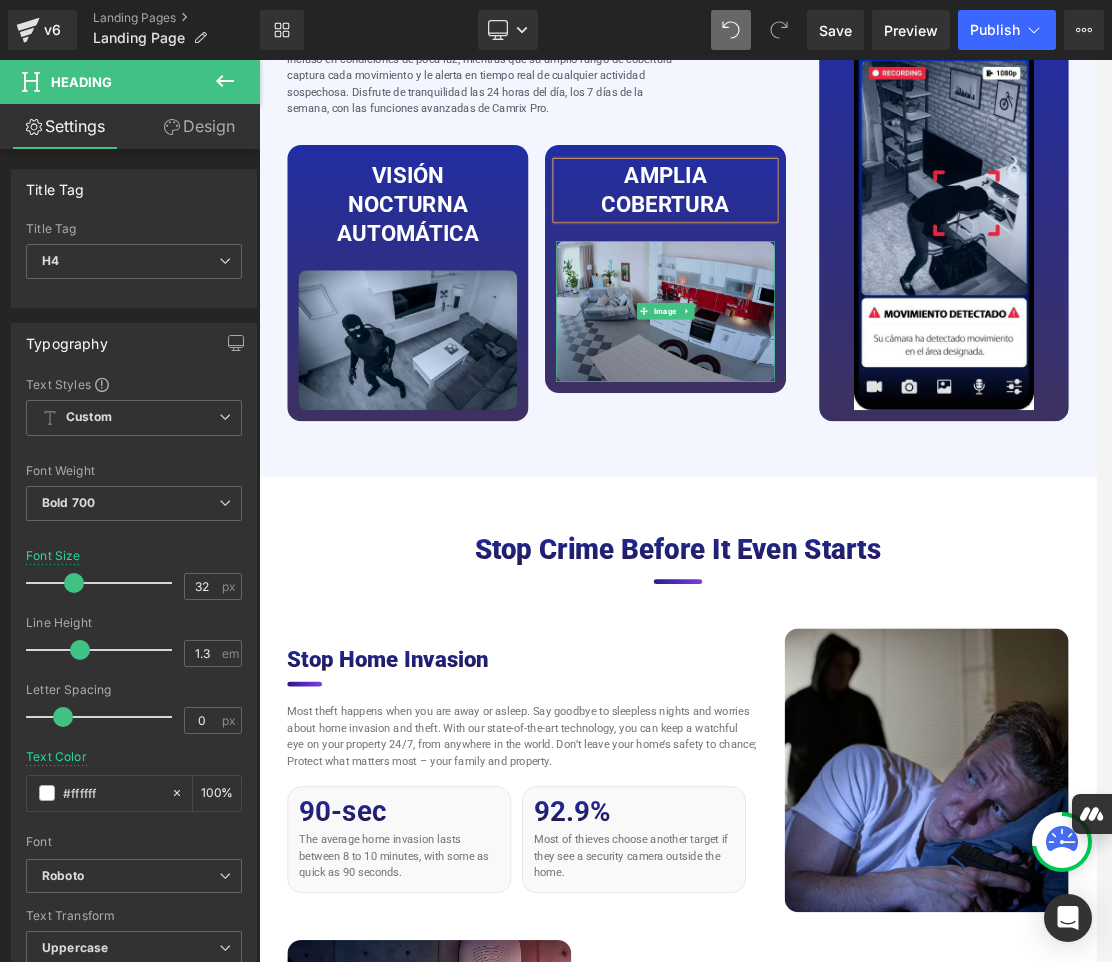scroll, scrollTop: 5200, scrollLeft: 0, axis: vertical 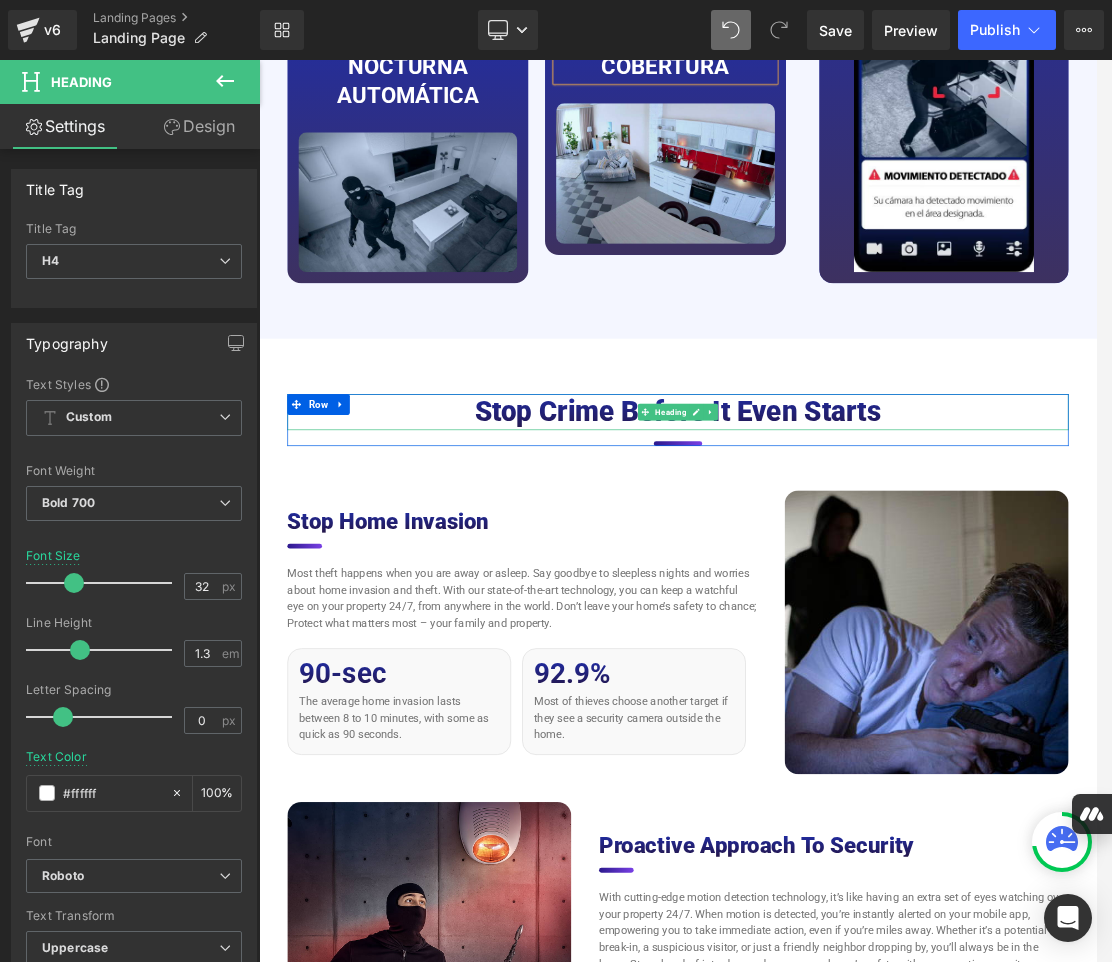 click on "Stop Crime Before it Even Starts" at bounding box center (864, 568) 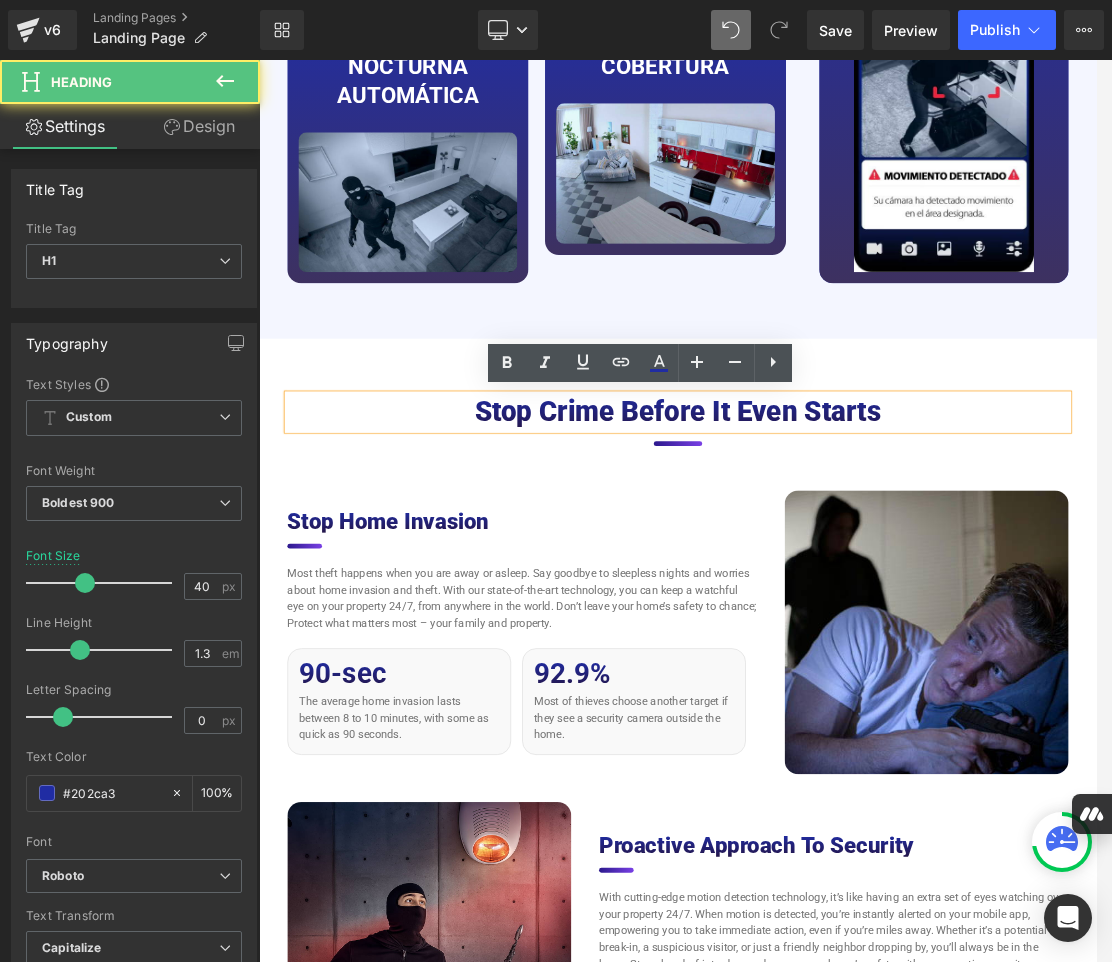 click on "Stop Crime Before it Even Starts" at bounding box center [864, 568] 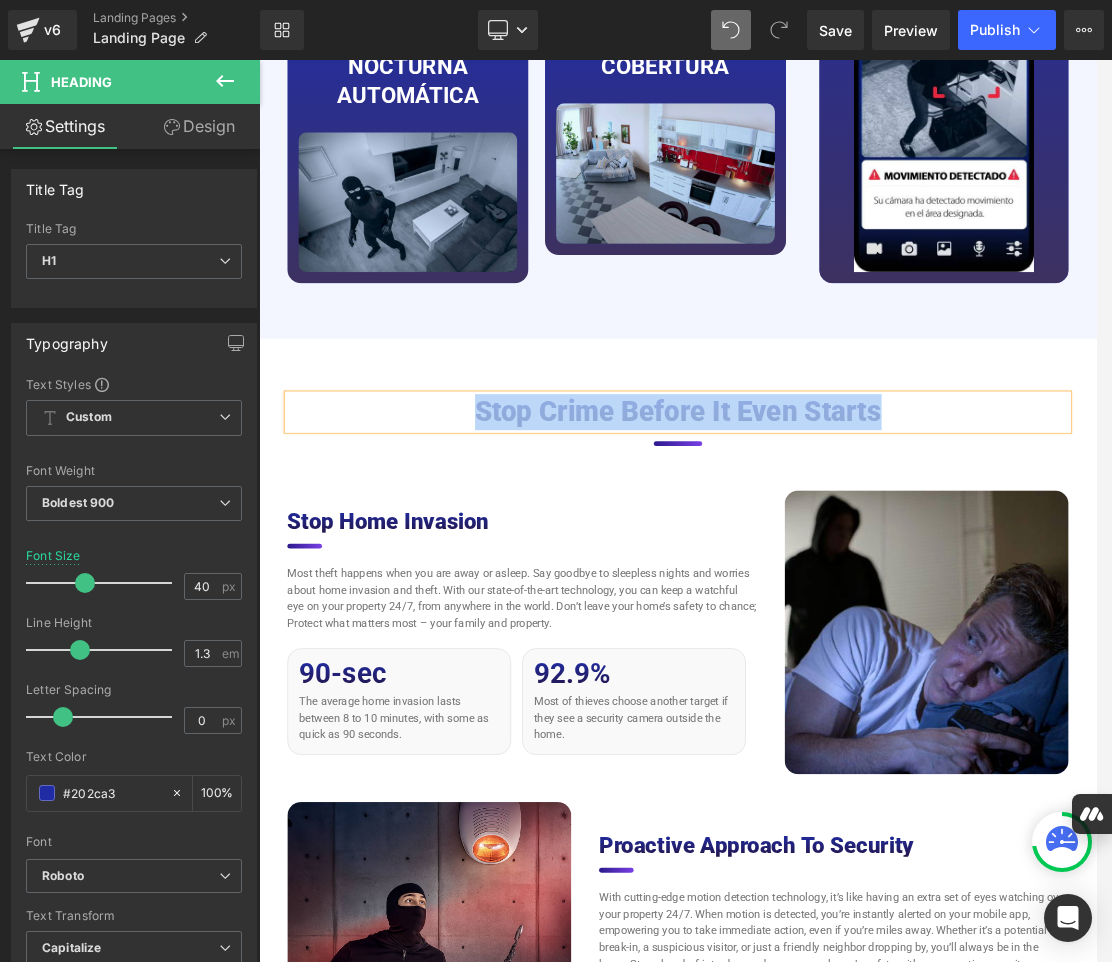 click on "Stop Crime Before it Even Starts" at bounding box center (864, 568) 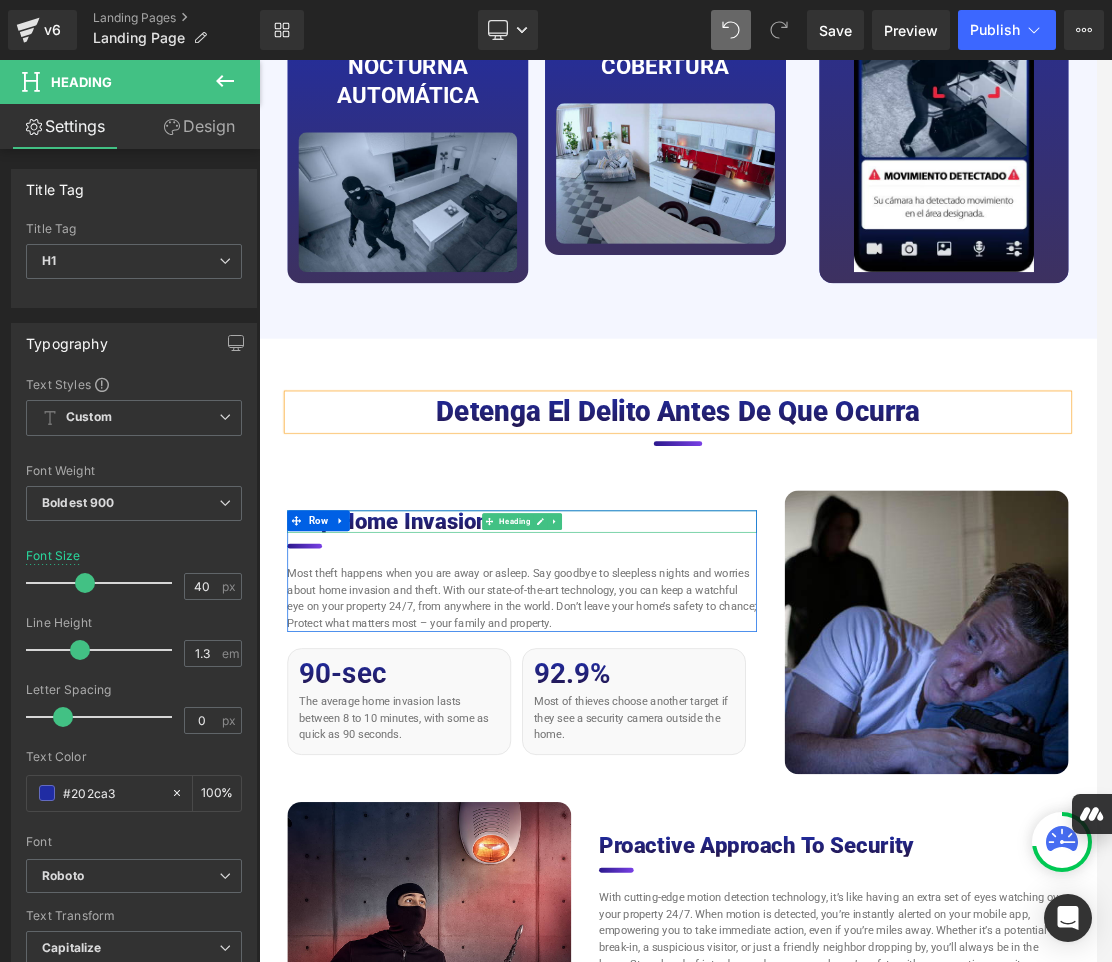 drag, startPoint x: 728, startPoint y: 725, endPoint x: 693, endPoint y: 728, distance: 35.128338 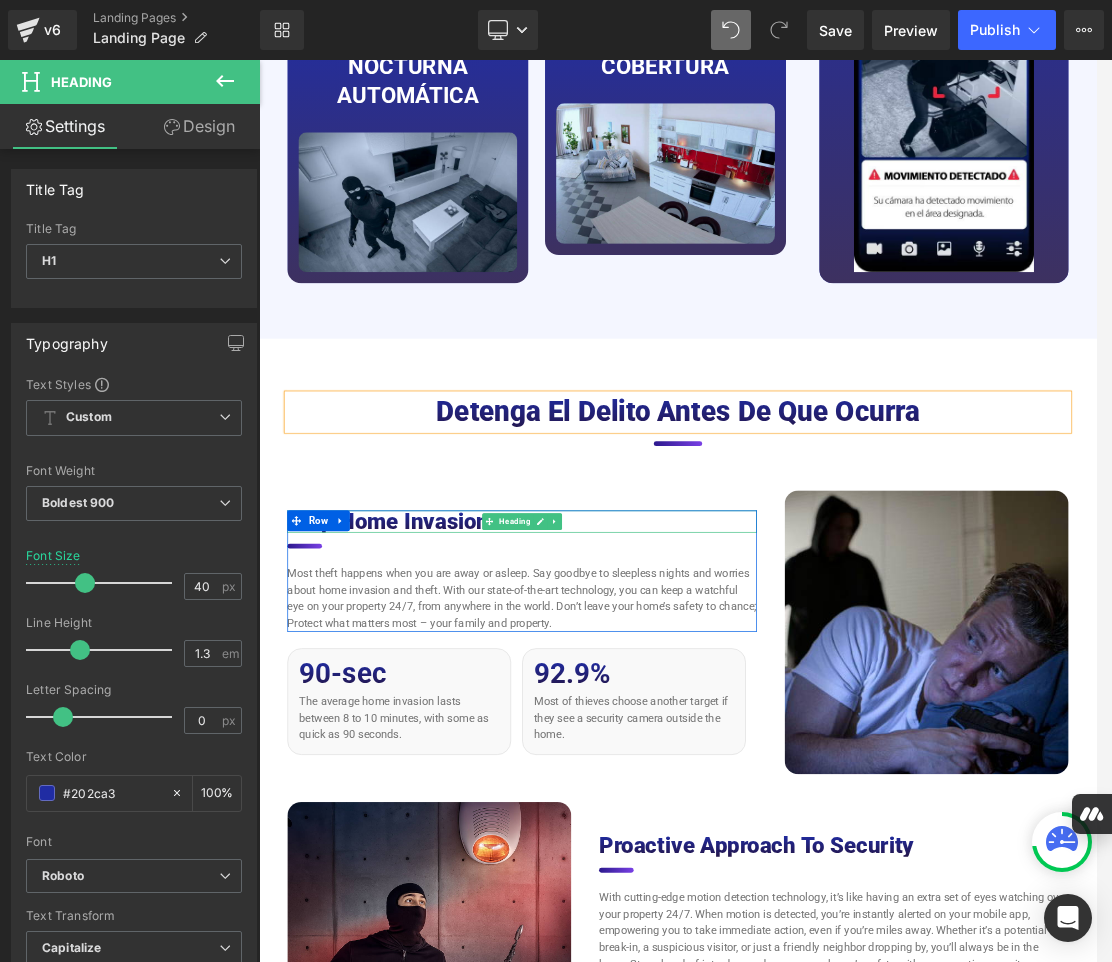 click on "Stop Home Invasion" at bounding box center (639, 726) 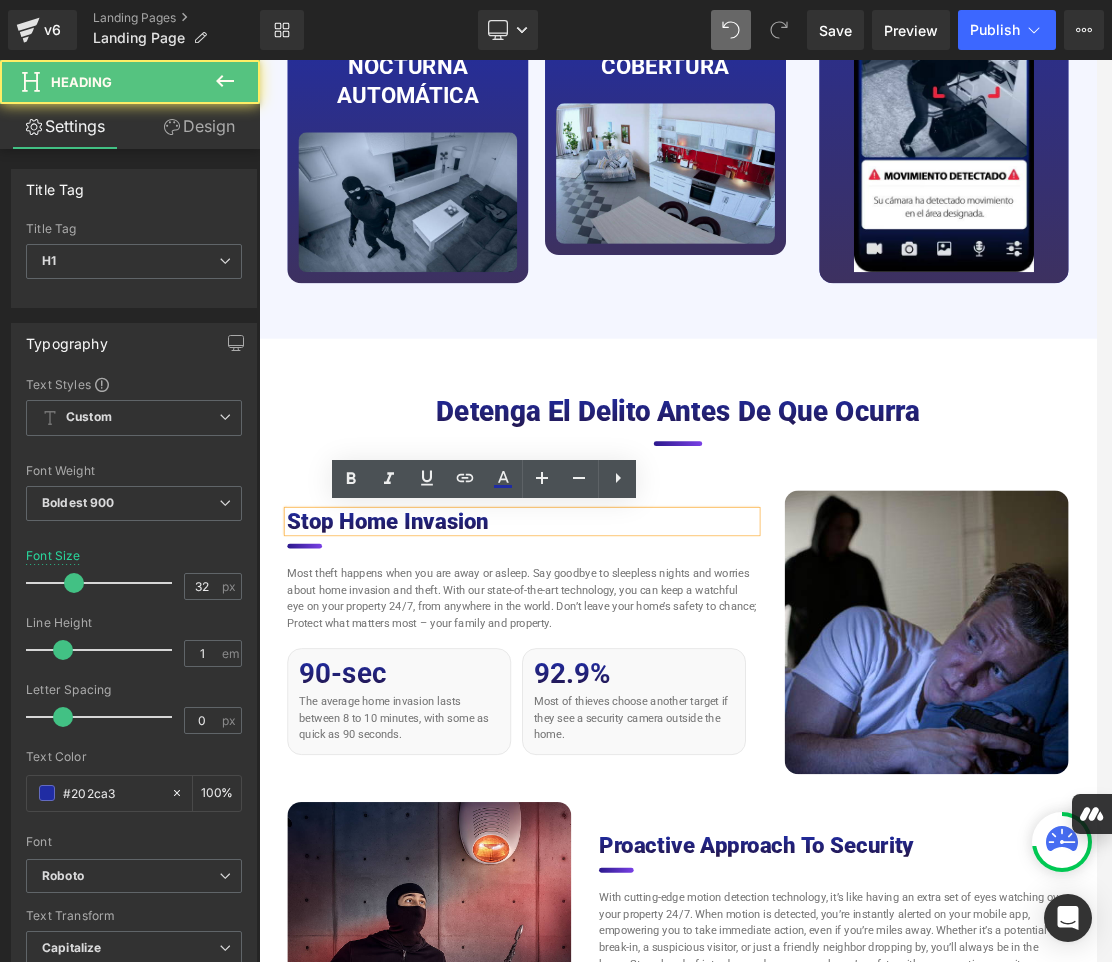 click on "Stop Home Invasion" at bounding box center [639, 726] 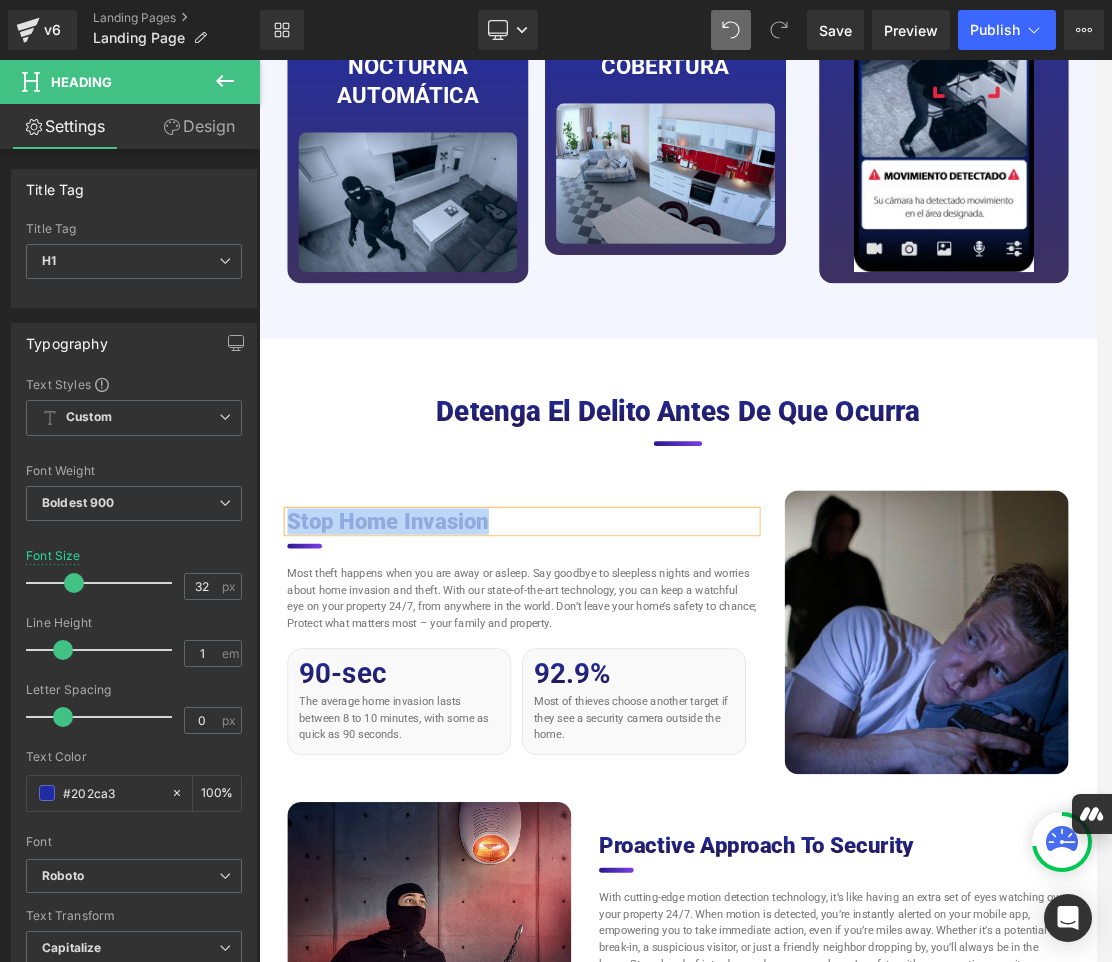 click on "Stop Home Invasion" at bounding box center (639, 726) 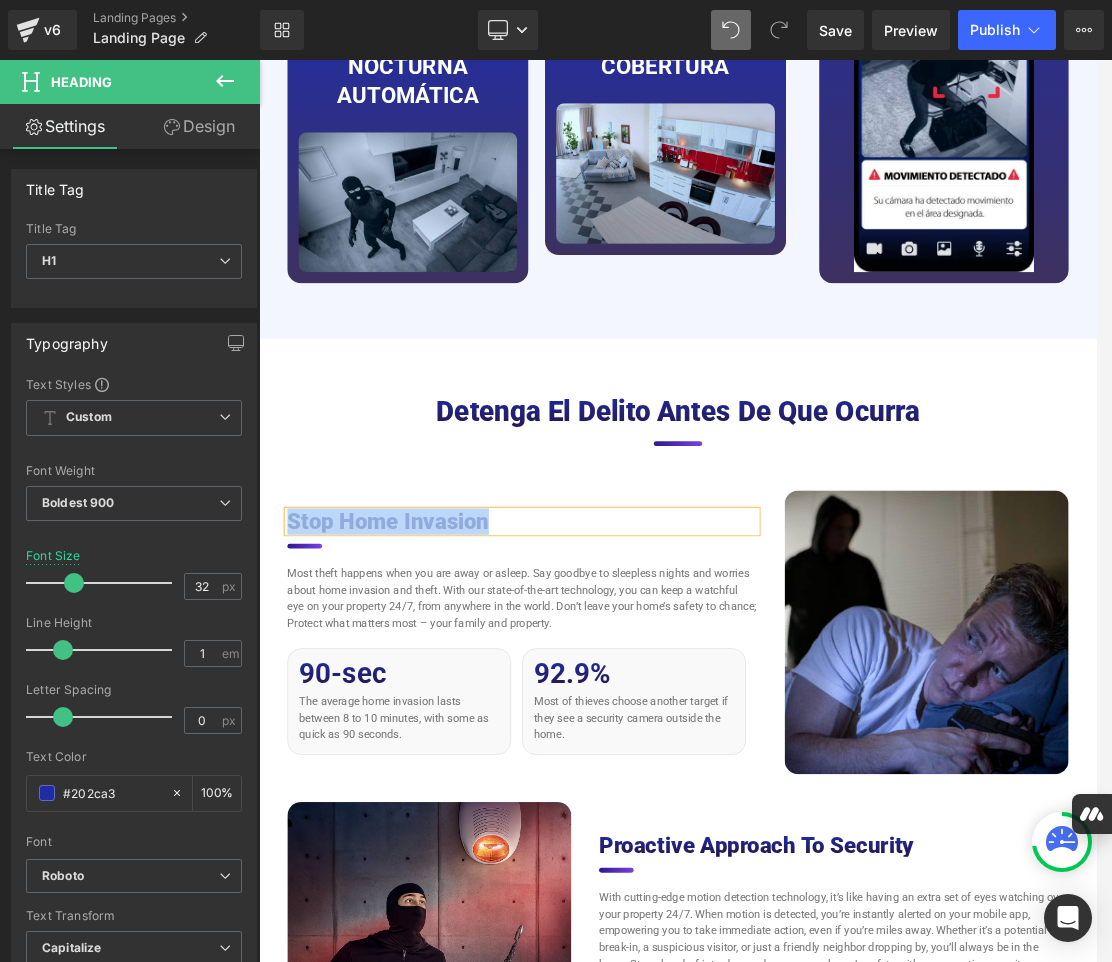 paste 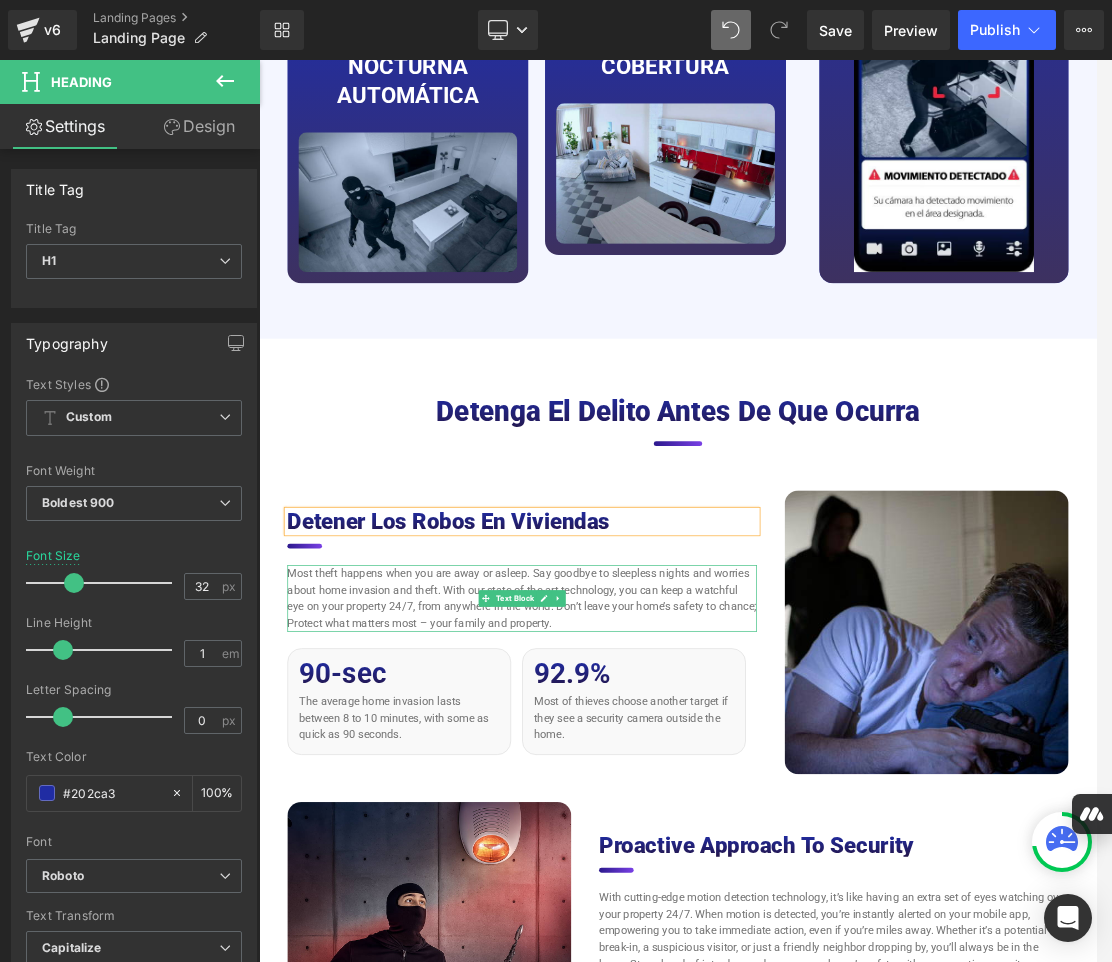 click on "Most theft happens when you are away or asleep. Say goodbye to sleepless nights and worries about home invasion and theft. With our state-of-the-art technology, you can keep a watchful eye on your property 24/7, from anywhere in the world. Don’t leave your home’s safety to chance; Protect what matters most – your family and property." at bounding box center [639, 837] 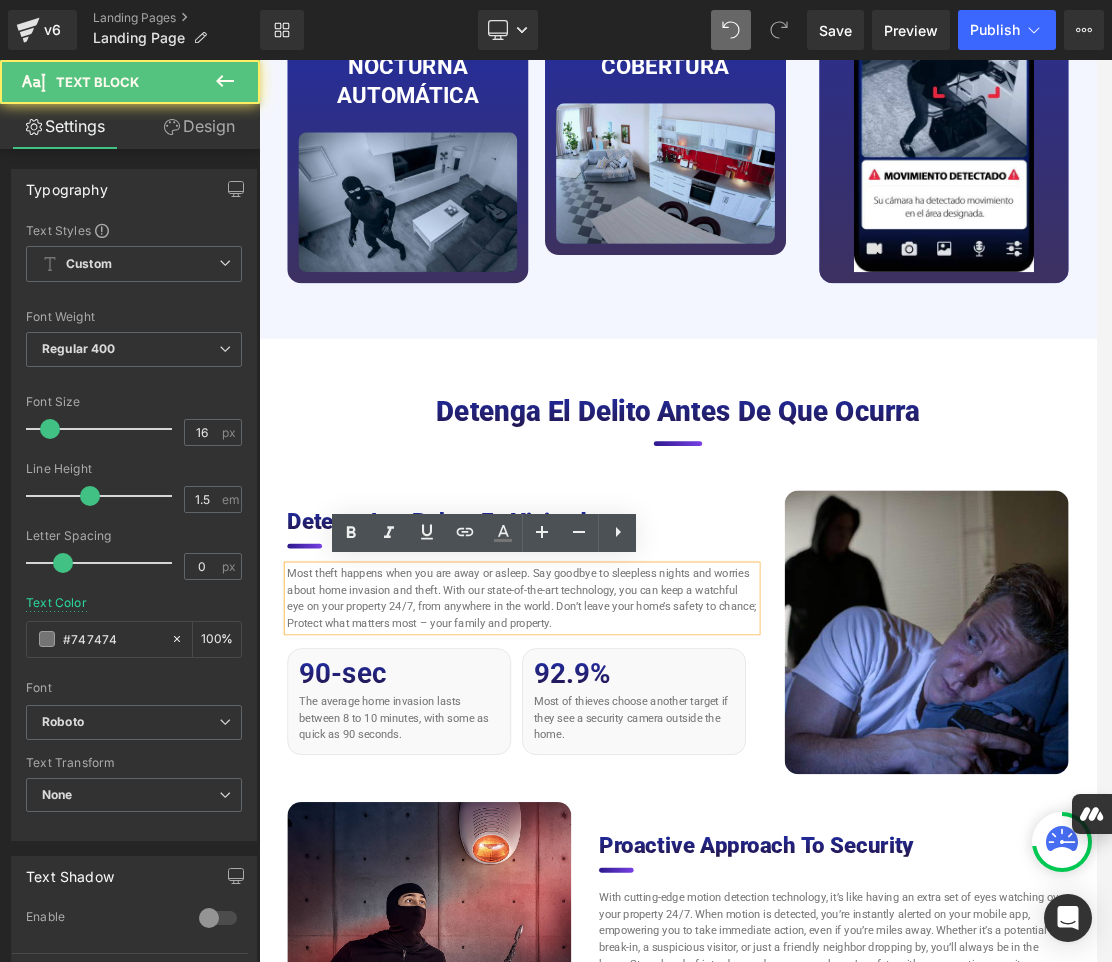 click on "Most theft happens when you are away or asleep. Say goodbye to sleepless nights and worries about home invasion and theft. With our state-of-the-art technology, you can keep a watchful eye on your property 24/7, from anywhere in the world. Don’t leave your home’s safety to chance; Protect what matters most – your family and property." at bounding box center (639, 837) 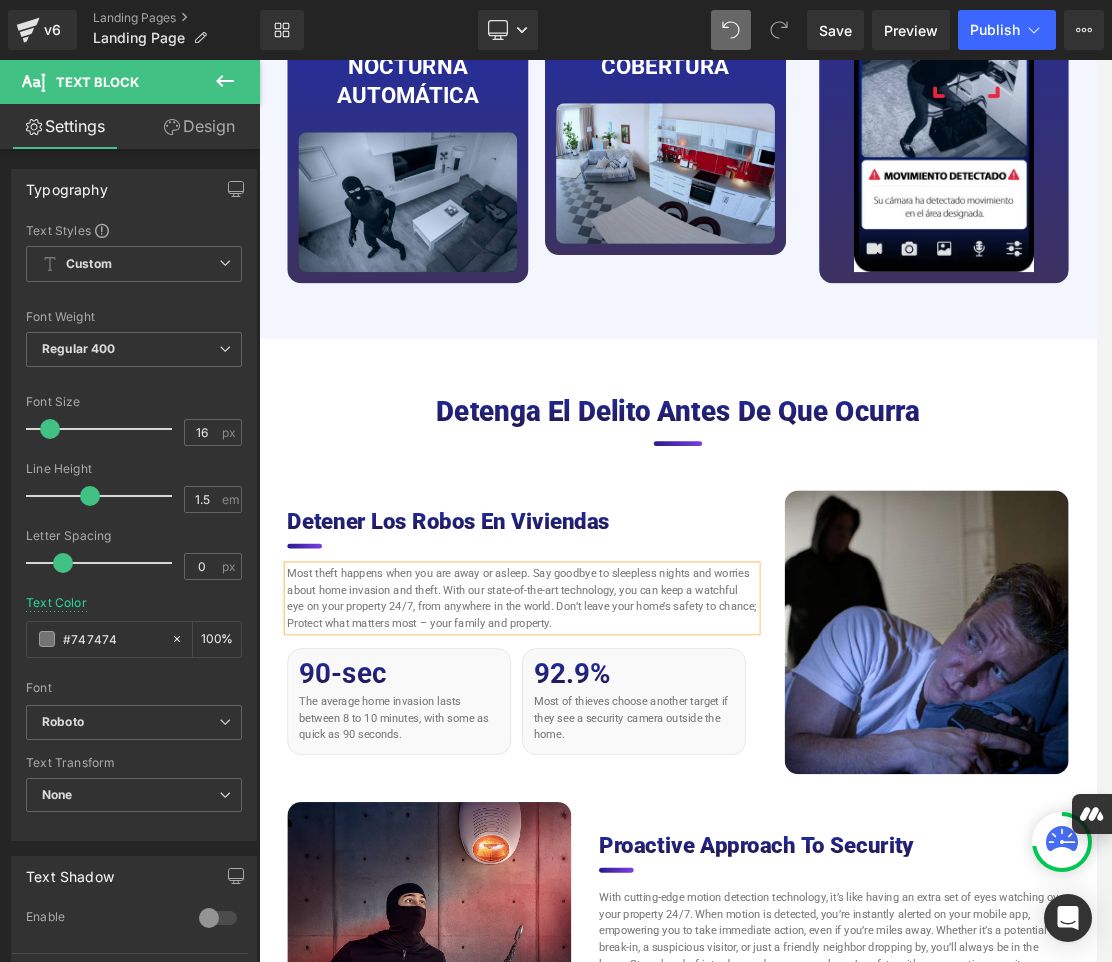 click on "Most theft happens when you are away or asleep. Say goodbye to sleepless nights and worries about home invasion and theft. With our state-of-the-art technology, you can keep a watchful eye on your property 24/7, from anywhere in the world. Don’t leave your home’s safety to chance; Protect what matters most – your family and property." at bounding box center [639, 837] 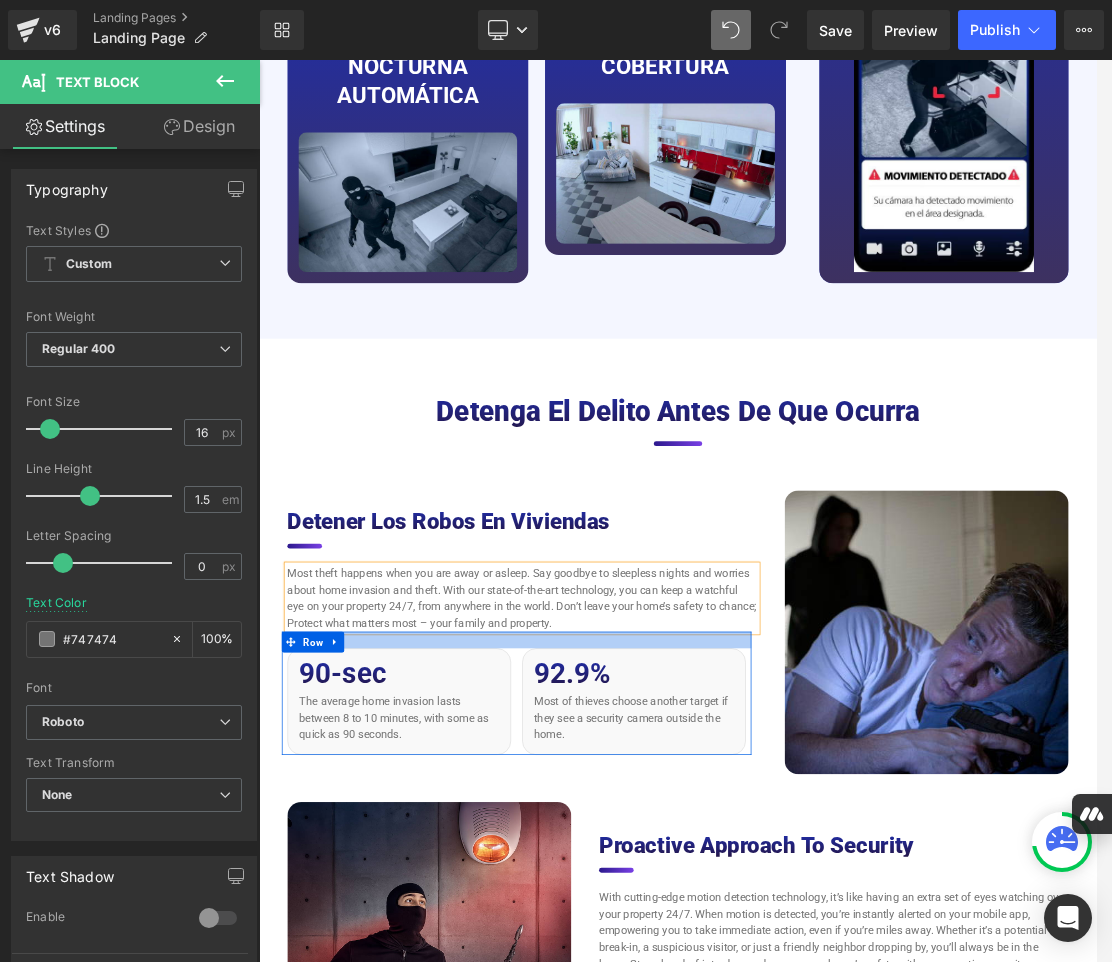 paste 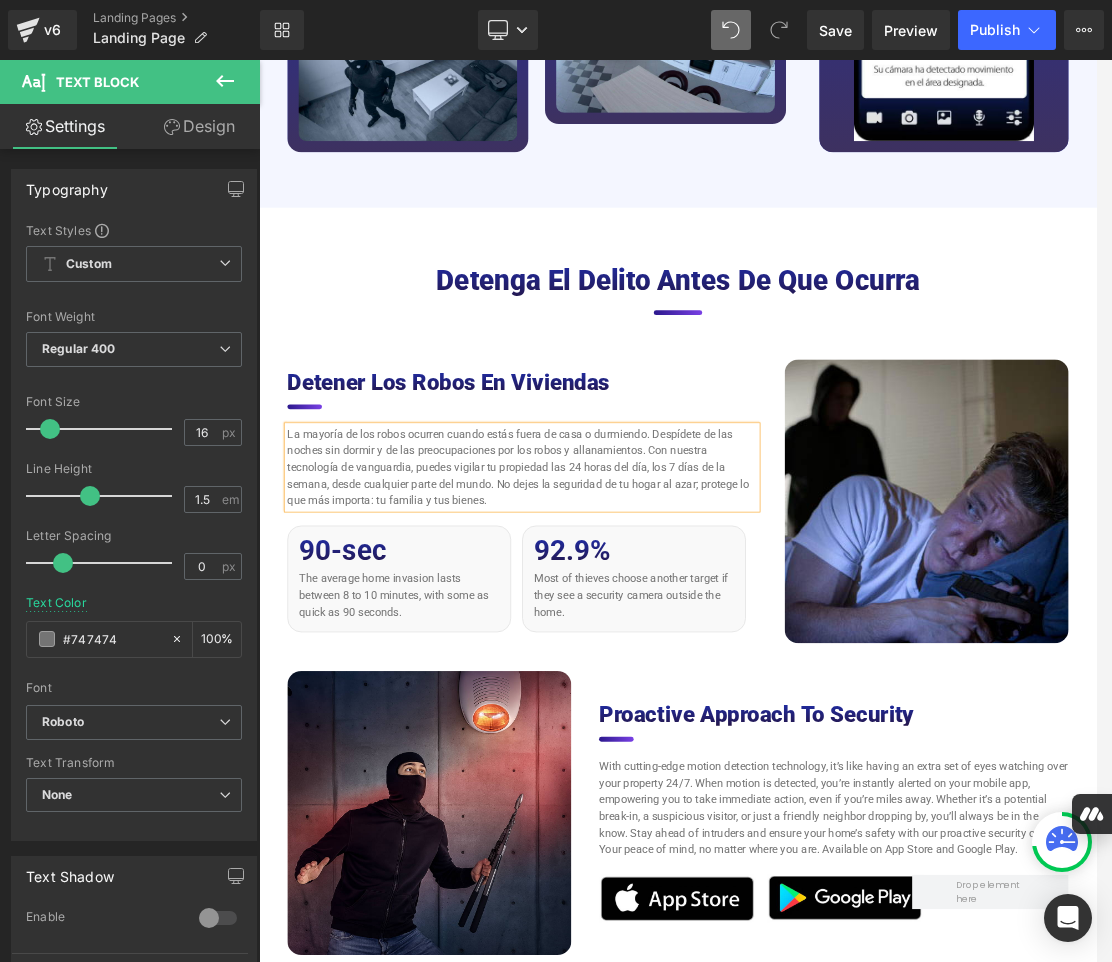 scroll, scrollTop: 5588, scrollLeft: 0, axis: vertical 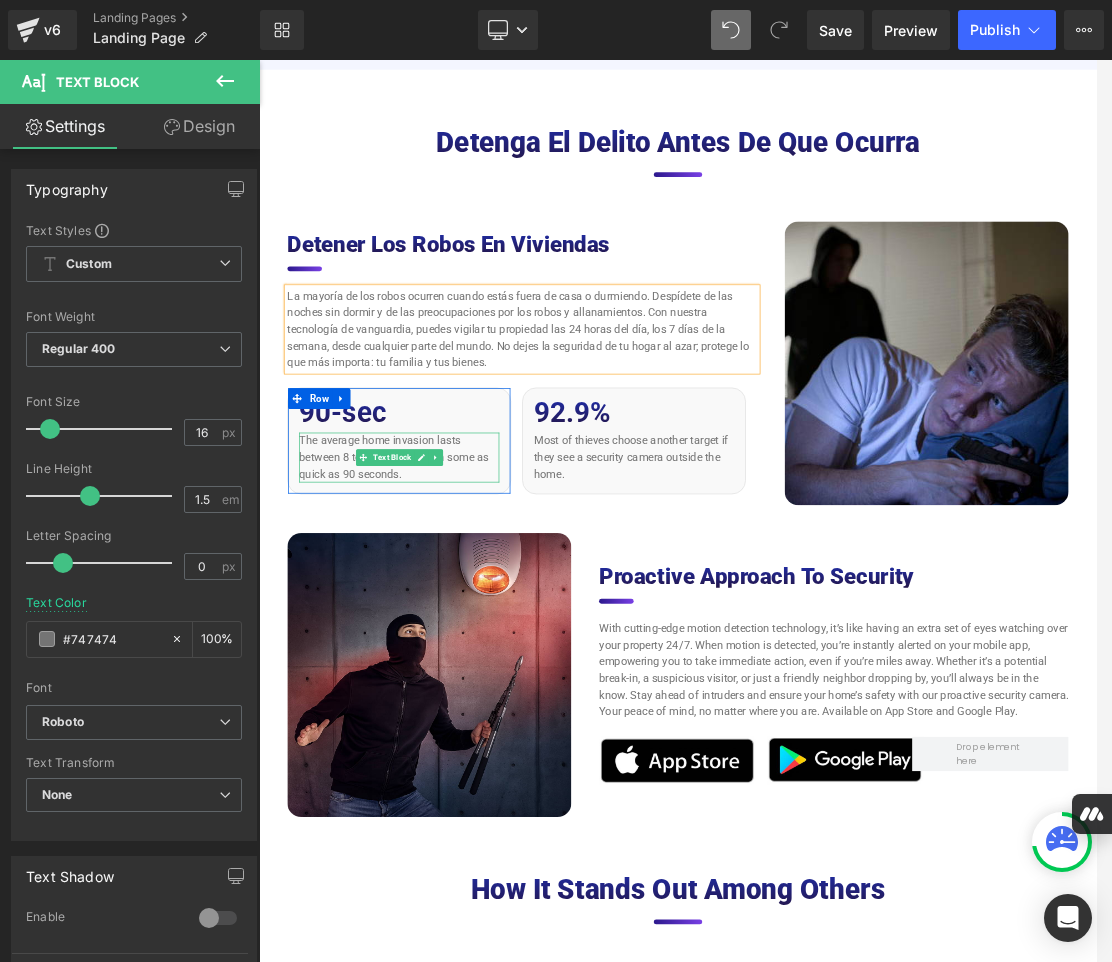 click on "The average home invasion lasts between 8 to 10 minutes, with some as quick as 90 seconds." at bounding box center [461, 634] 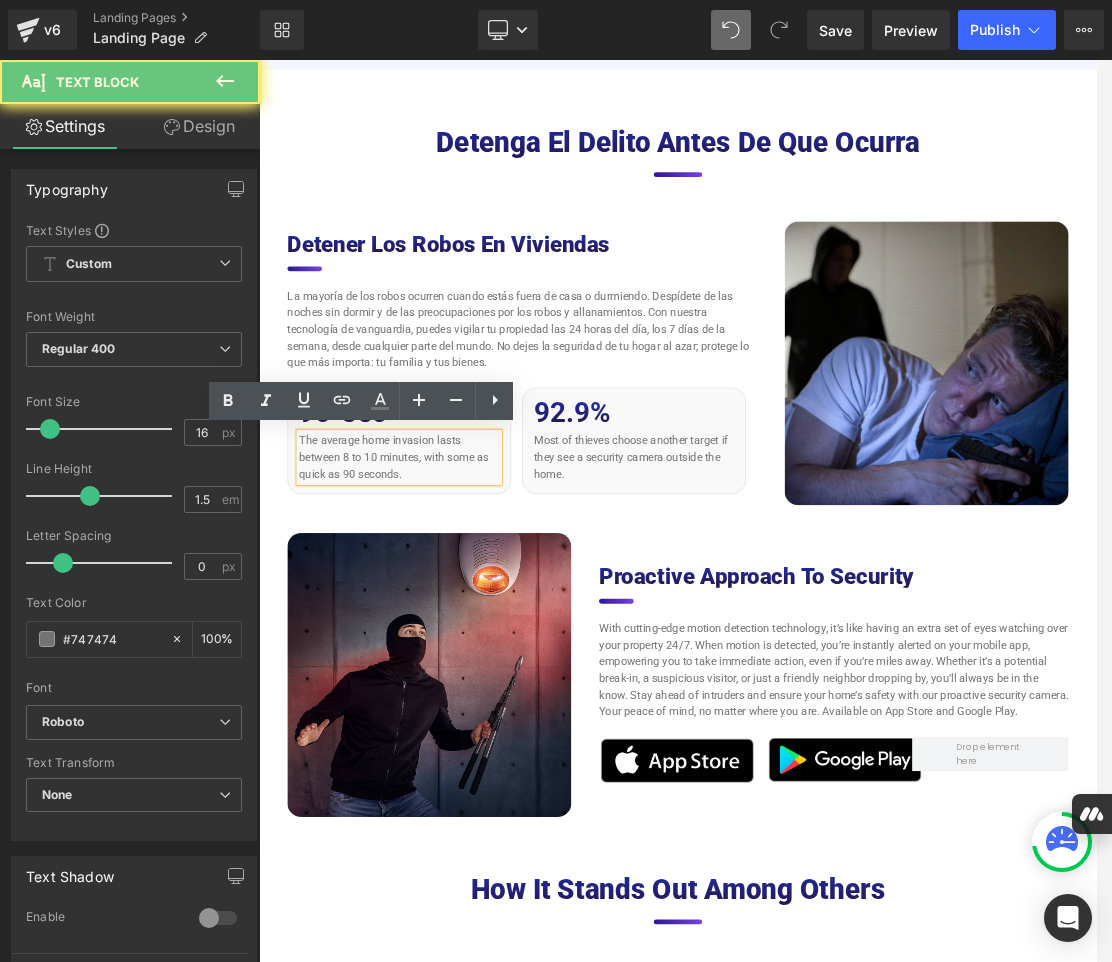 click on "The average home invasion lasts between 8 to 10 minutes, with some as quick as 90 seconds." at bounding box center [461, 634] 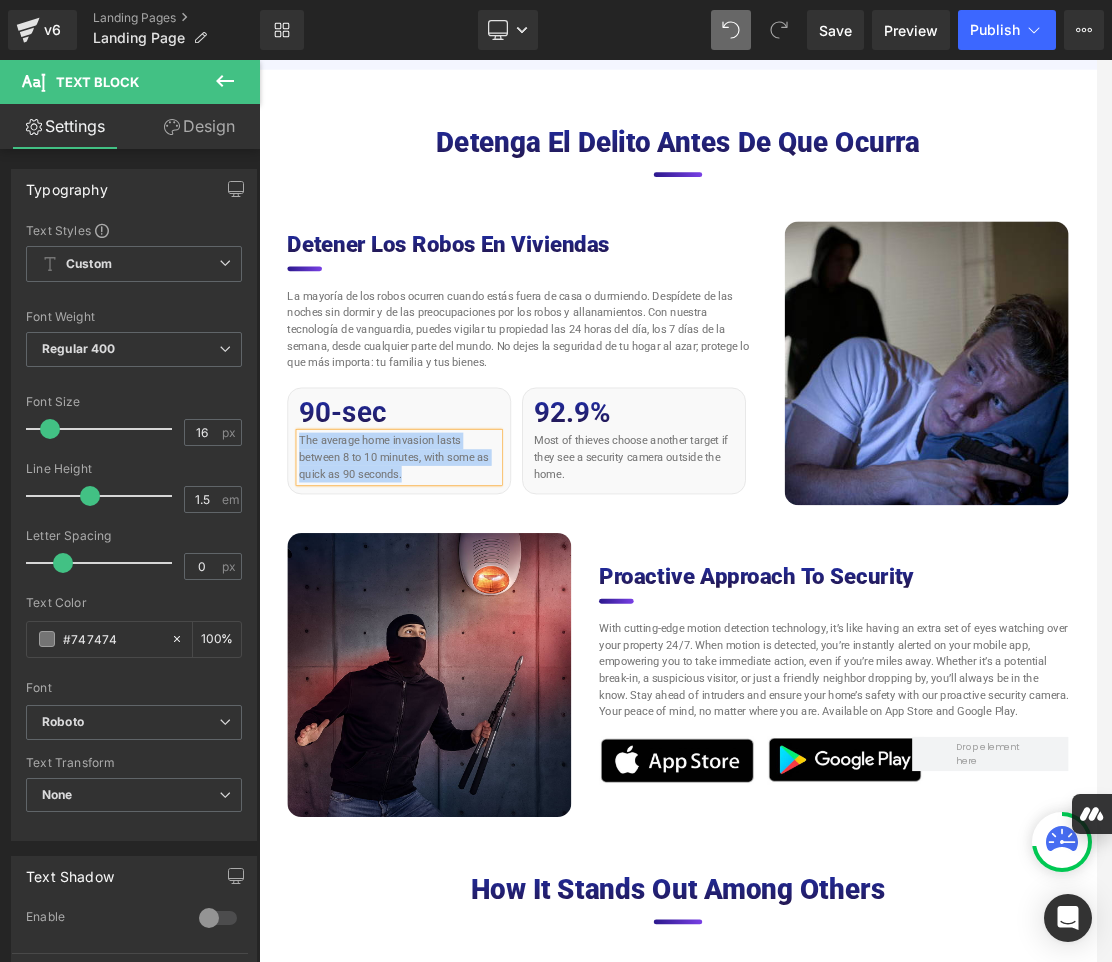 click on "The average home invasion lasts between 8 to 10 minutes, with some as quick as 90 seconds." at bounding box center [461, 634] 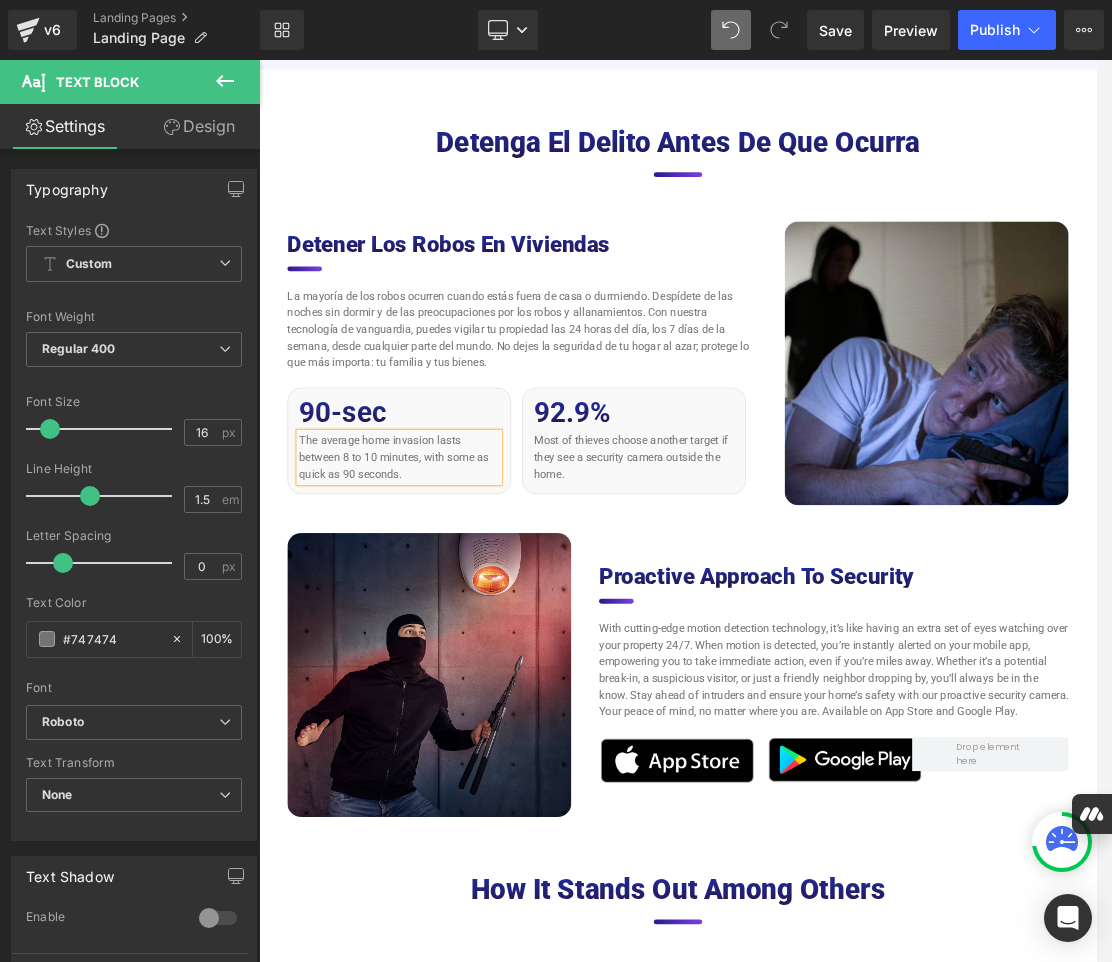 scroll, scrollTop: 5576, scrollLeft: 0, axis: vertical 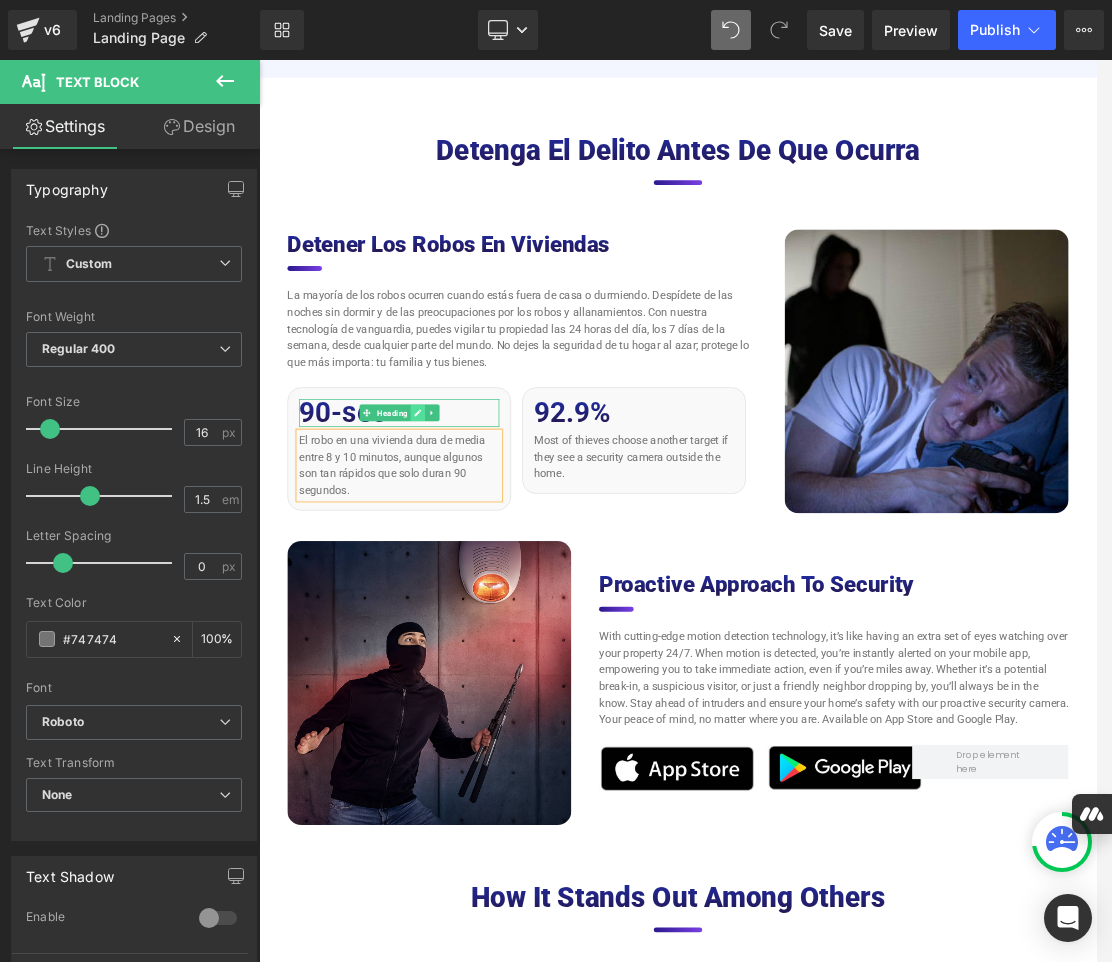 click 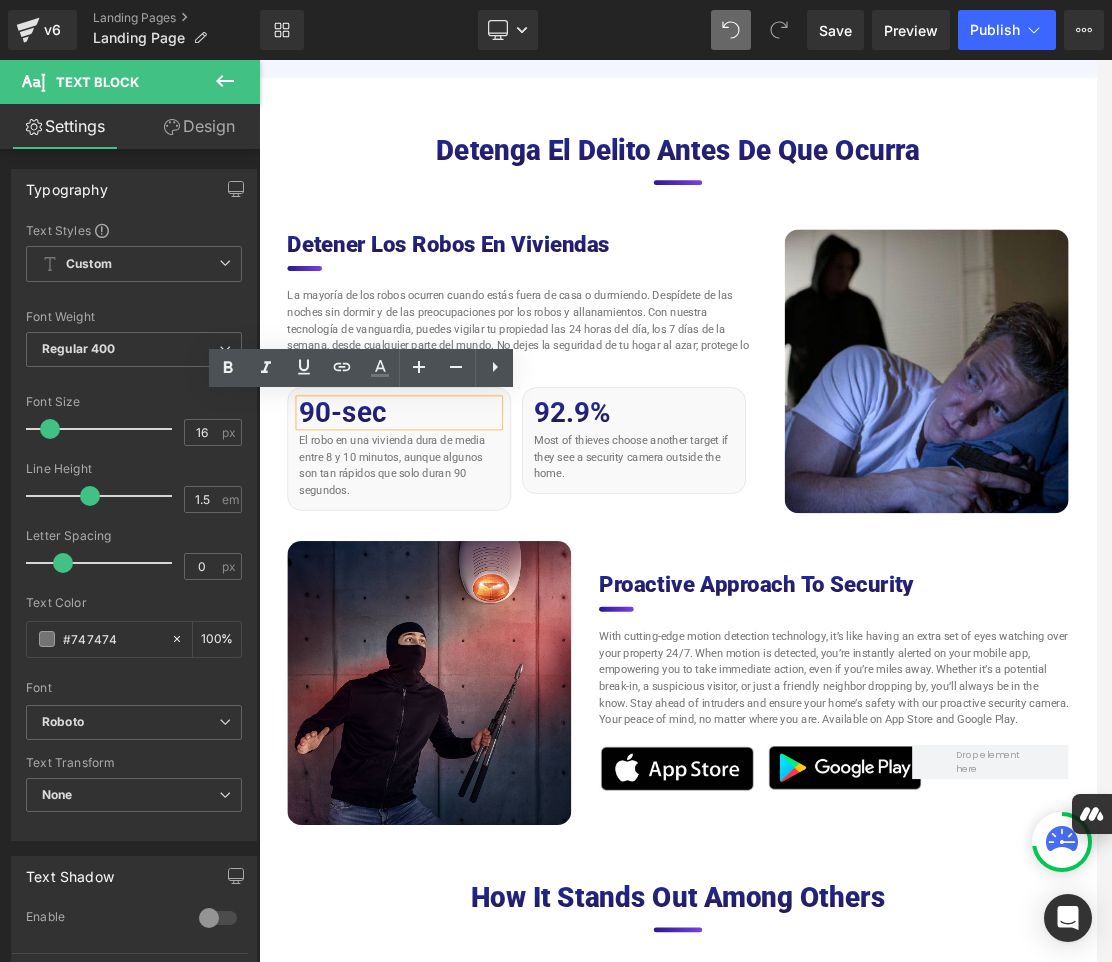 click on "90-sec" at bounding box center [461, 570] 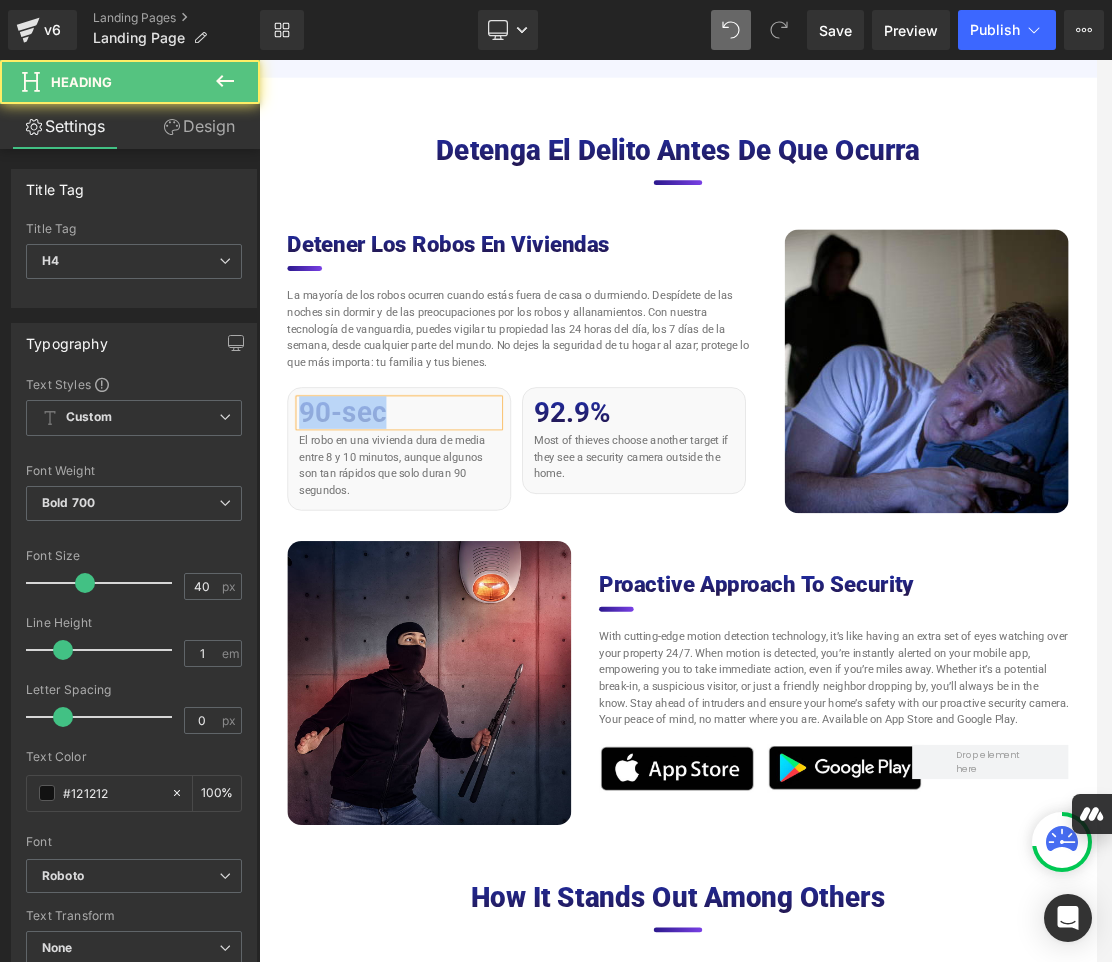 click on "90-sec" at bounding box center [461, 570] 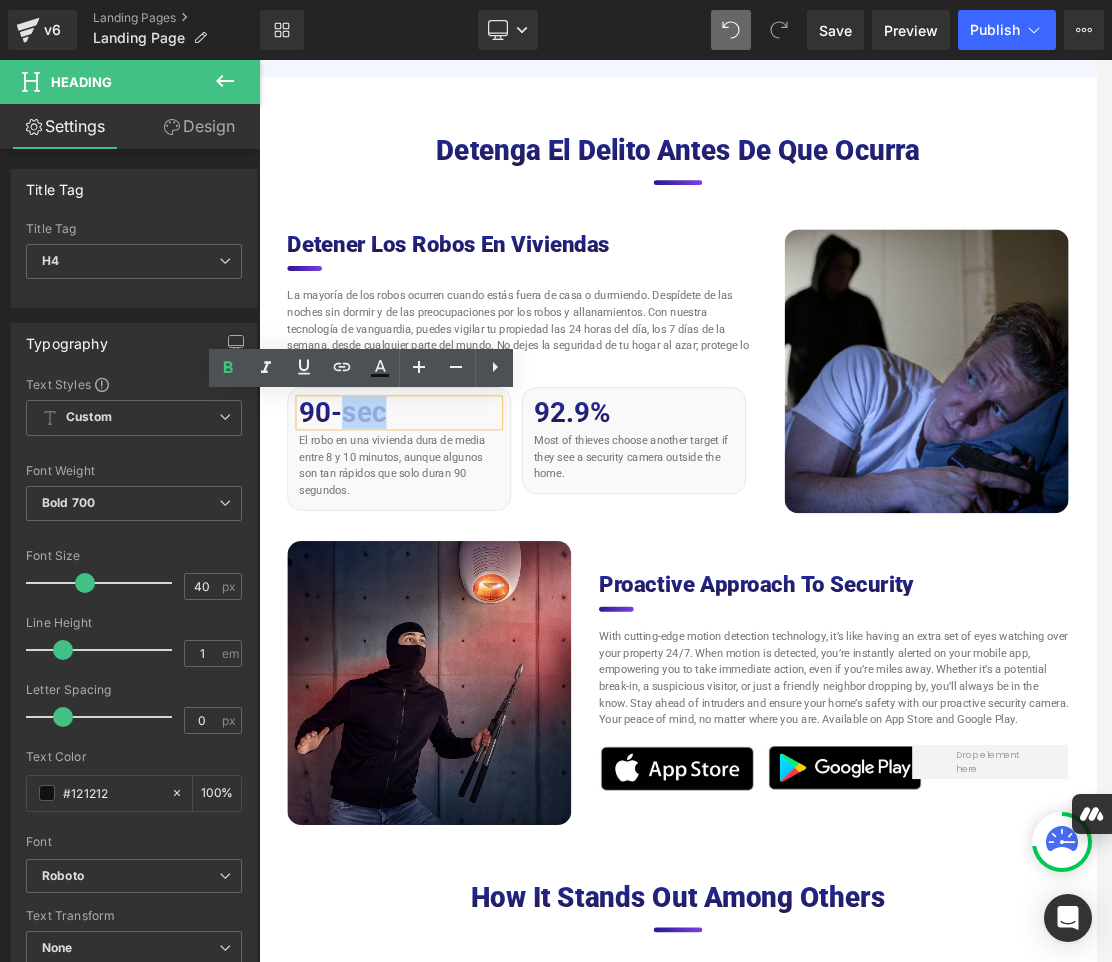 drag, startPoint x: 439, startPoint y: 575, endPoint x: 380, endPoint y: 575, distance: 59 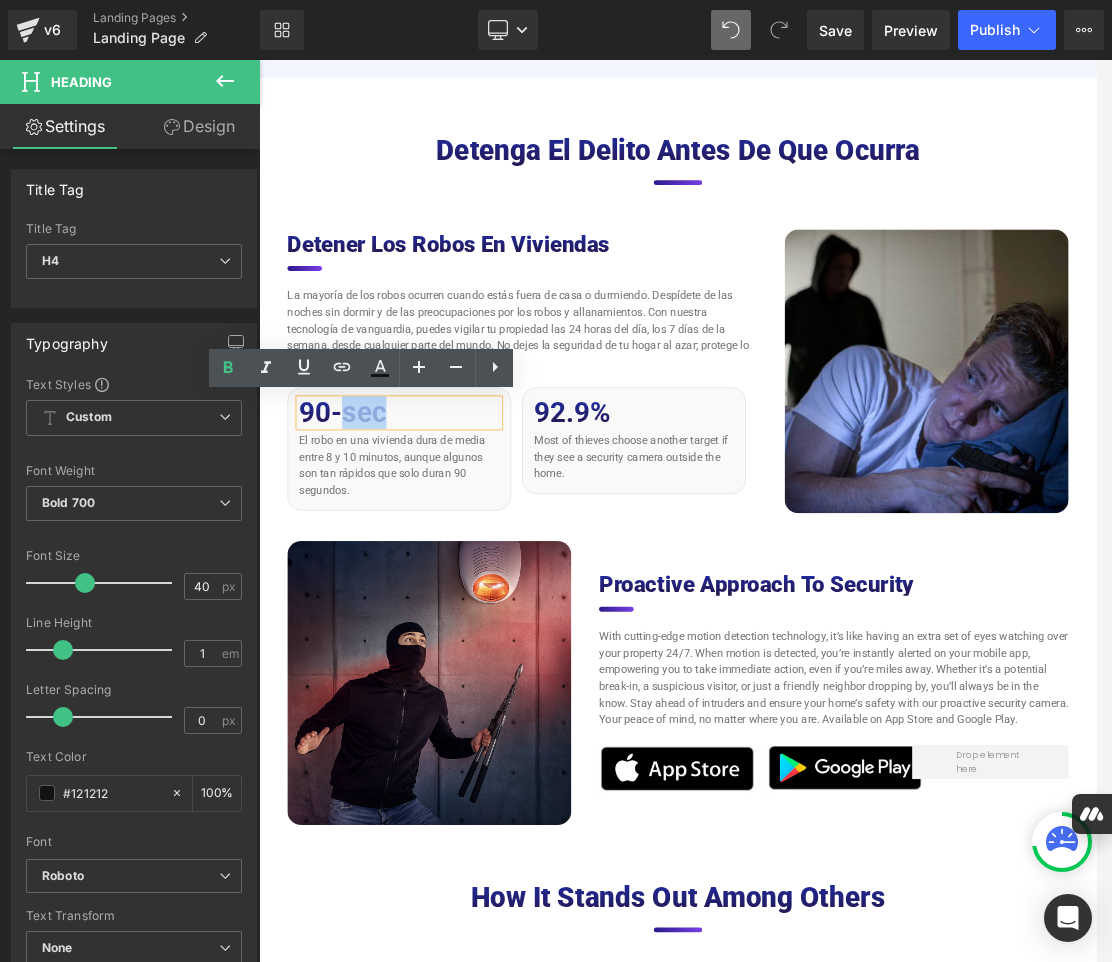 click on "90-sec" at bounding box center [461, 570] 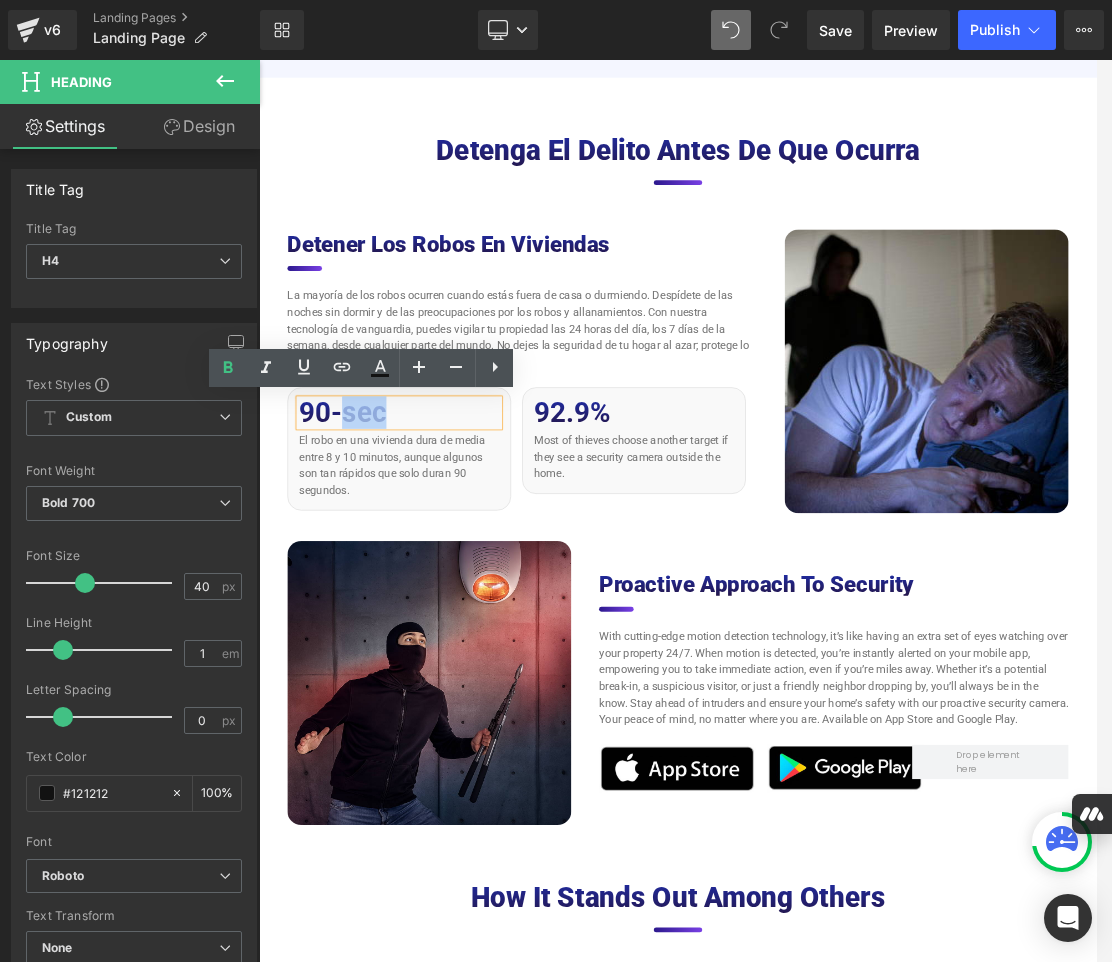 paste 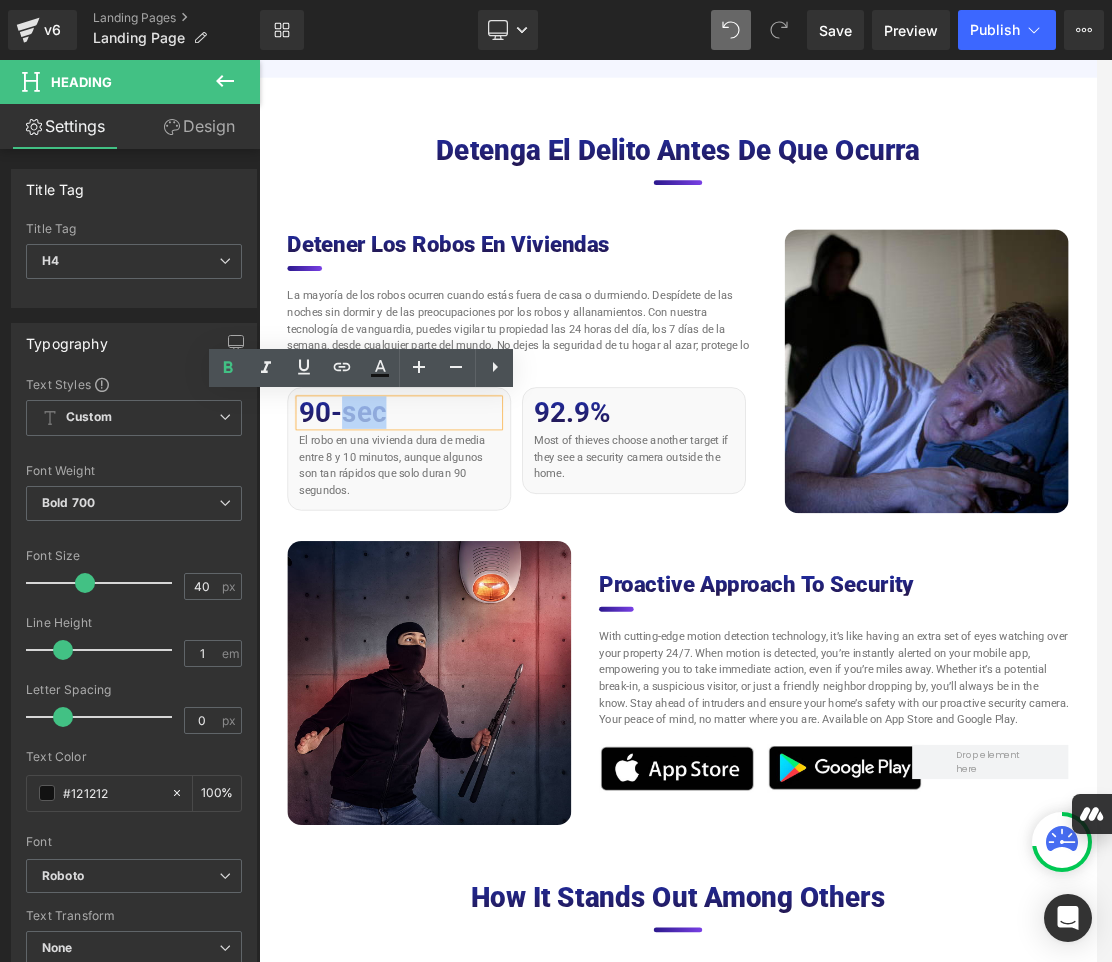 type 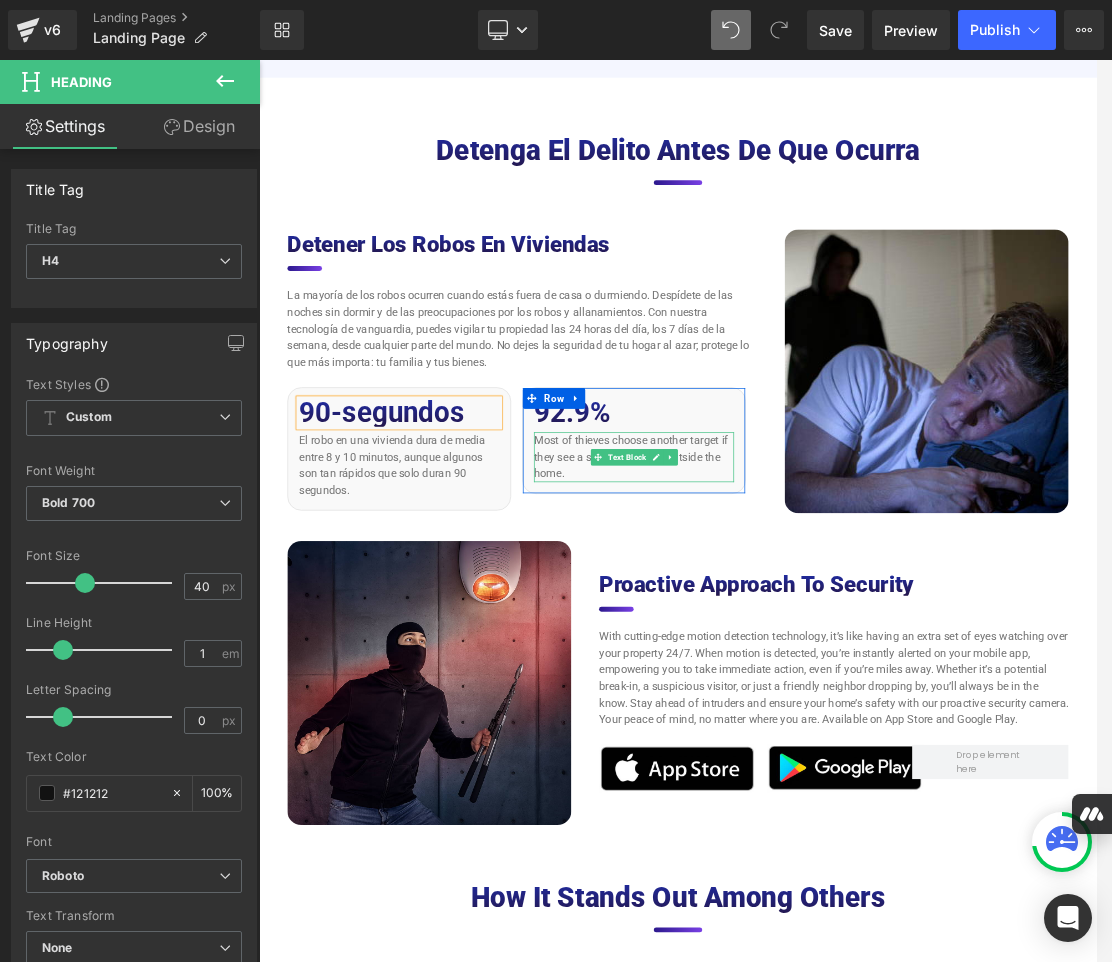 click on "Most of thieves choose another target if they see a security camera outside the home." at bounding box center [800, 634] 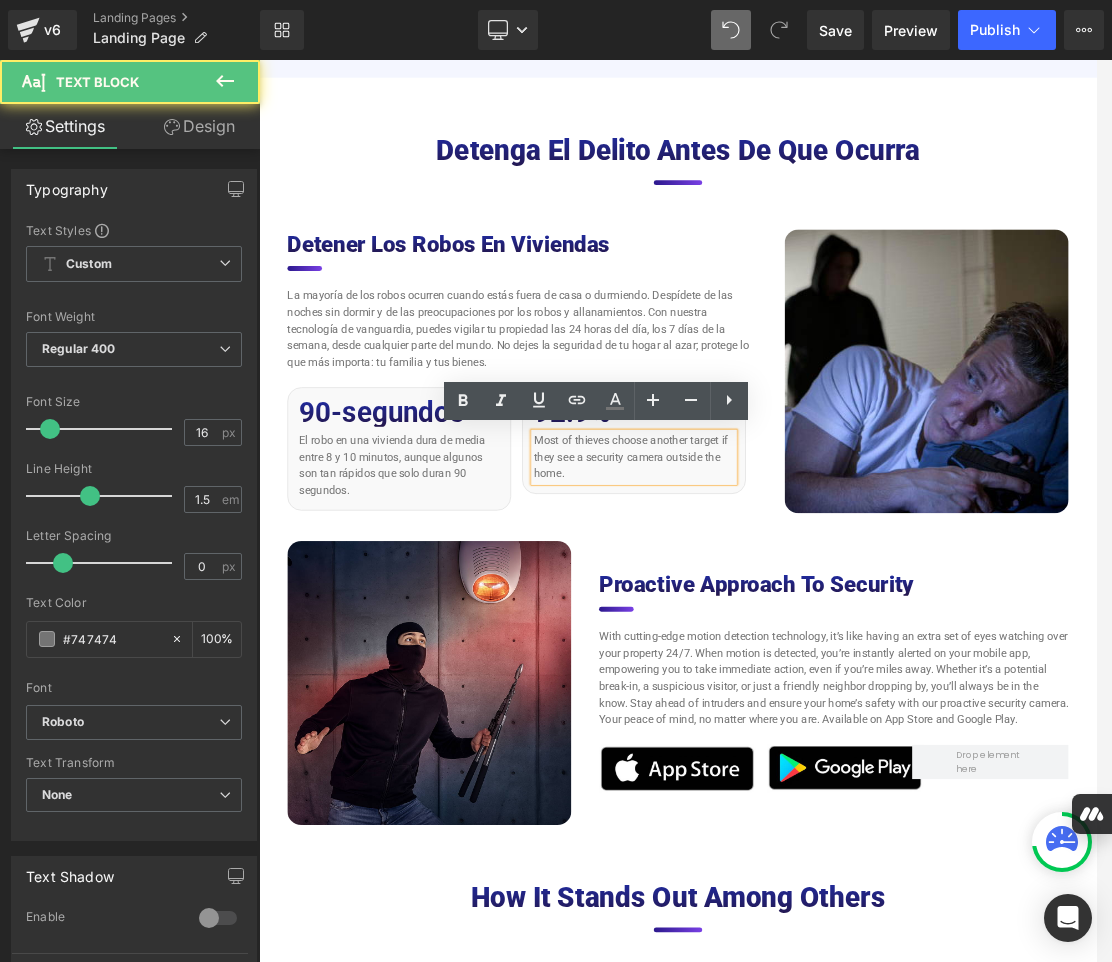 click on "Most of thieves choose another target if they see a security camera outside the home." at bounding box center (800, 634) 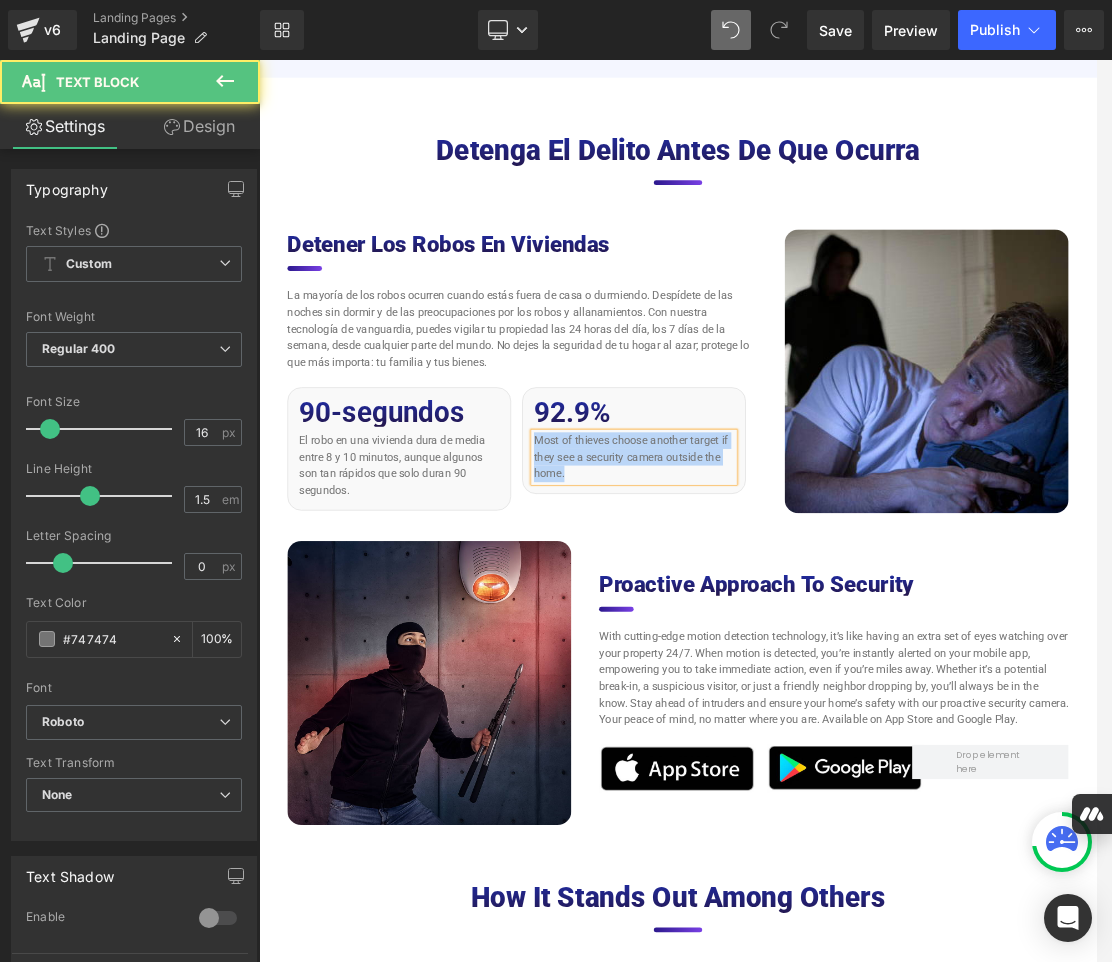 click on "Most of thieves choose another target if they see a security camera outside the home." at bounding box center [800, 634] 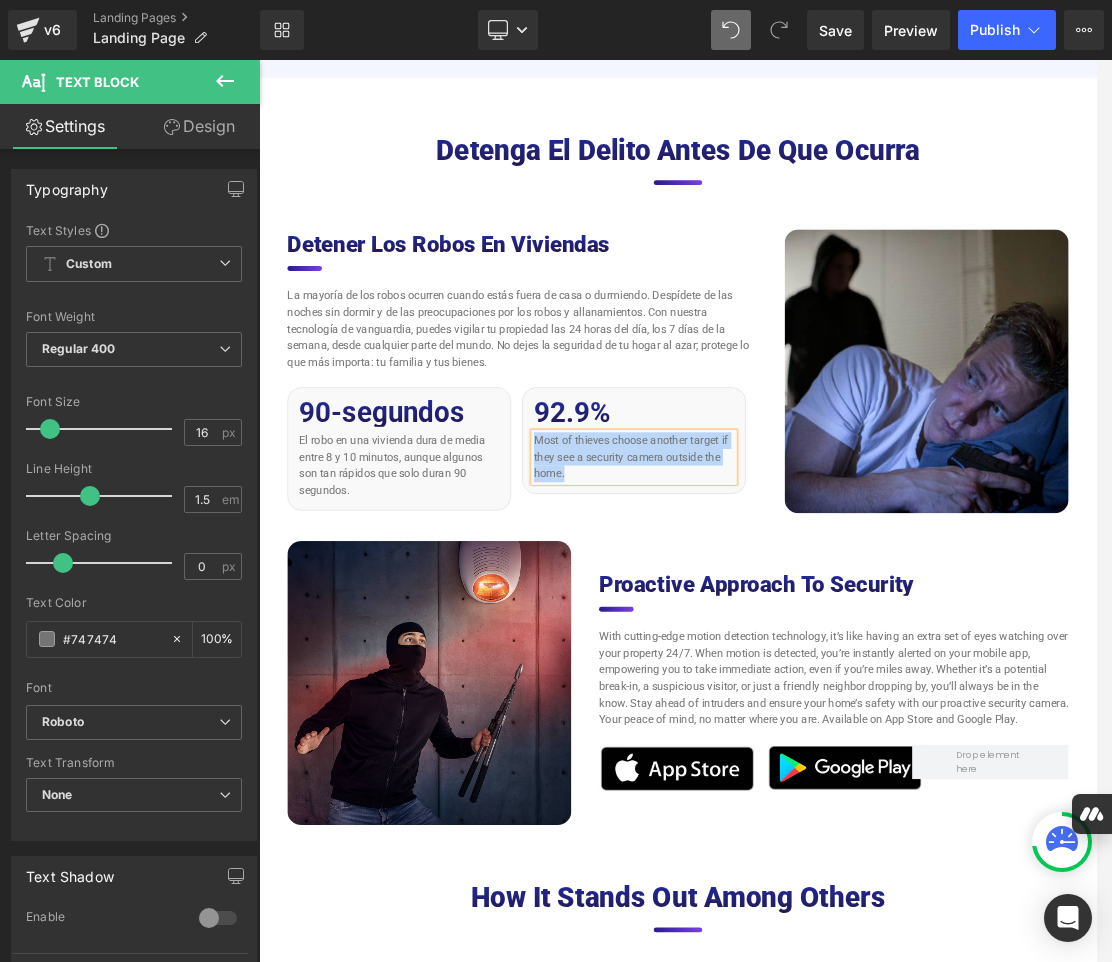 paste 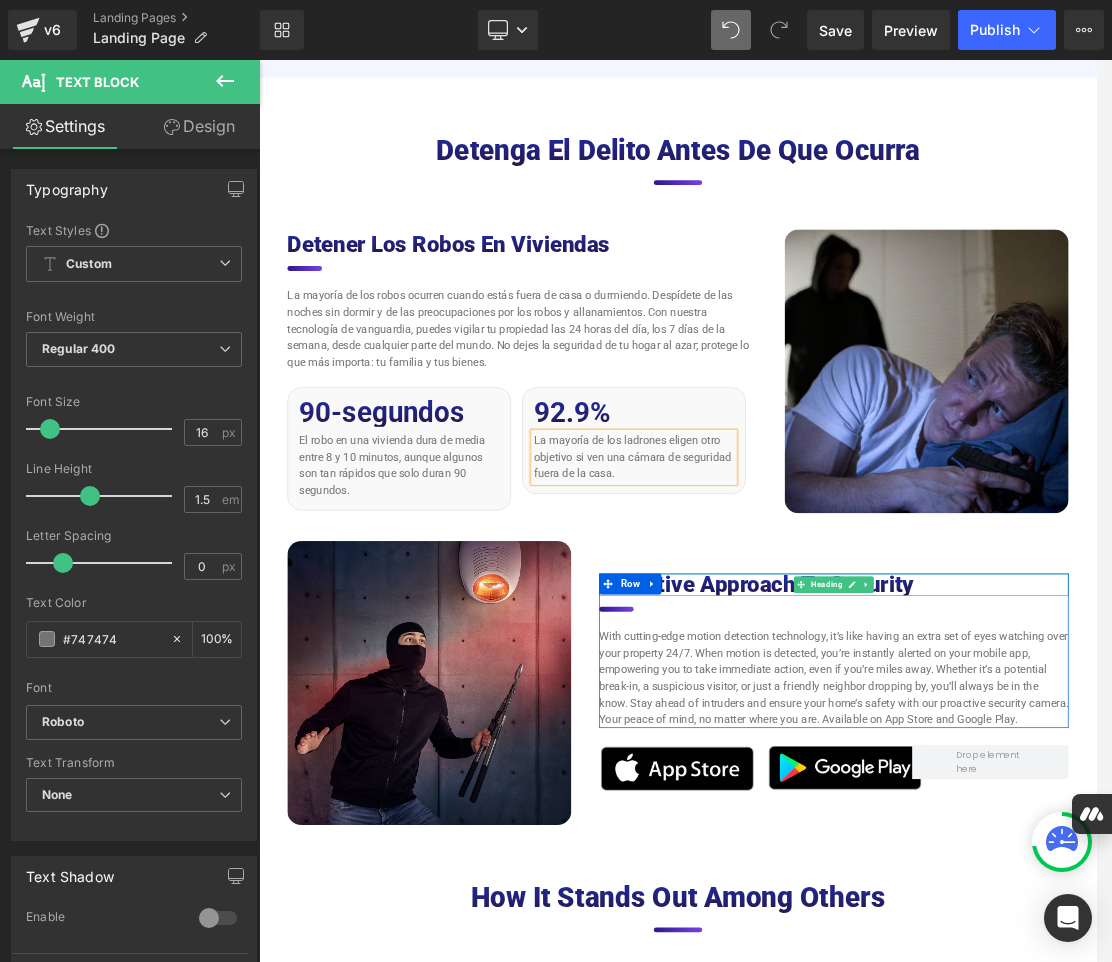 click on "Proactive Approach to Security" at bounding box center (1089, 818) 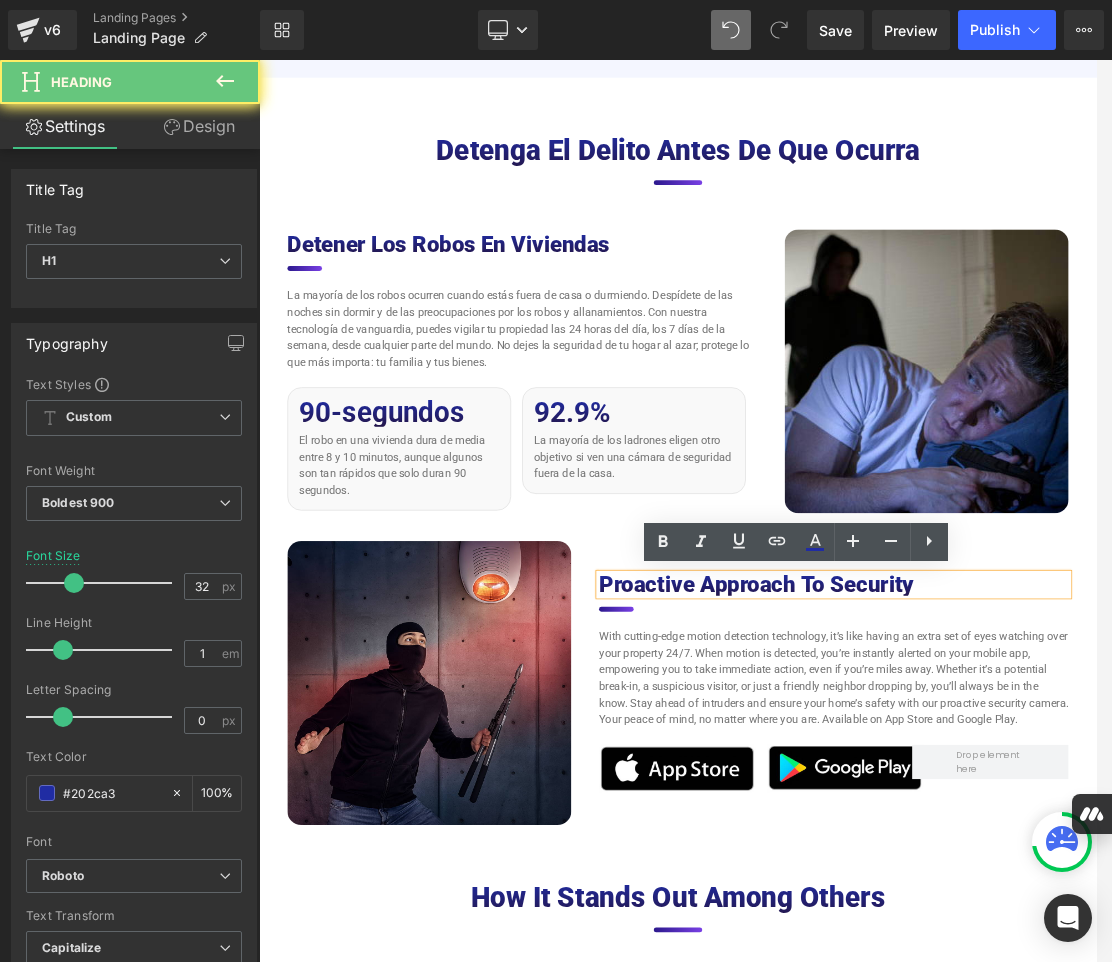 click on "Proactive Approach to Security" at bounding box center [1089, 818] 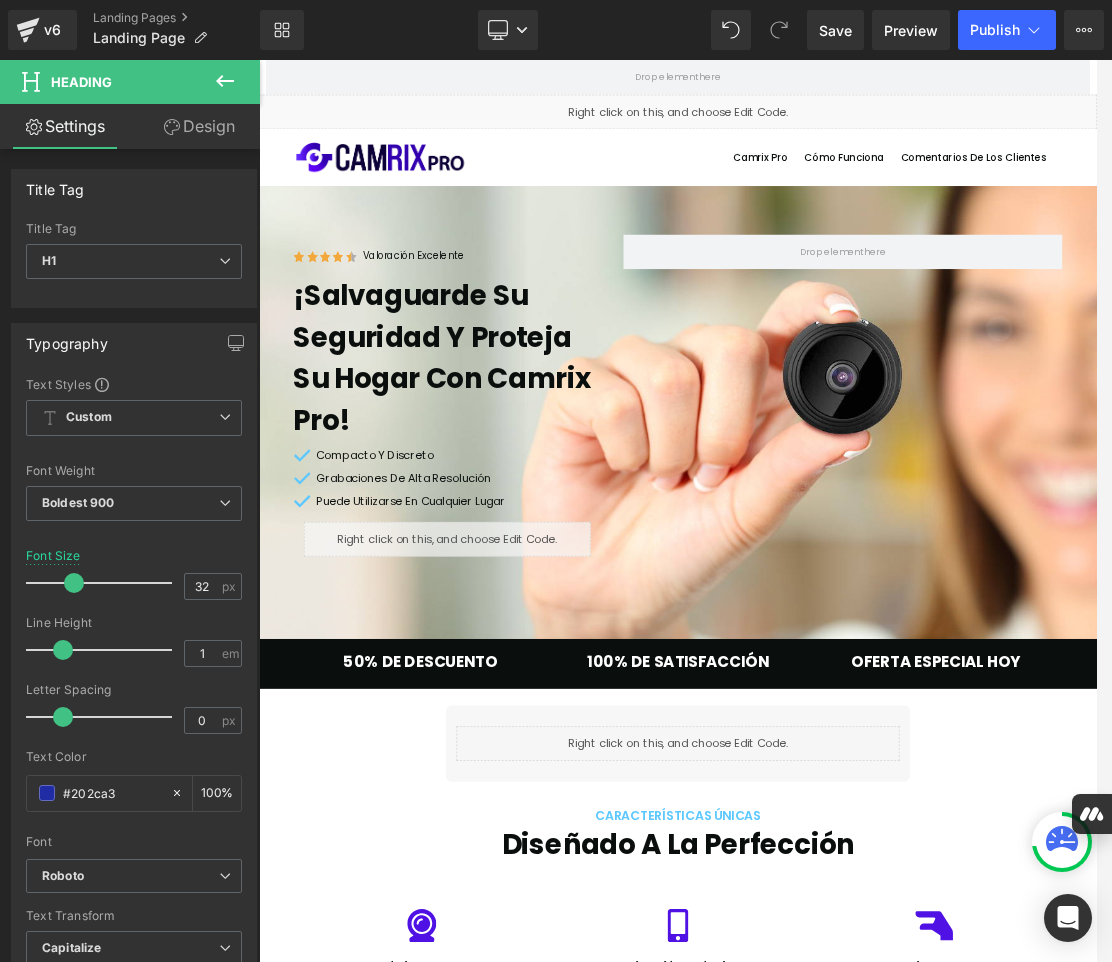 scroll, scrollTop: 5576, scrollLeft: 0, axis: vertical 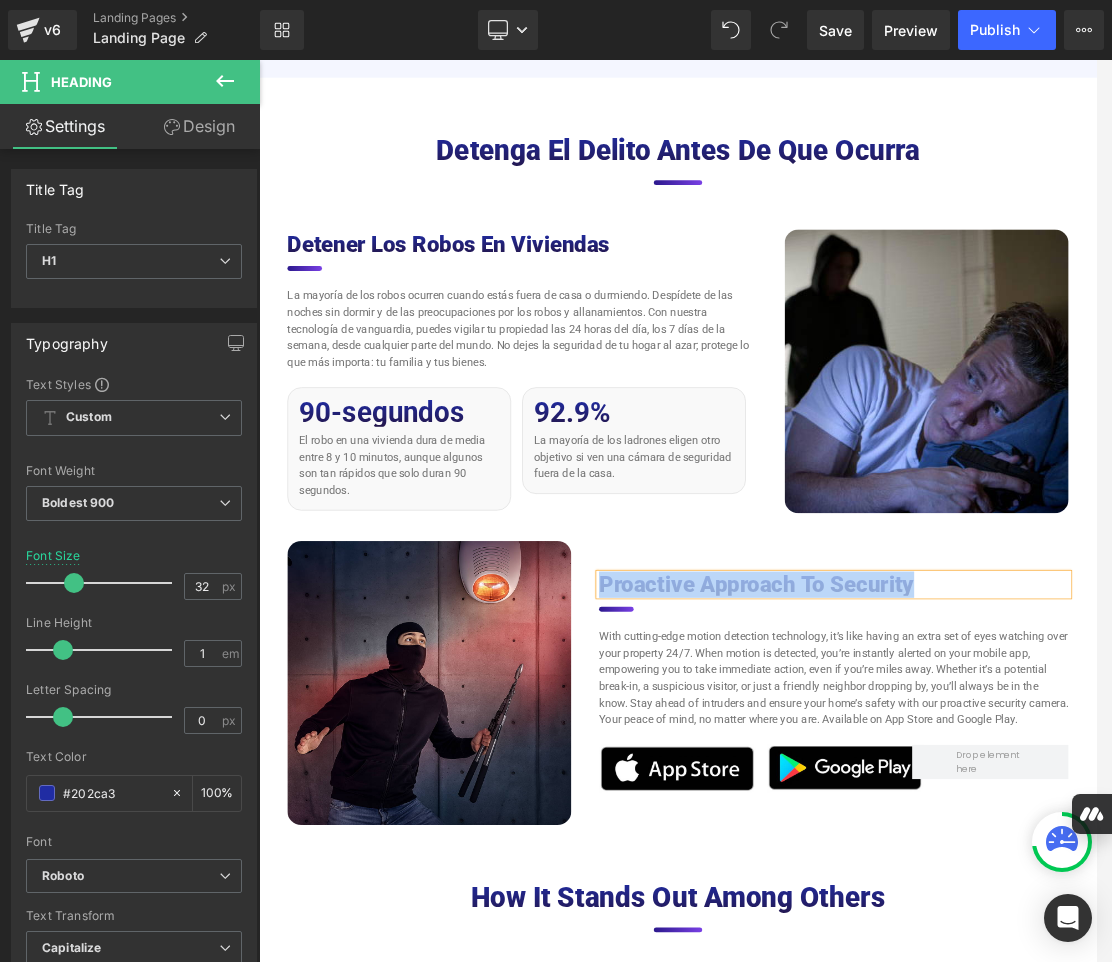 click on "Proactive Approach to Security" at bounding box center (1089, 818) 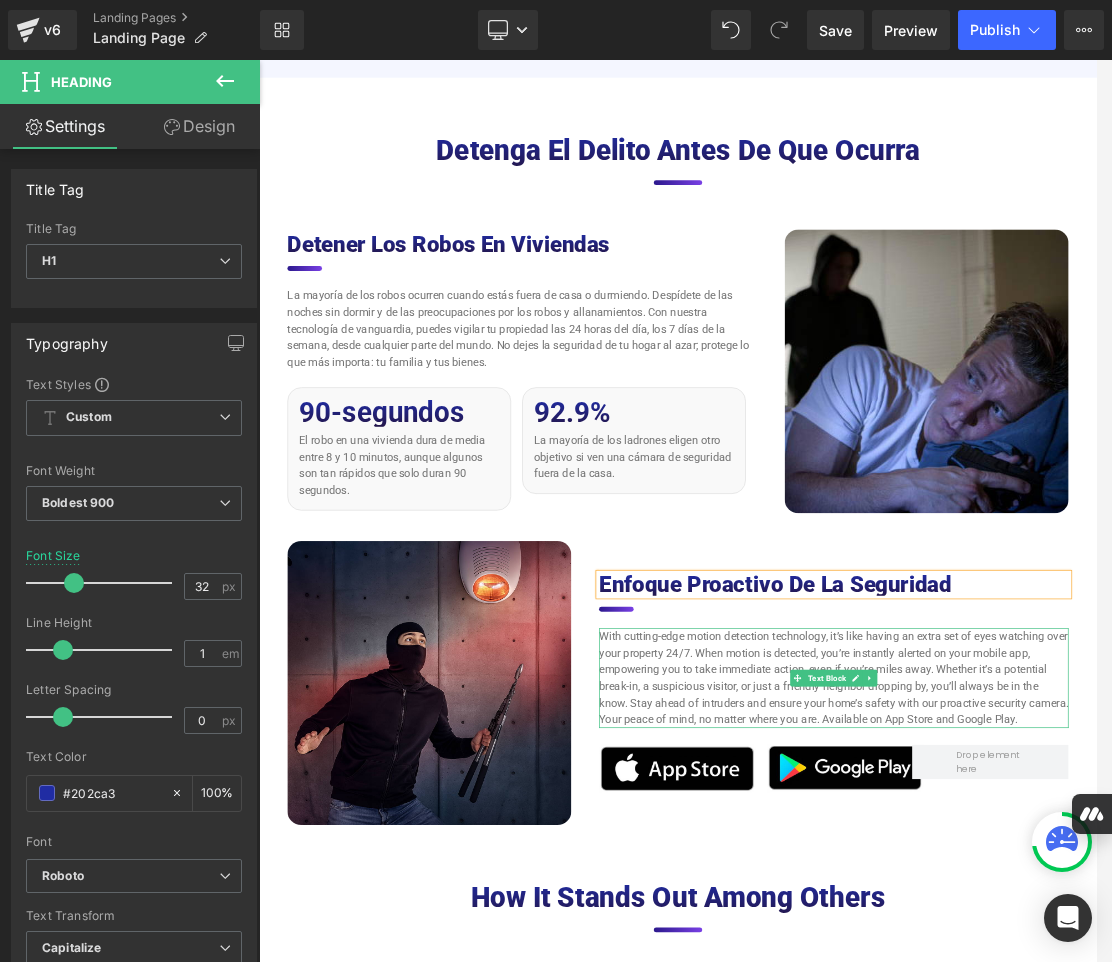 click on "With cutting-edge motion detection technology, it’s like having an extra set of eyes watching over your property 24/7. When motion is detected, you’re instantly alerted on your mobile app, empowering you to take immediate action, even if you’re miles away. Whether it’s a potential break-in, a suspicious visitor, or just a friendly neighbor dropping by, you’ll always be in the know. Stay ahead of intruders and ensure your home’s safety with our proactive security camera. Your peace of mind, no matter where you are. Available on App Store and Google Play." at bounding box center (1089, 953) 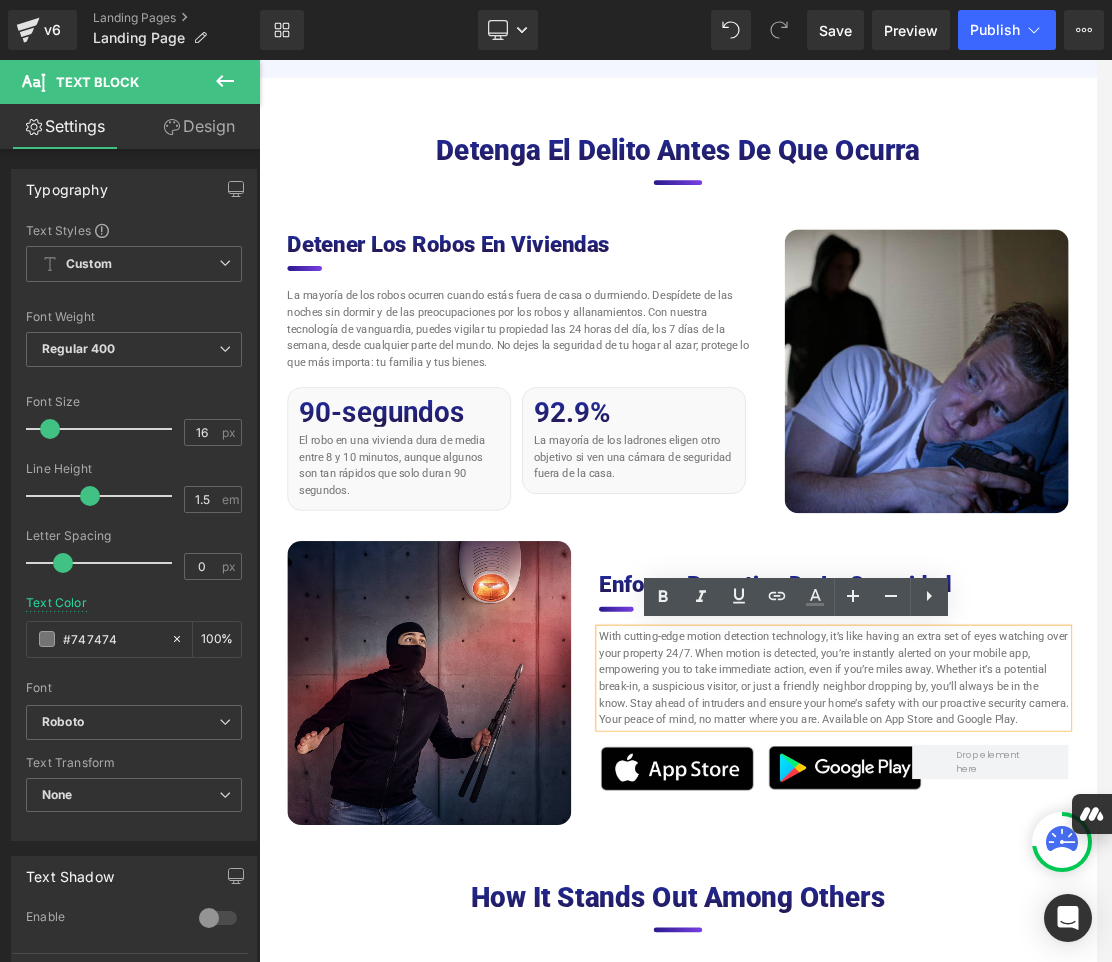 click on "With cutting-edge motion detection technology, it’s like having an extra set of eyes watching over your property 24/7. When motion is detected, you’re instantly alerted on your mobile app, empowering you to take immediate action, even if you’re miles away. Whether it’s a potential break-in, a suspicious visitor, or just a friendly neighbor dropping by, you’ll always be in the know. Stay ahead of intruders and ensure your home’s safety with our proactive security camera. Your peace of mind, no matter where you are. Available on App Store and Google Play." at bounding box center (1089, 953) 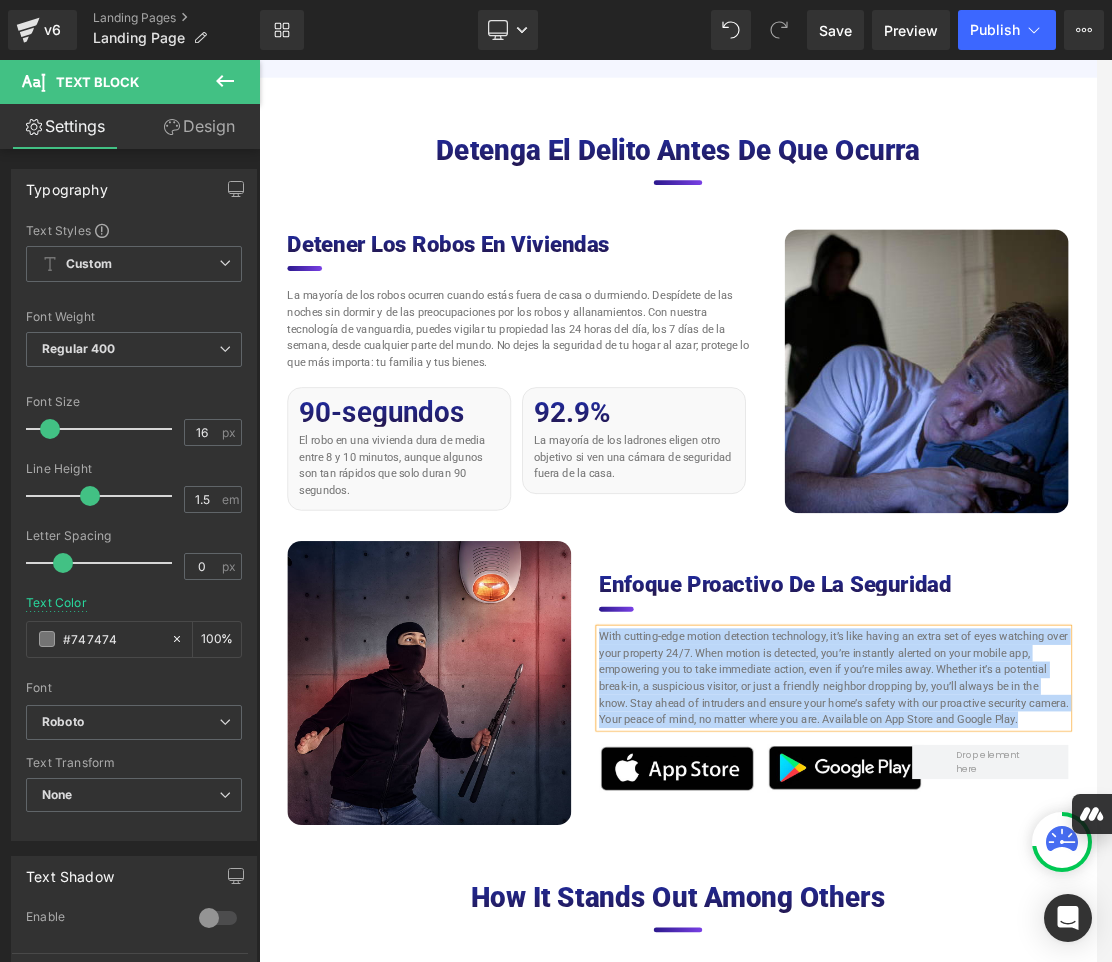 copy on "With cutting-edge motion detection technology, it’s like having an extra set of eyes watching over your property 24/7. When motion is detected, you’re instantly alerted on your mobile app, empowering you to take immediate action, even if you’re miles away. Whether it’s a potential break-in, a suspicious visitor, or just a friendly neighbor dropping by, you’ll always be in the know. Stay ahead of intruders and ensure your home’s safety with our proactive security camera. Your peace of mind, no matter where you are. Available on App Store and Google Play." 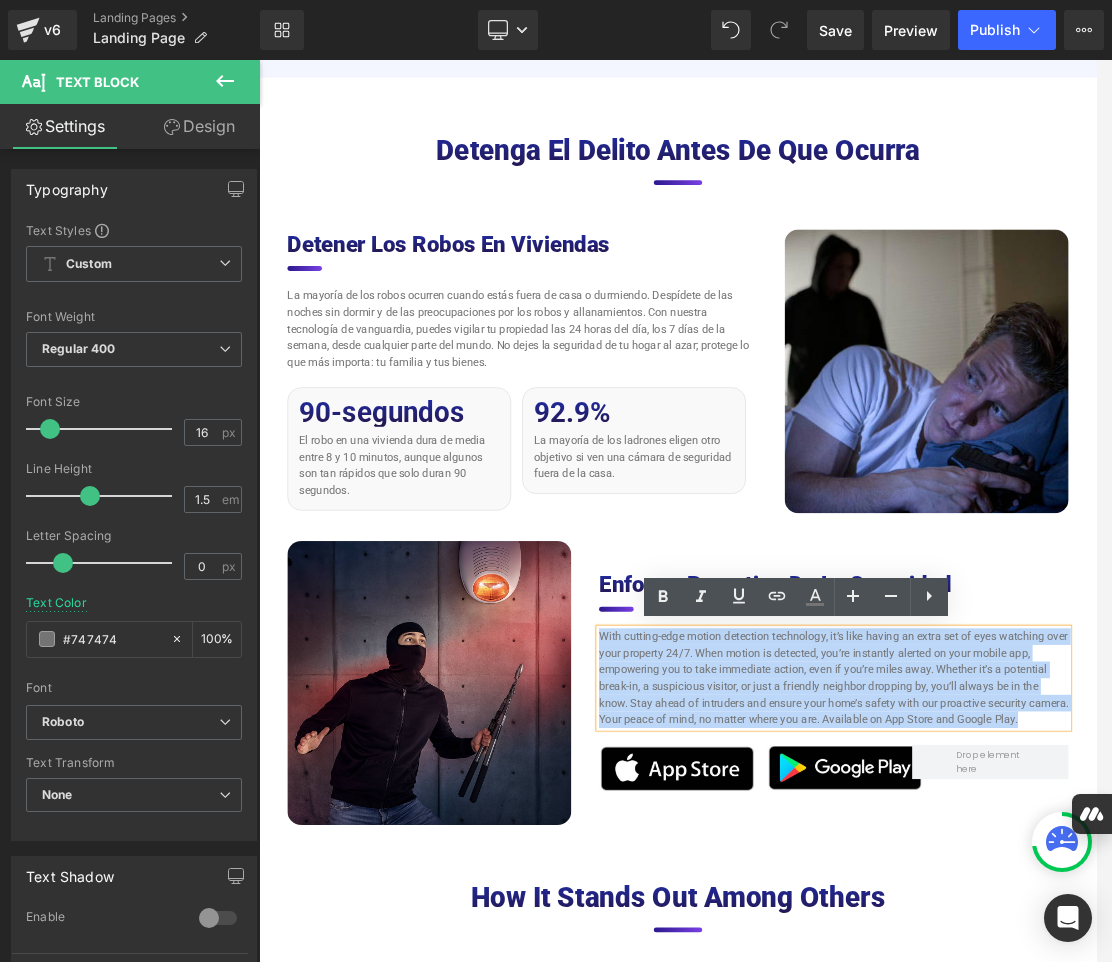paste 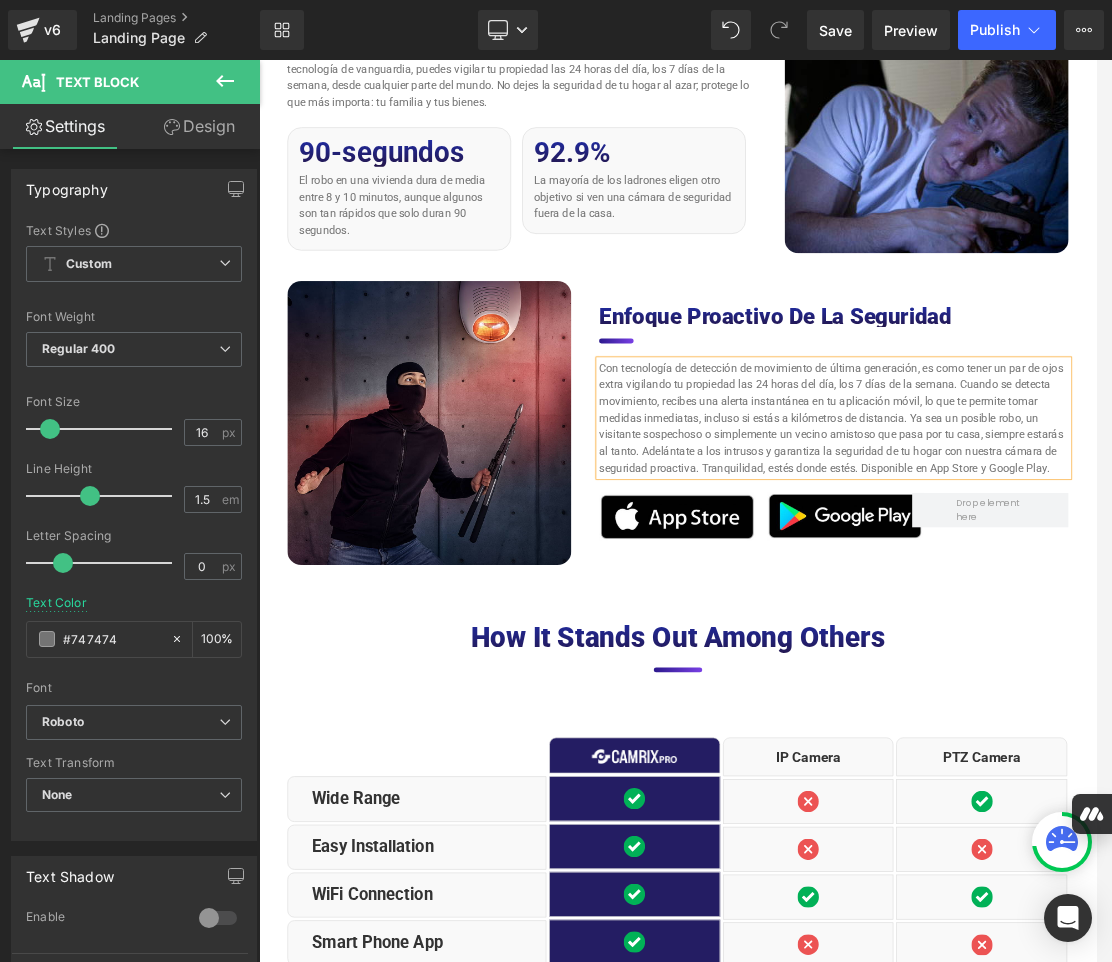 scroll, scrollTop: 6152, scrollLeft: 0, axis: vertical 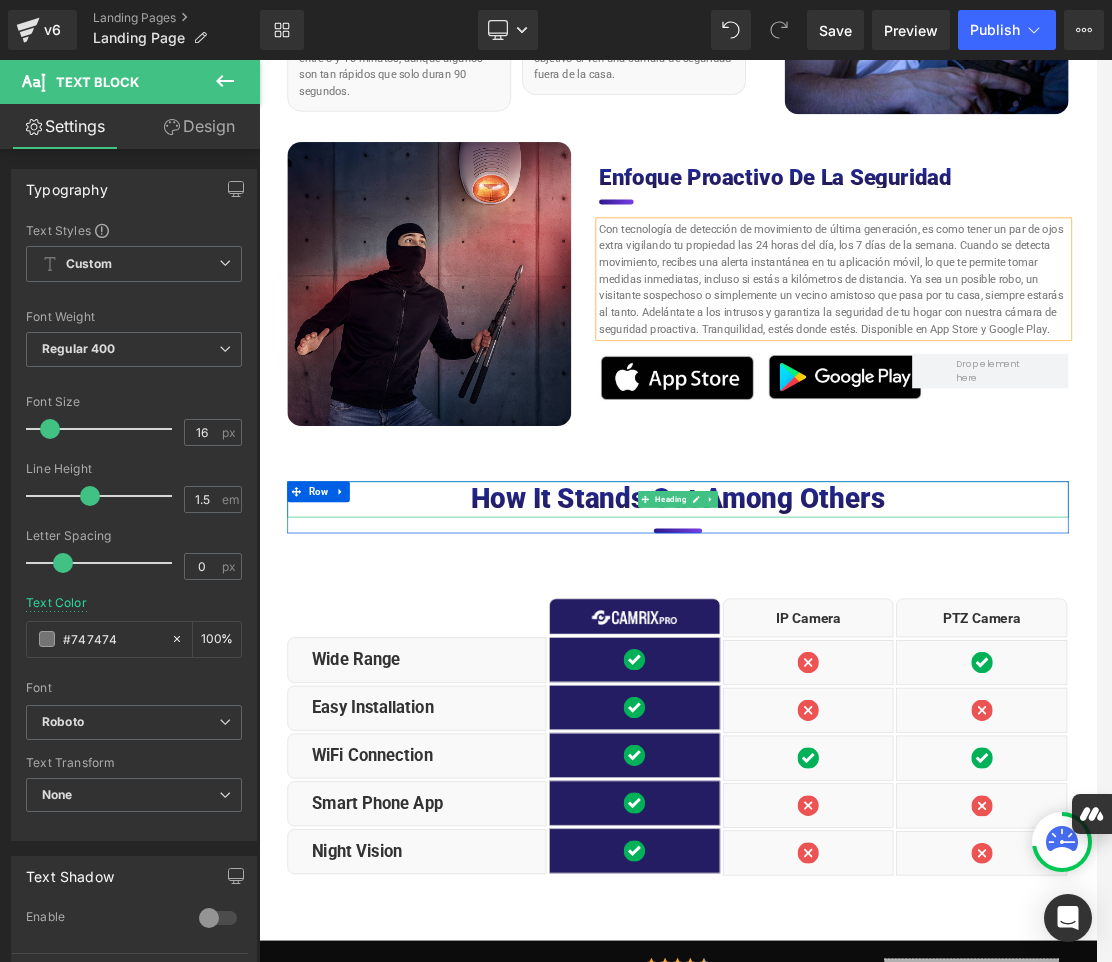 click on "How it stands out among others" at bounding box center [864, 695] 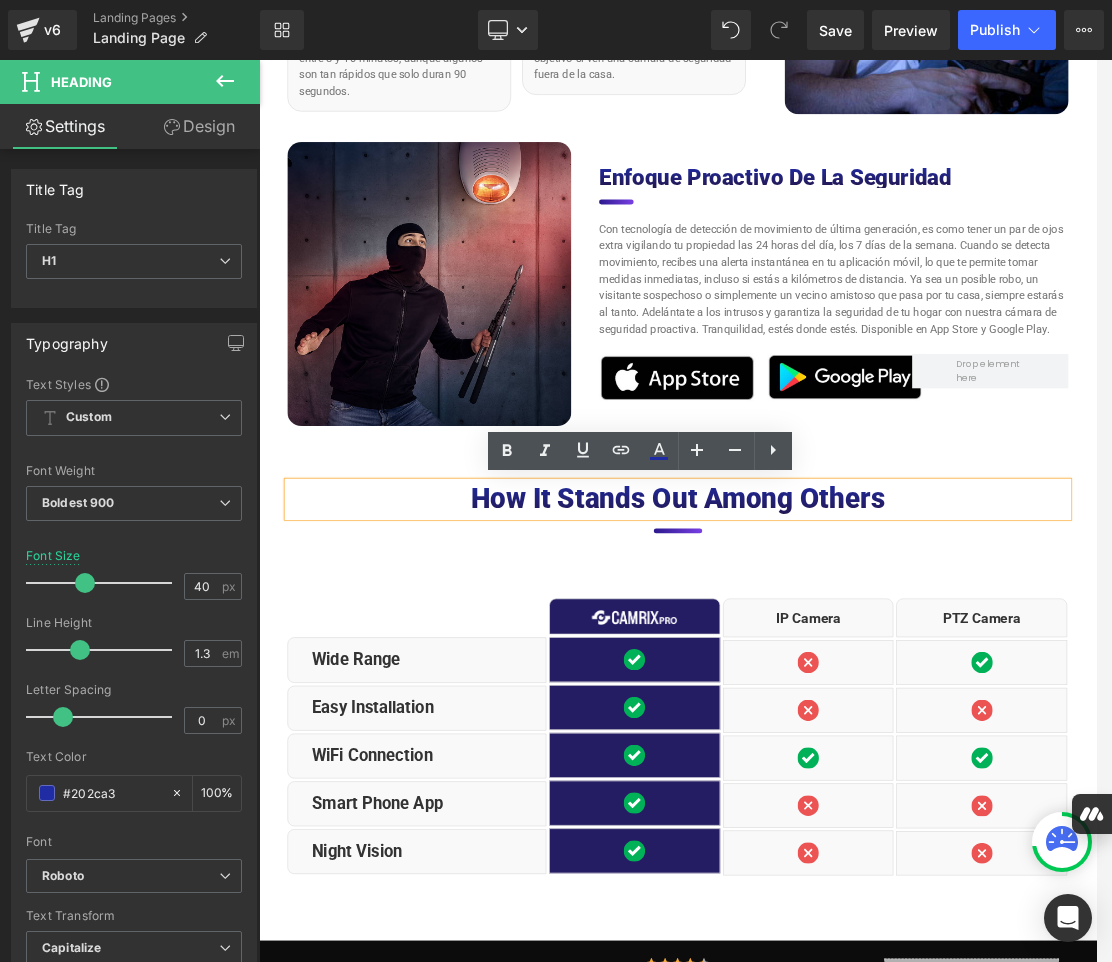 click on "How it stands out among others" at bounding box center [864, 695] 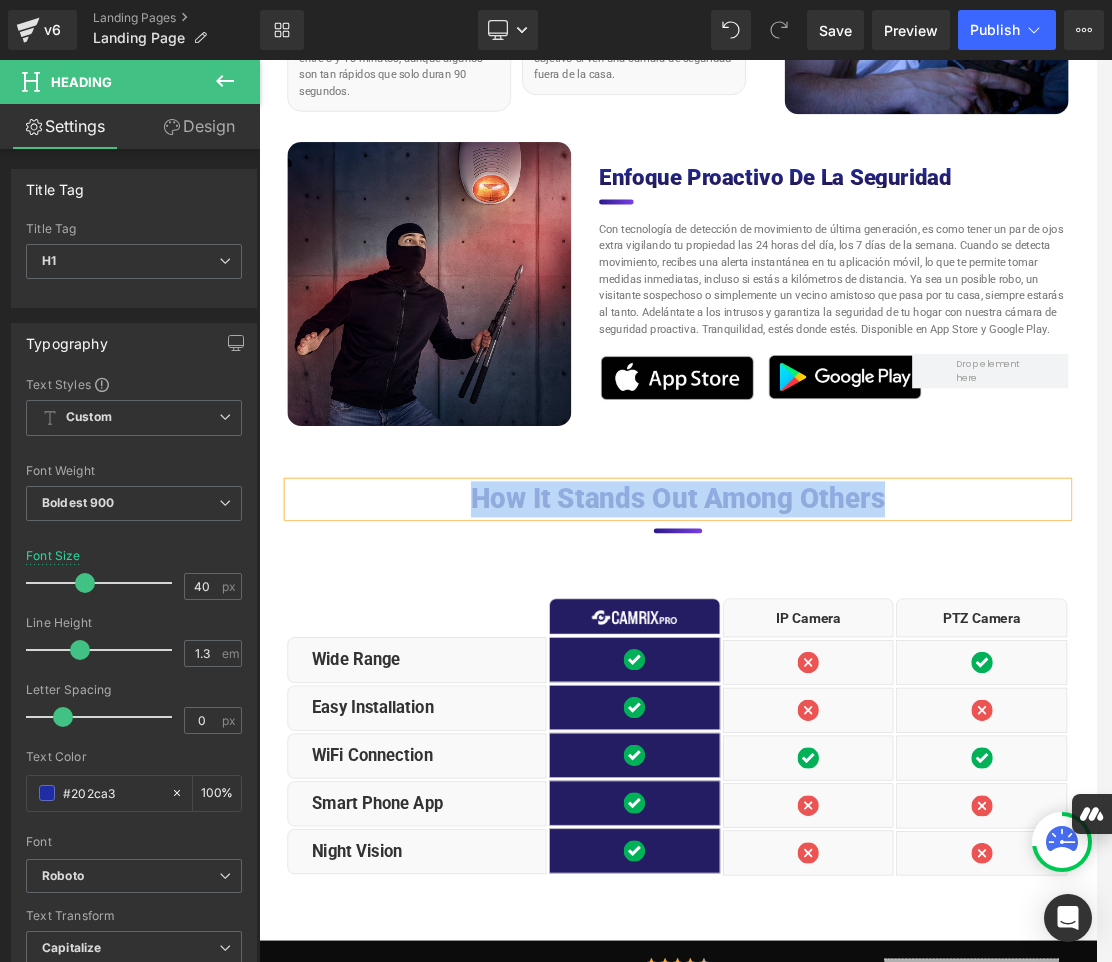 copy on "How it stands out among others" 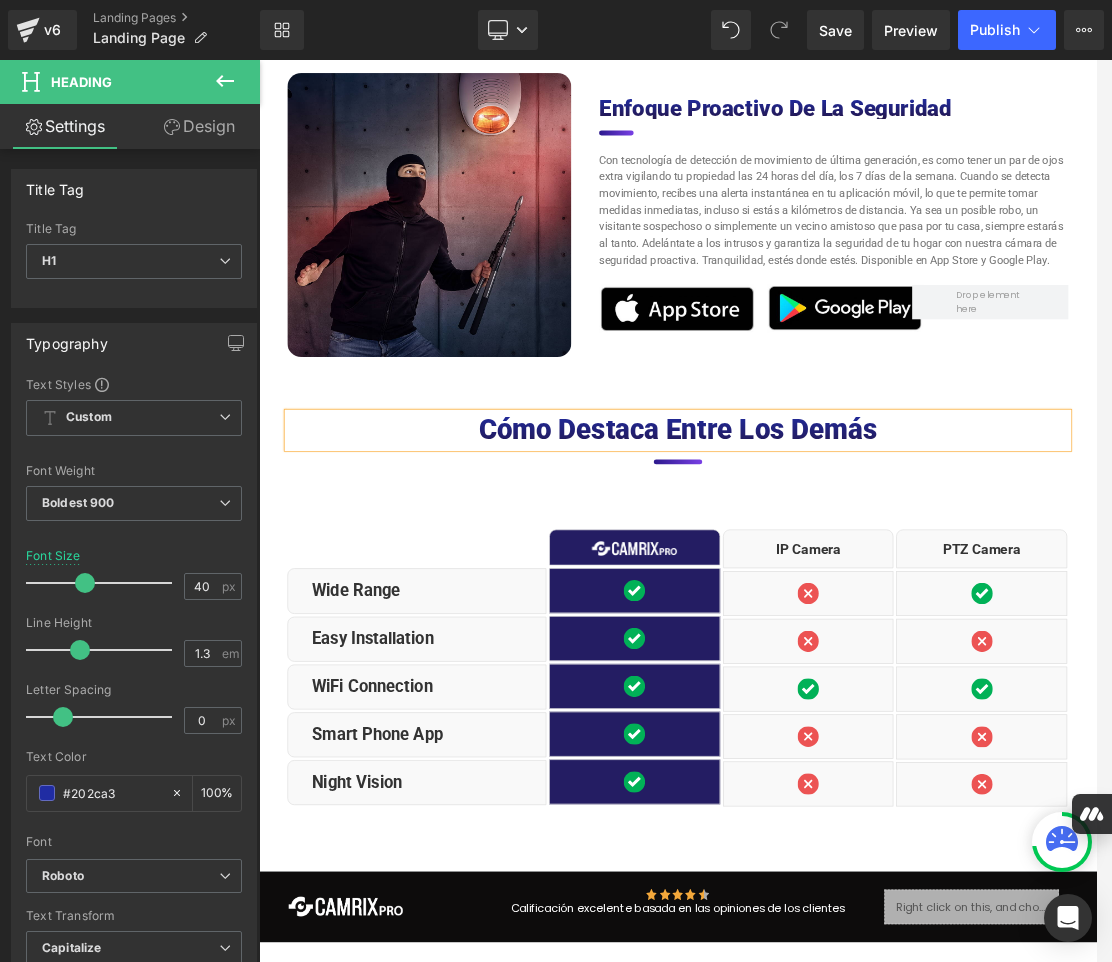 scroll, scrollTop: 6452, scrollLeft: 0, axis: vertical 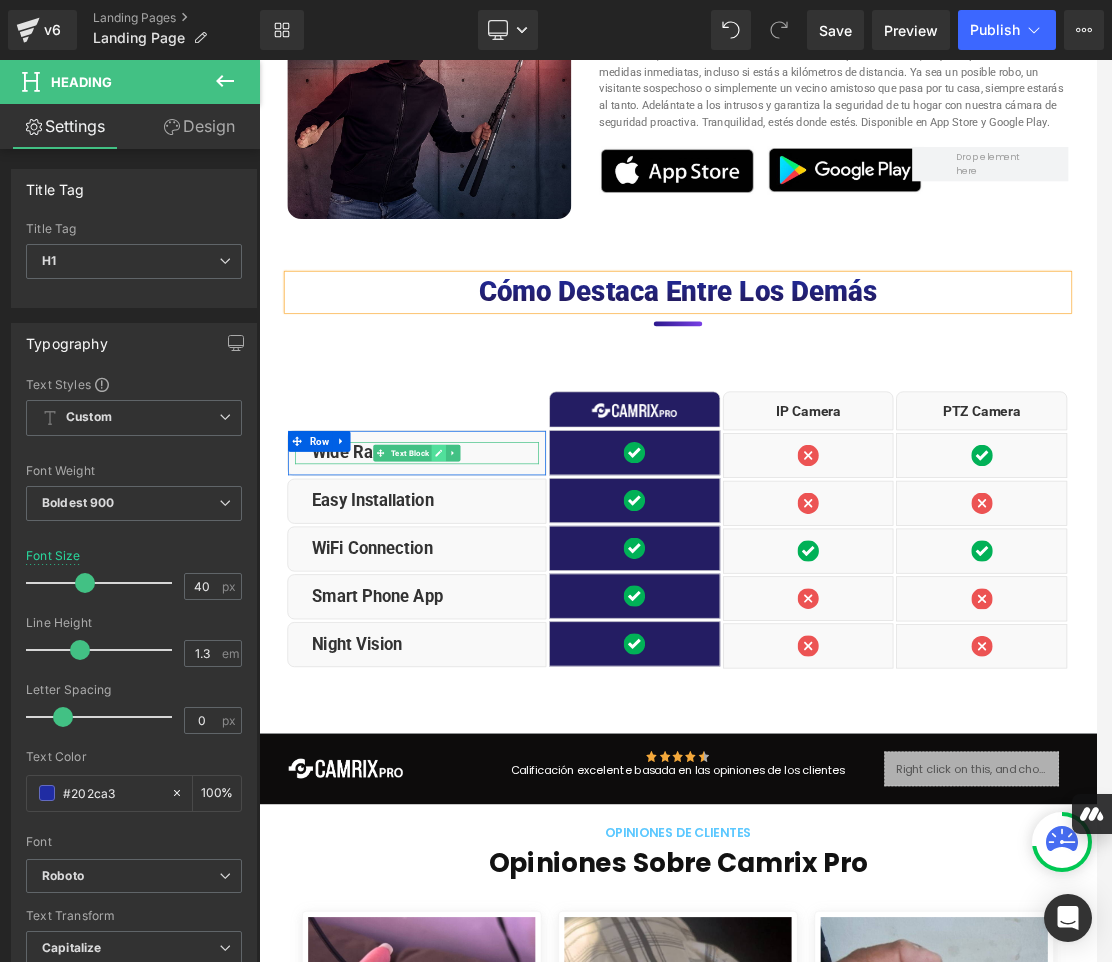 click 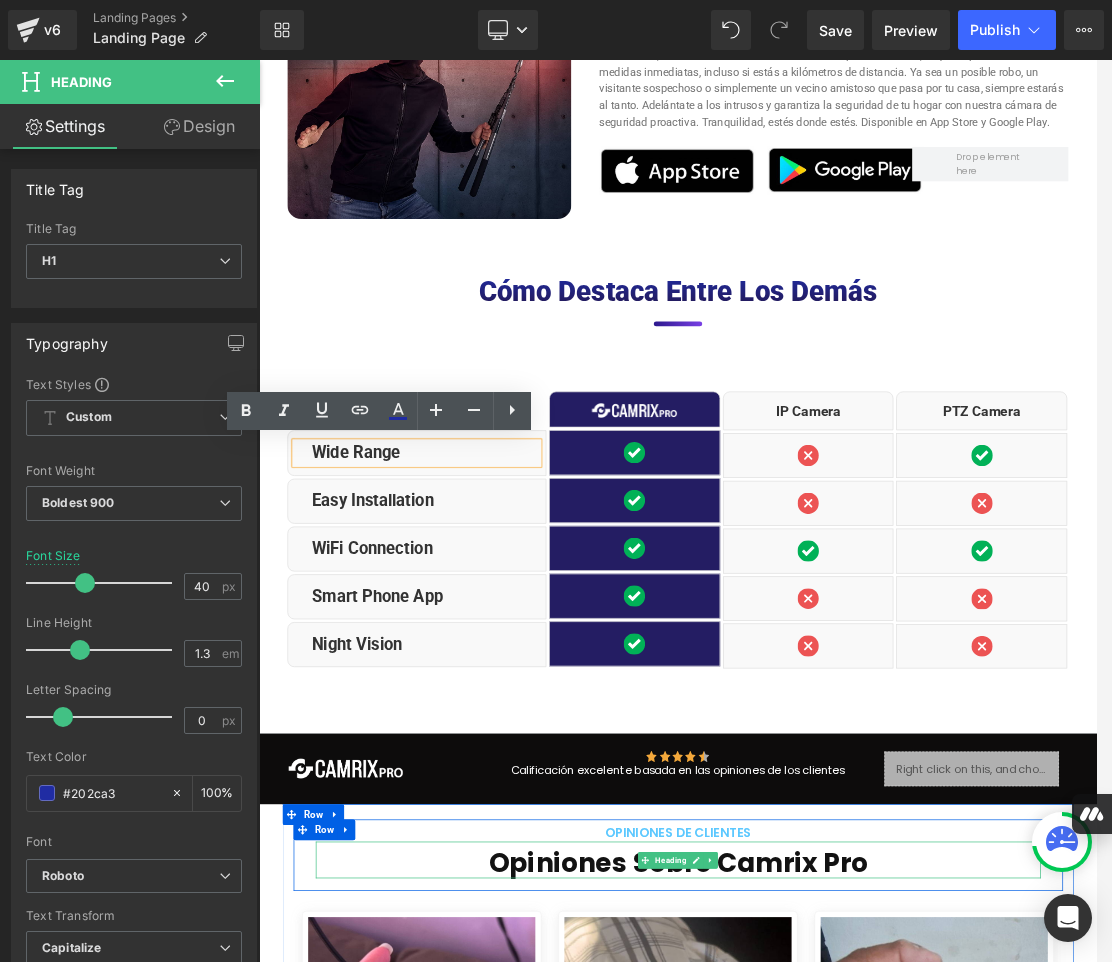 click on "Opiniones sobre Camrix Pro" at bounding box center (864, 1219) 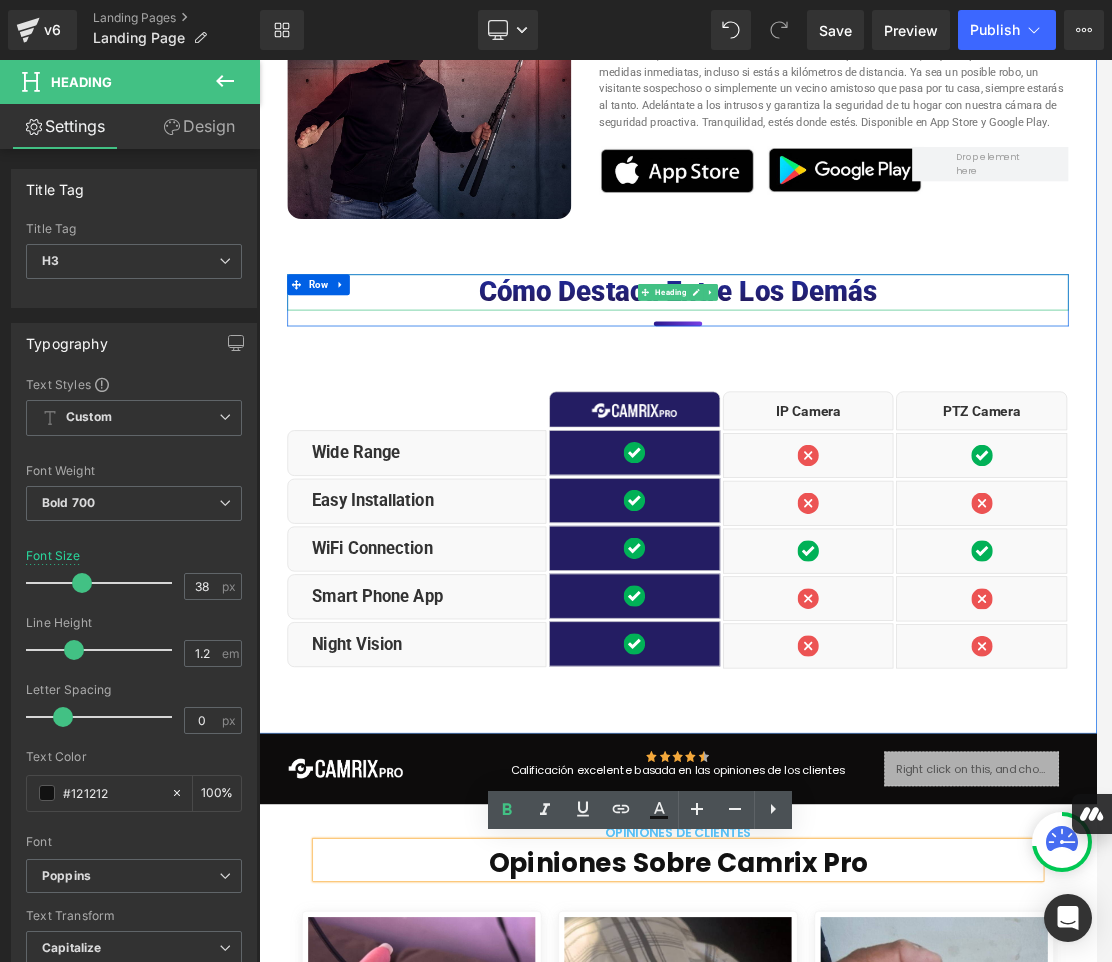 click on "Cómo destaca entre los demás" at bounding box center (864, 395) 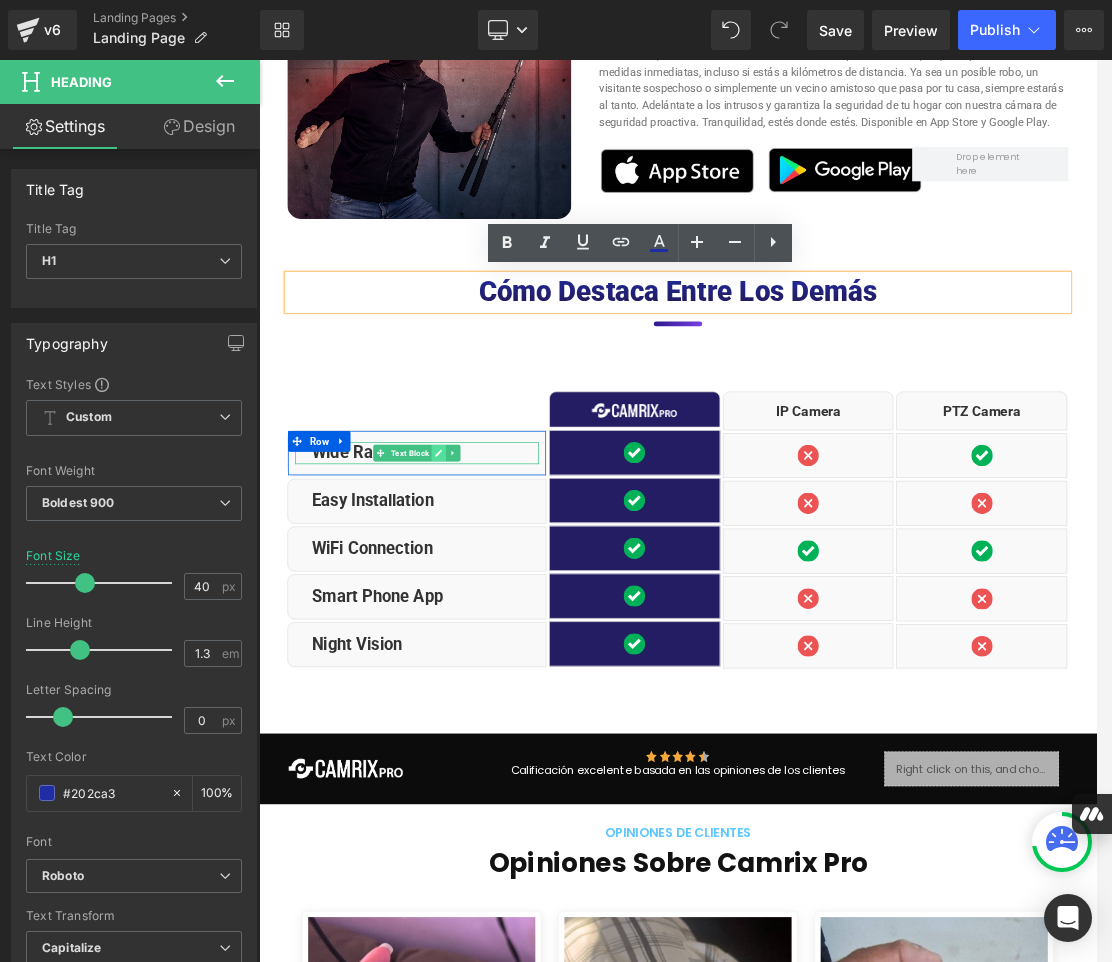 click 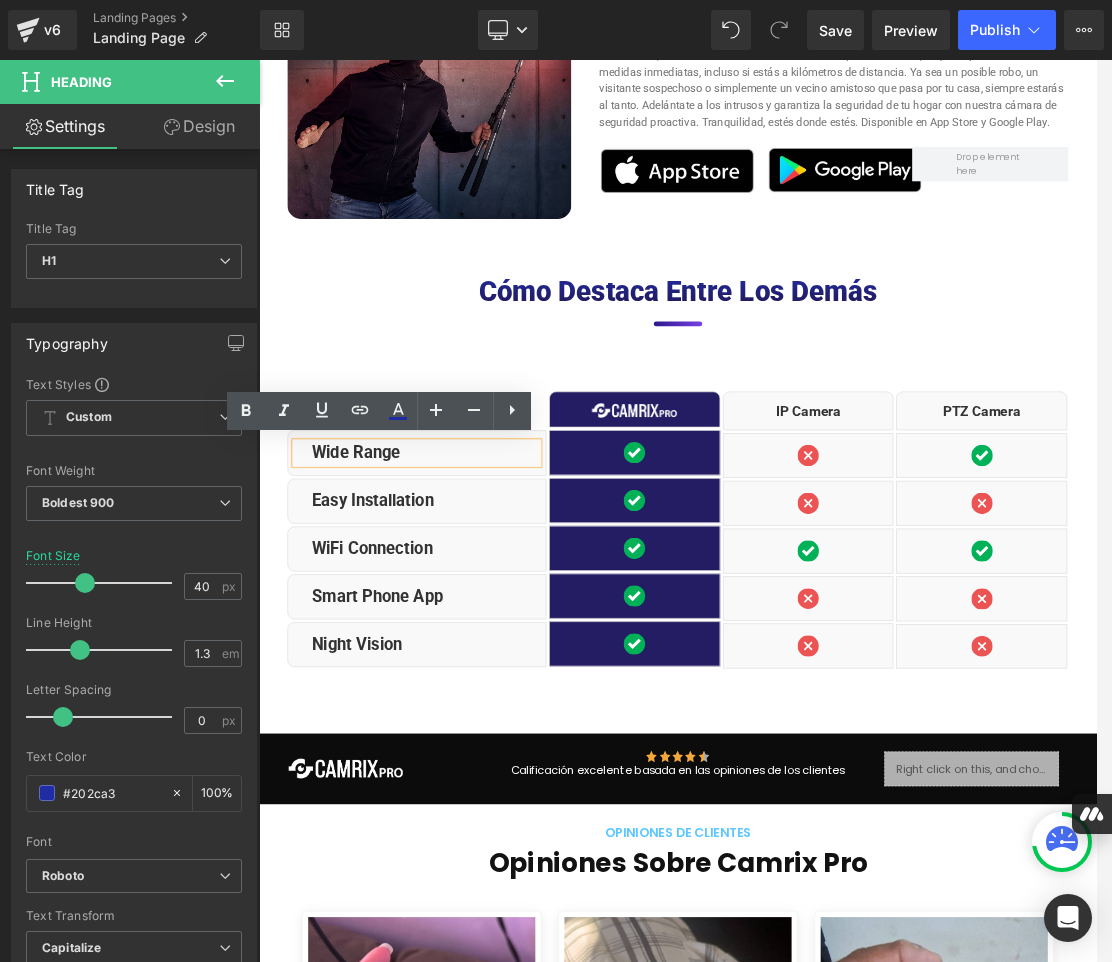 click on "Wide Range" at bounding box center (499, 626) 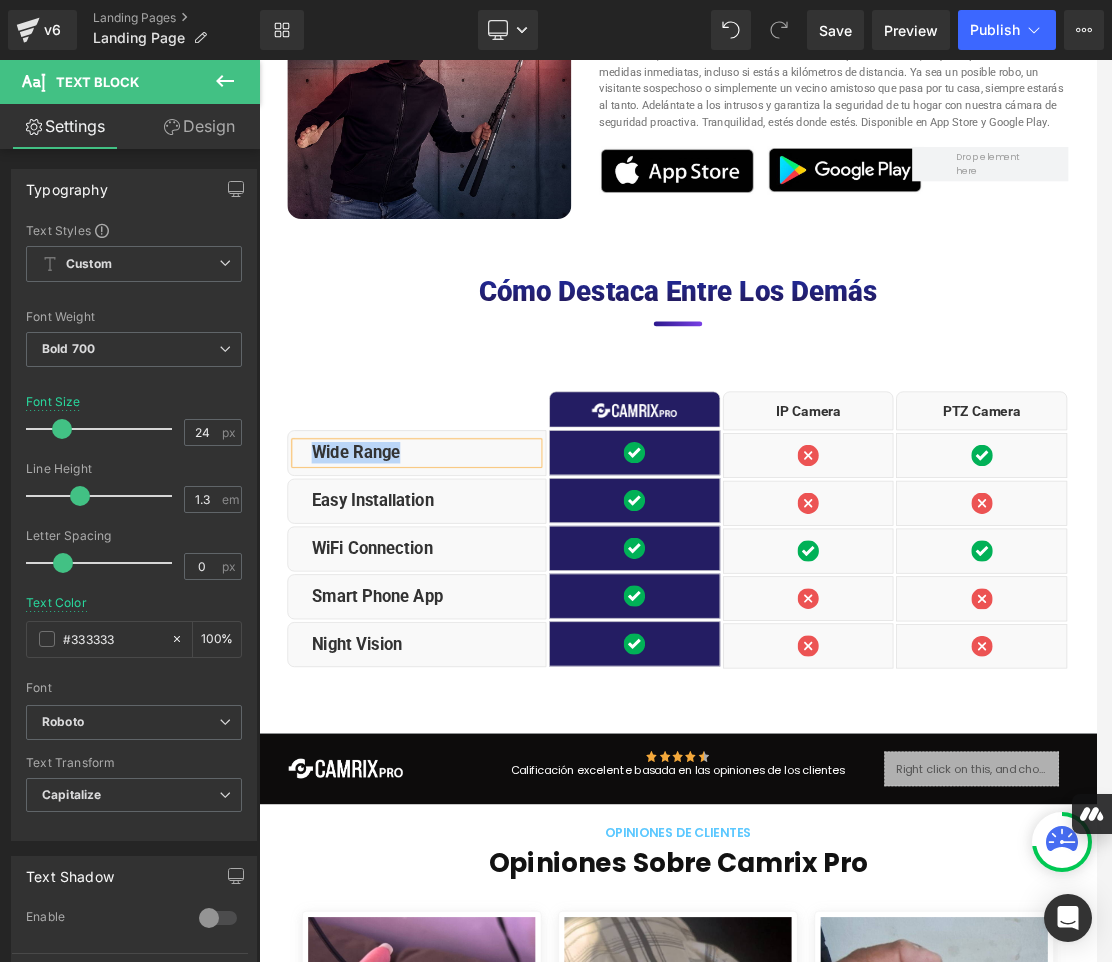 copy on "Wide Range" 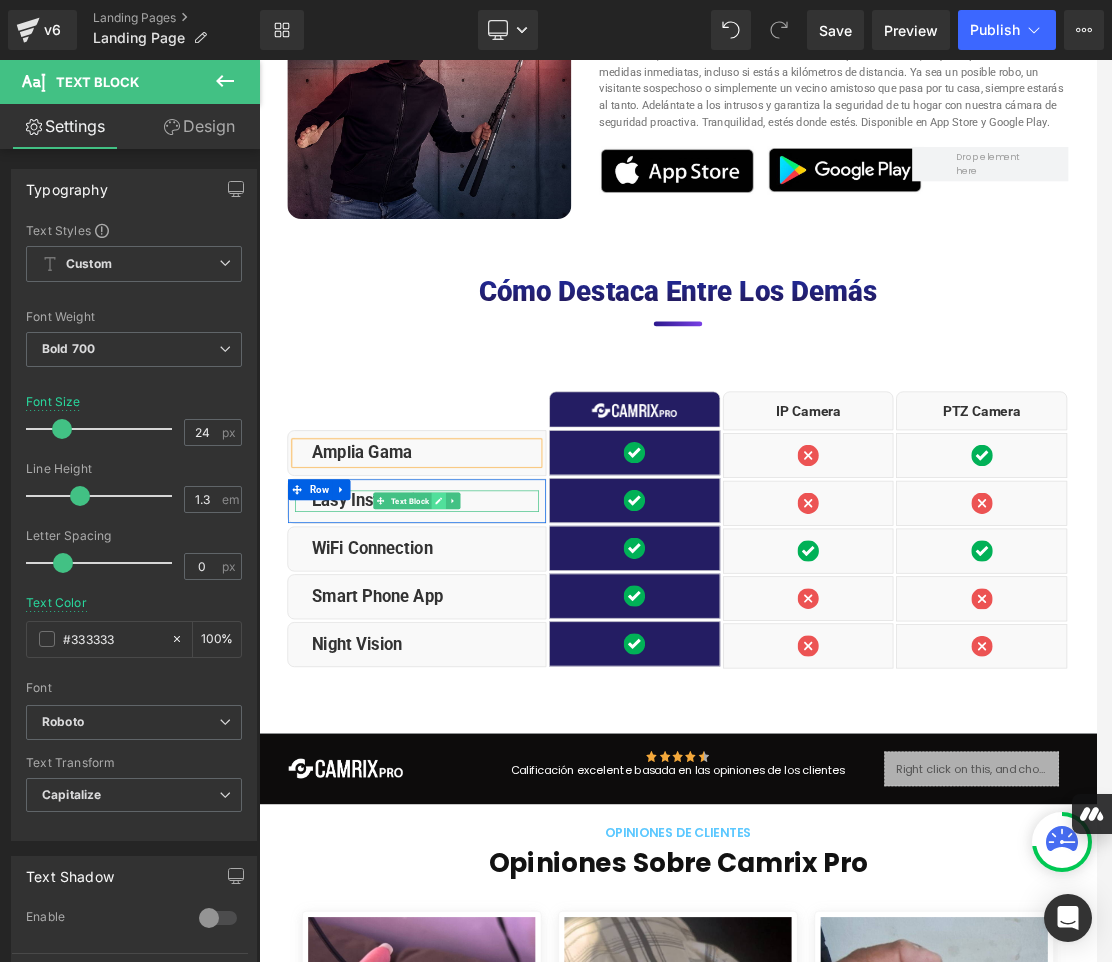 click 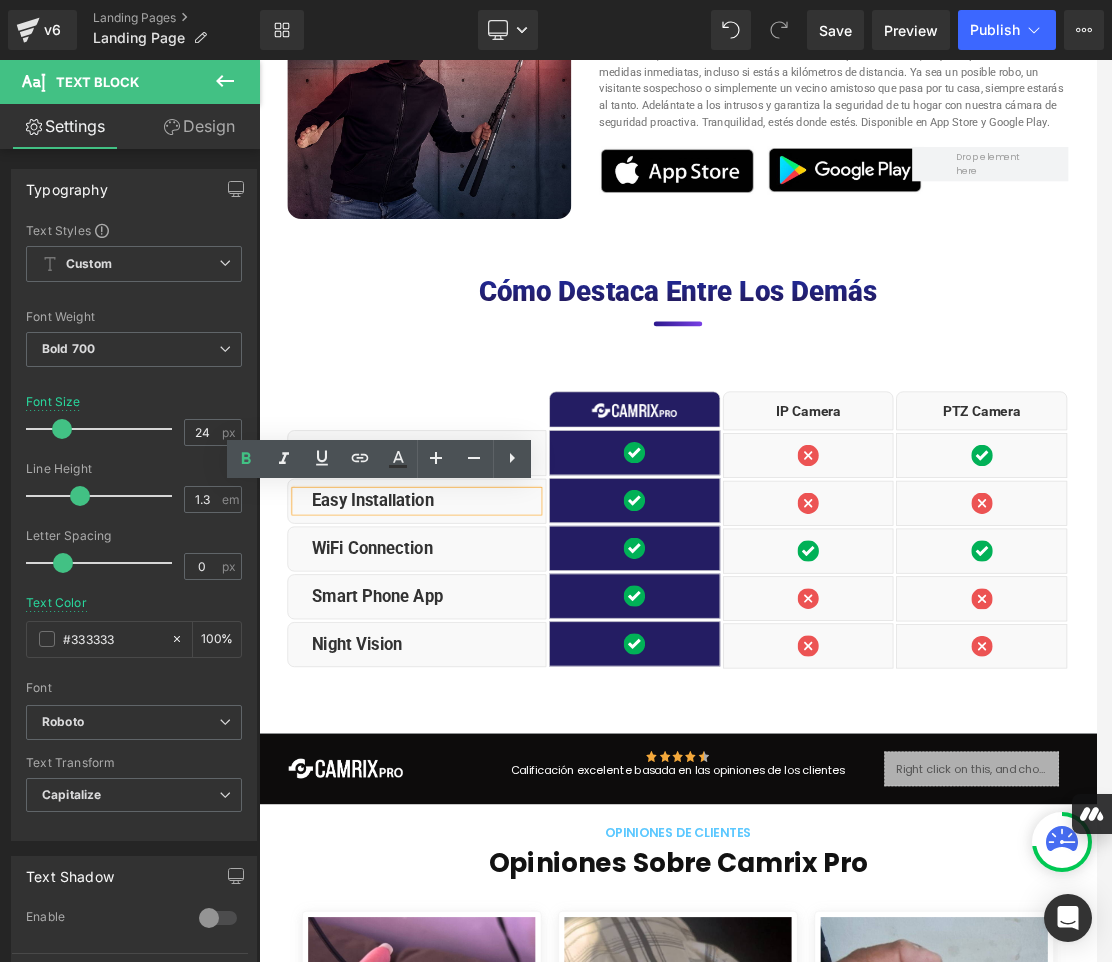 click on "Easy Installation" at bounding box center (499, 696) 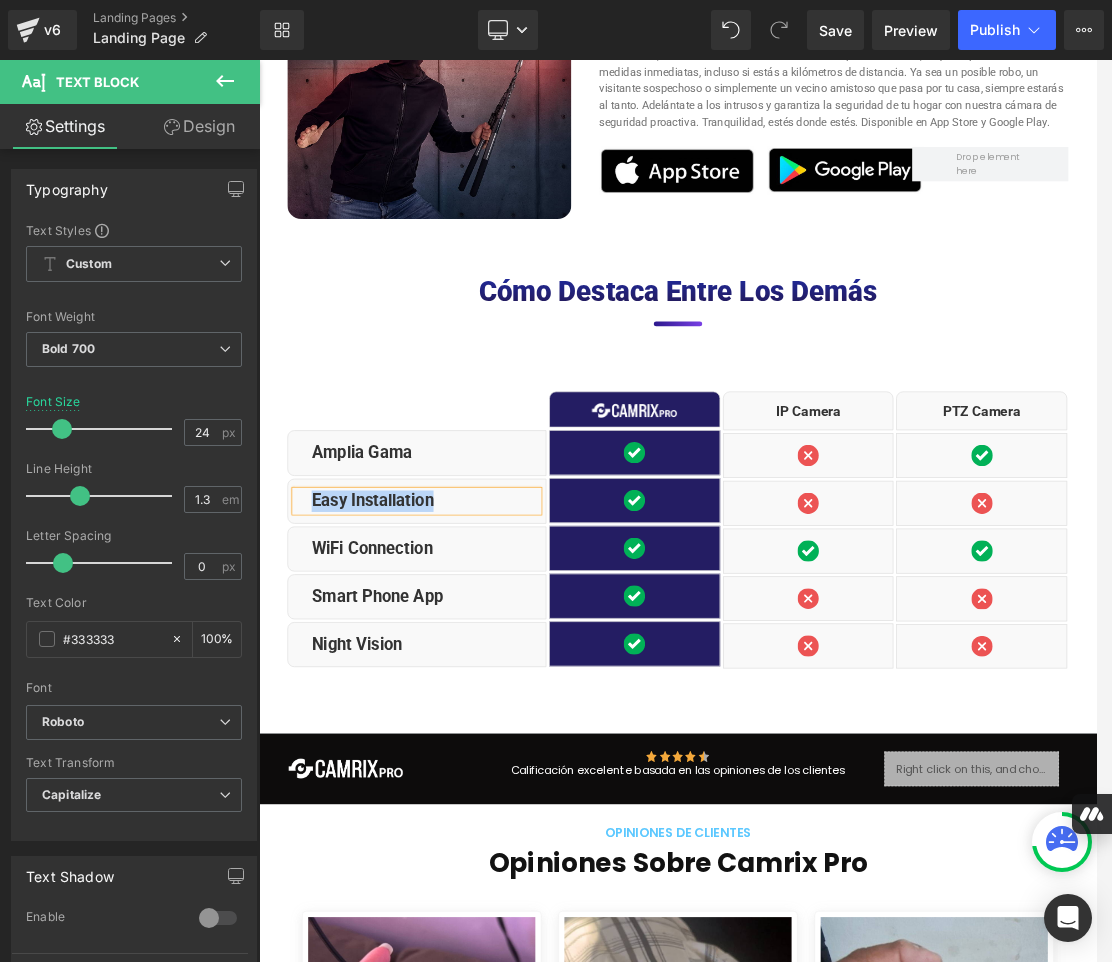 copy on "Easy Installation" 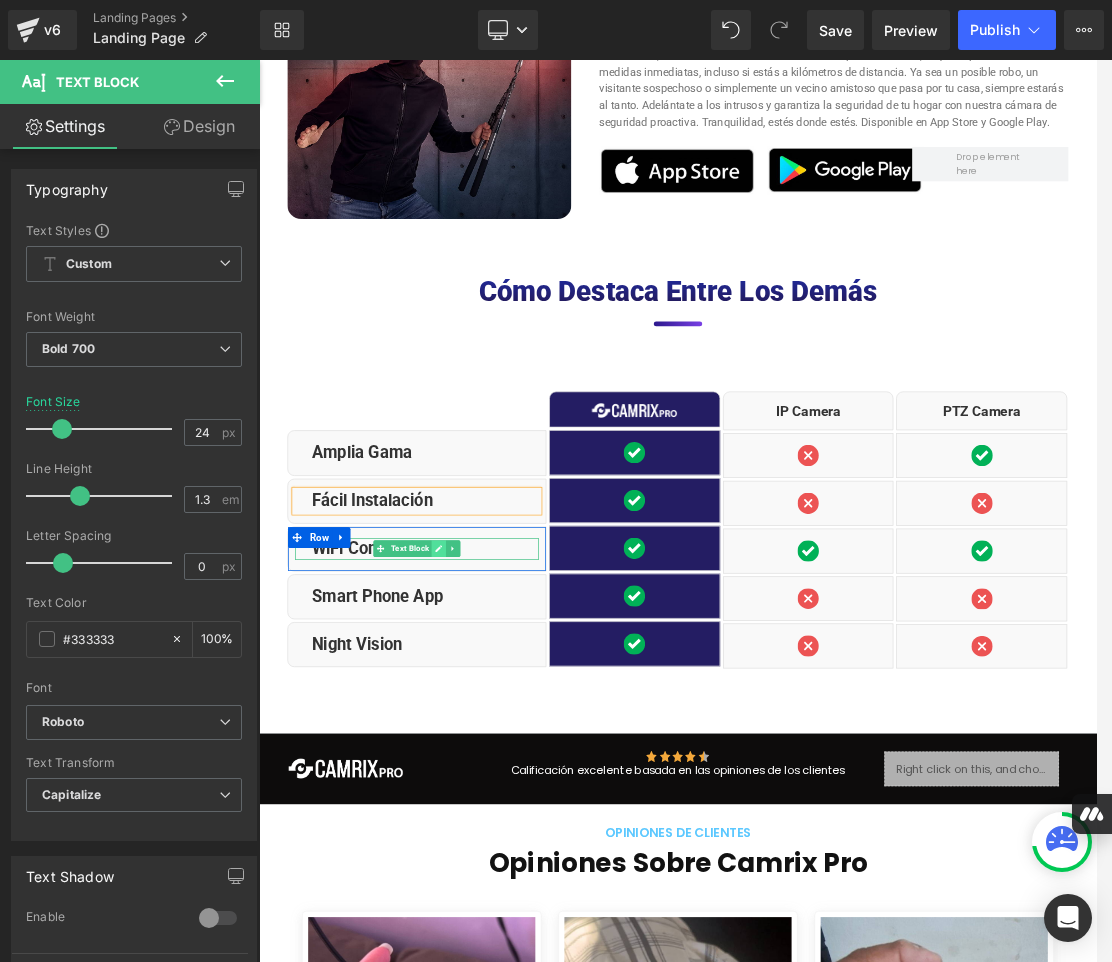click 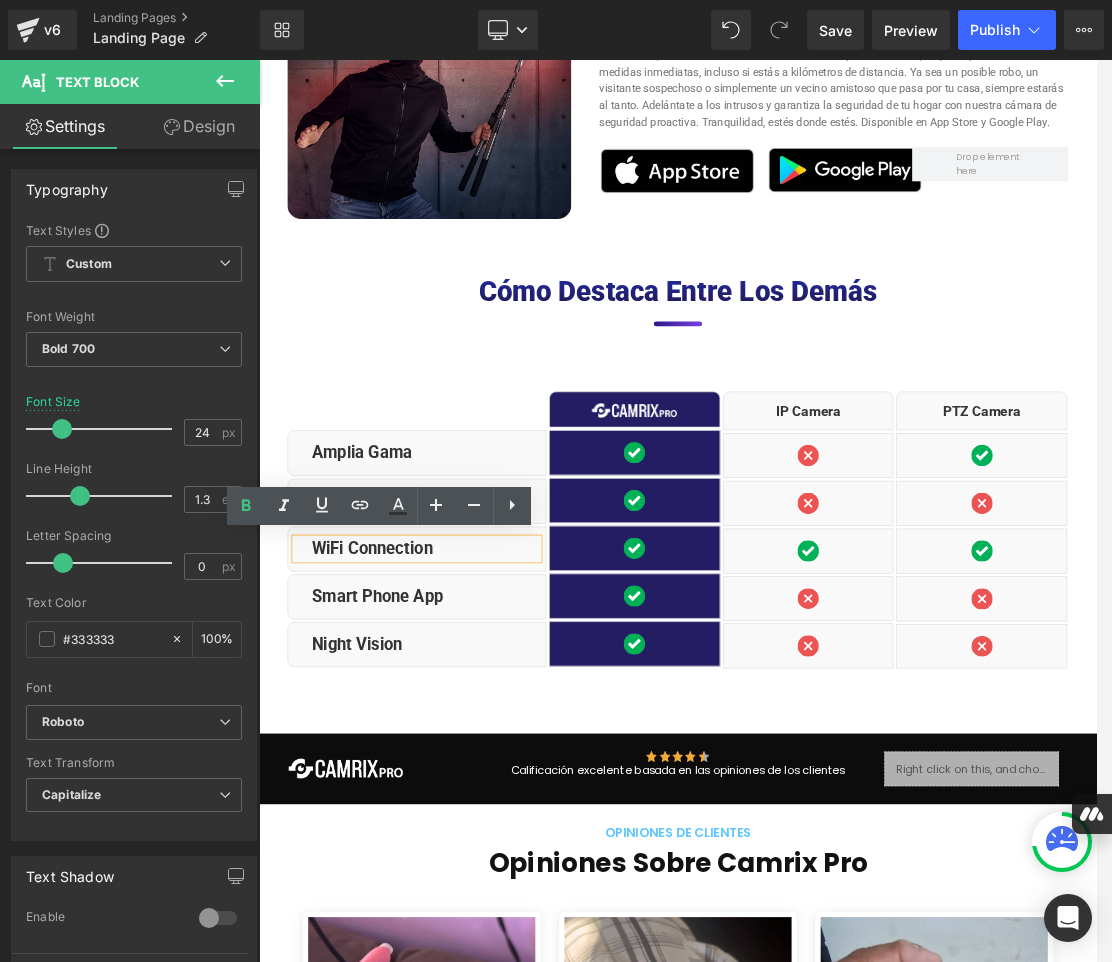 click on "WiFi Connection" at bounding box center (499, 765) 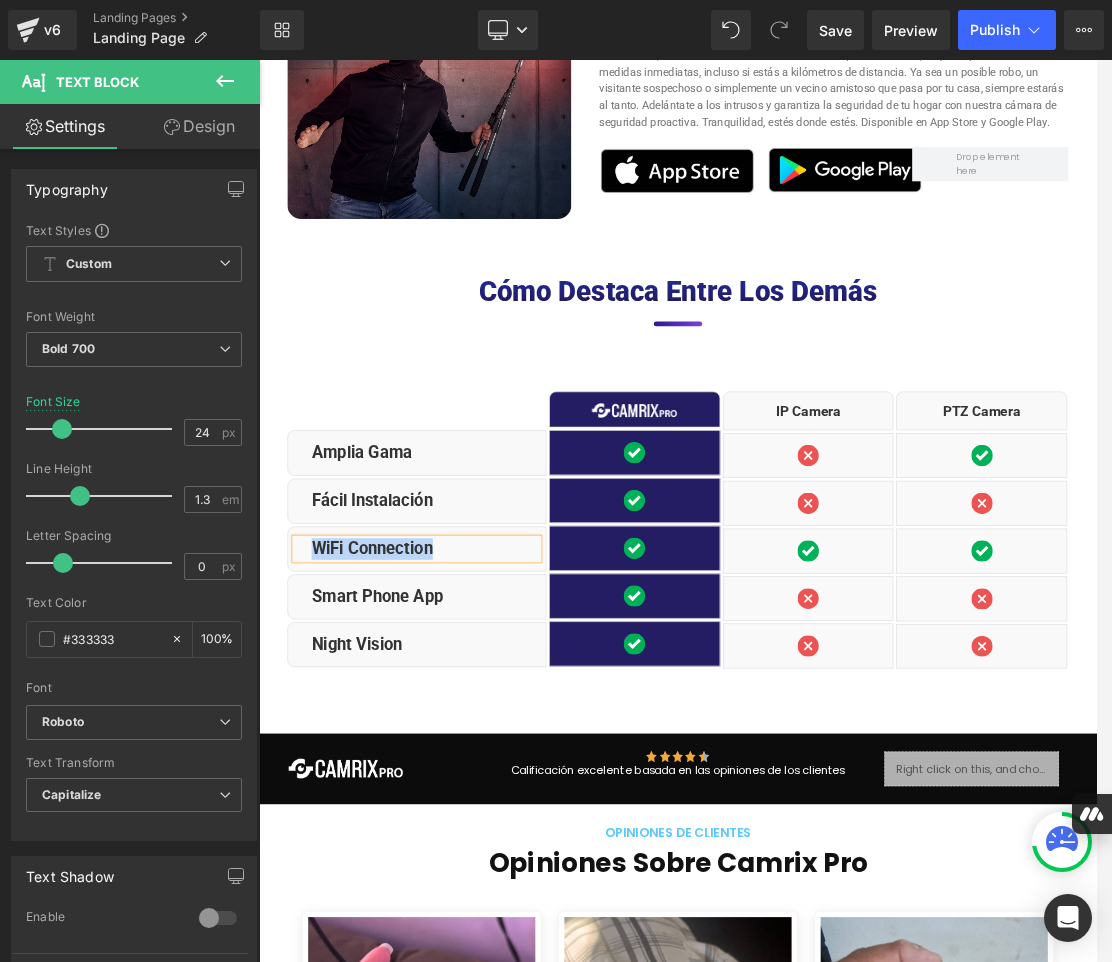 copy on "WiFi Connection" 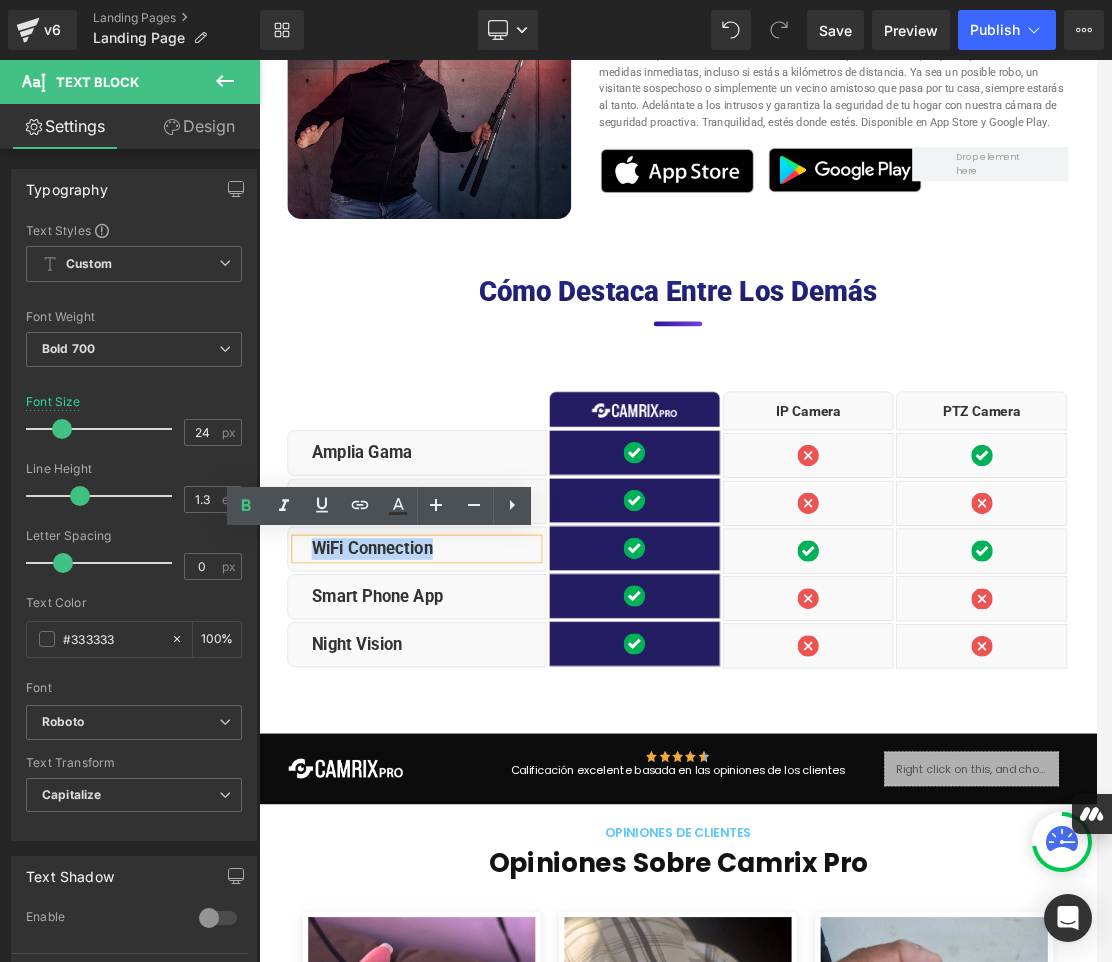 paste 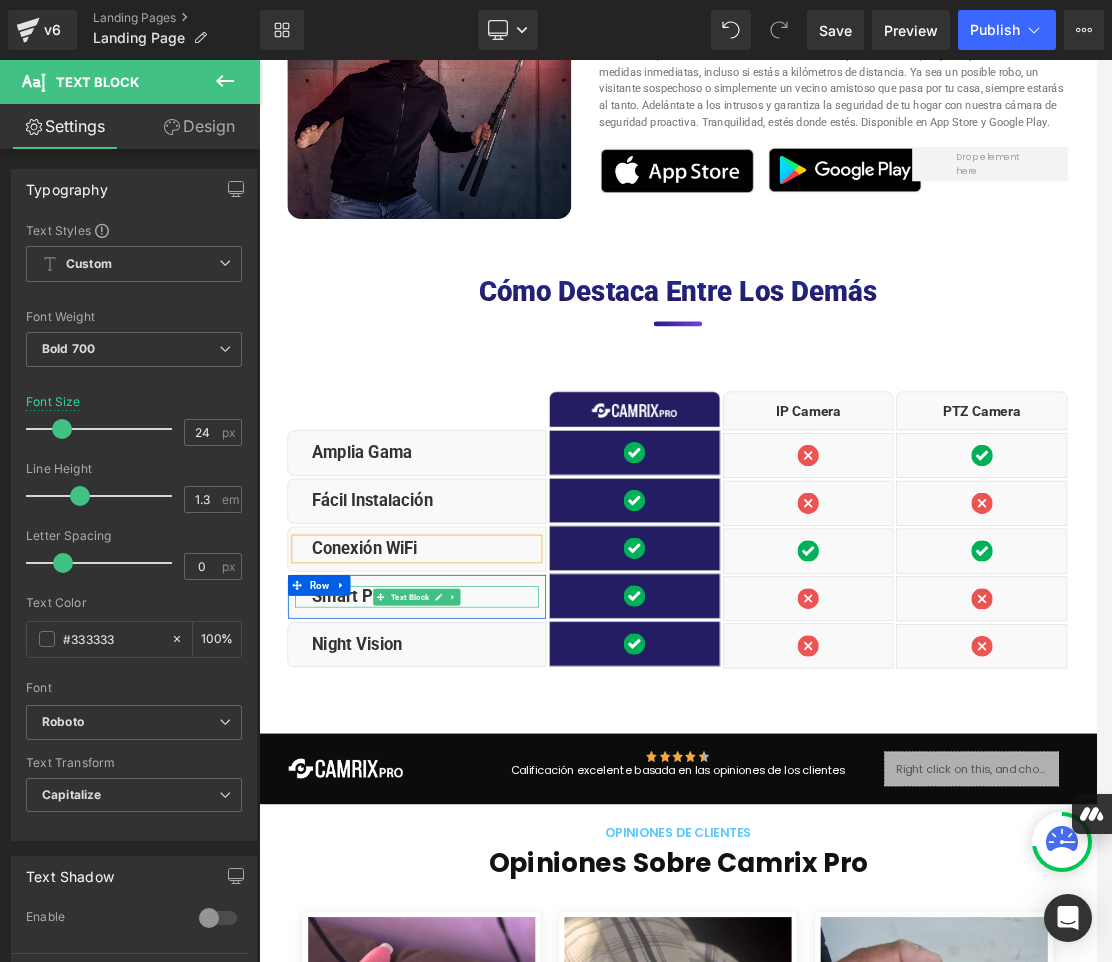 click on "Smart Phone App" at bounding box center [499, 834] 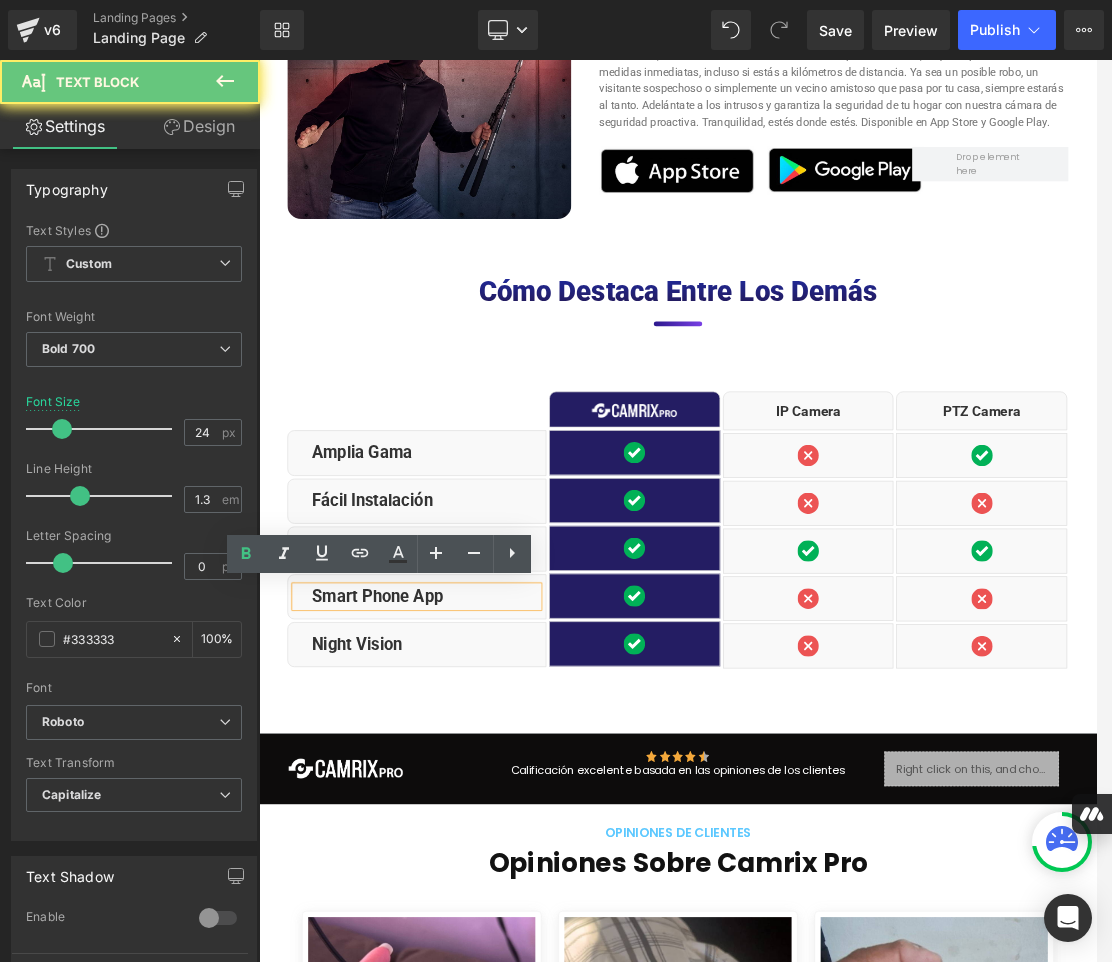 click on "Smart Phone App" at bounding box center (499, 834) 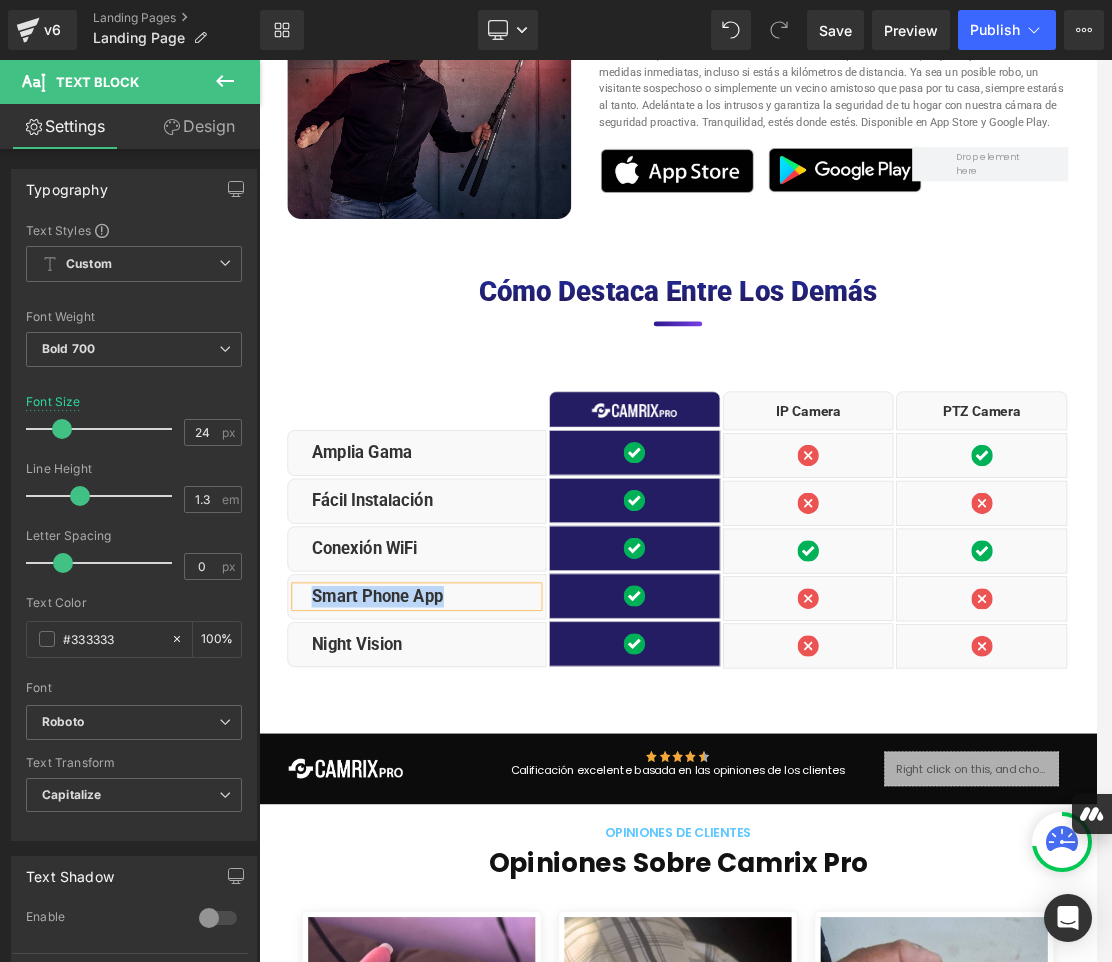 copy on "Smart Phone App" 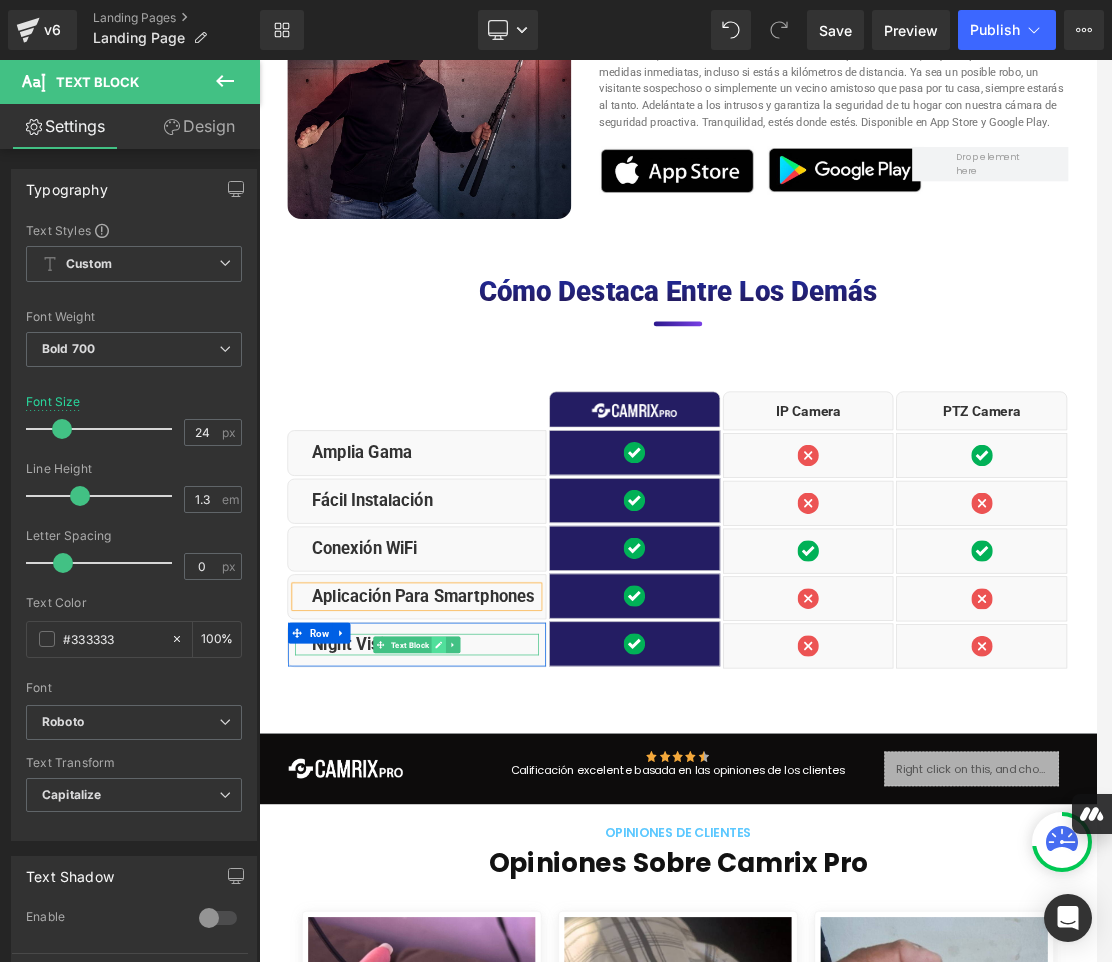 click 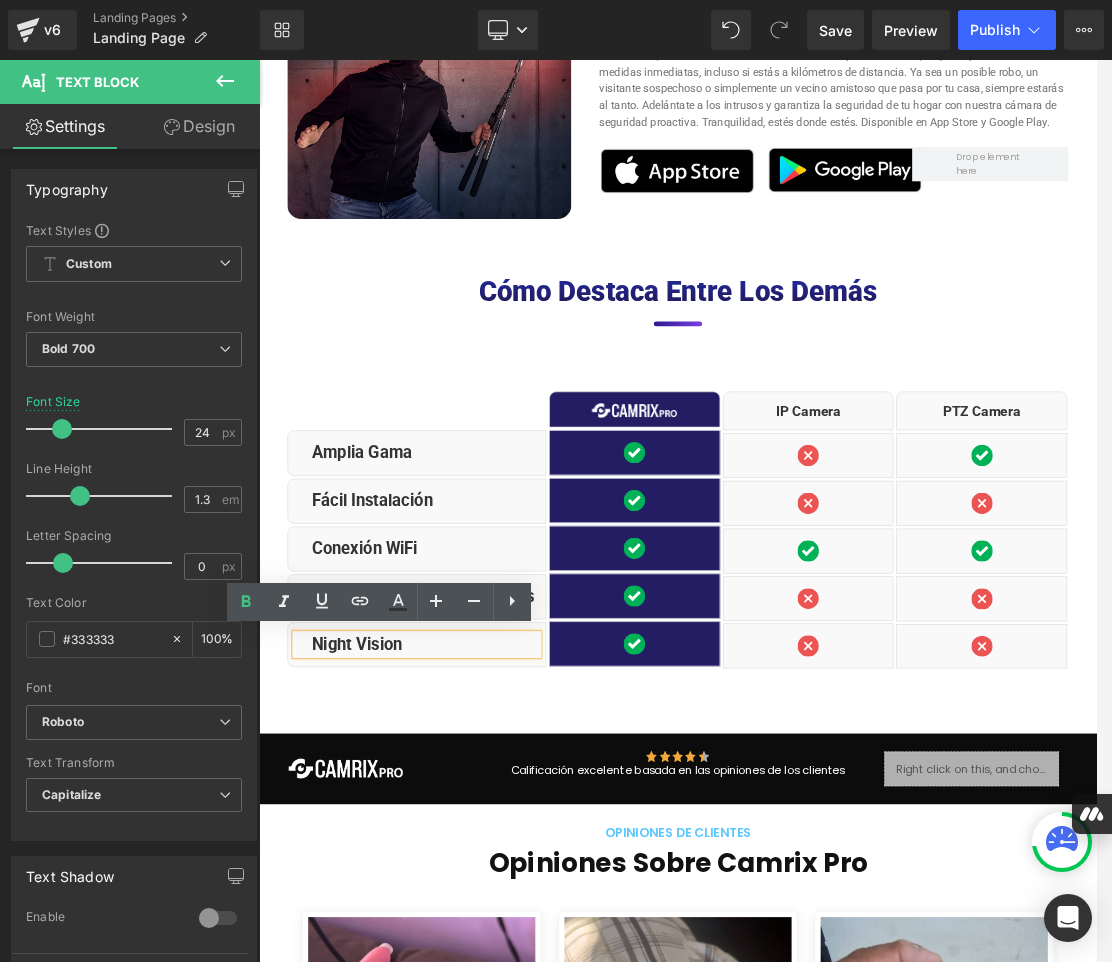 click on "Night Vision" at bounding box center (499, 903) 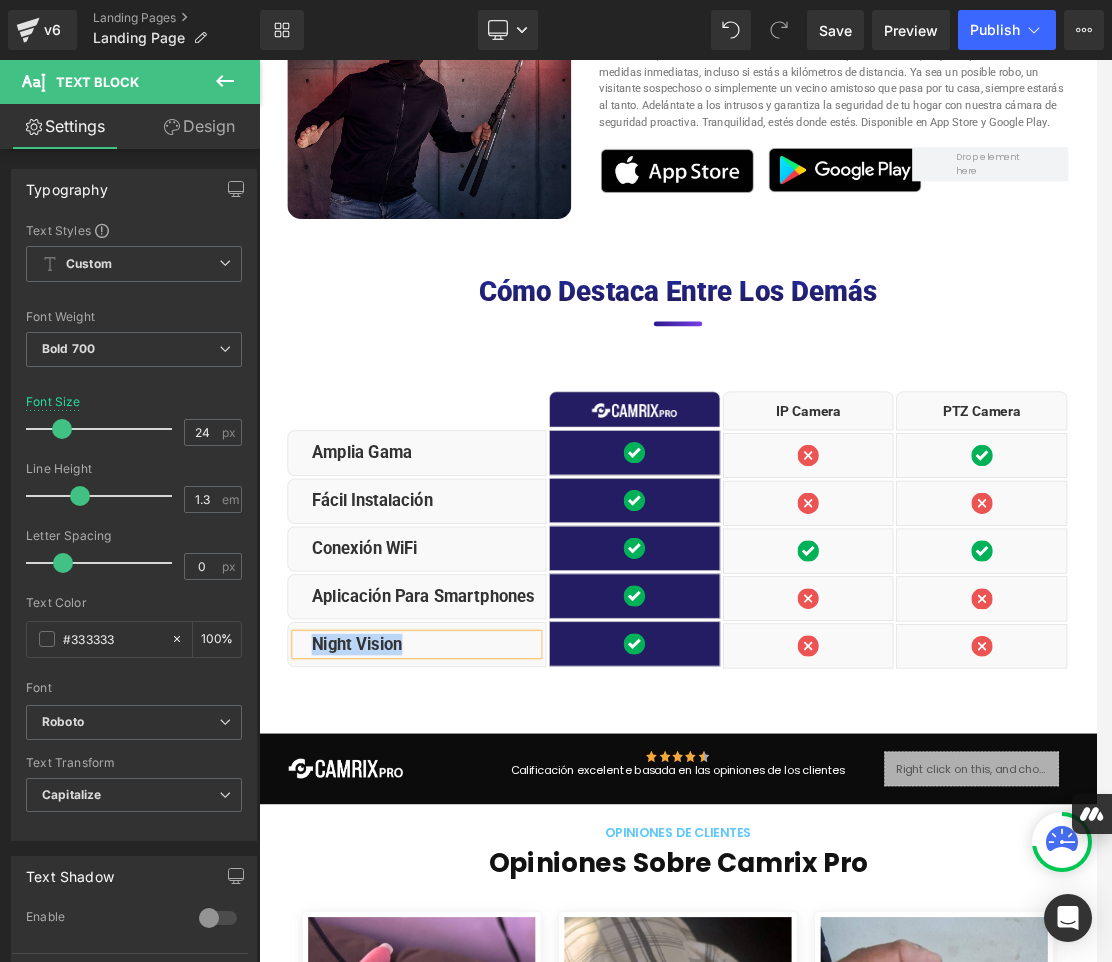 copy on "Night Vision" 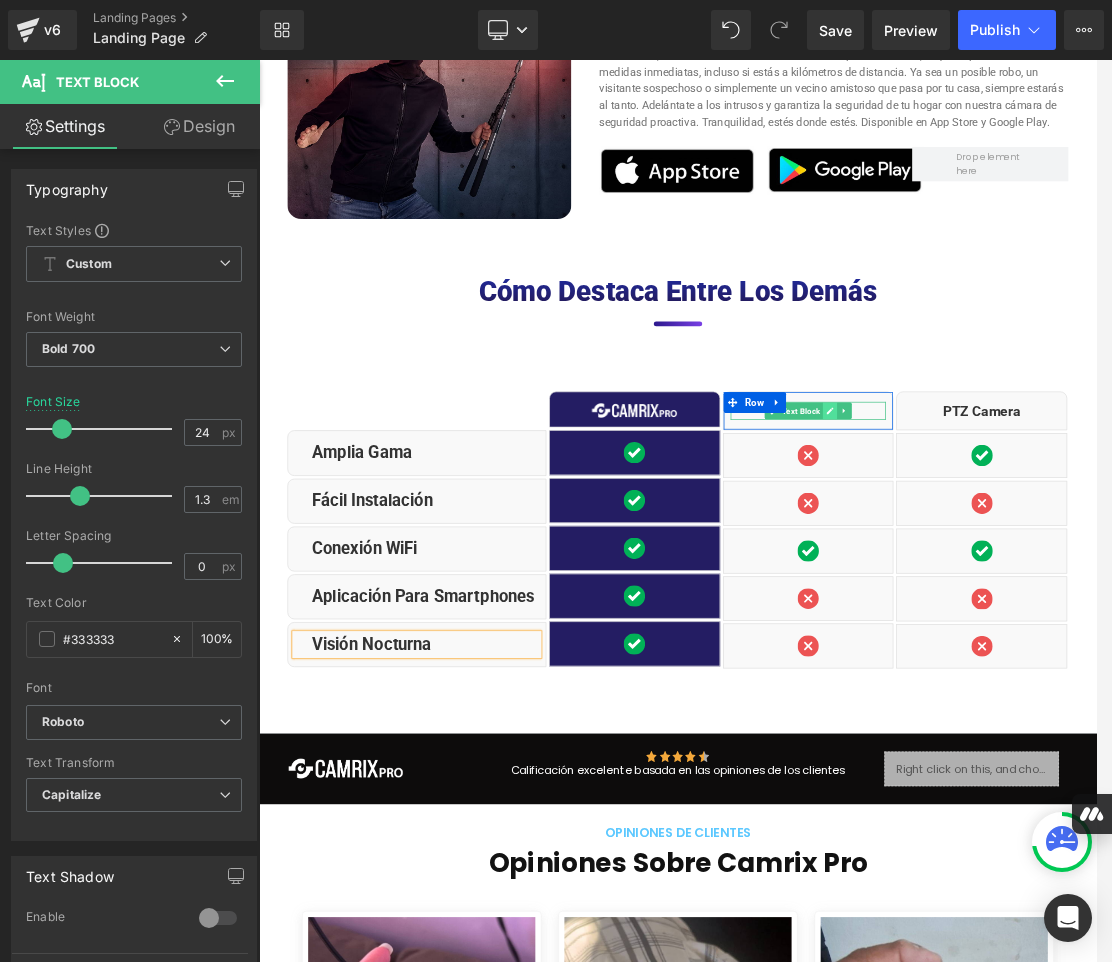 click at bounding box center (1083, 566) 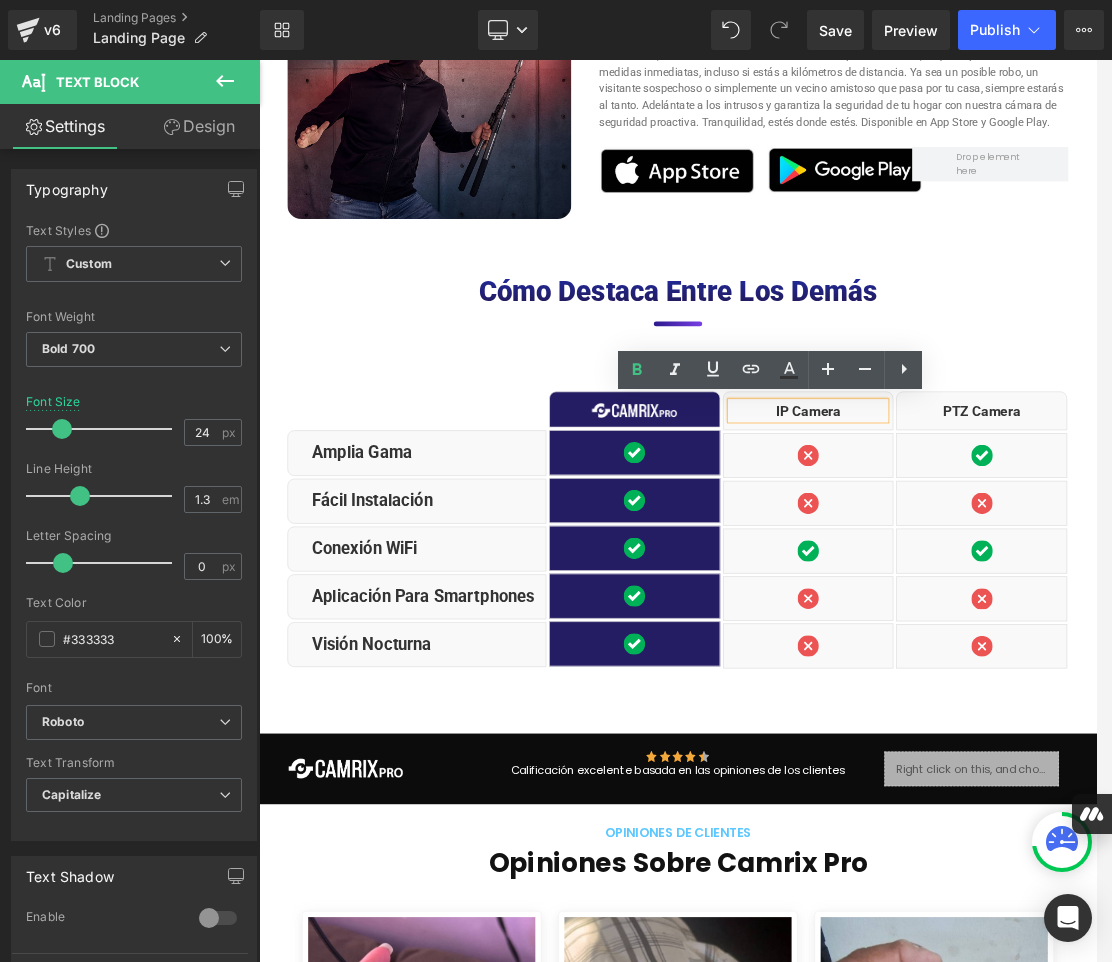 click on "IP Camera" at bounding box center [1052, 566] 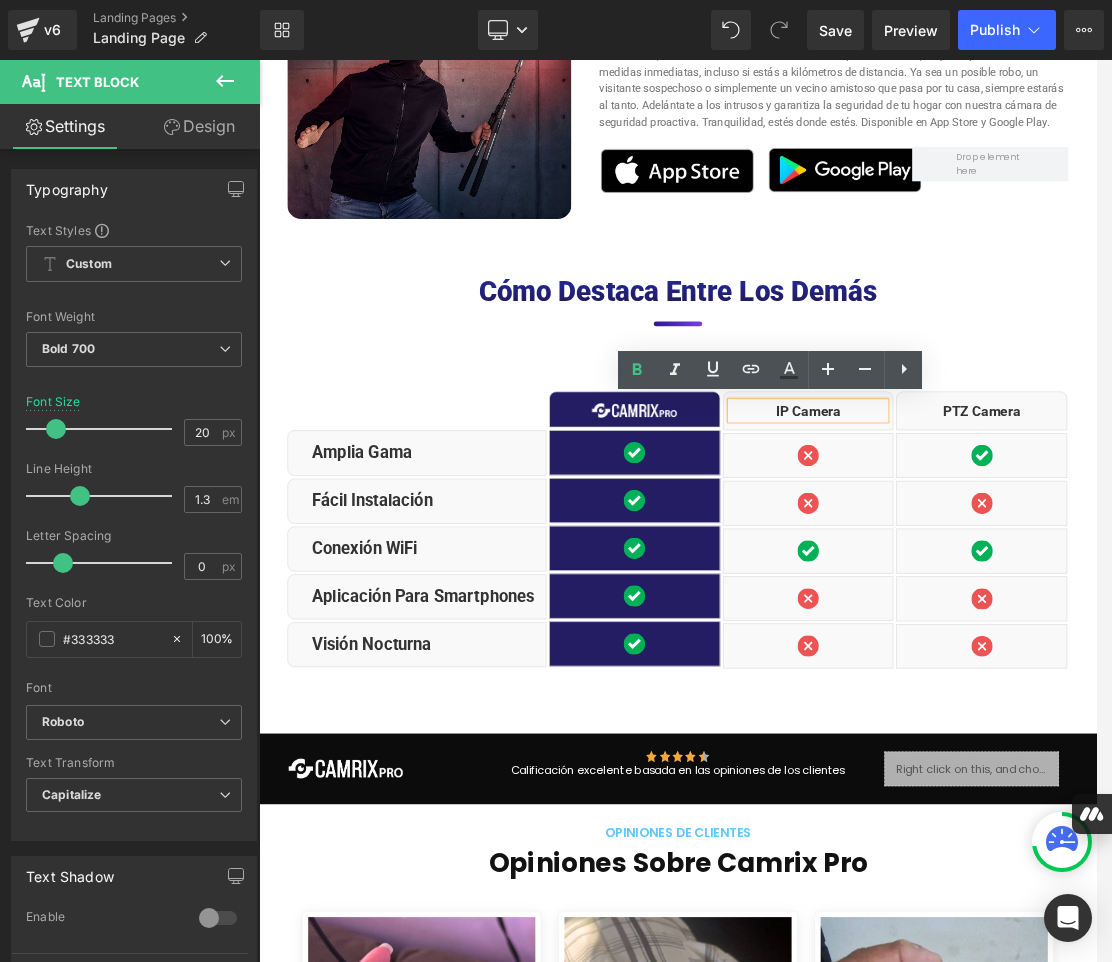 click on "IP Camera" at bounding box center [1052, 566] 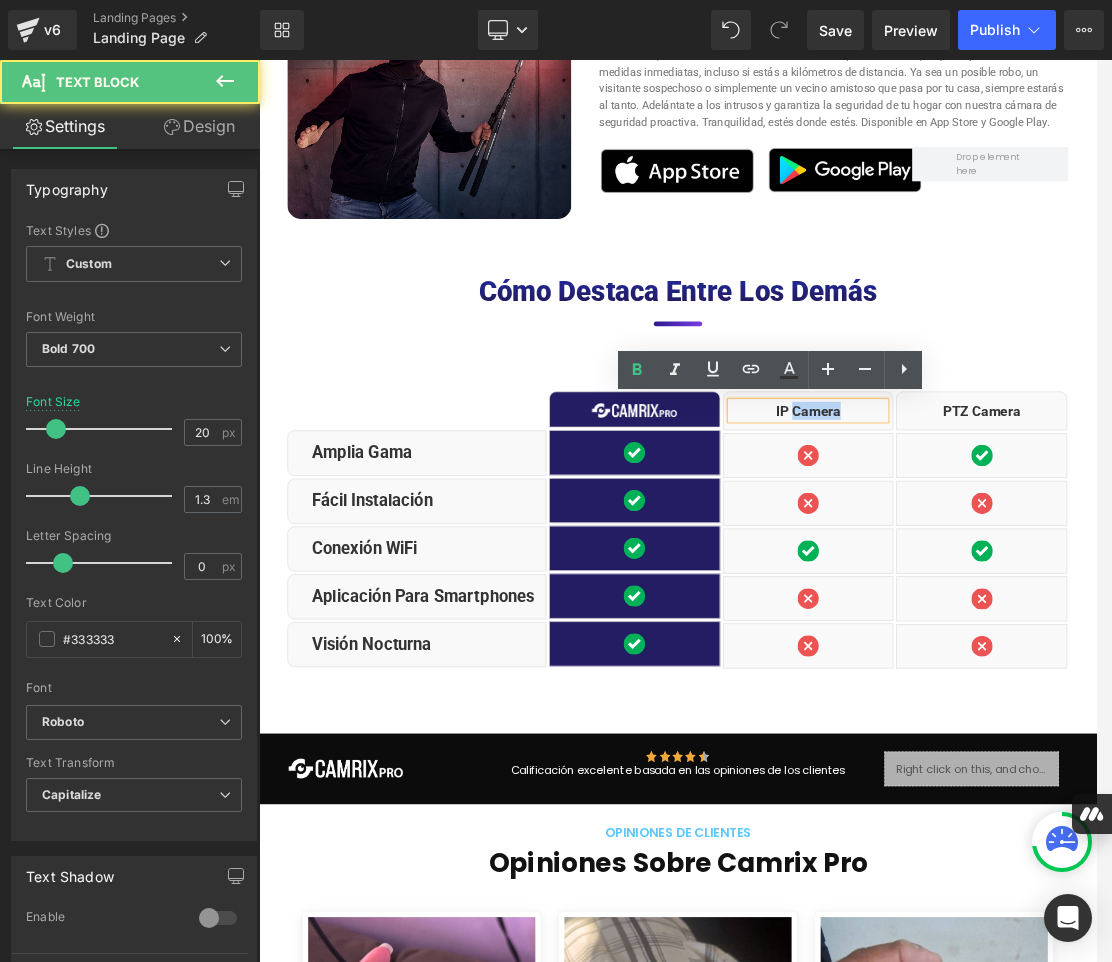 click on "IP Camera" at bounding box center [1052, 566] 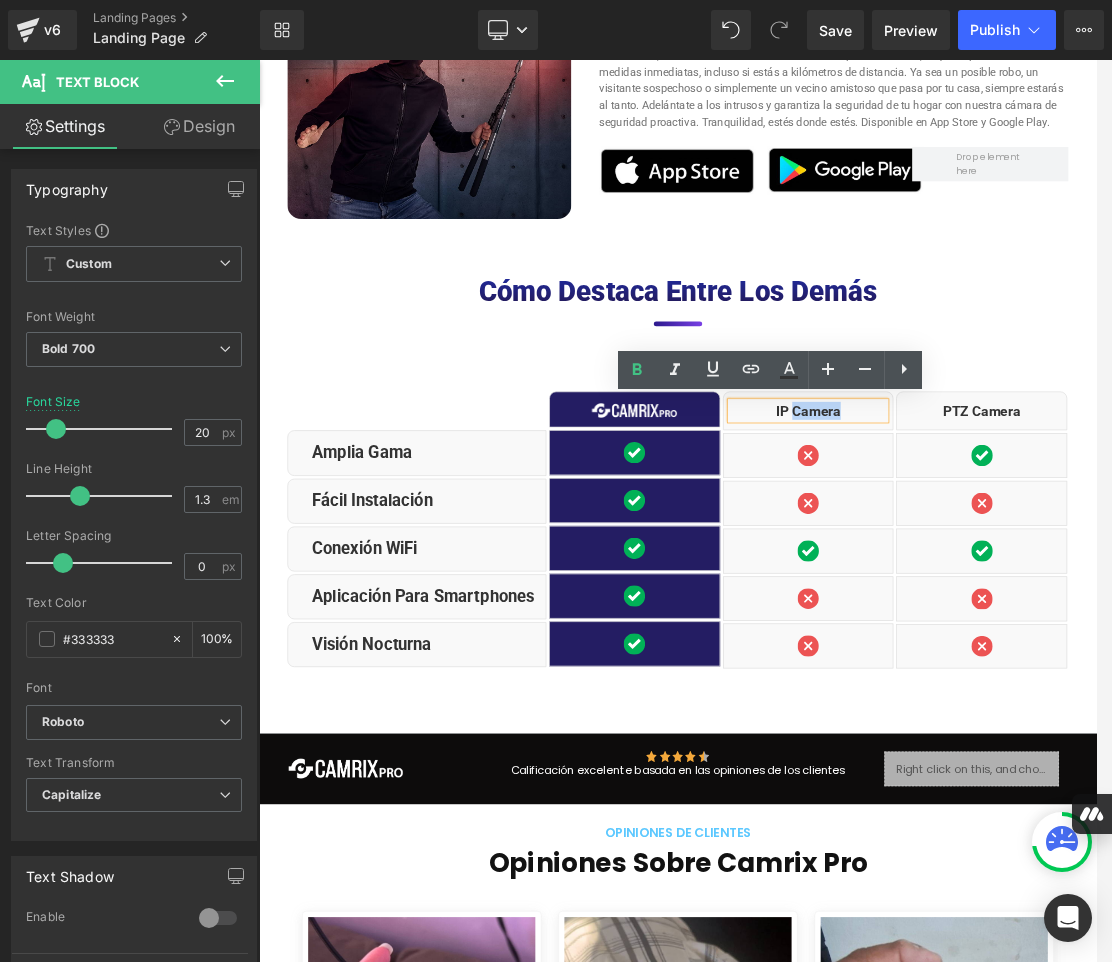 paste 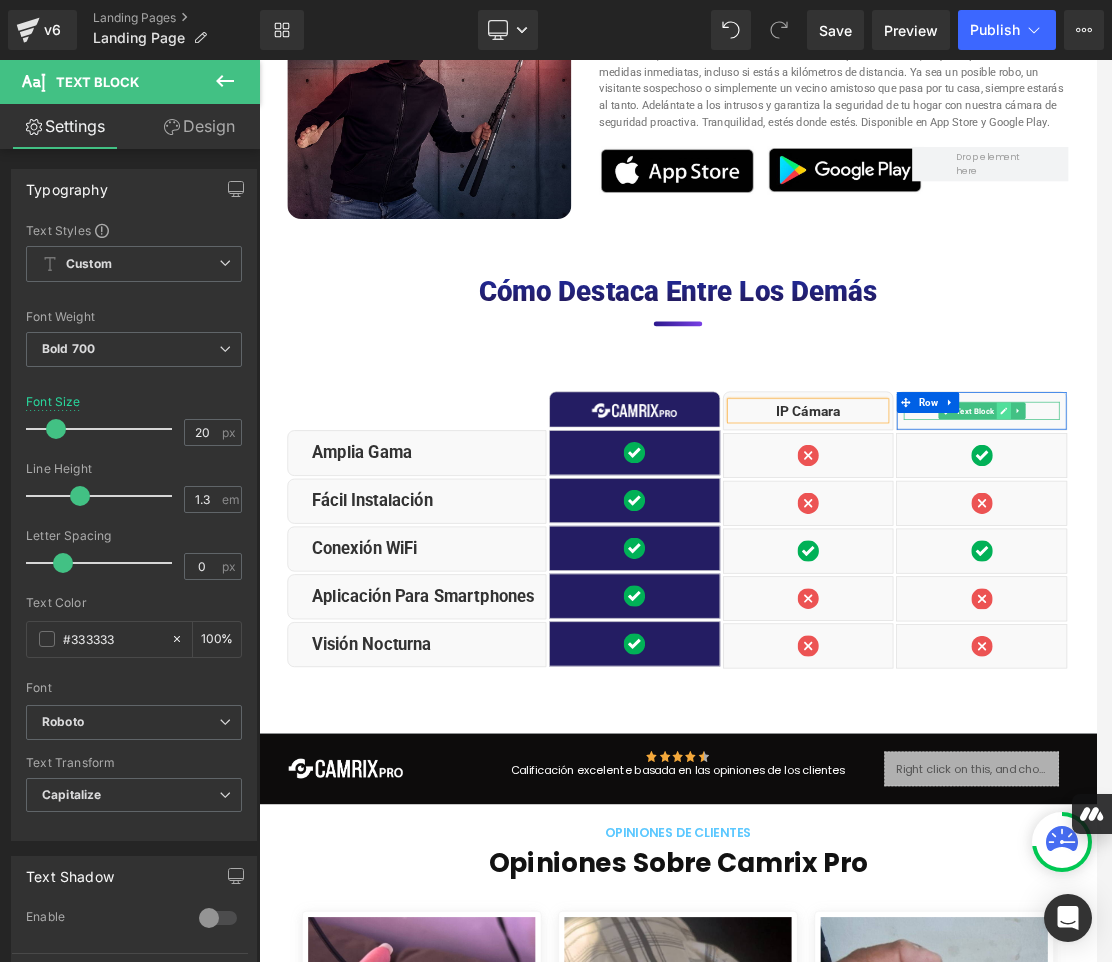 click 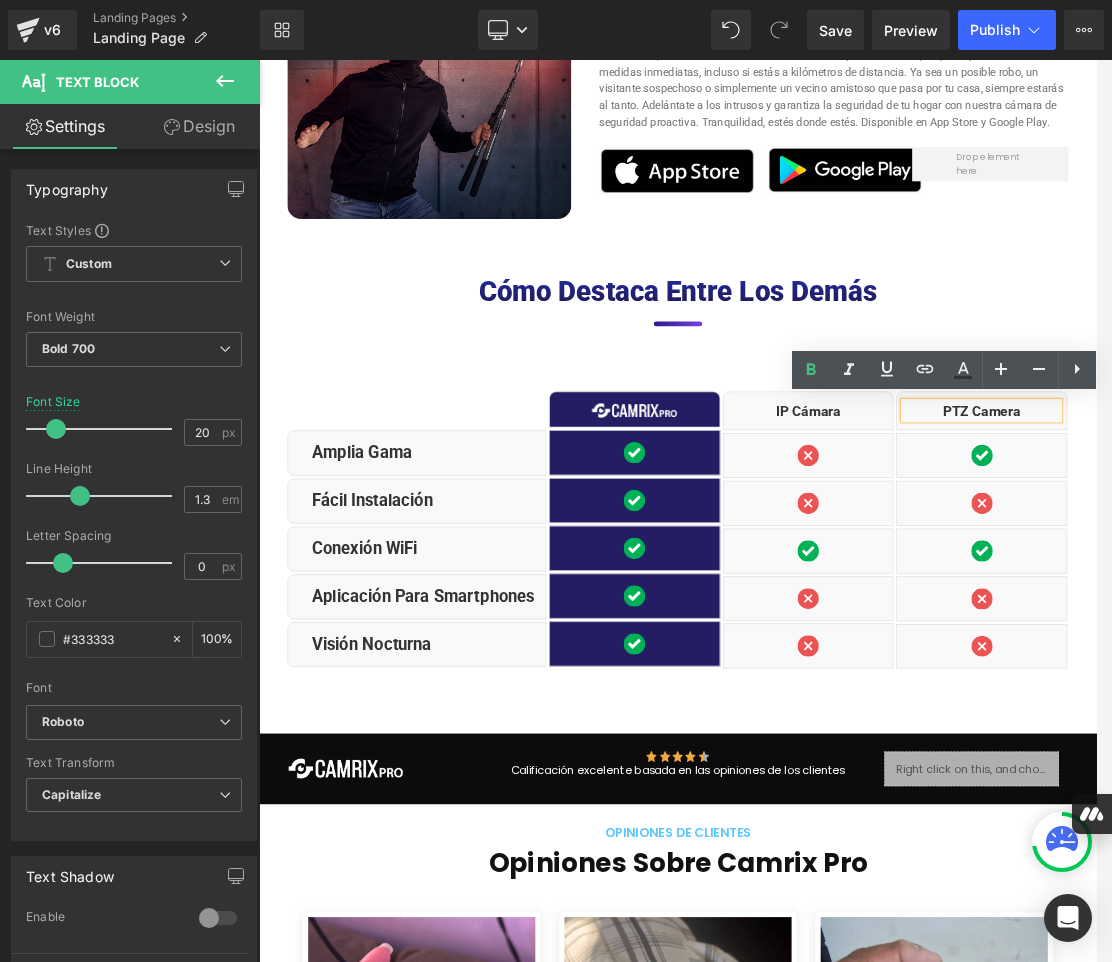 click on "PTZ Camera" at bounding box center [1302, 566] 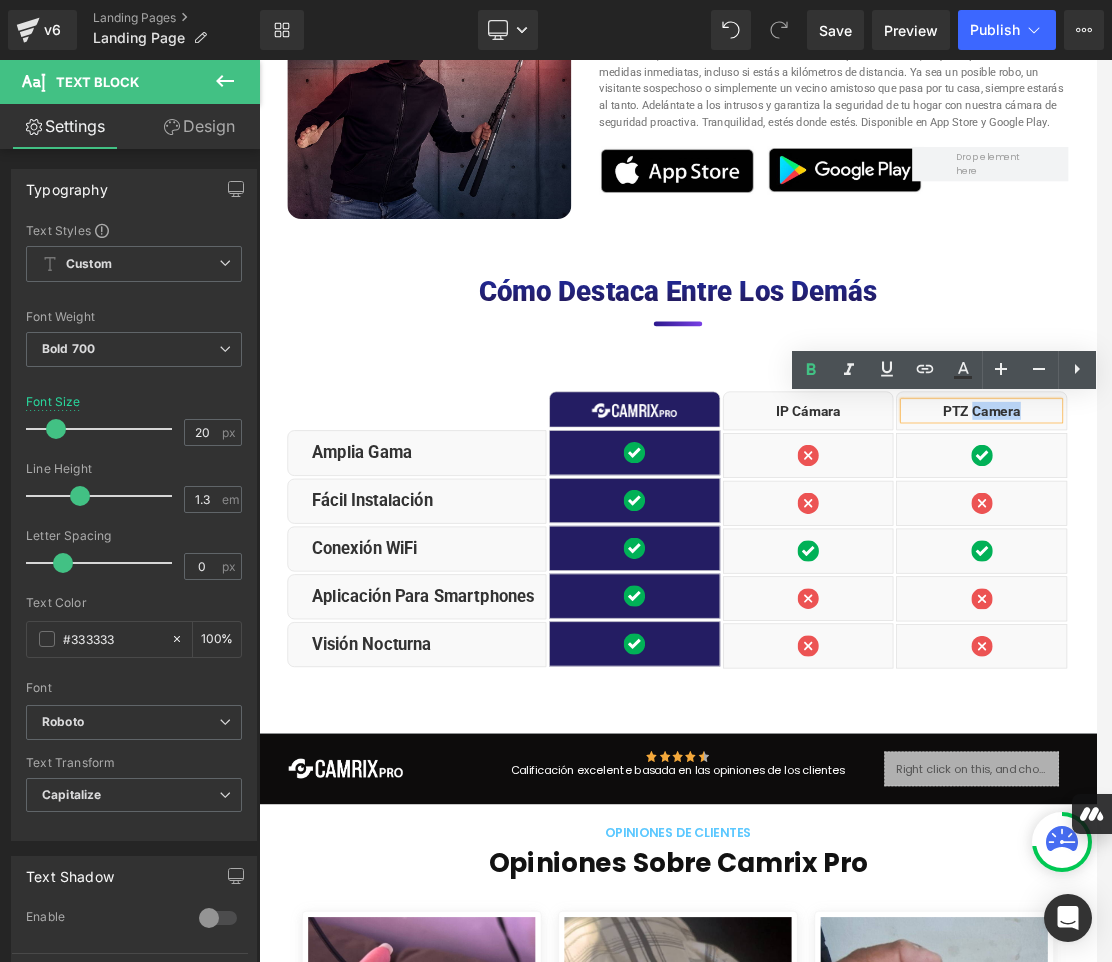 paste 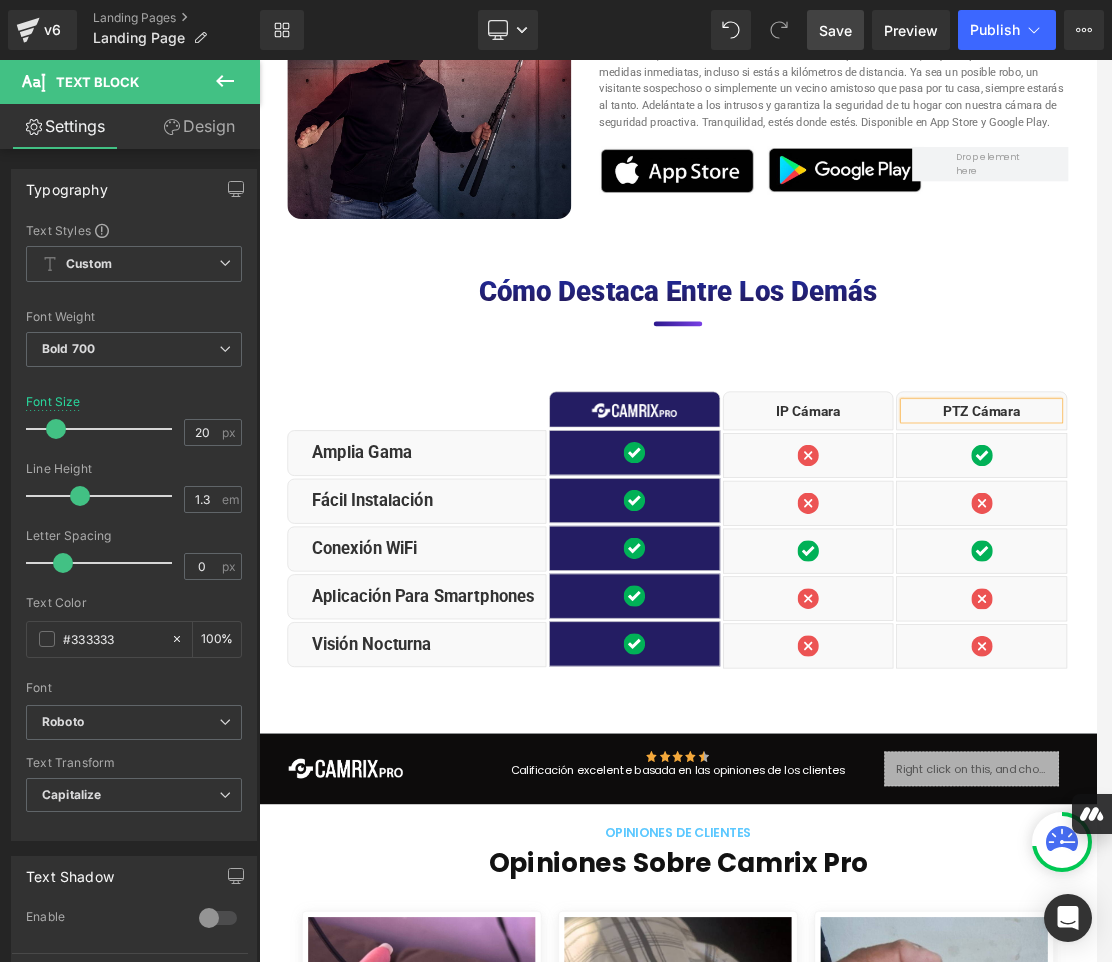 click on "Save" at bounding box center [835, 30] 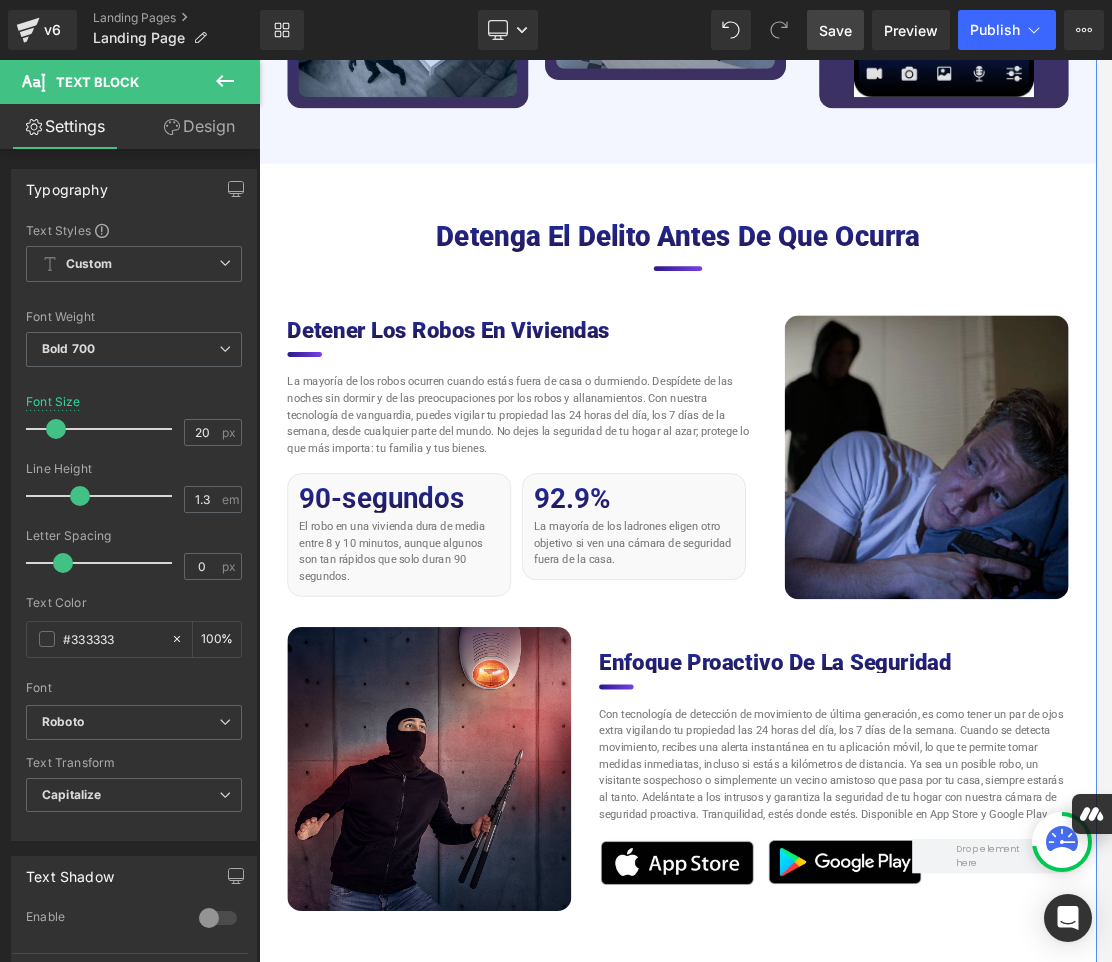 scroll, scrollTop: 5552, scrollLeft: 0, axis: vertical 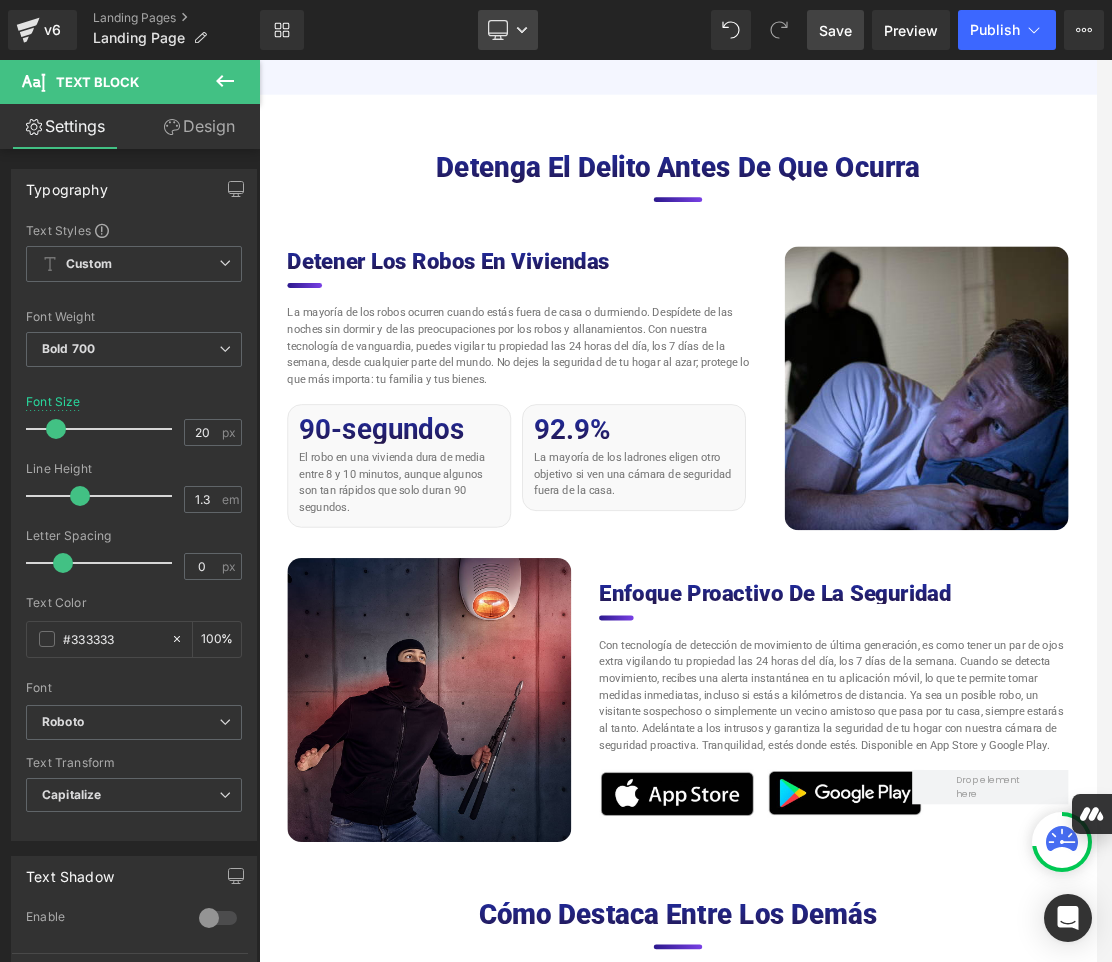 click on "Desktop" at bounding box center [508, 30] 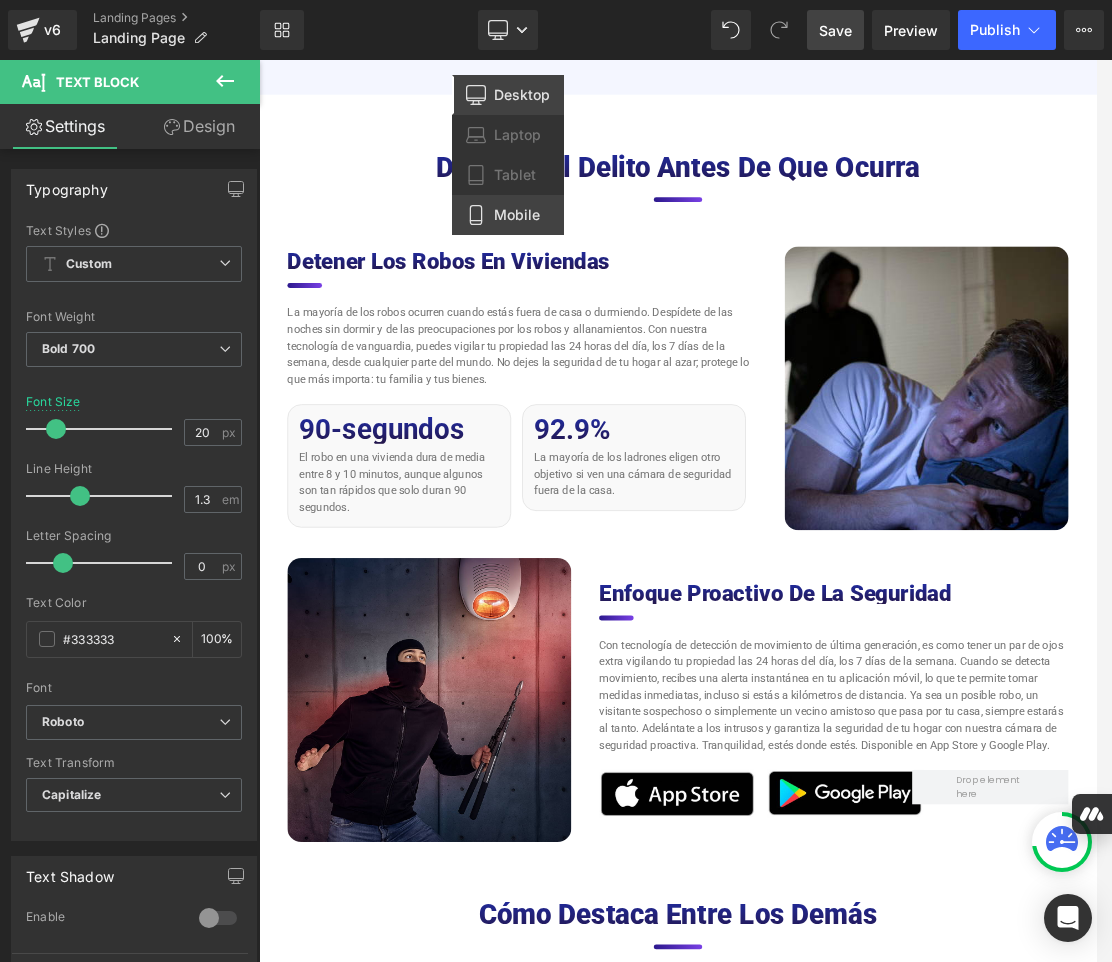 click on "Mobile" at bounding box center (517, 215) 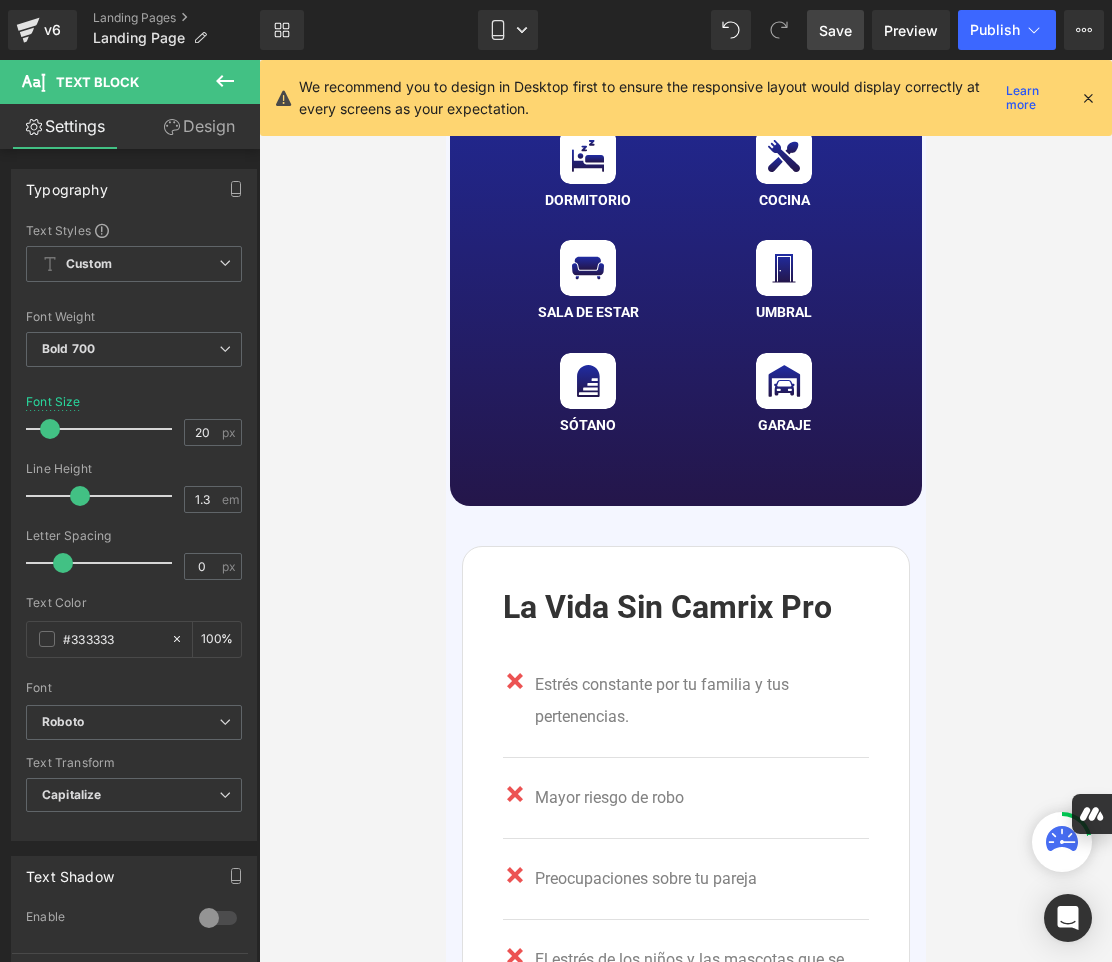 type on "16" 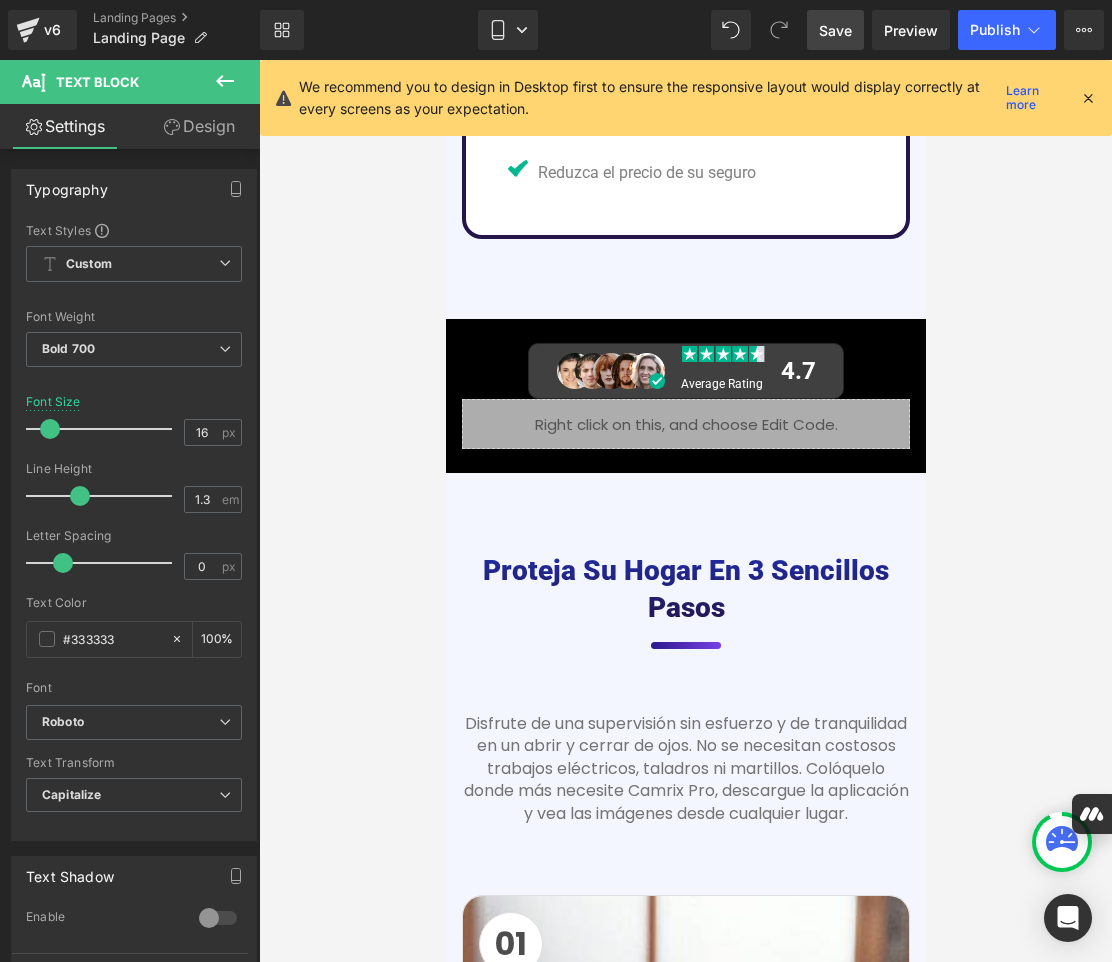 scroll, scrollTop: 6868, scrollLeft: 0, axis: vertical 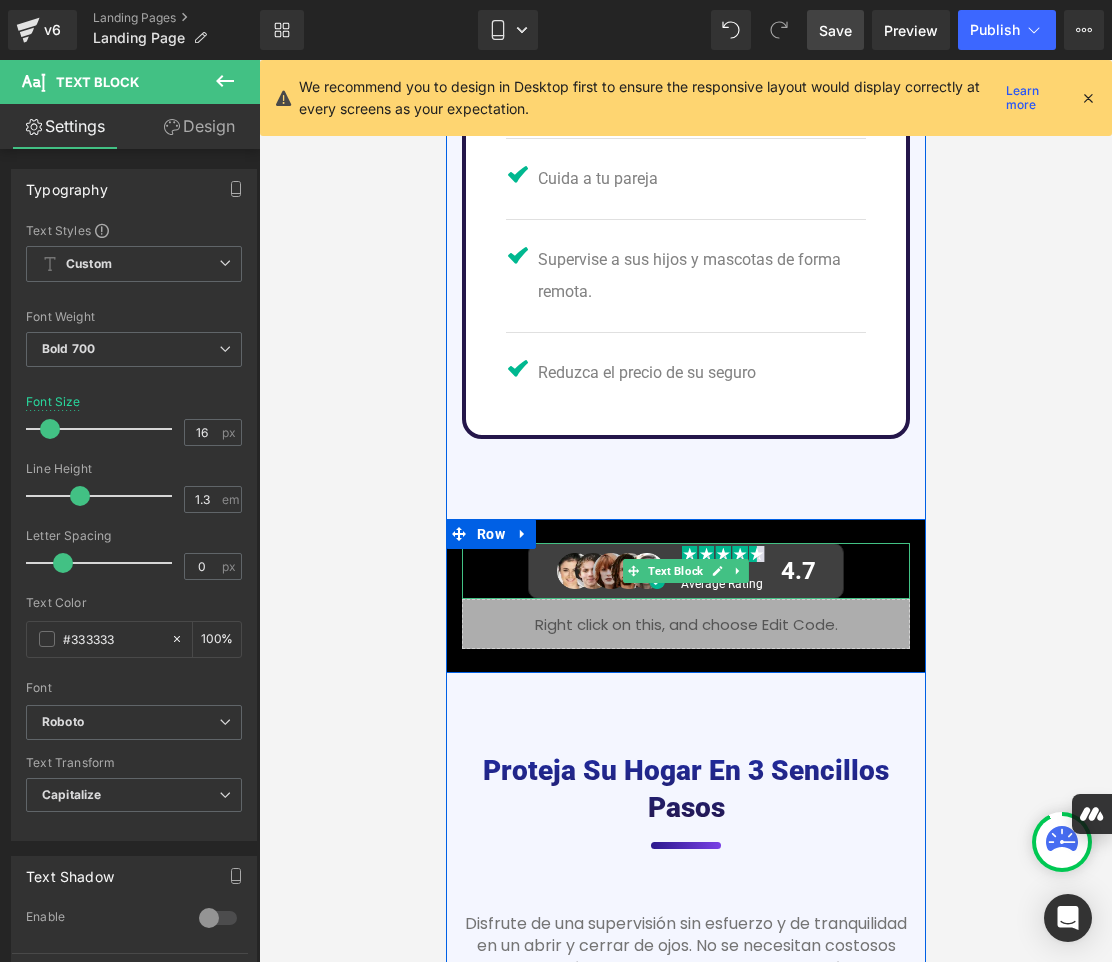 click on "Average Rating" at bounding box center (721, 584) 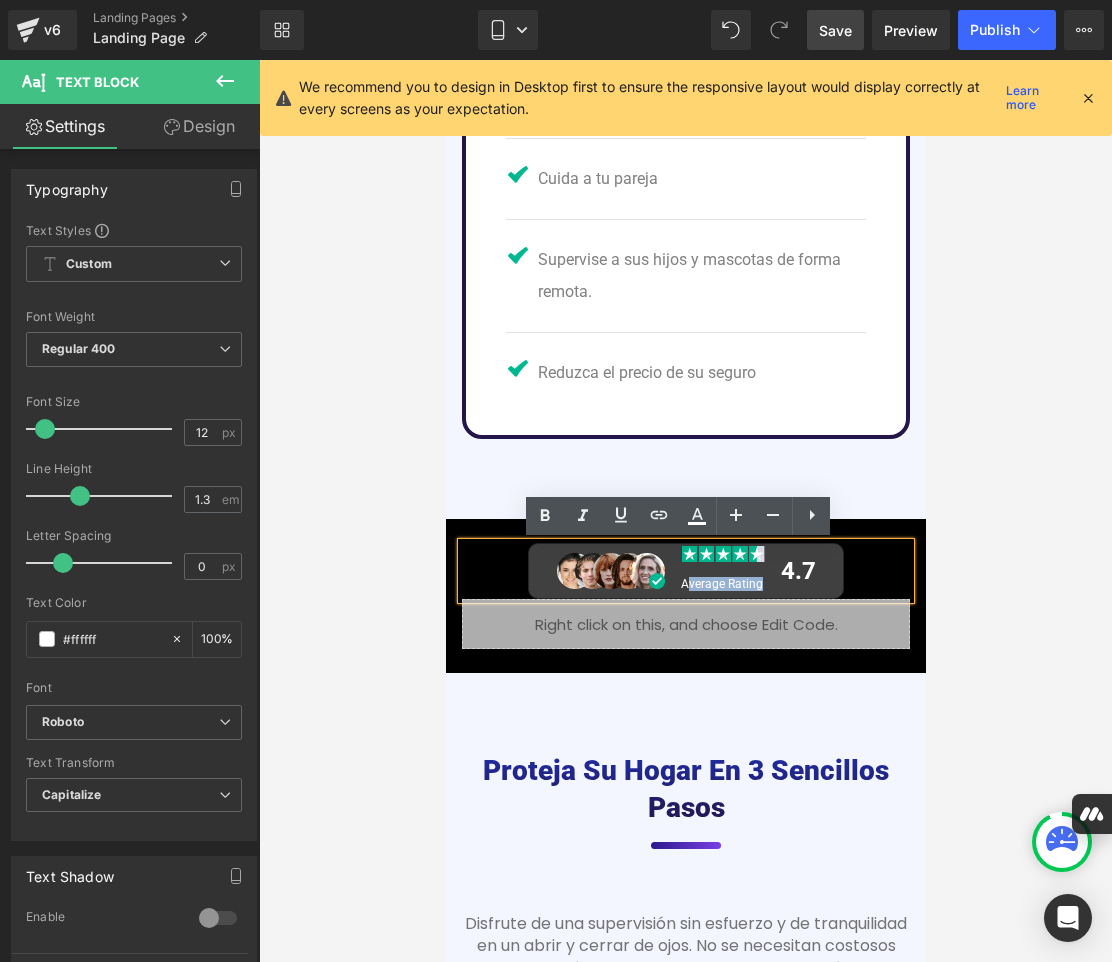 drag, startPoint x: 754, startPoint y: 587, endPoint x: 682, endPoint y: 594, distance: 72.33948 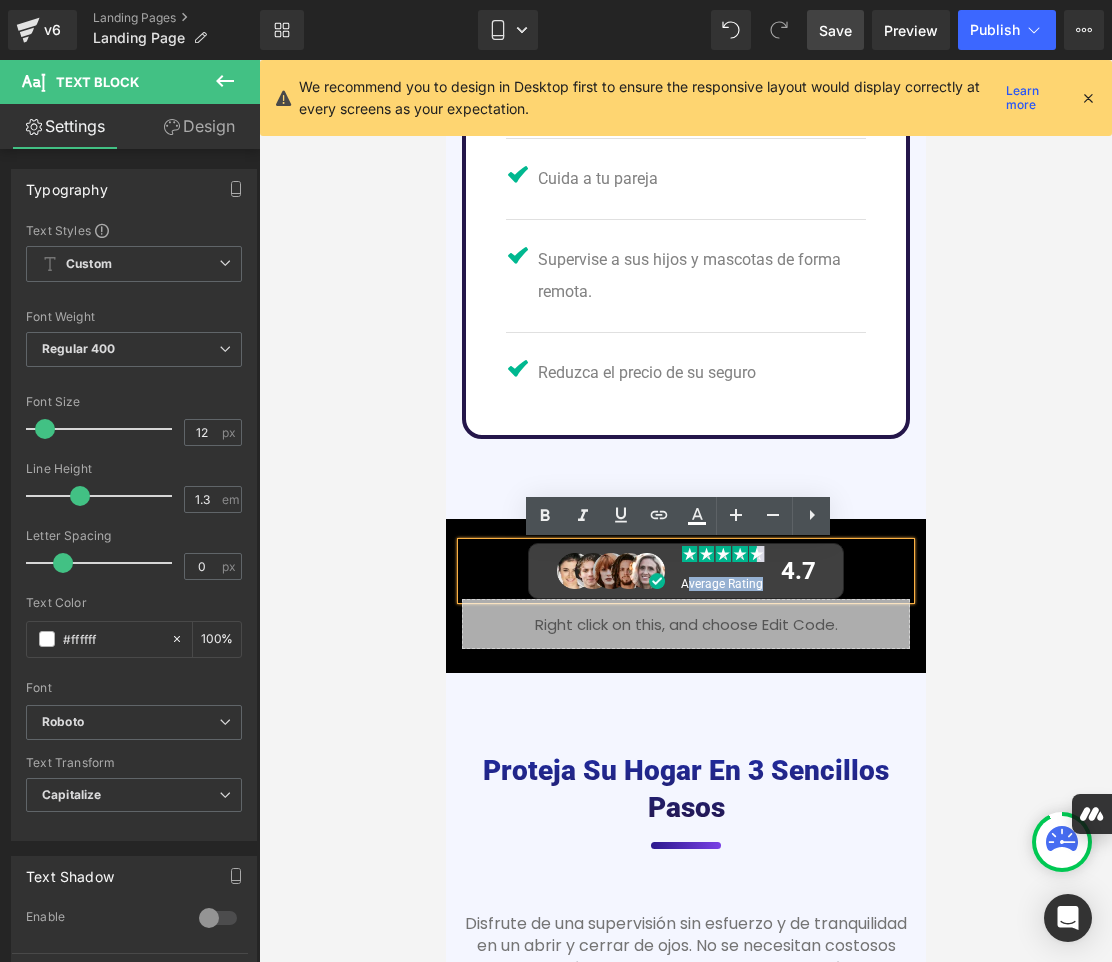click on "Average Rating" at bounding box center [722, 574] 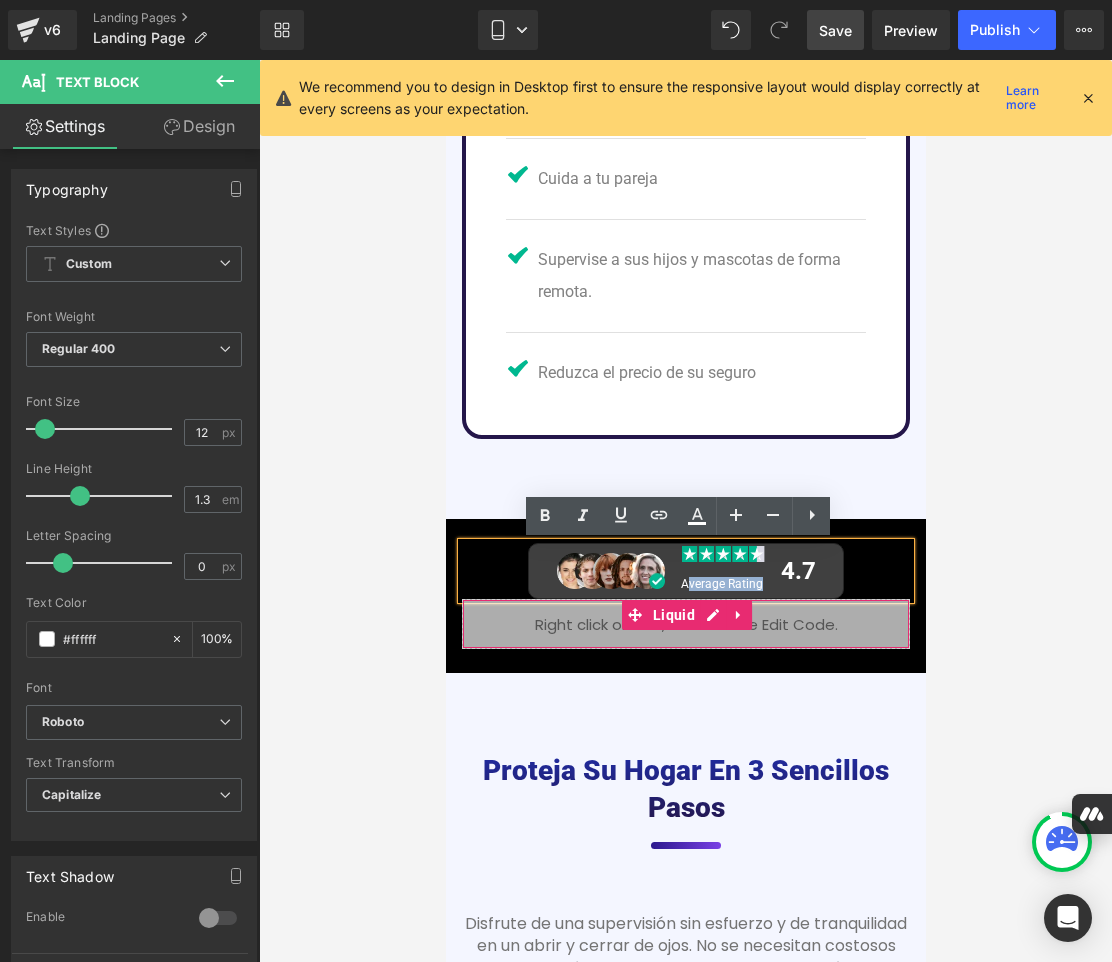 copy on "verage Rating" 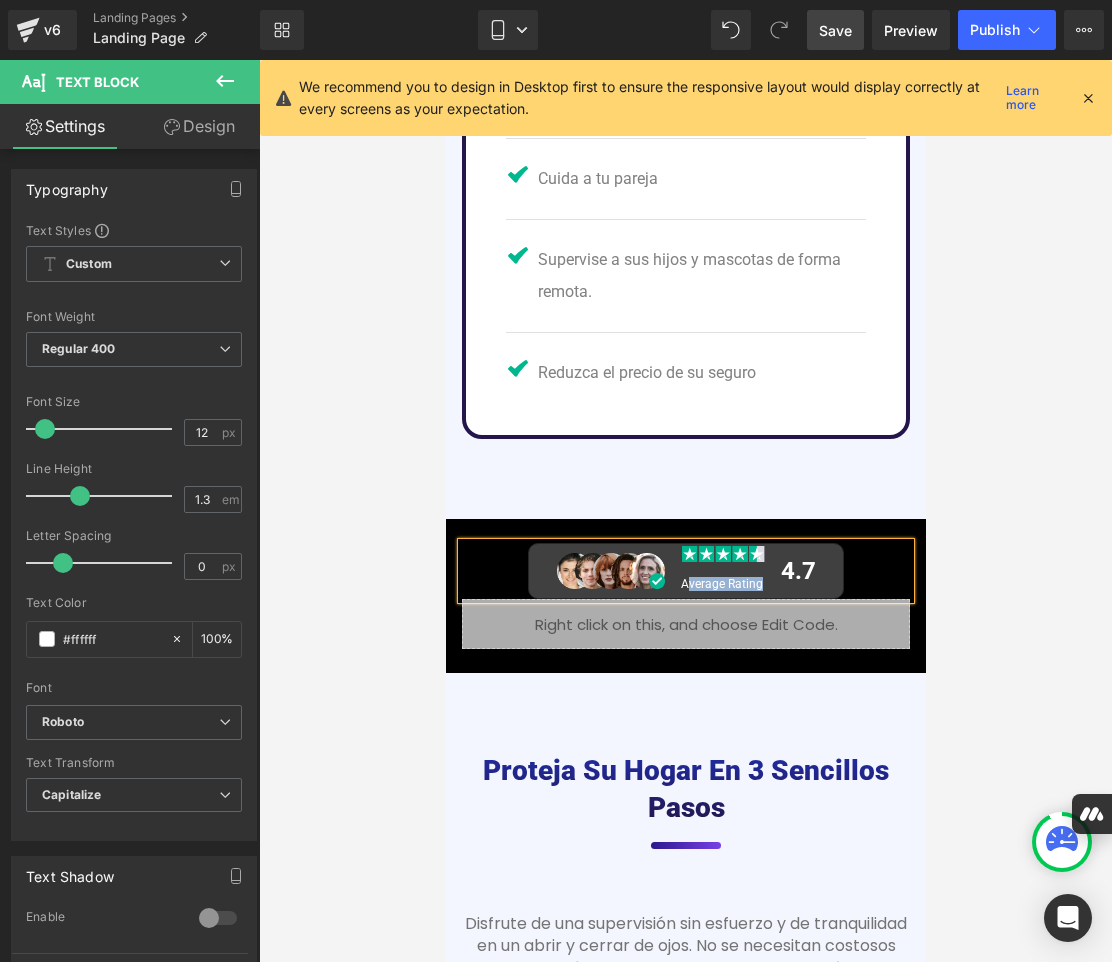 click on "Average Rating" at bounding box center [721, 584] 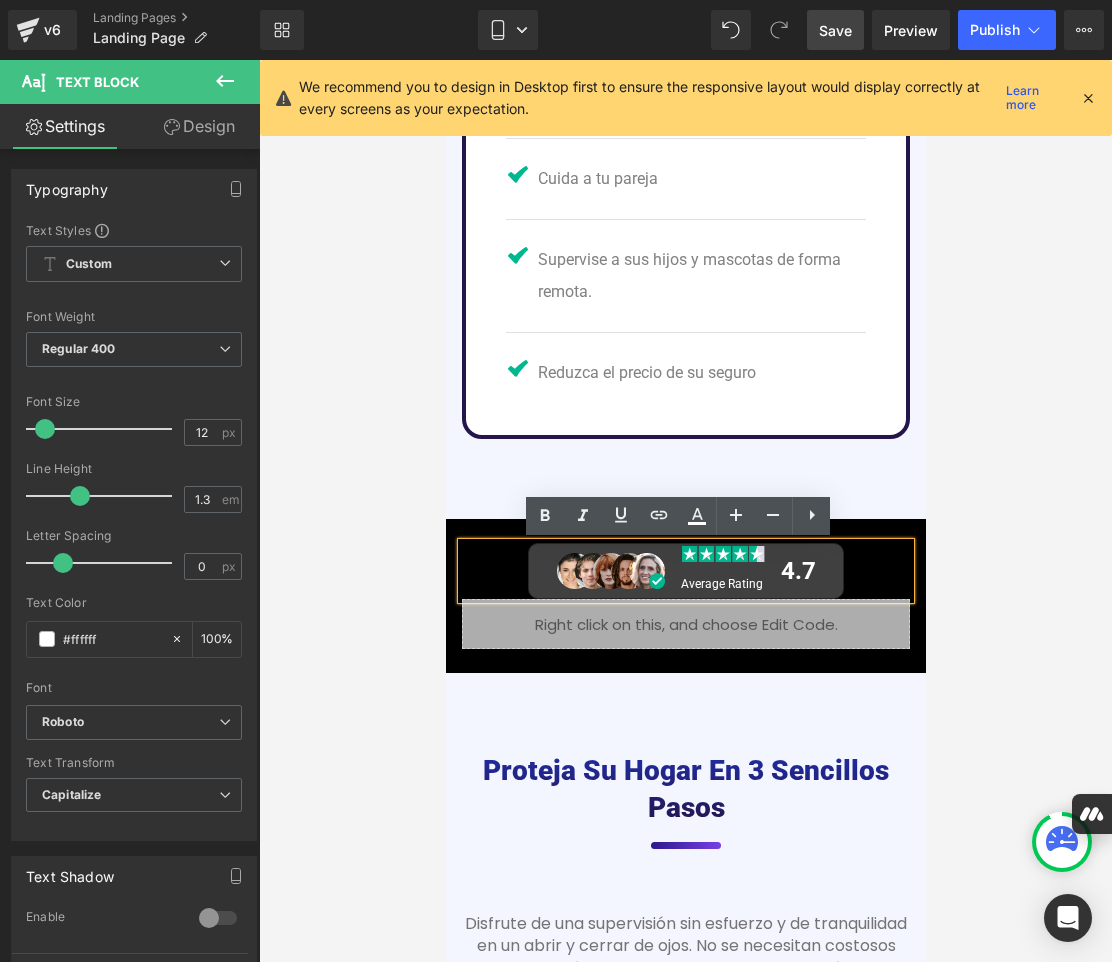 click on "Average Rating" at bounding box center (721, 584) 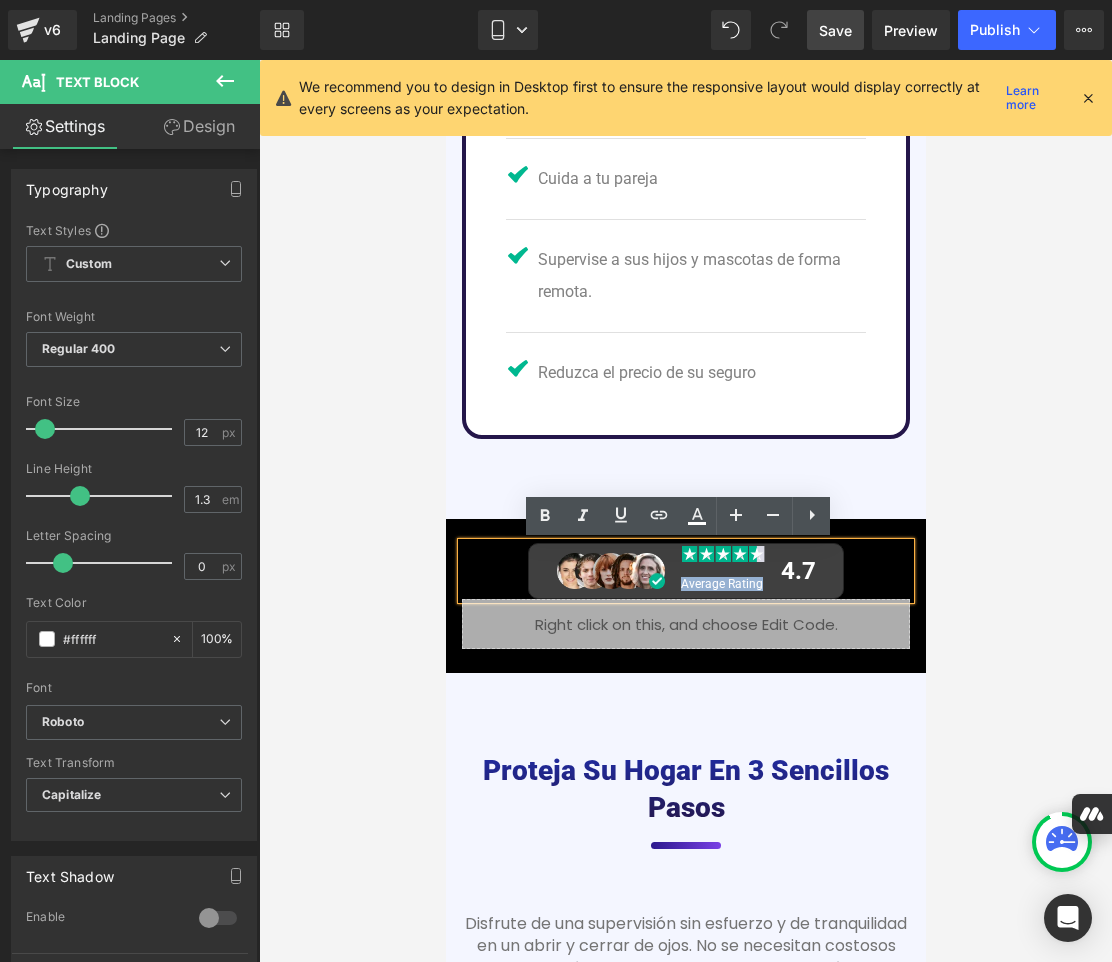 drag, startPoint x: 747, startPoint y: 583, endPoint x: 700, endPoint y: 584, distance: 47.010635 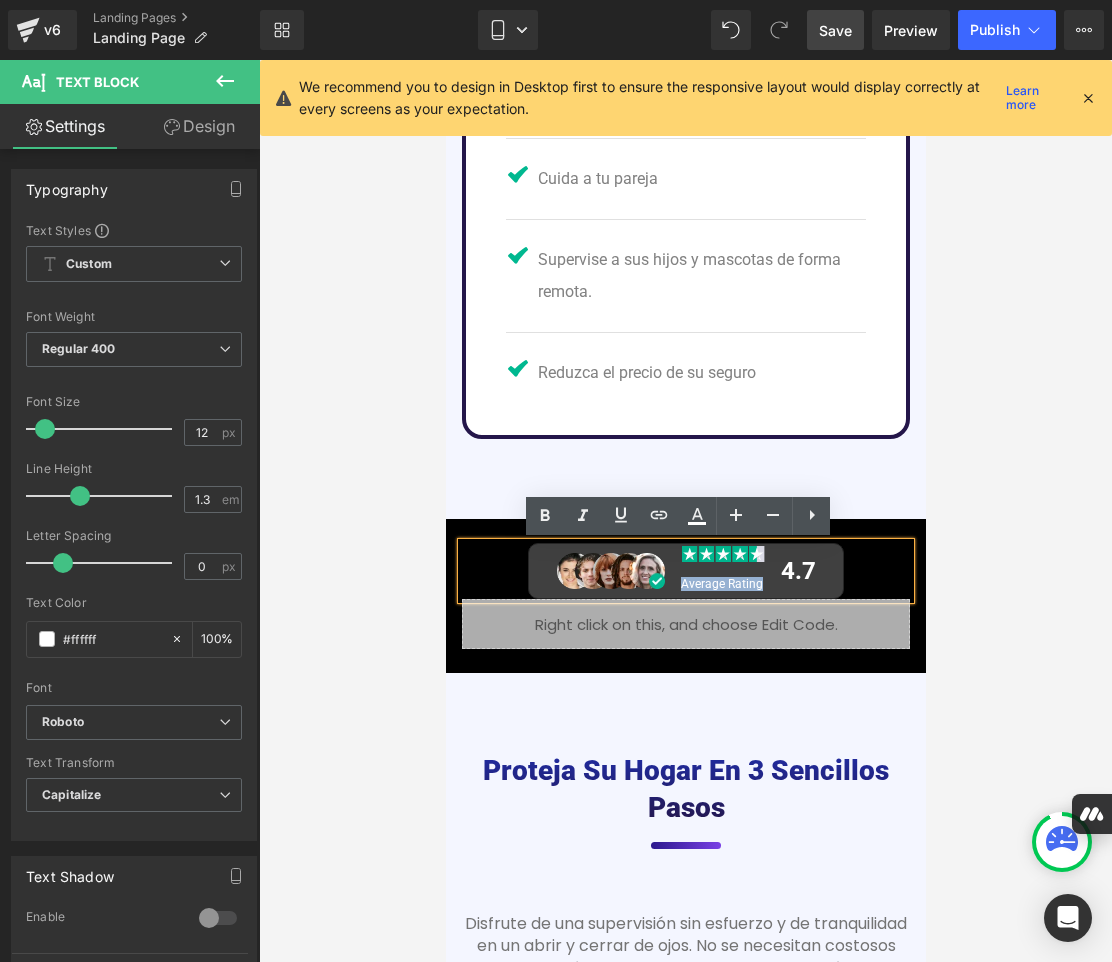 click on "Average Rating" at bounding box center [721, 584] 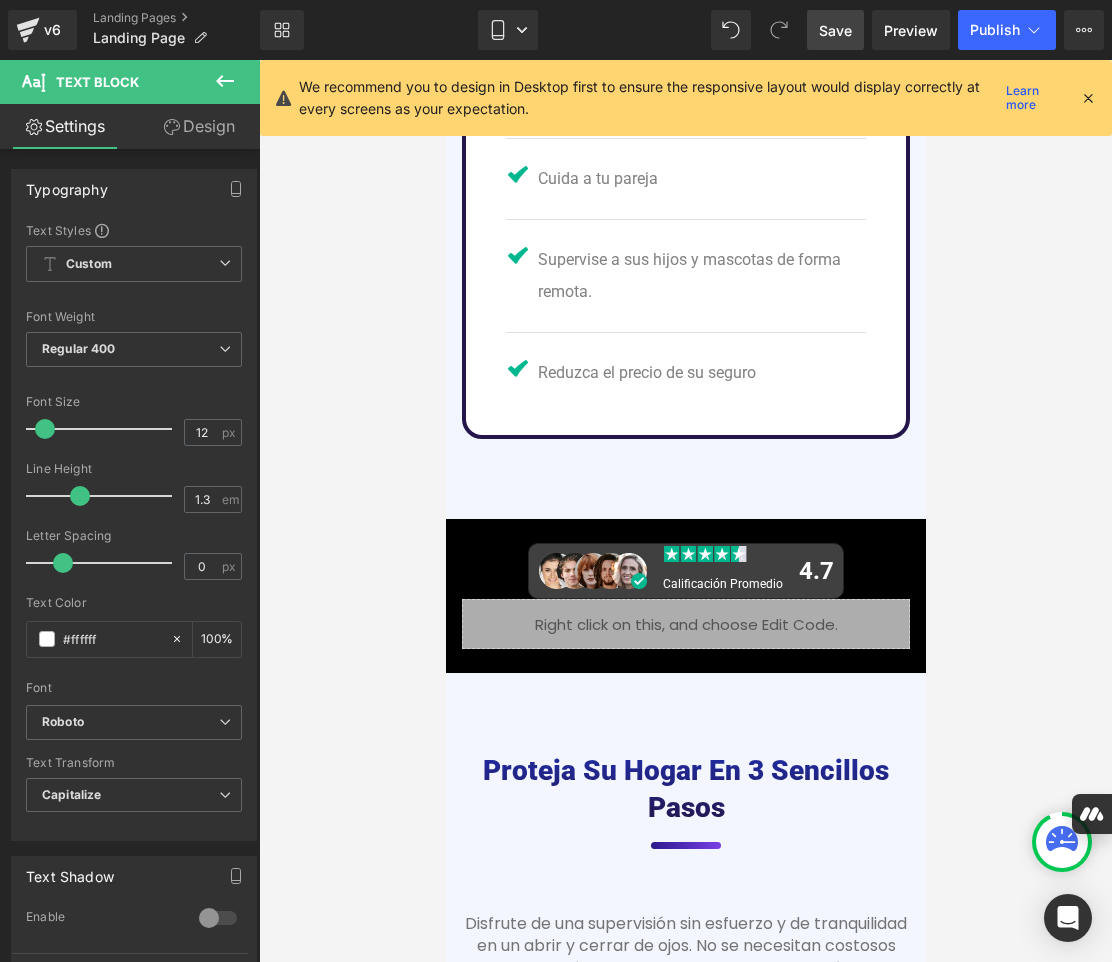 click on "Save" at bounding box center (835, 30) 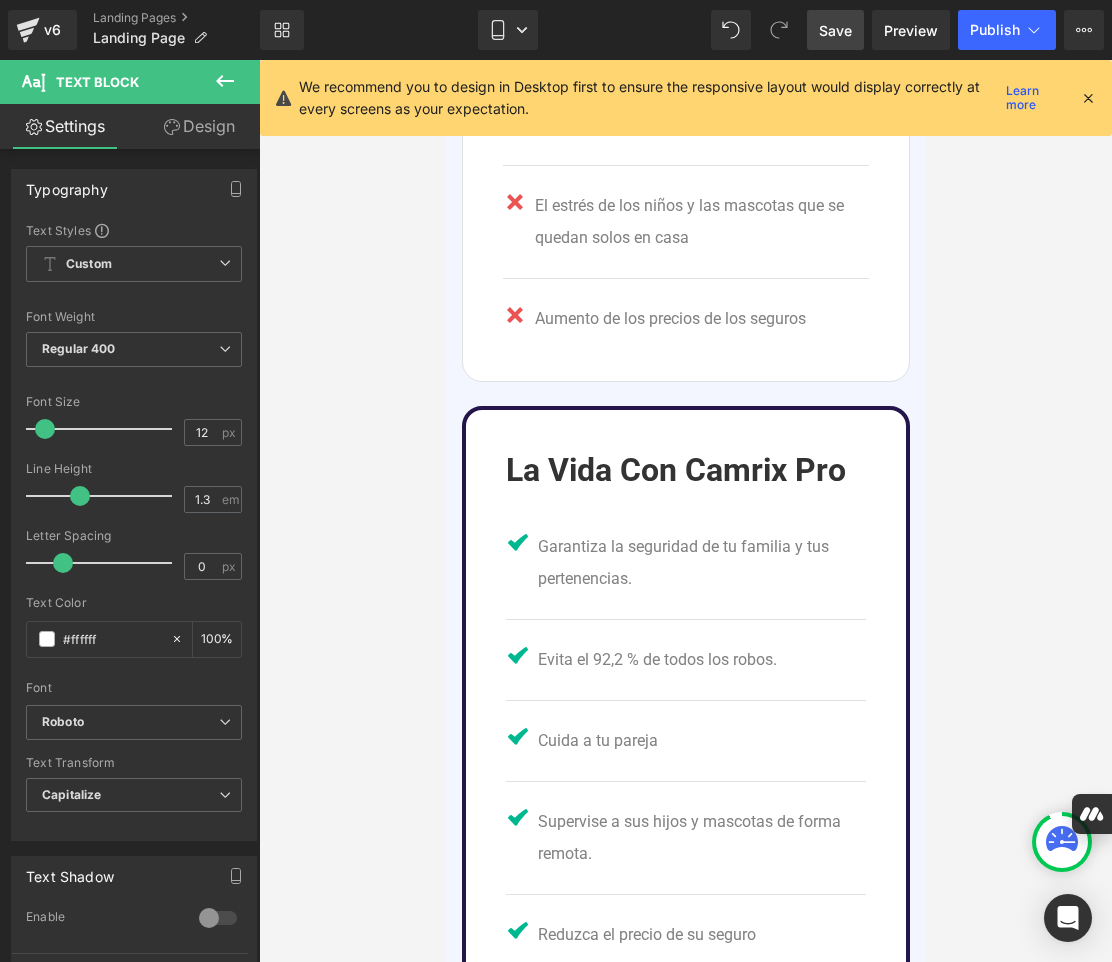 drag, startPoint x: 920, startPoint y: 343, endPoint x: 1372, endPoint y: 375, distance: 453.13132 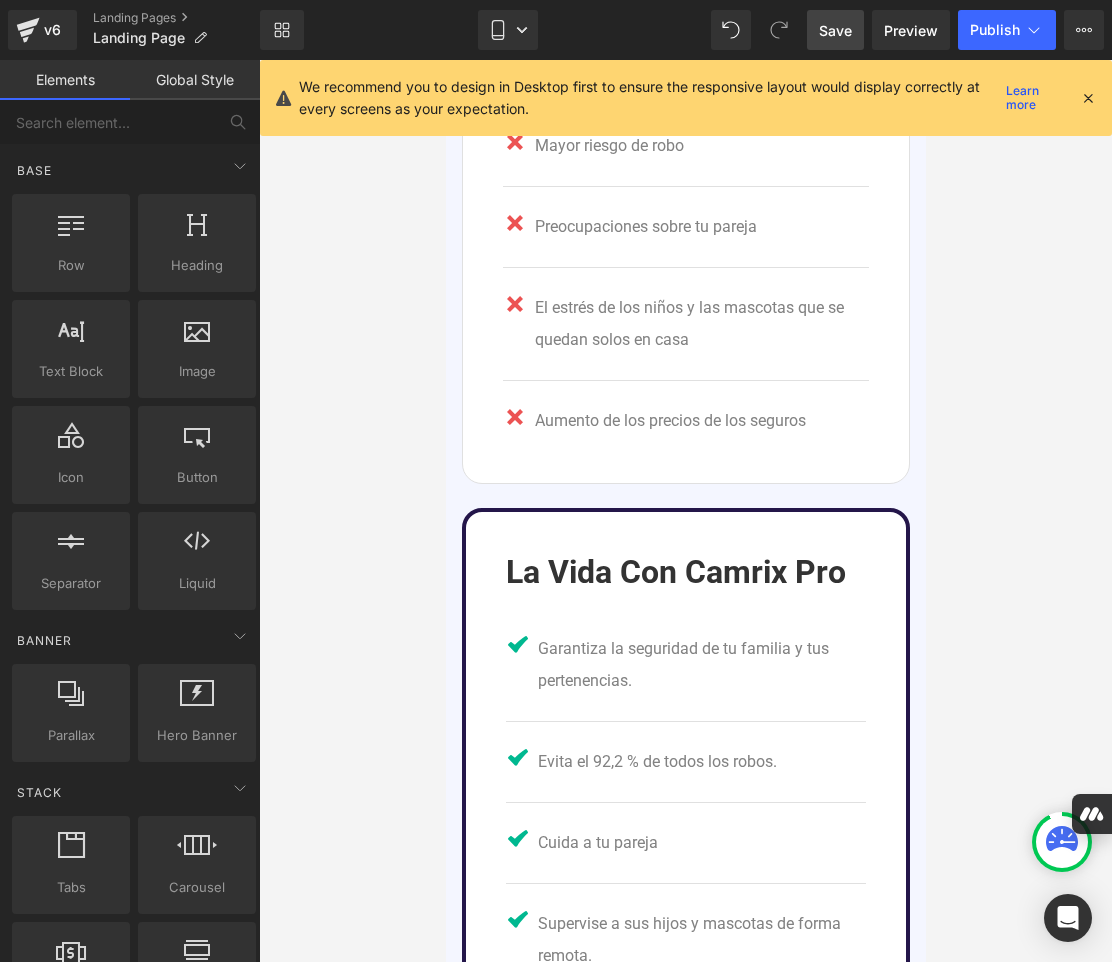 click at bounding box center (685, 511) 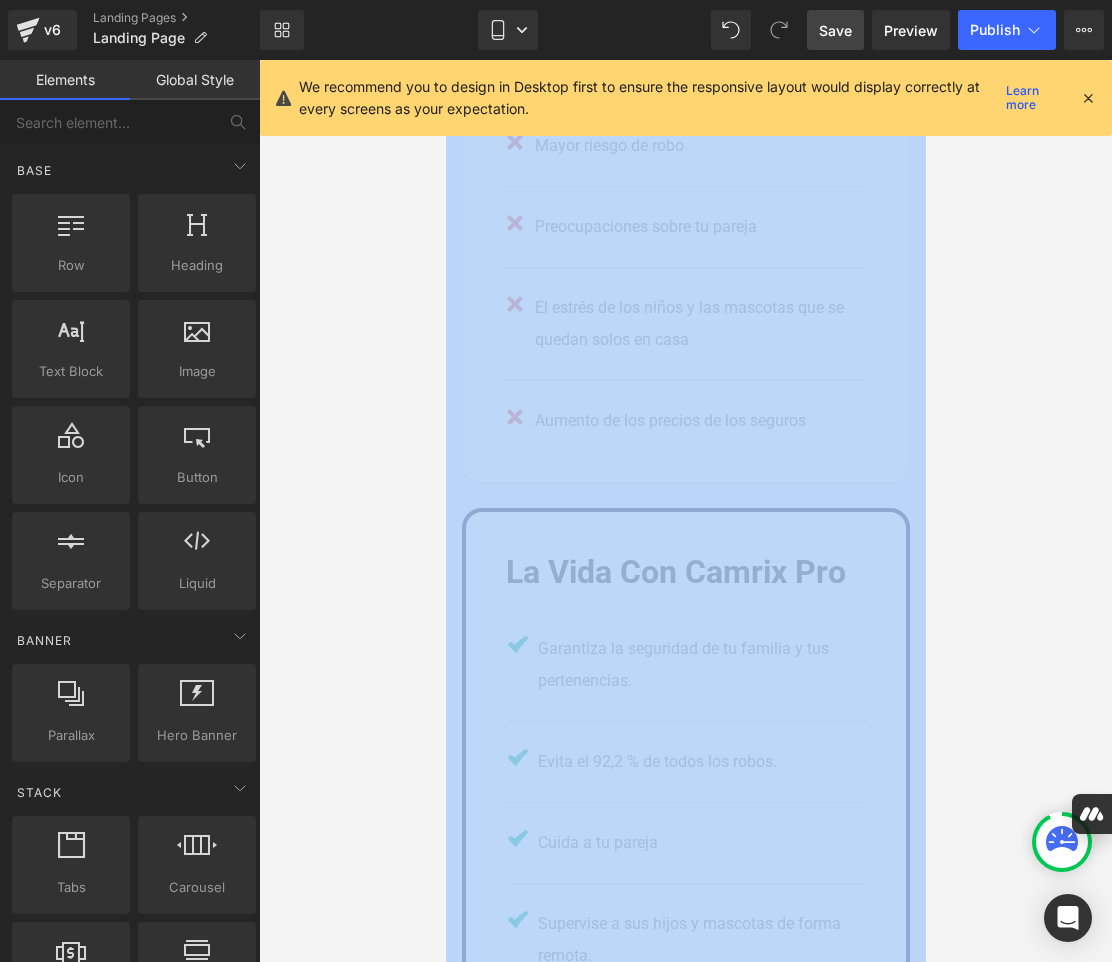 drag, startPoint x: 928, startPoint y: 311, endPoint x: 931, endPoint y: 299, distance: 12.369317 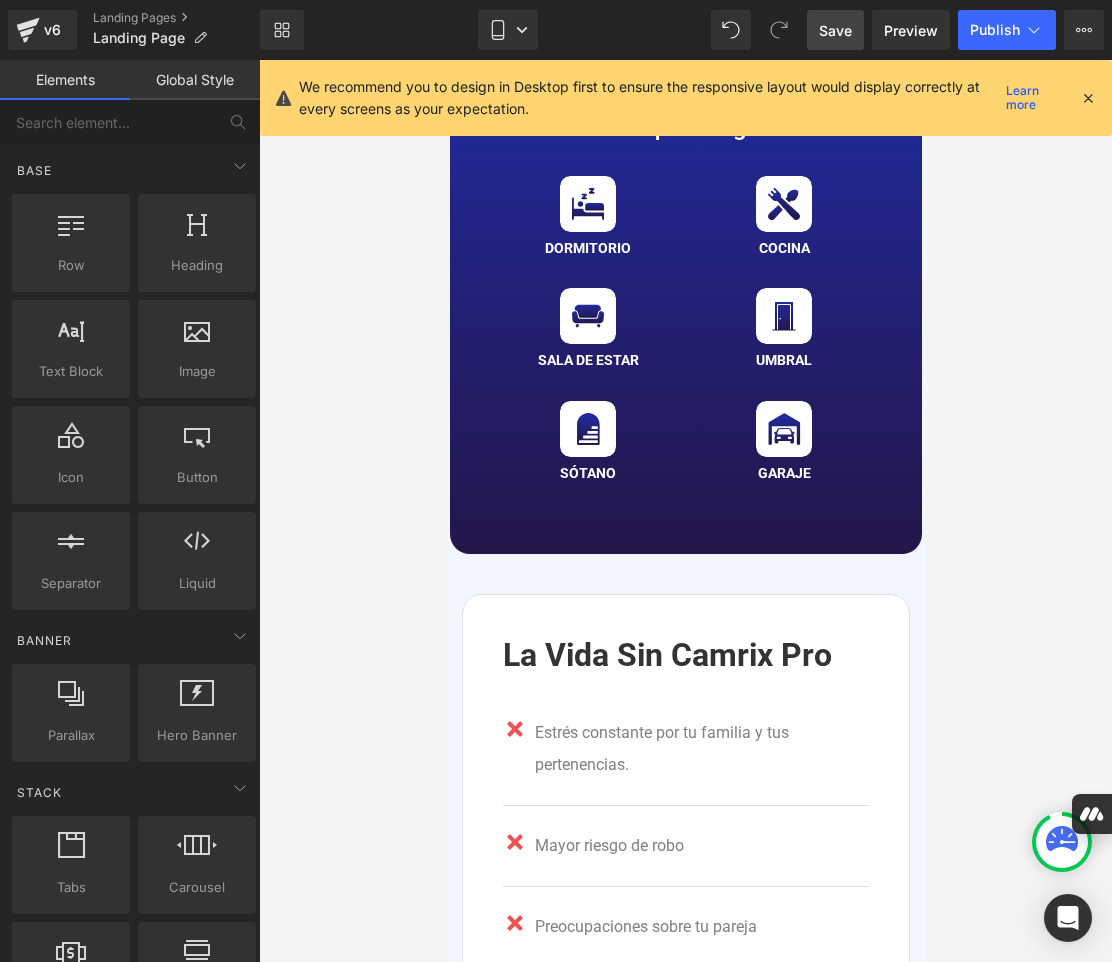scroll, scrollTop: 5304, scrollLeft: 0, axis: vertical 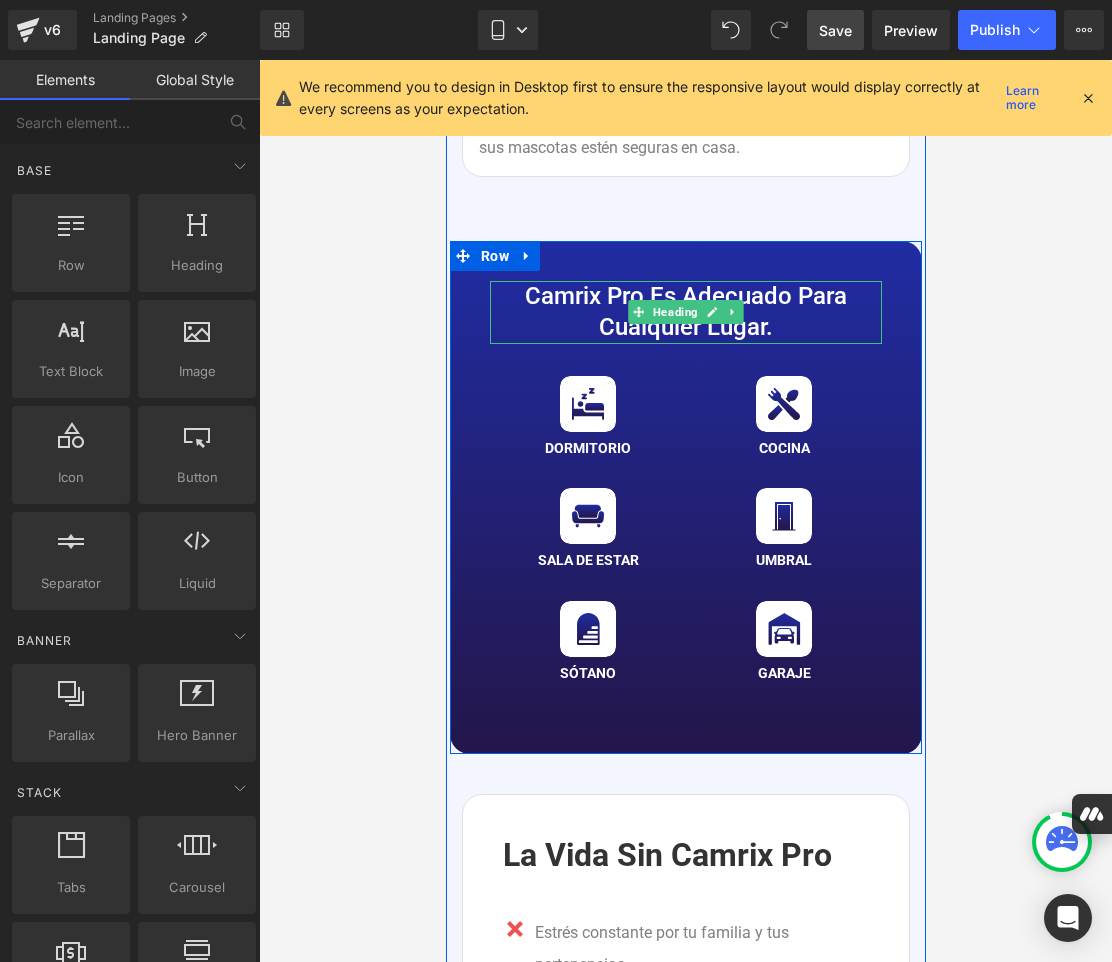 click on "Camrix Pro es adecuado para cualquier lugar." at bounding box center (685, 312) 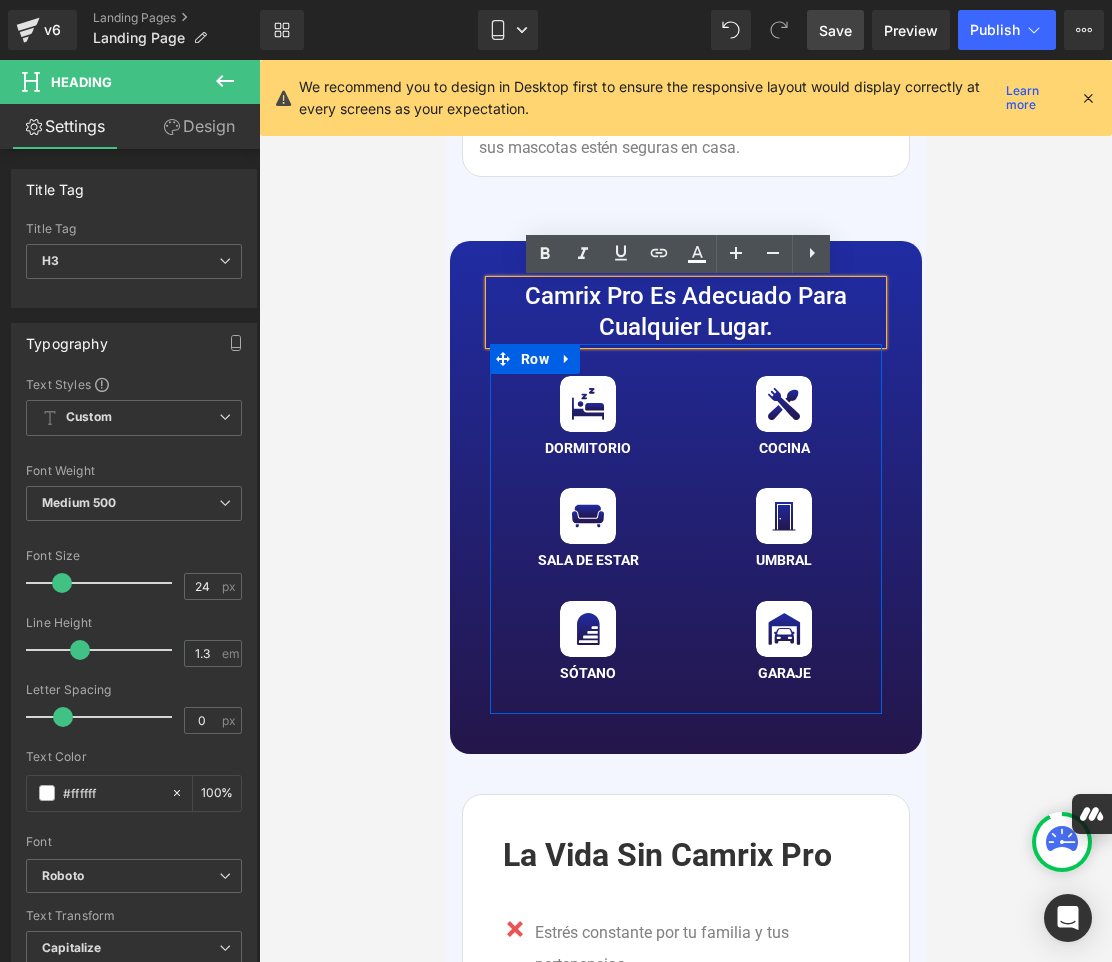 type 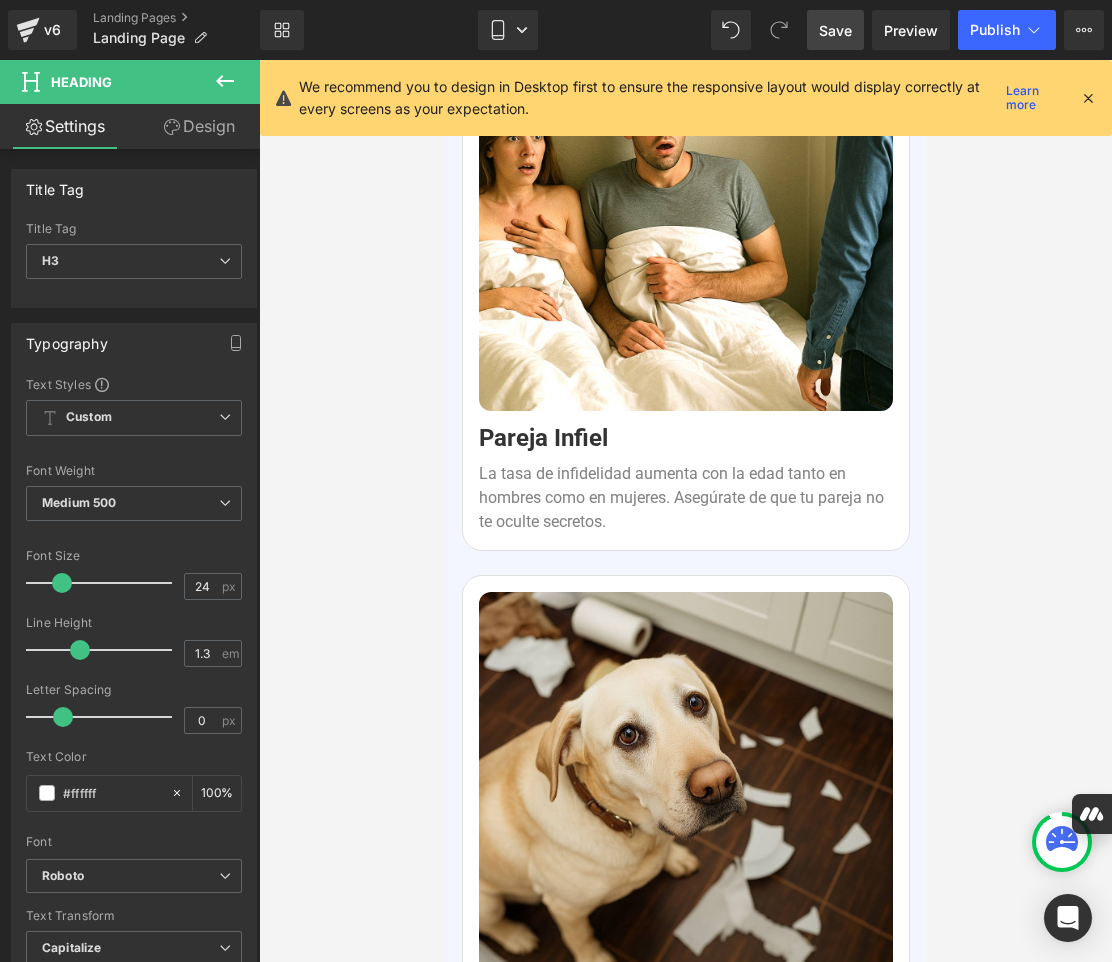 scroll, scrollTop: 4252, scrollLeft: 0, axis: vertical 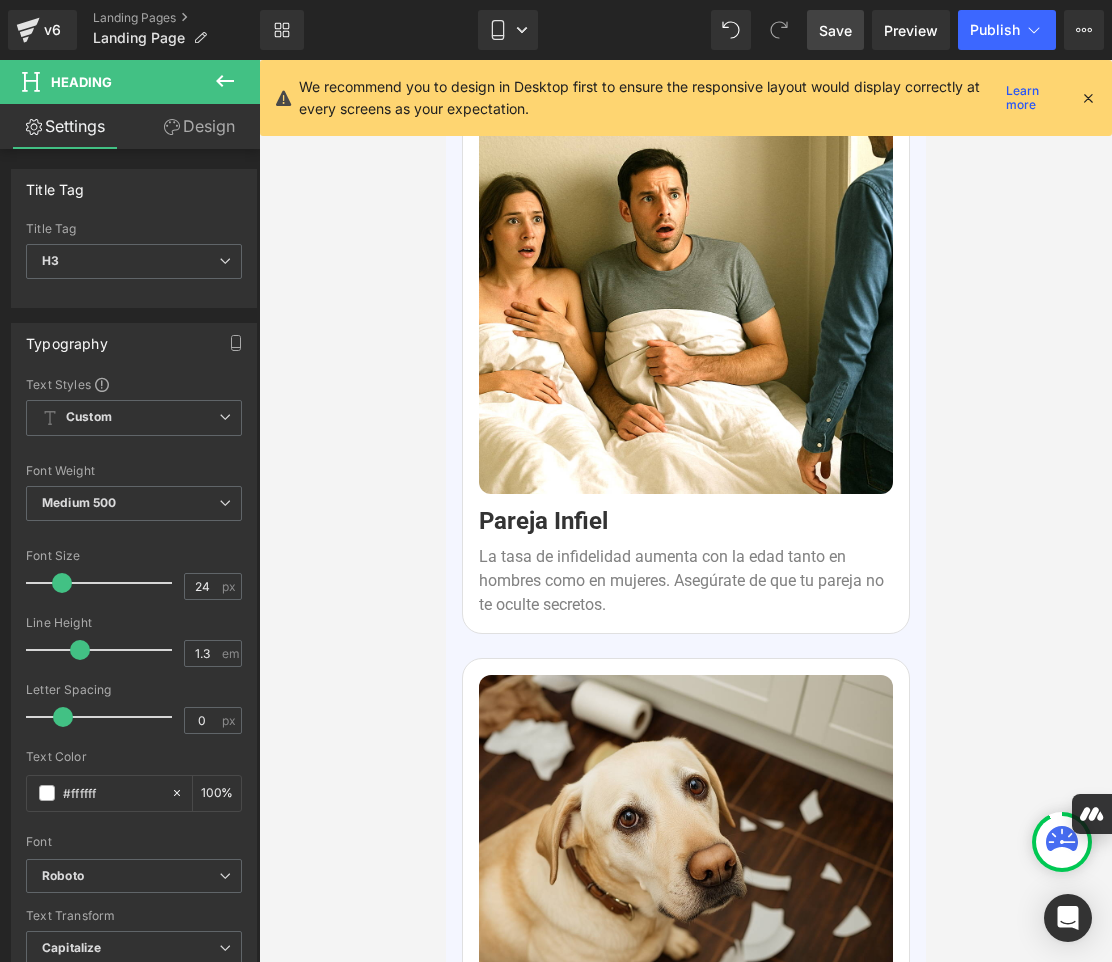 drag, startPoint x: 918, startPoint y: 288, endPoint x: 1372, endPoint y: 310, distance: 454.5327 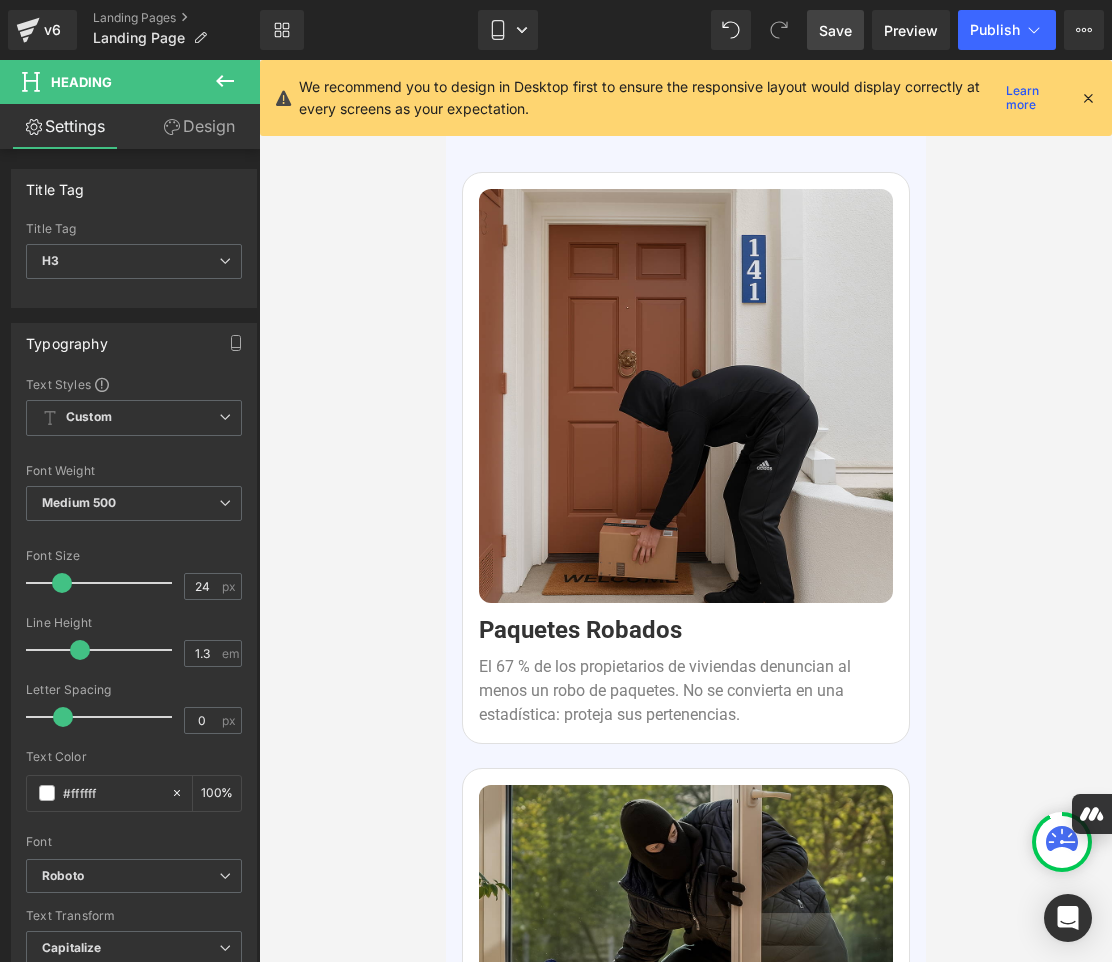 scroll, scrollTop: 2852, scrollLeft: 0, axis: vertical 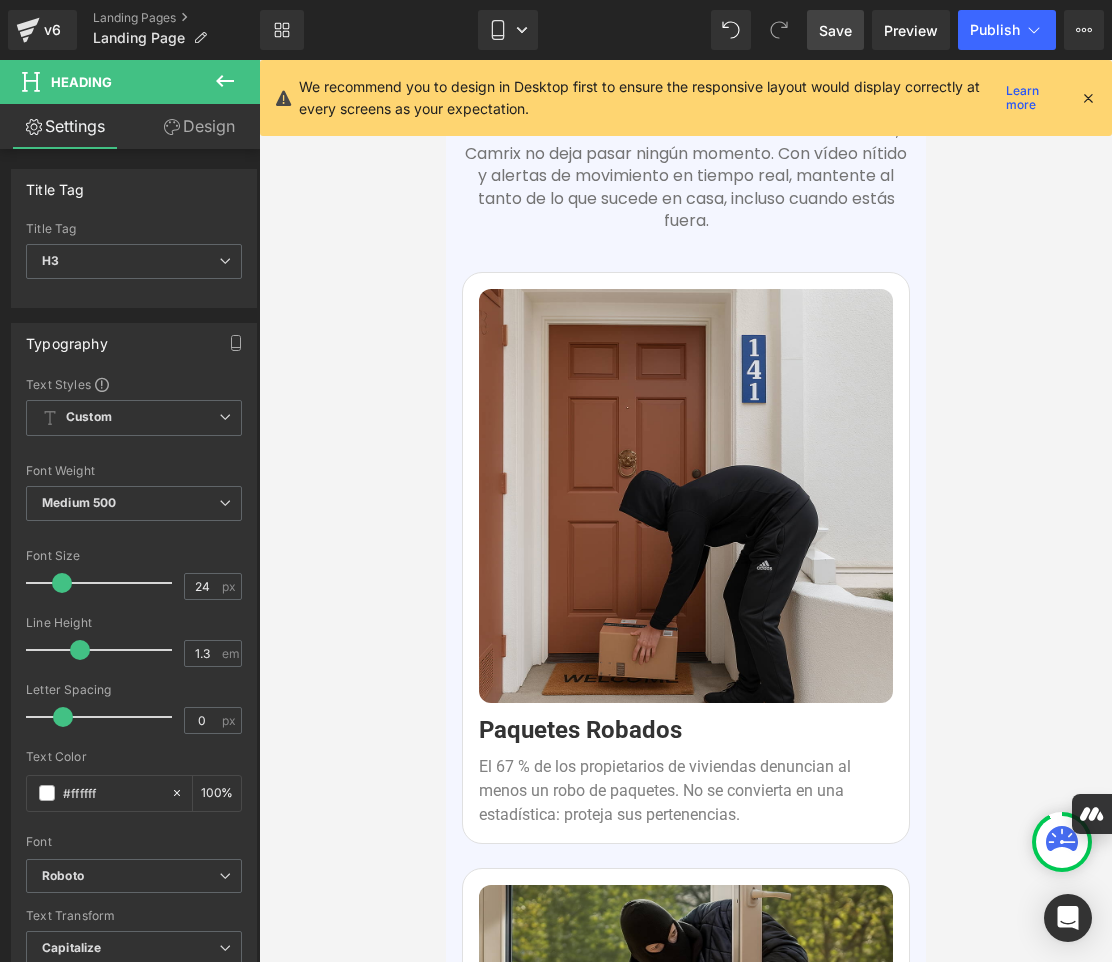 click at bounding box center [685, 511] 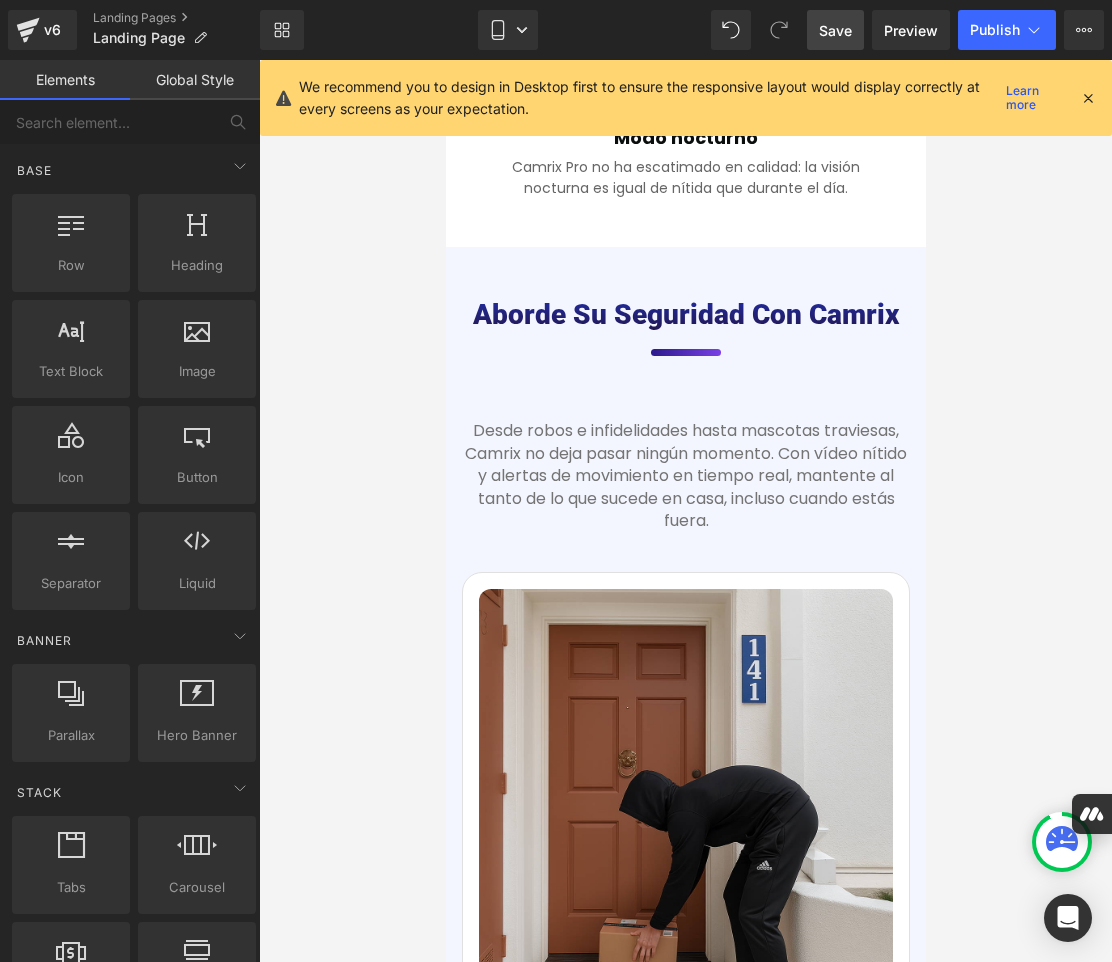 scroll, scrollTop: 2252, scrollLeft: 0, axis: vertical 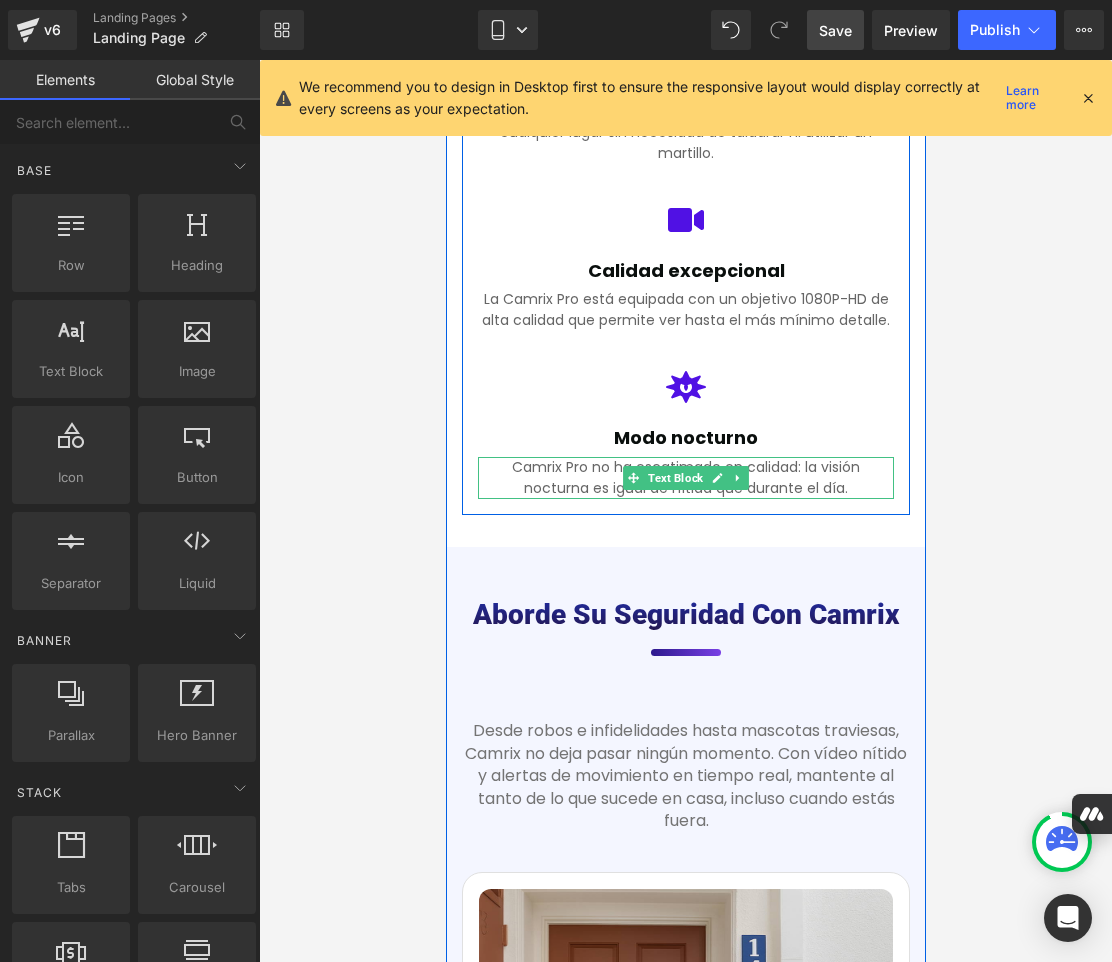 click on "Camrix Pro no ha escatimado en calidad: la visión nocturna es igual de nítida que durante el día." at bounding box center (685, 478) 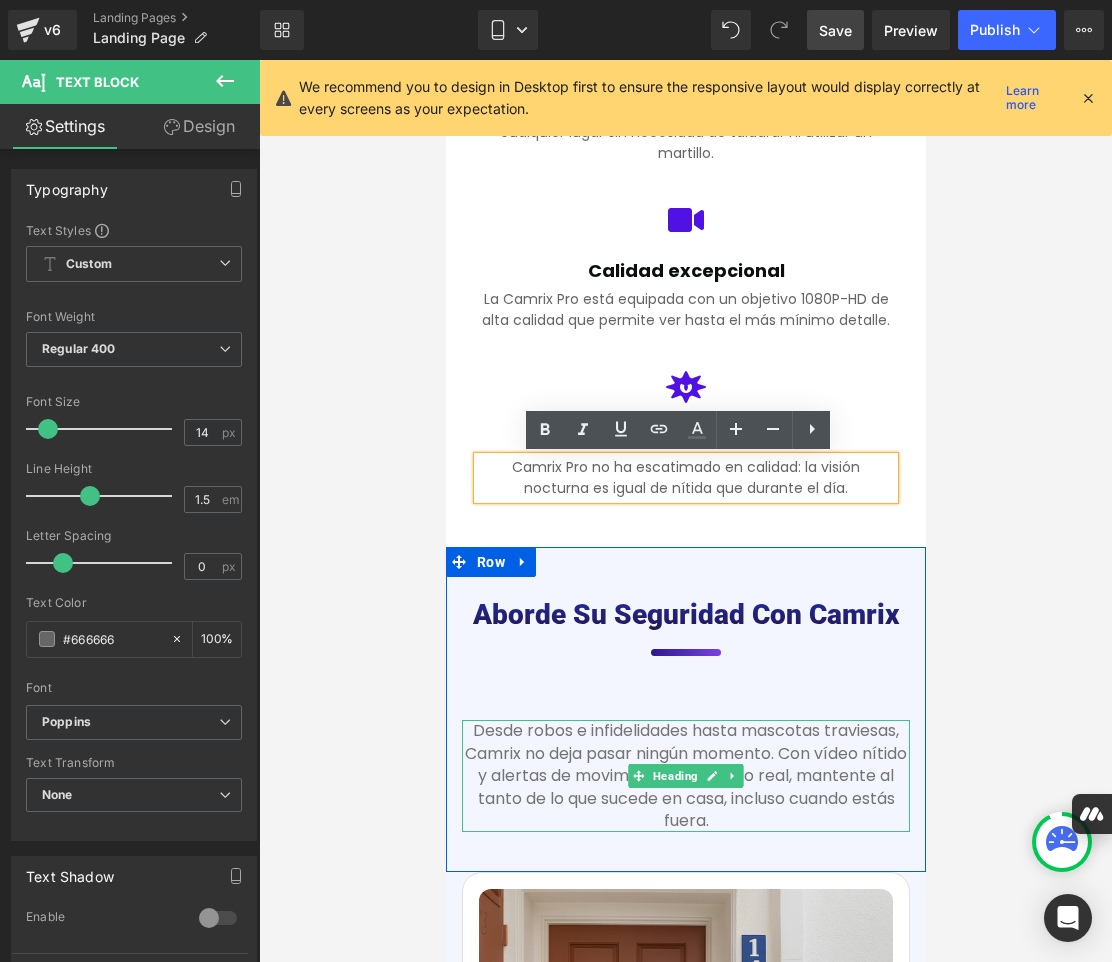 click on "Desde robos e infidelidades hasta mascotas traviesas, Camrix no deja pasar ningún momento. Con vídeo nítido y alertas de movimiento en tiempo real, mantente al tanto de lo que sucede en casa, incluso cuando estás fuera." at bounding box center [685, 776] 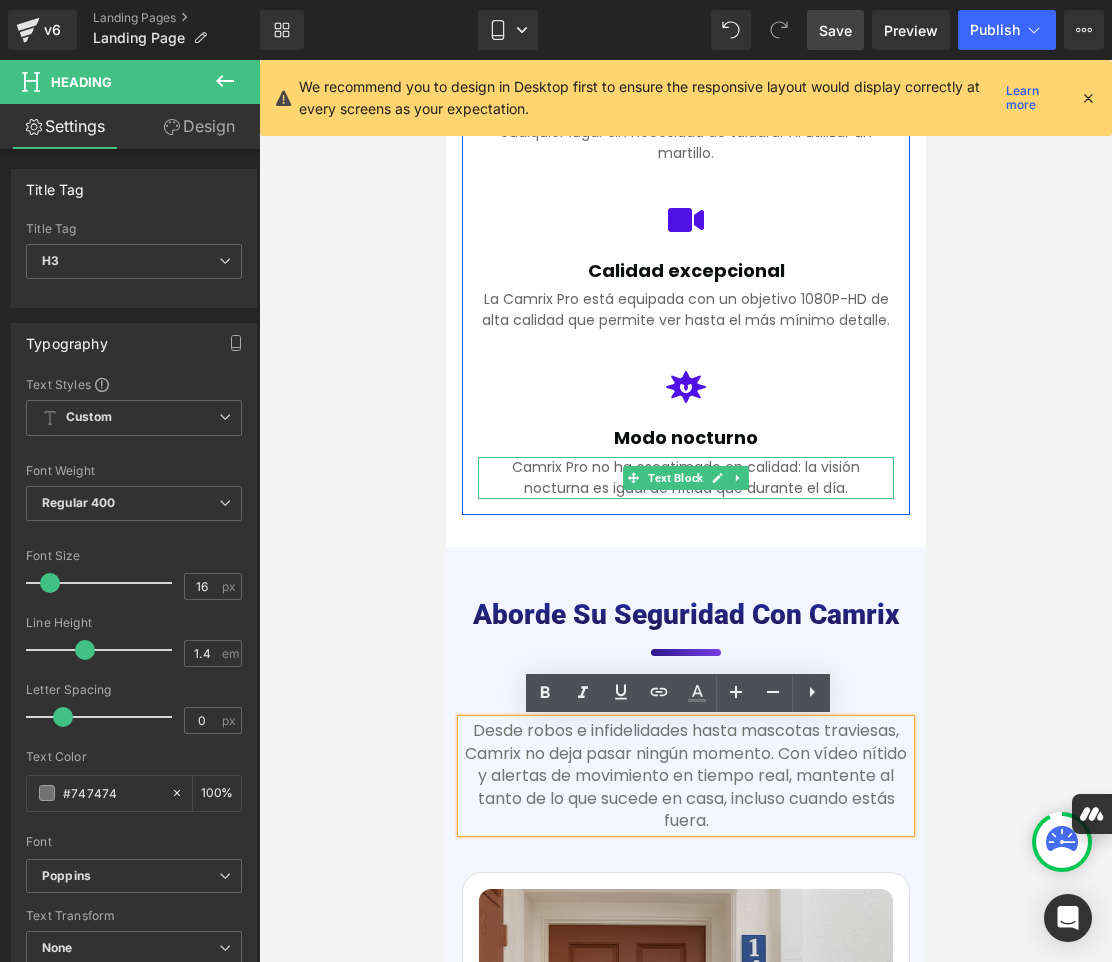 click on "Camrix Pro no ha escatimado en calidad: la visión nocturna es igual de nítida que durante el día." at bounding box center [685, 478] 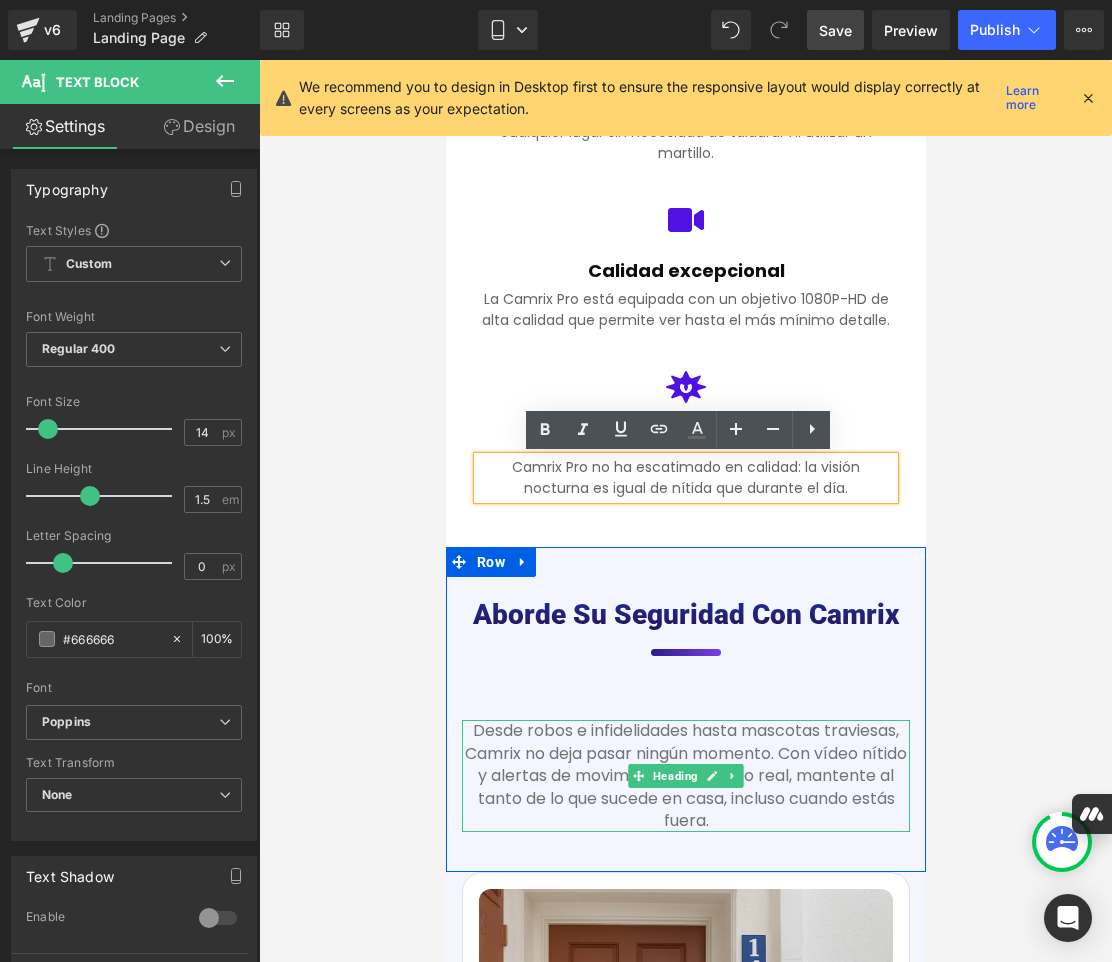 click on "Desde robos e infidelidades hasta mascotas traviesas, Camrix no deja pasar ningún momento. Con vídeo nítido y alertas de movimiento en tiempo real, mantente al tanto de lo que sucede en casa, incluso cuando estás fuera." at bounding box center [685, 776] 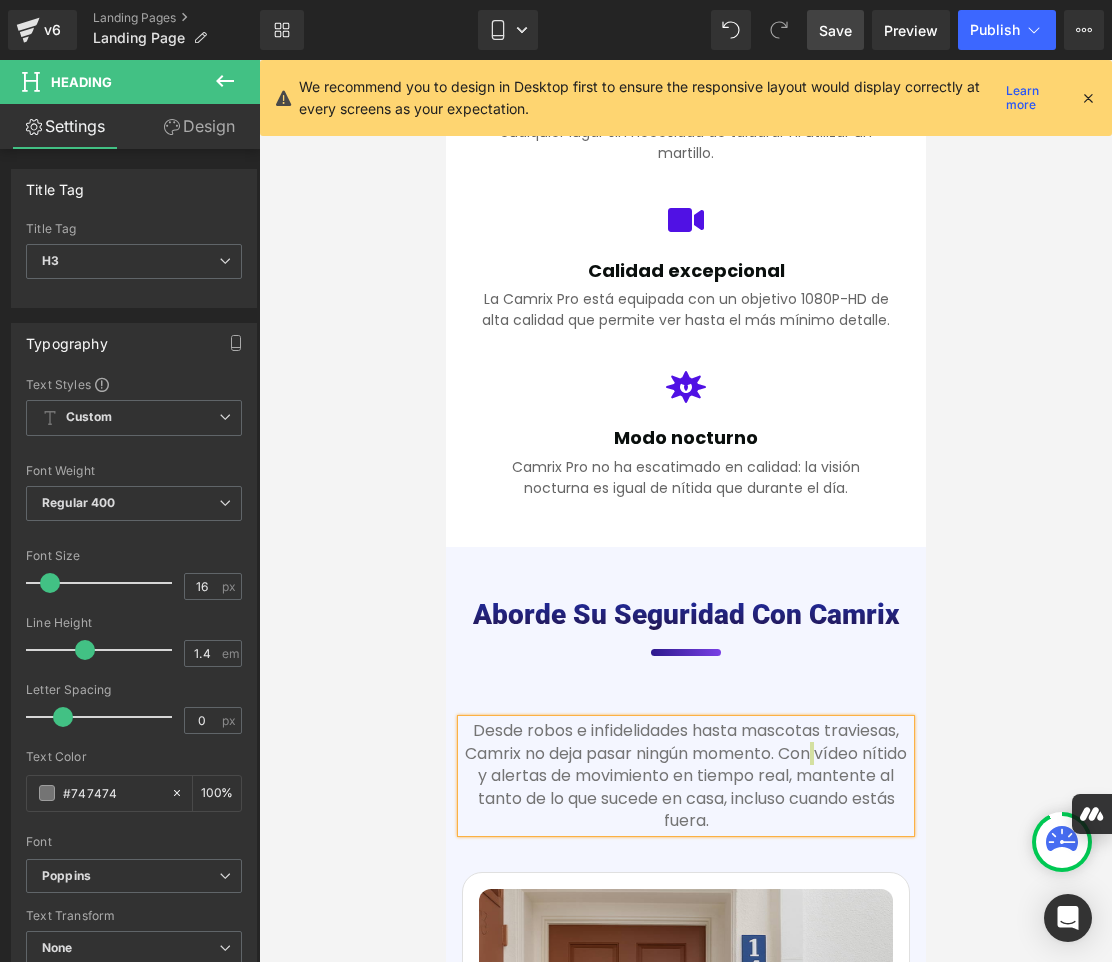 click on "Save" at bounding box center [835, 30] 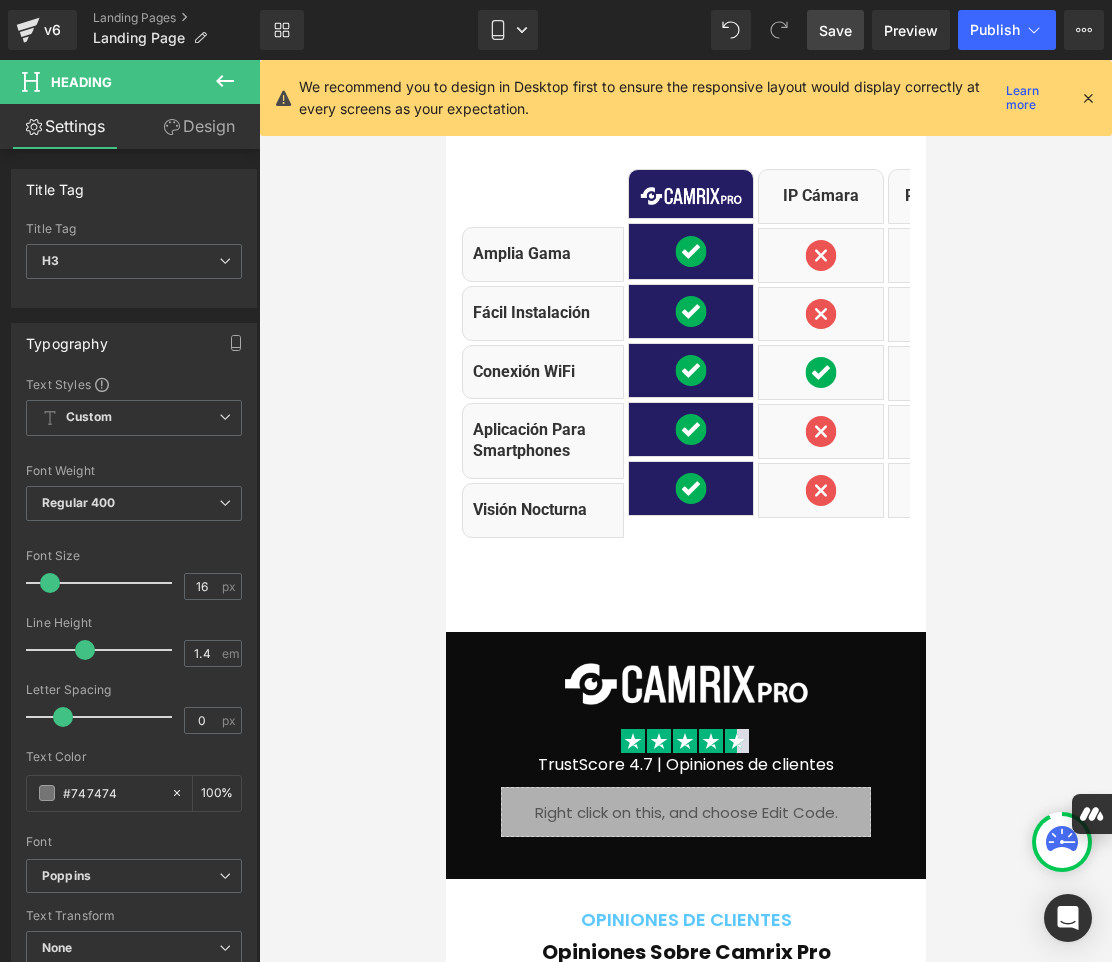 scroll, scrollTop: 14052, scrollLeft: 0, axis: vertical 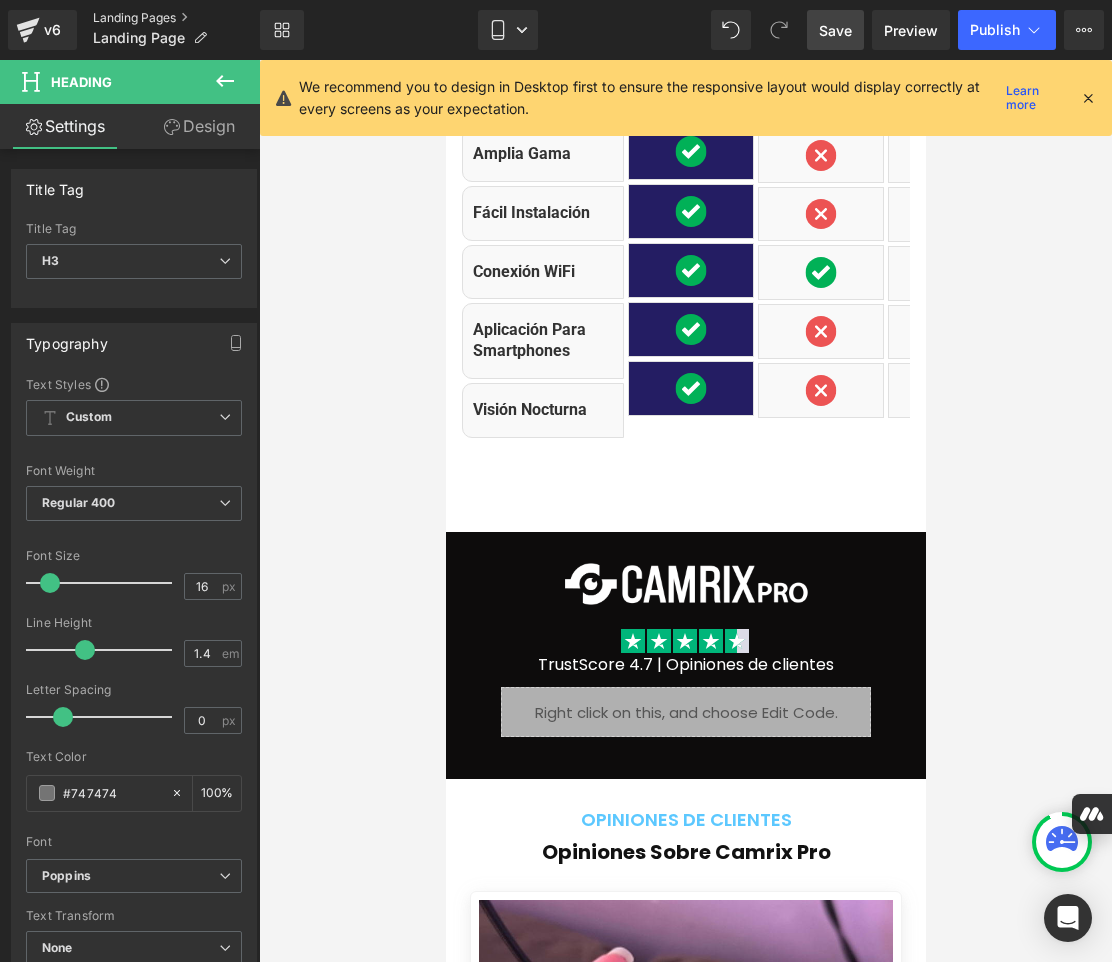 click on "Landing Pages" at bounding box center (176, 18) 